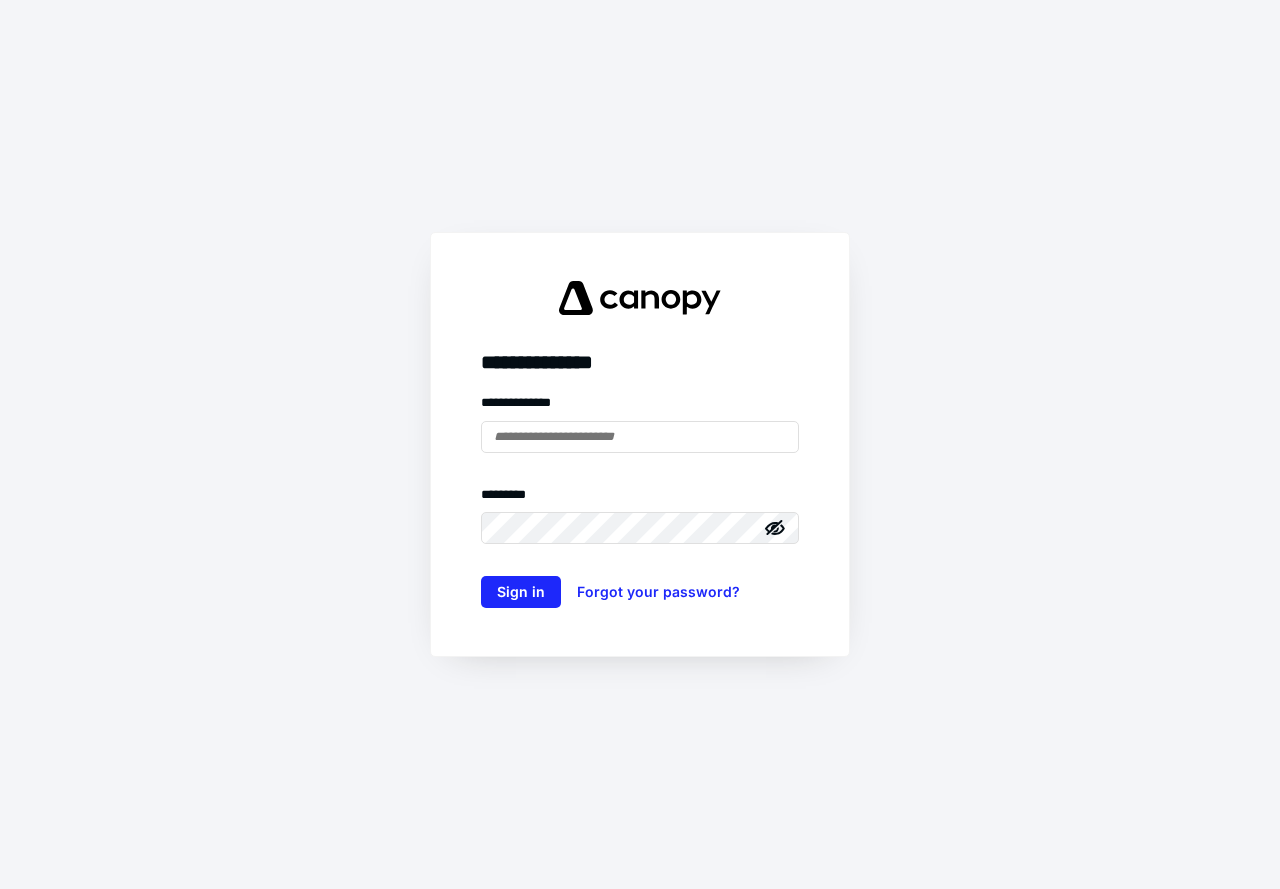 scroll, scrollTop: 0, scrollLeft: 0, axis: both 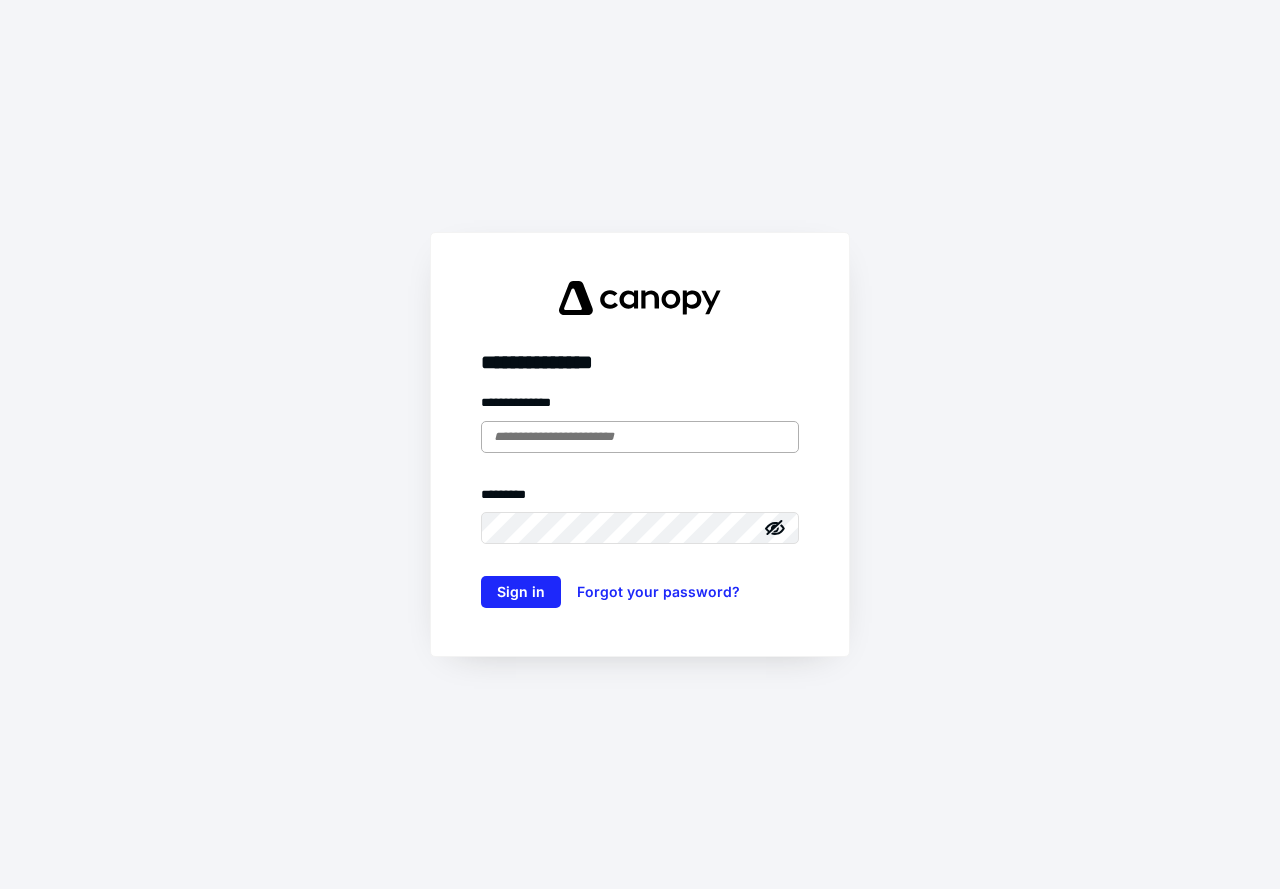 click at bounding box center [640, 437] 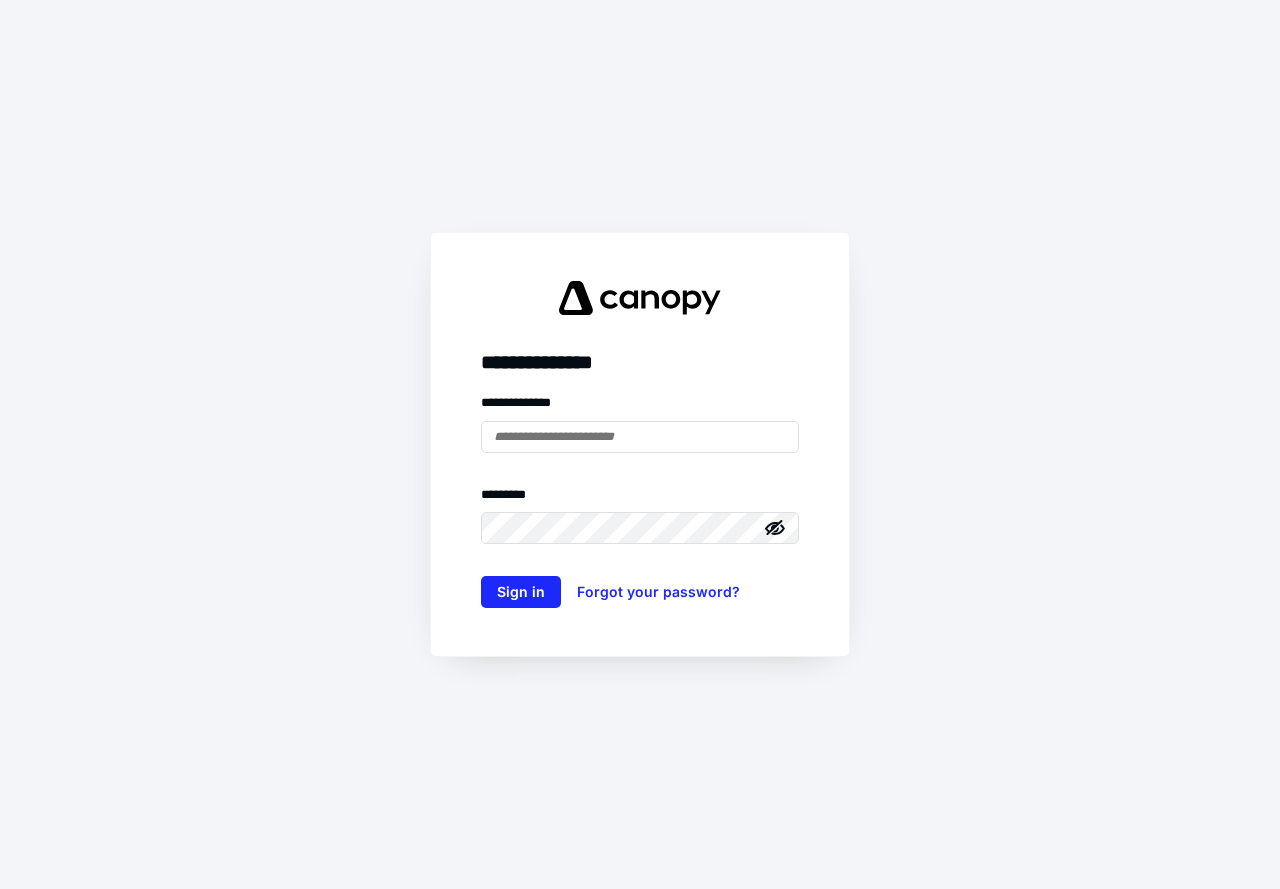 type on "**********" 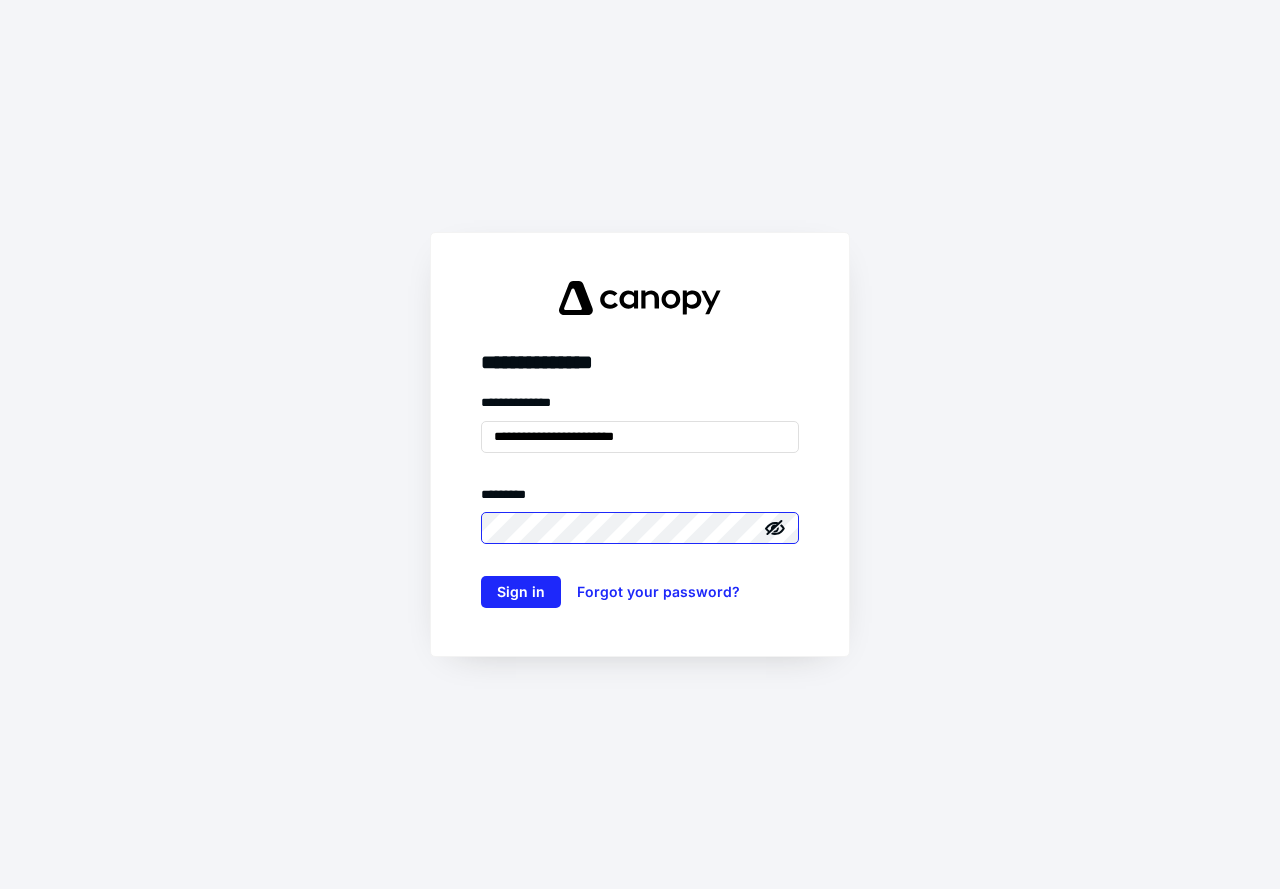 click on "Sign in" at bounding box center [521, 592] 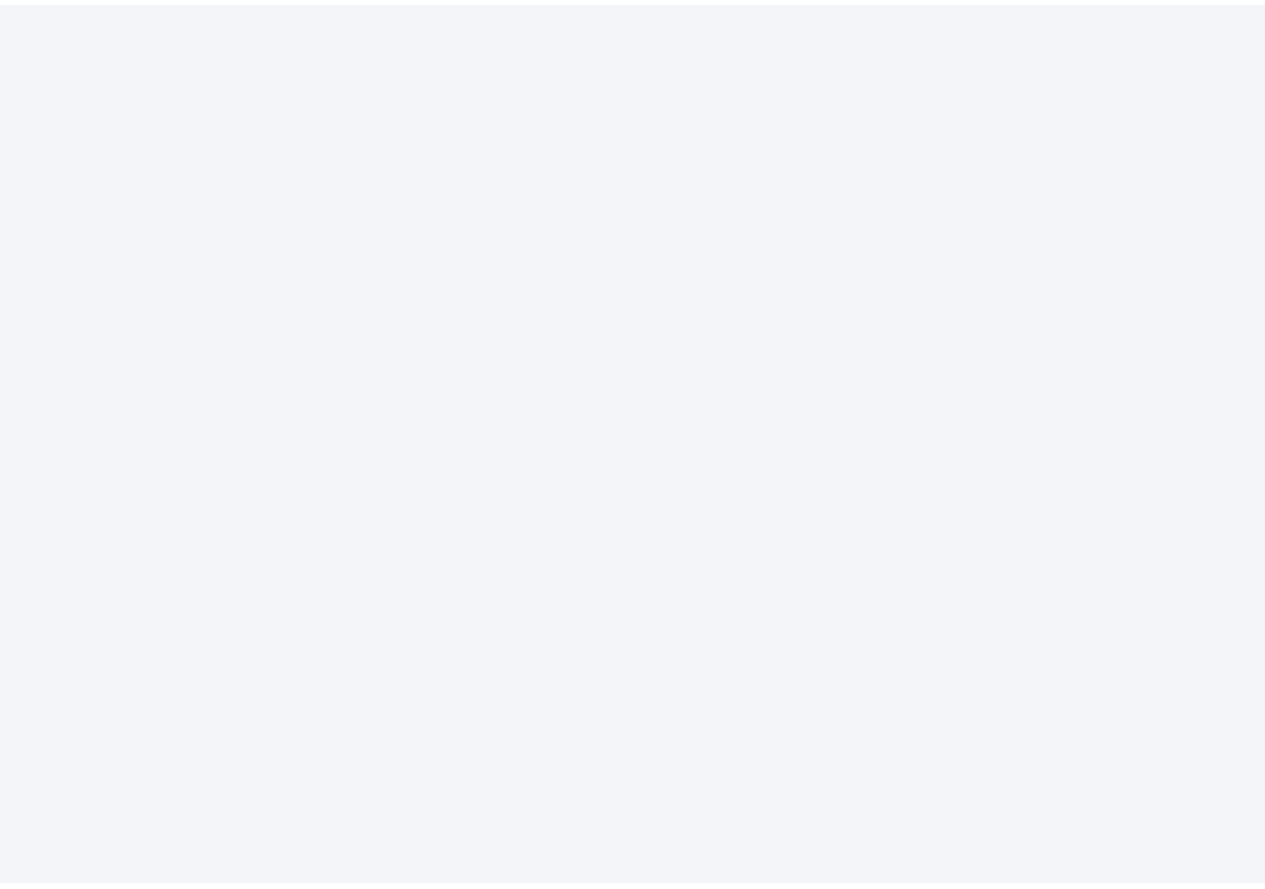 scroll, scrollTop: 0, scrollLeft: 0, axis: both 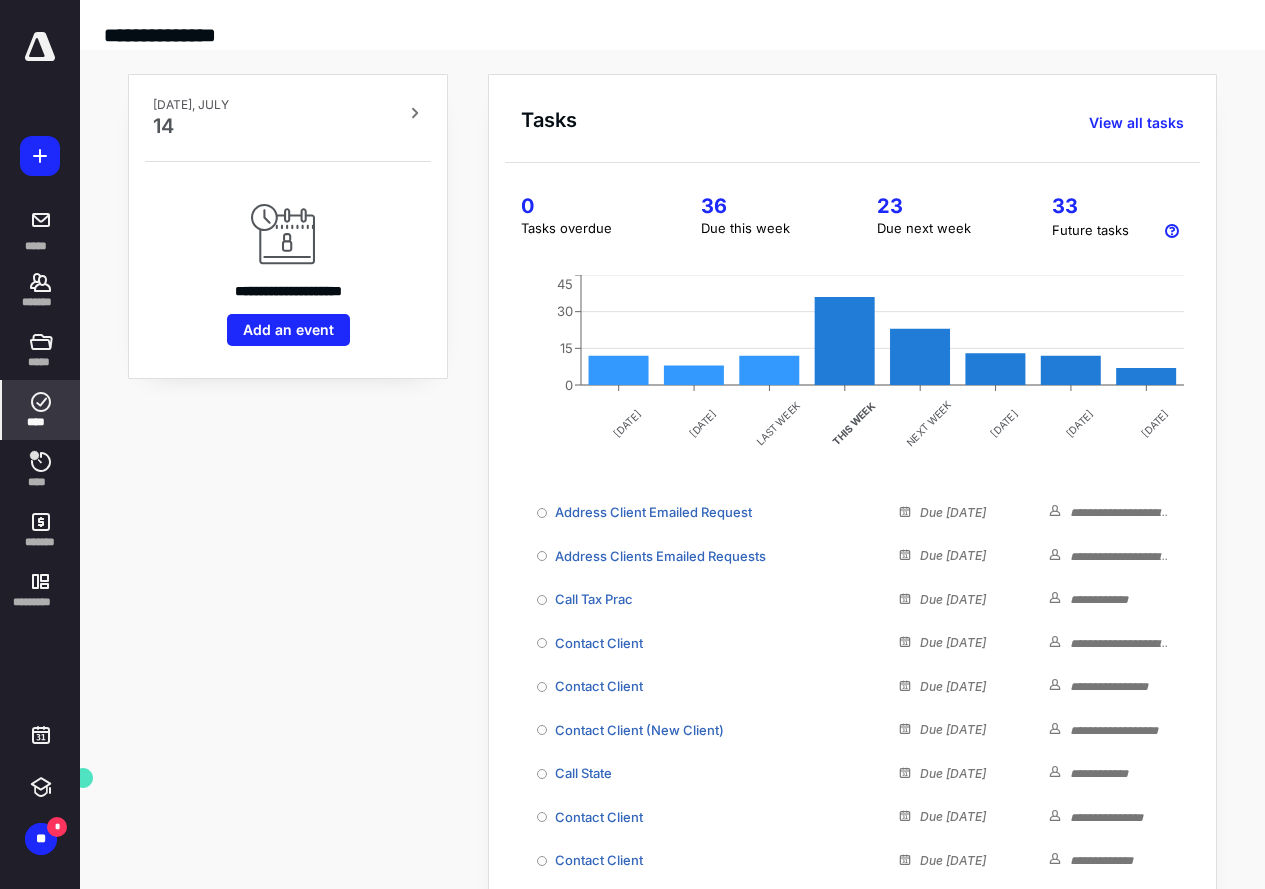 click on "****" at bounding box center (41, 422) 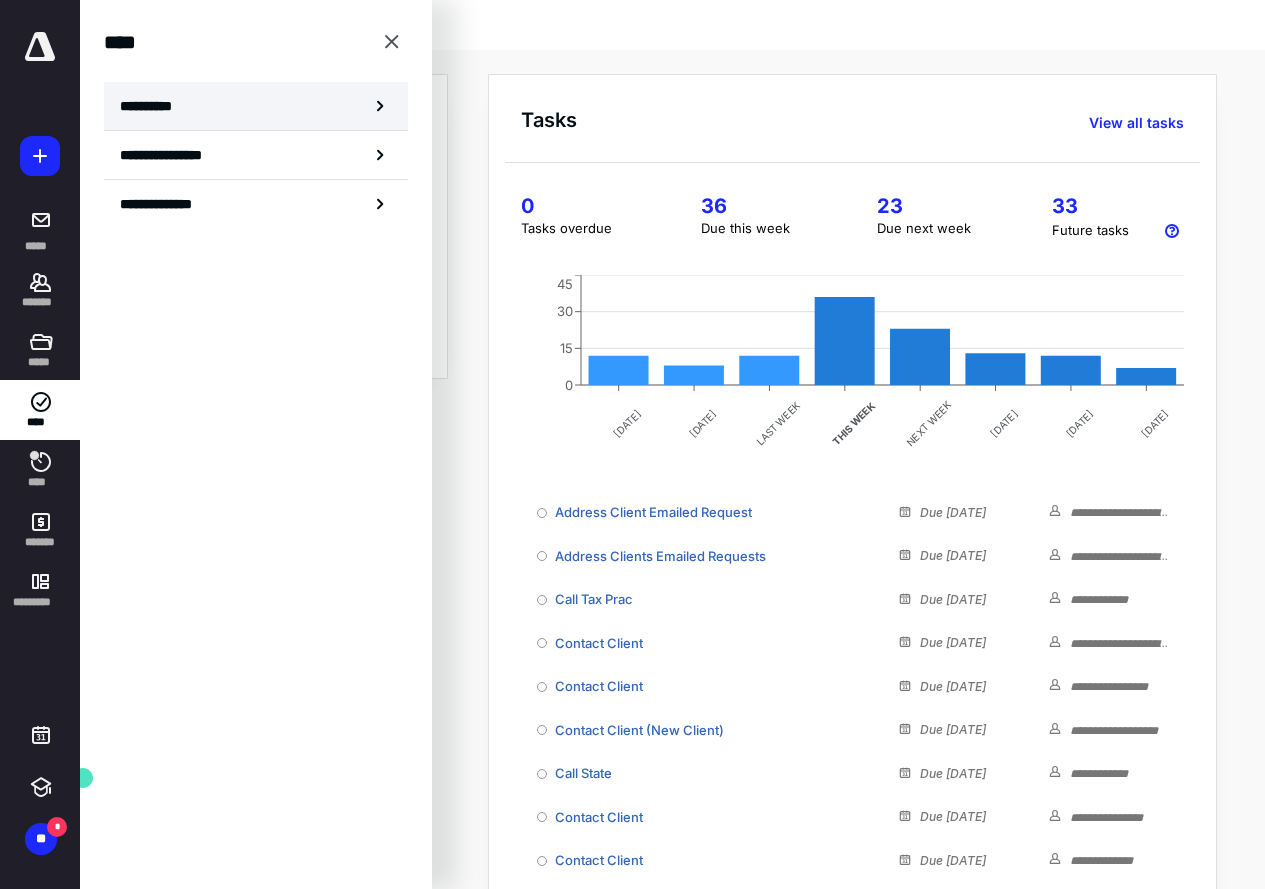 click on "**********" at bounding box center (153, 106) 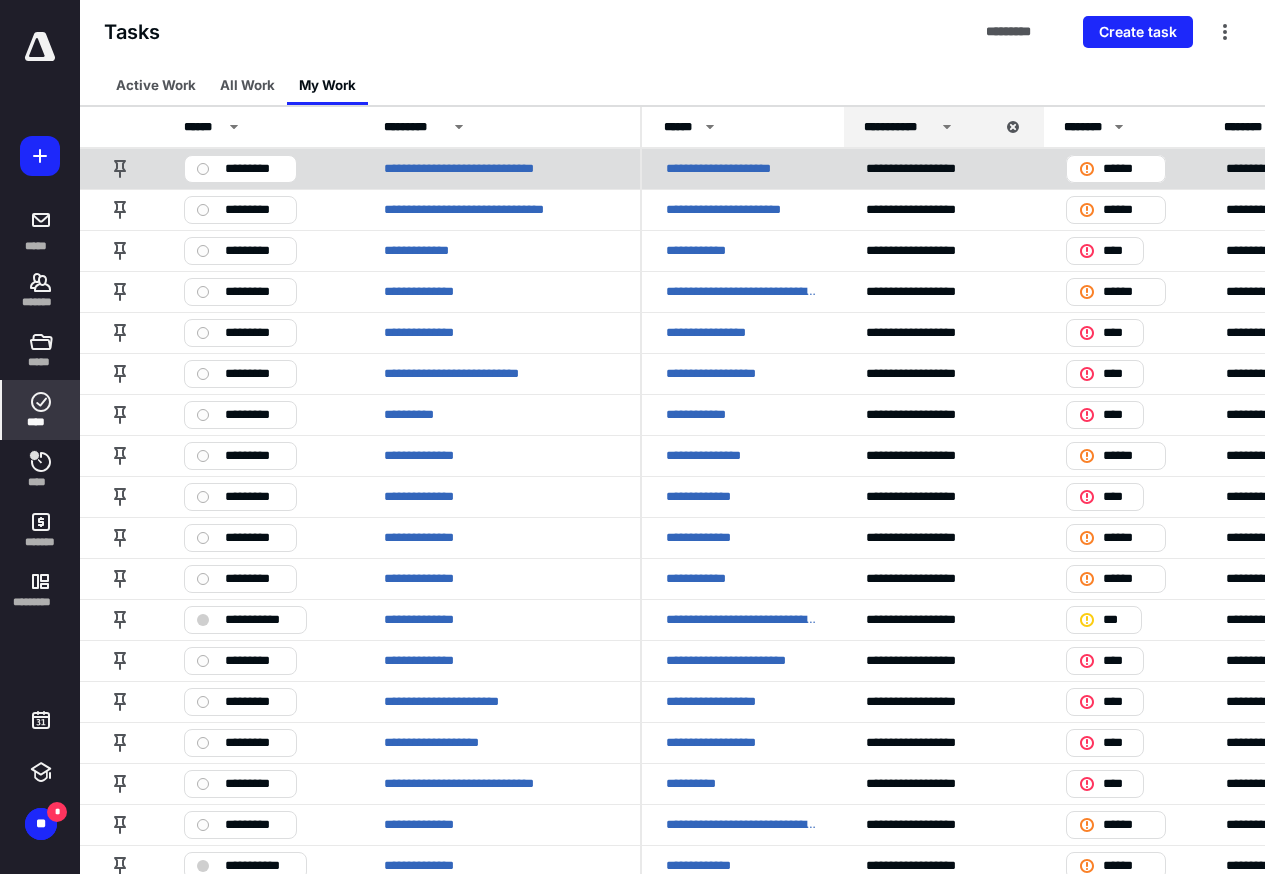 click on "**********" at bounding box center [739, 169] 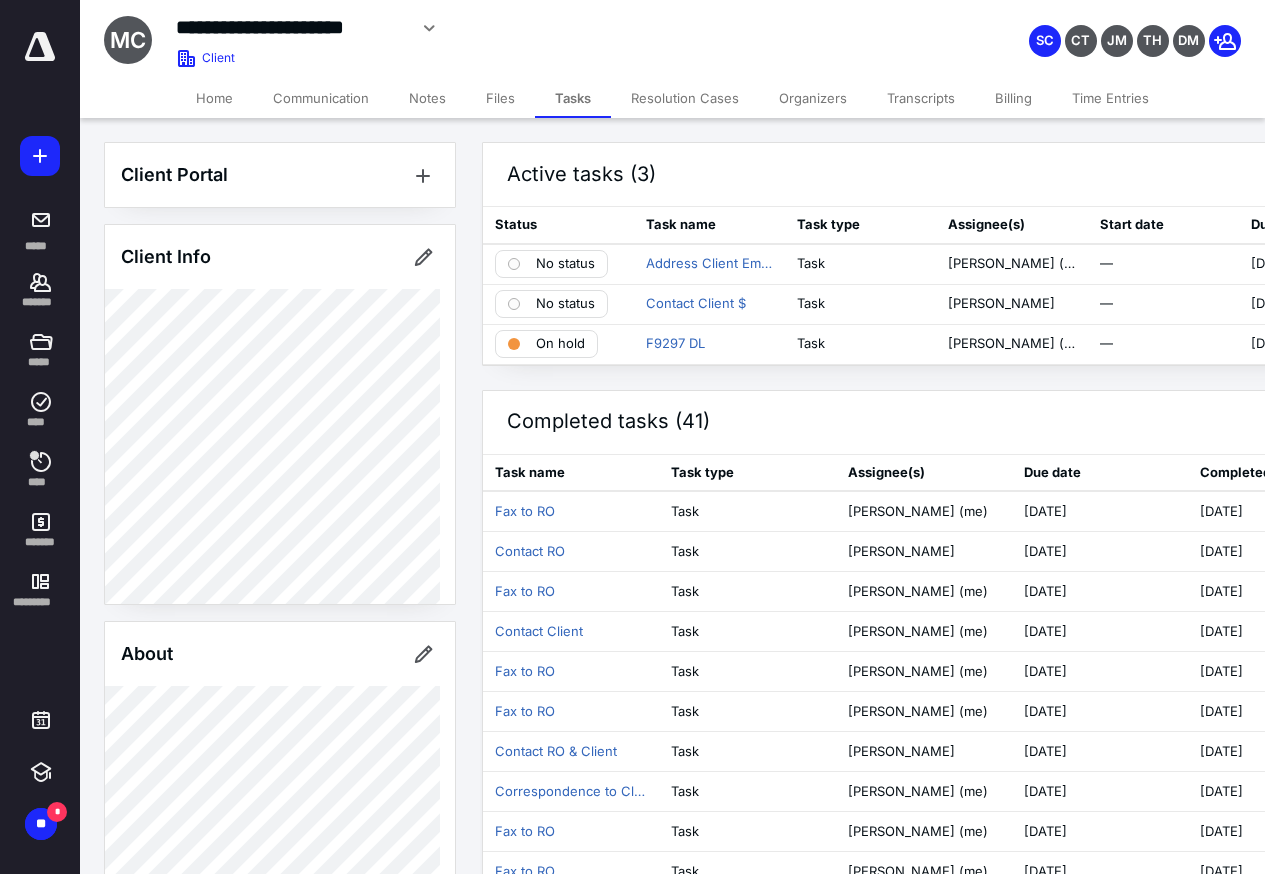 click on "Home" at bounding box center [214, 98] 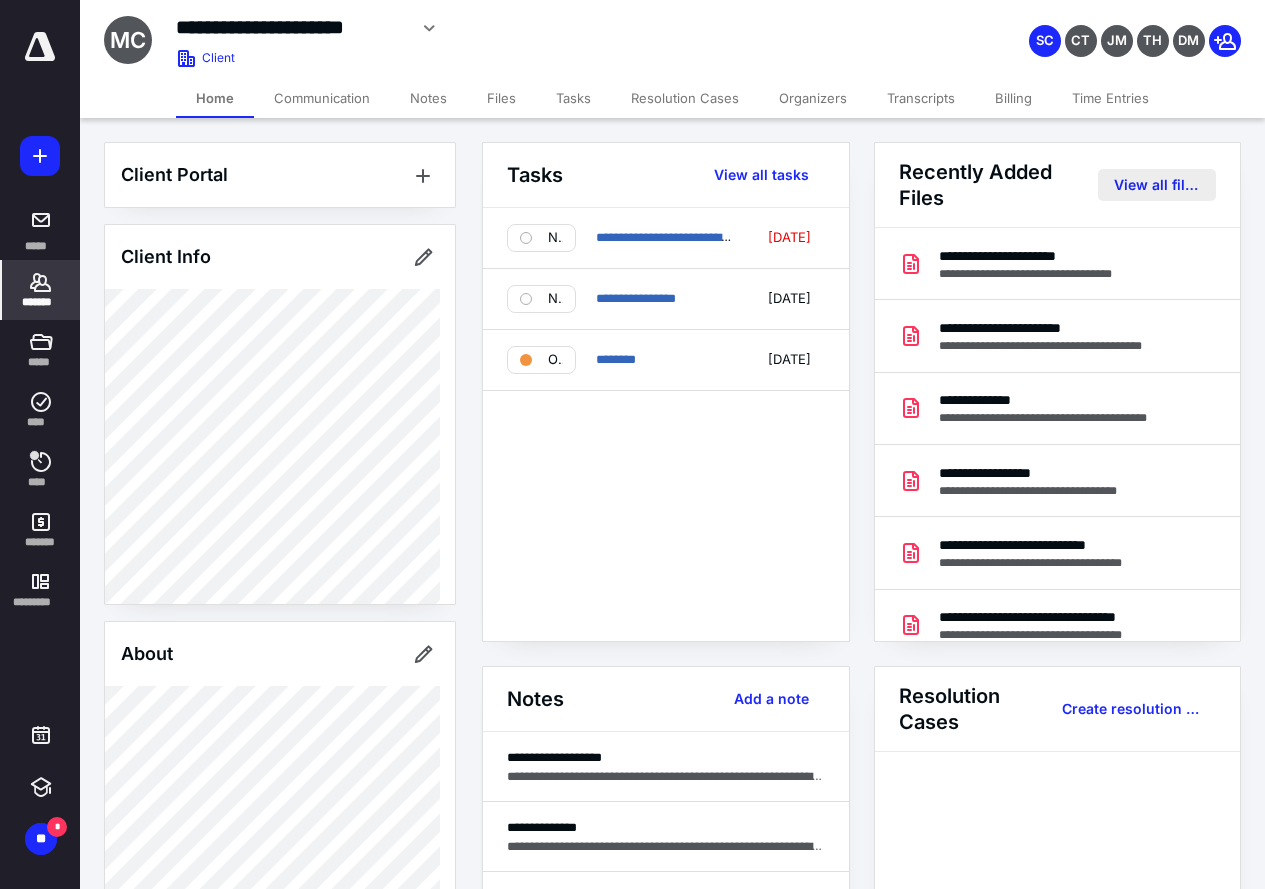 click on "View all files" at bounding box center [1157, 185] 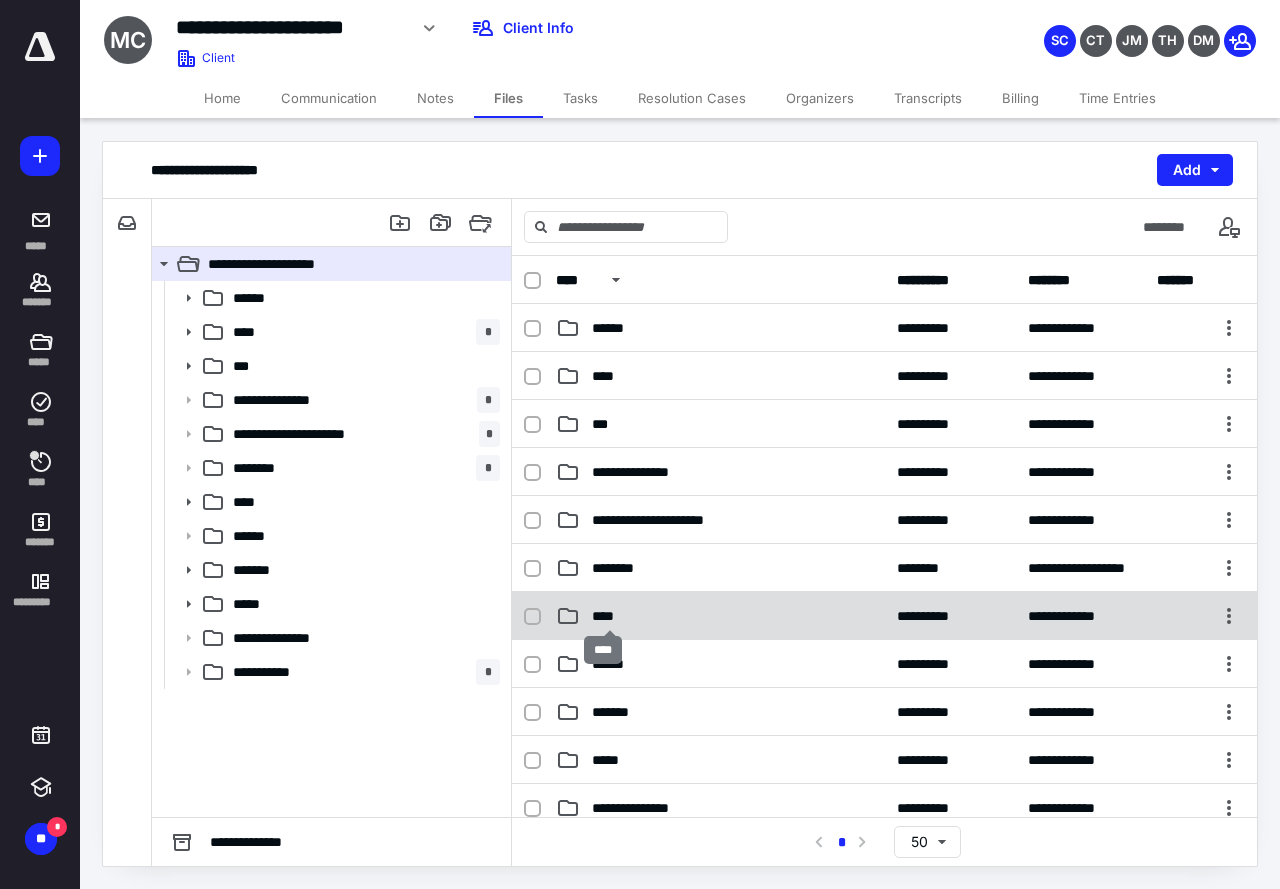click on "****" at bounding box center [610, 616] 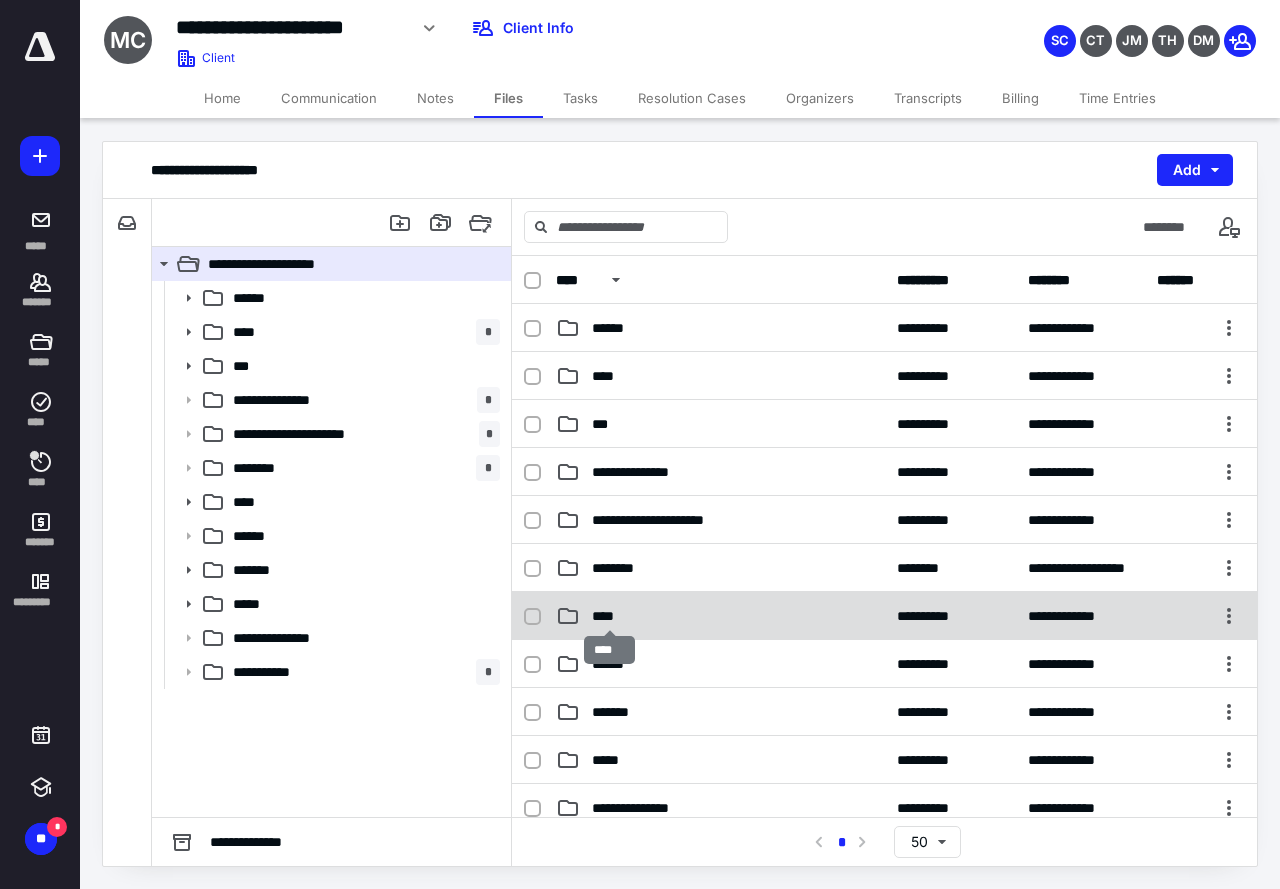 click on "****" at bounding box center (610, 616) 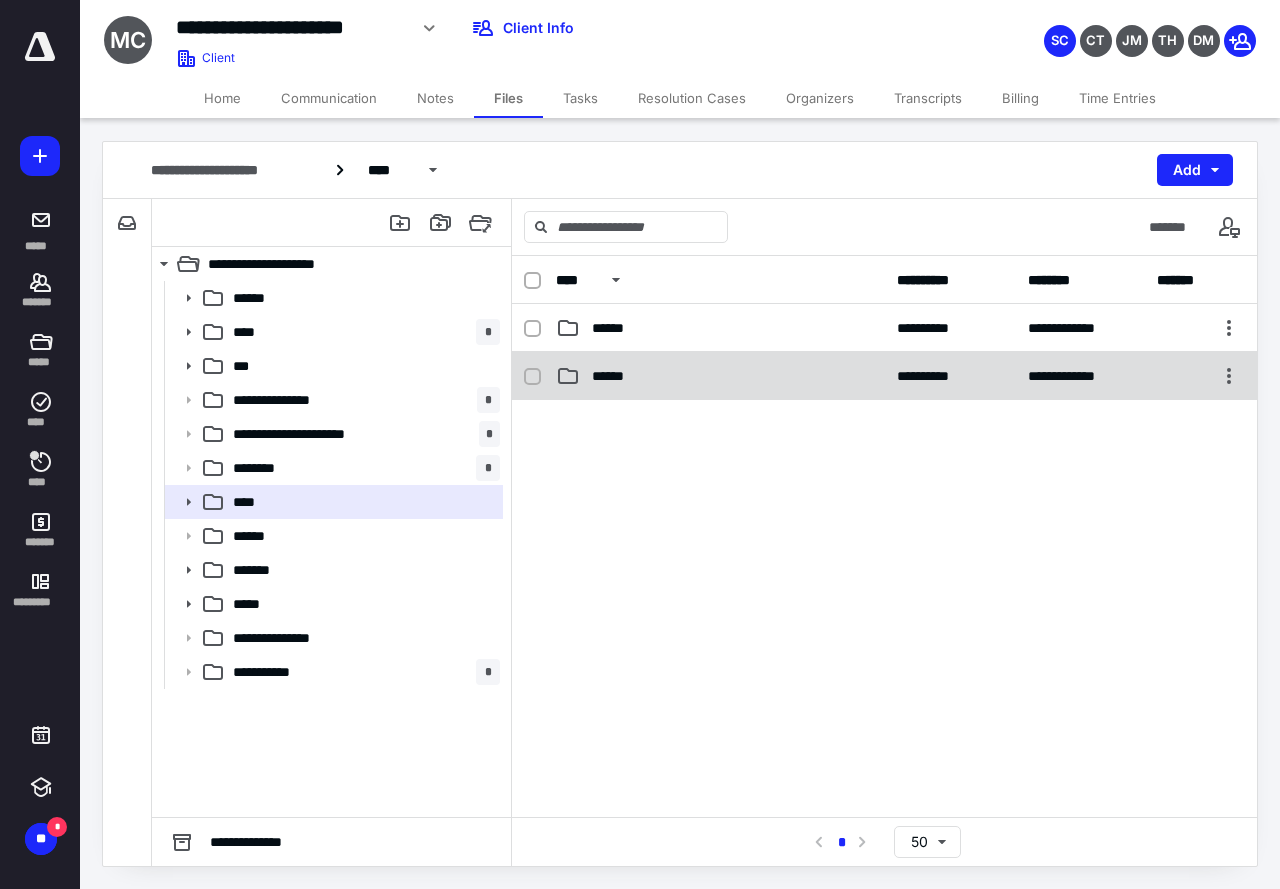 click on "******" at bounding box center (615, 376) 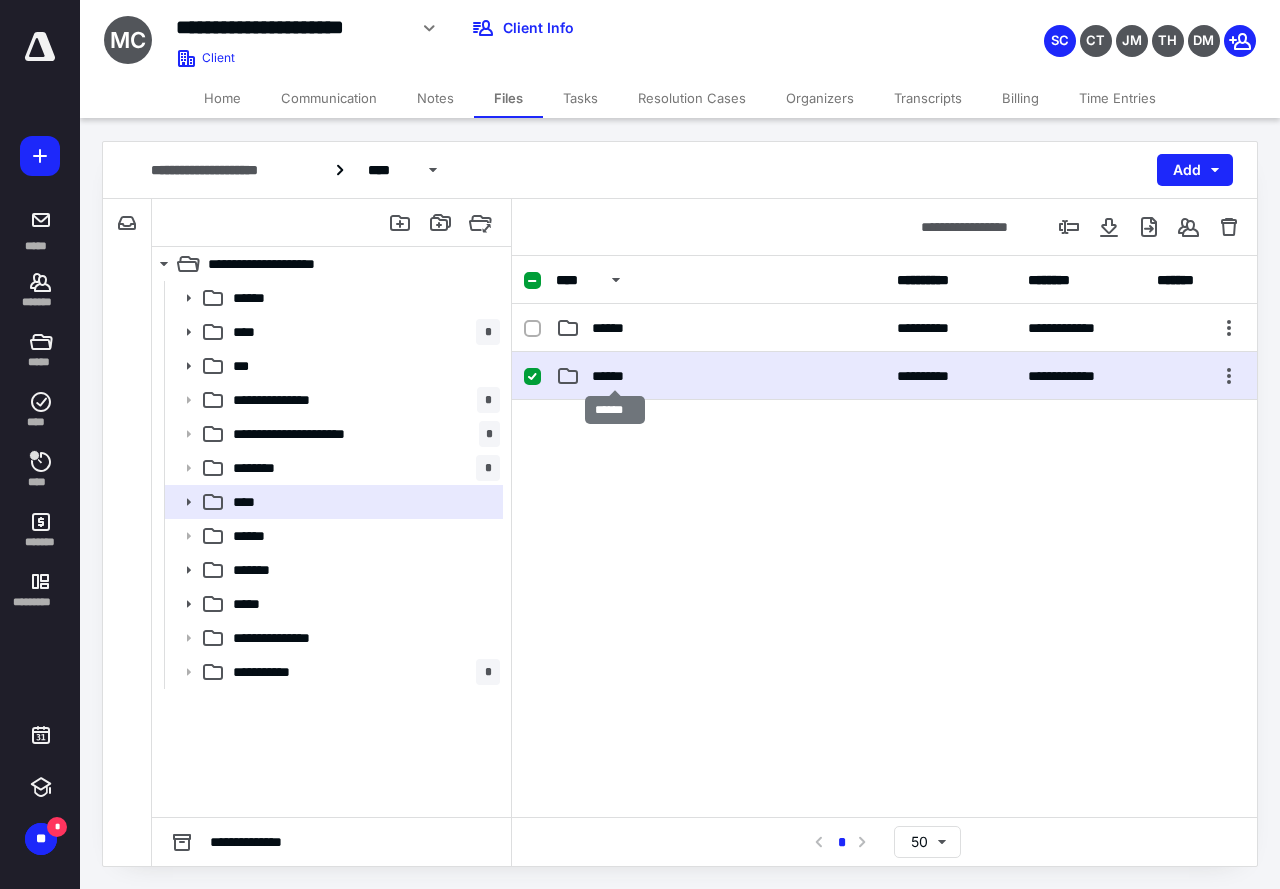 click on "******" at bounding box center [615, 376] 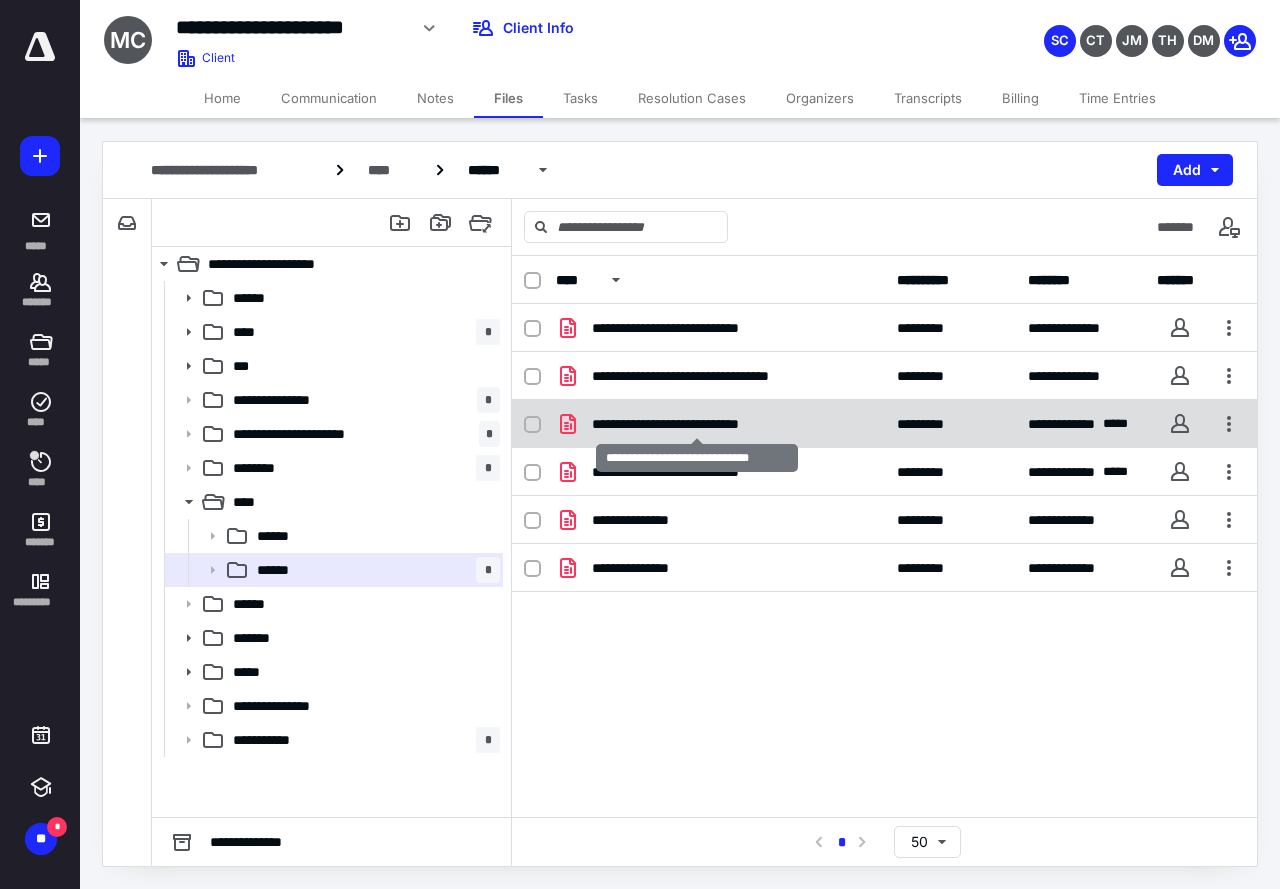 click on "**********" at bounding box center (697, 424) 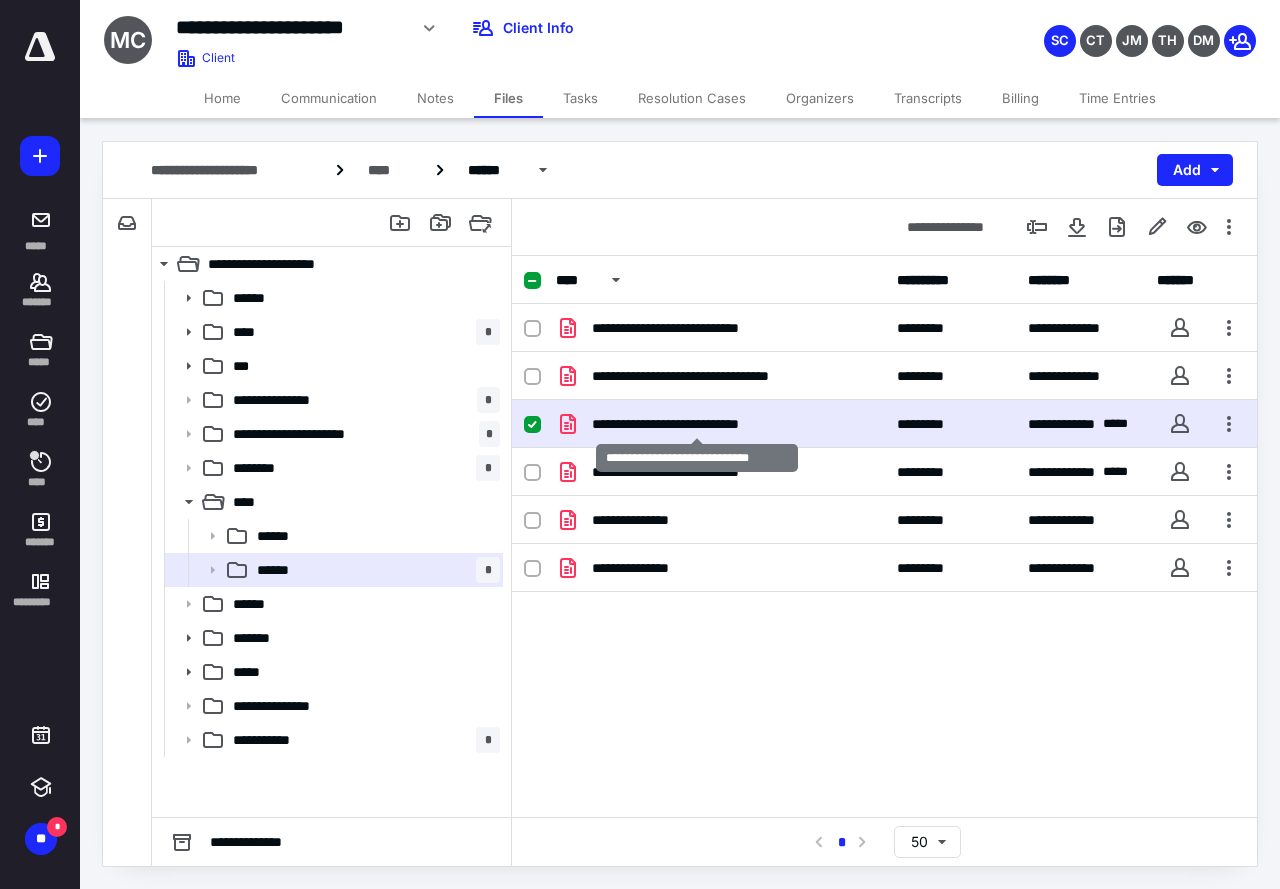 click on "**********" at bounding box center [697, 424] 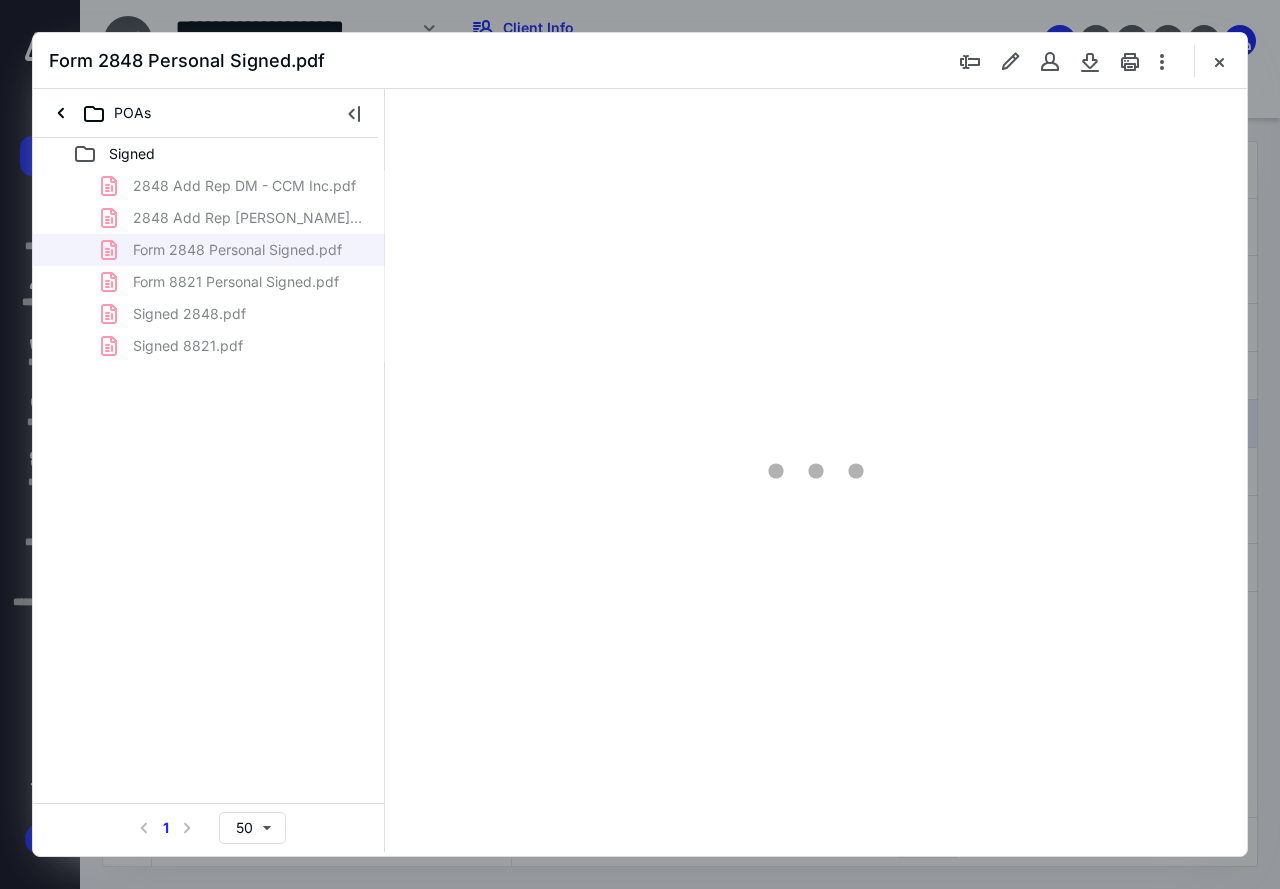 scroll, scrollTop: 0, scrollLeft: 0, axis: both 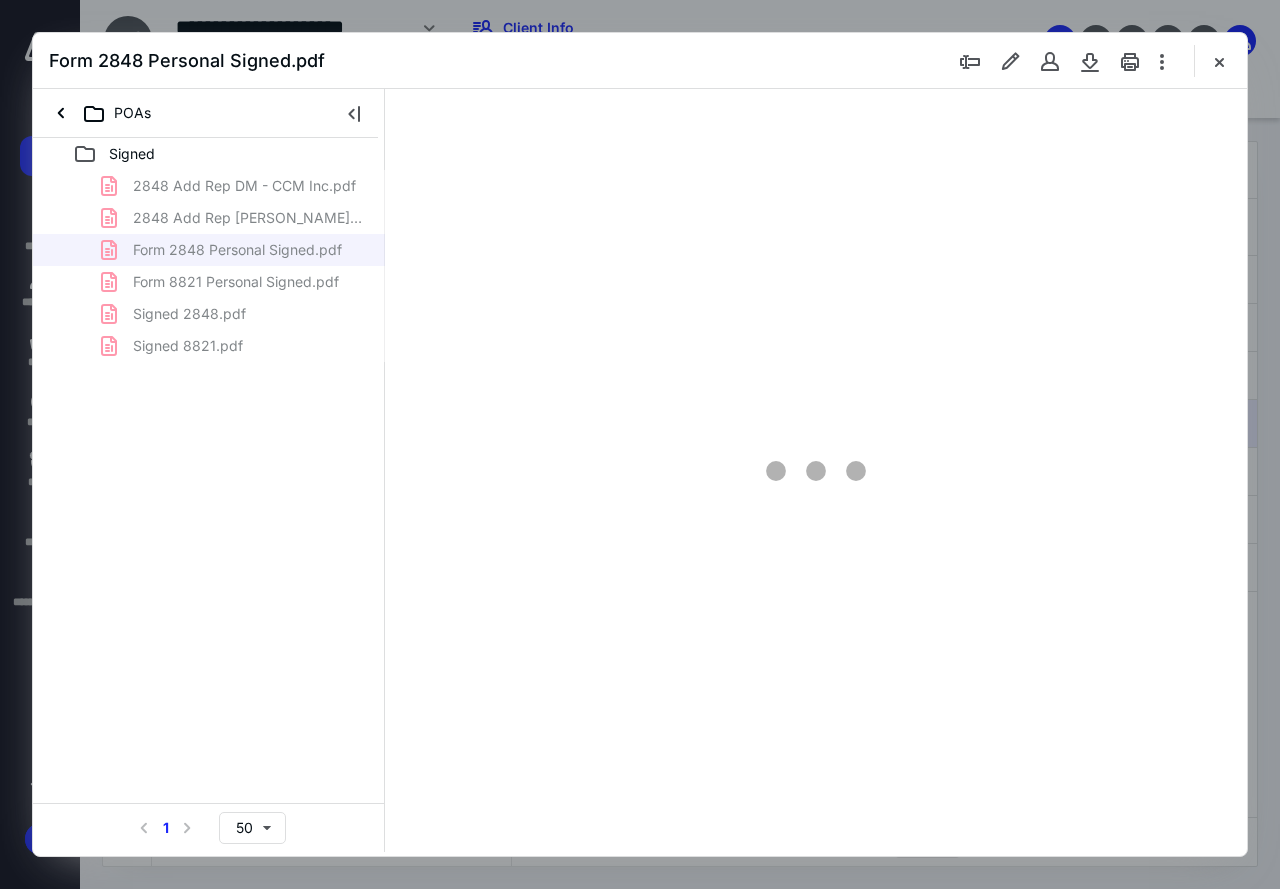 type on "83" 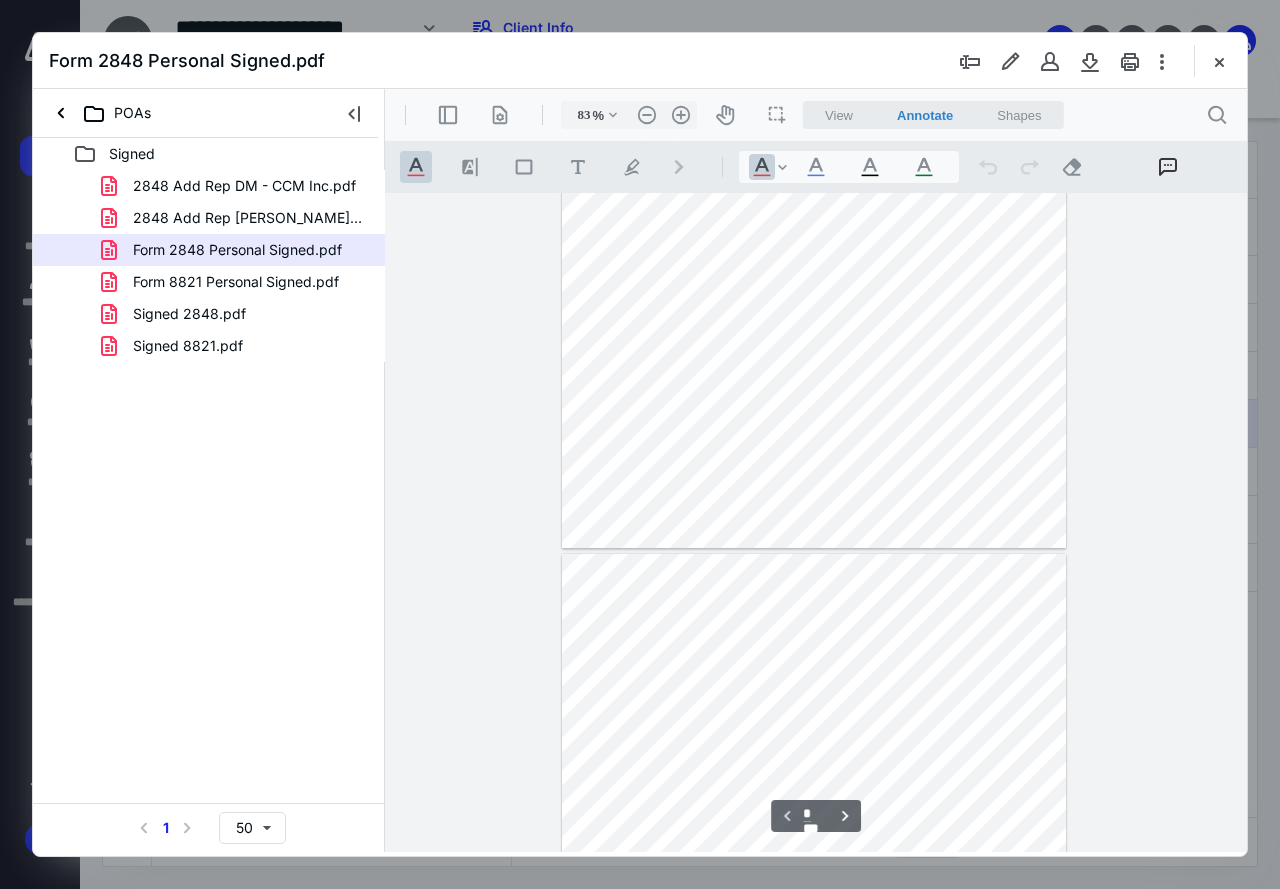 scroll, scrollTop: 657, scrollLeft: 0, axis: vertical 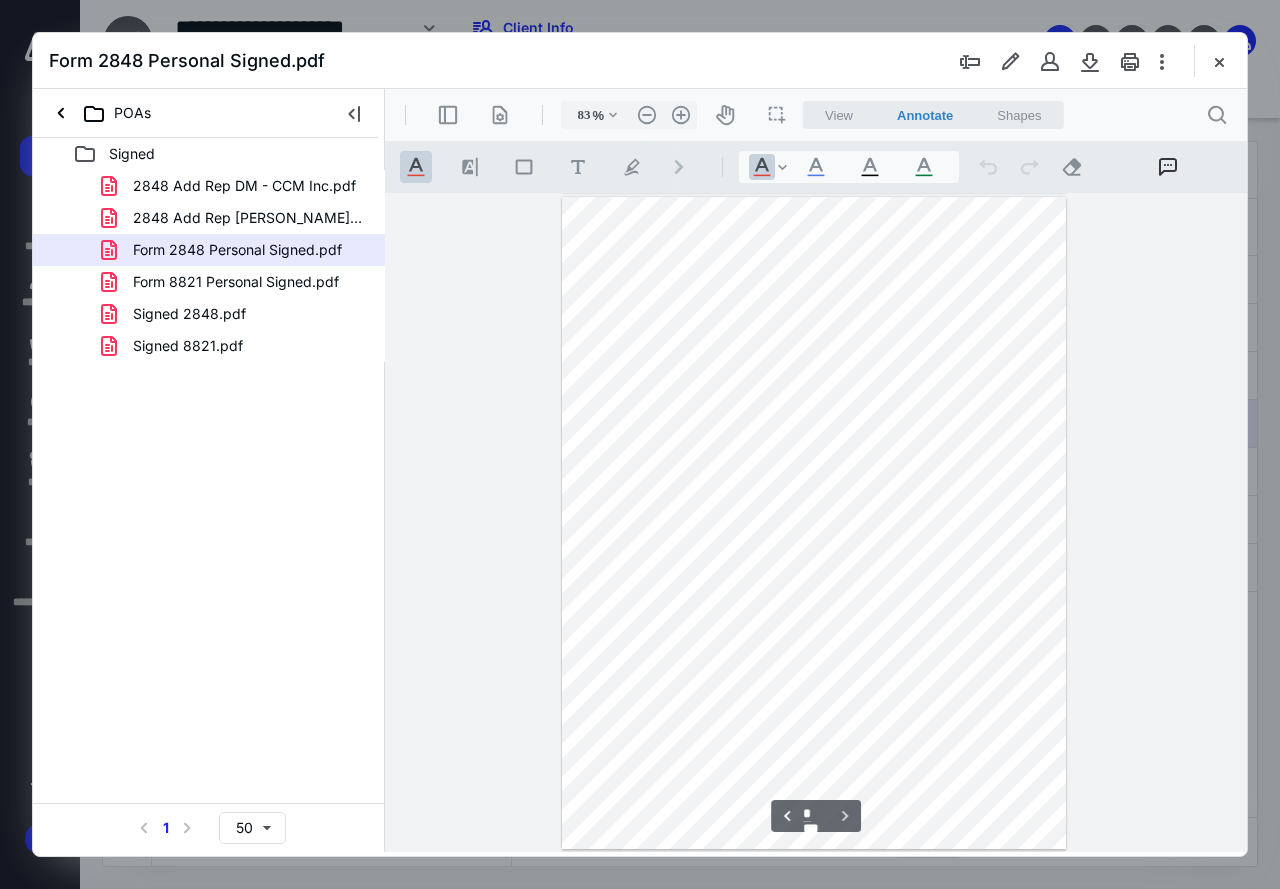 type on "*" 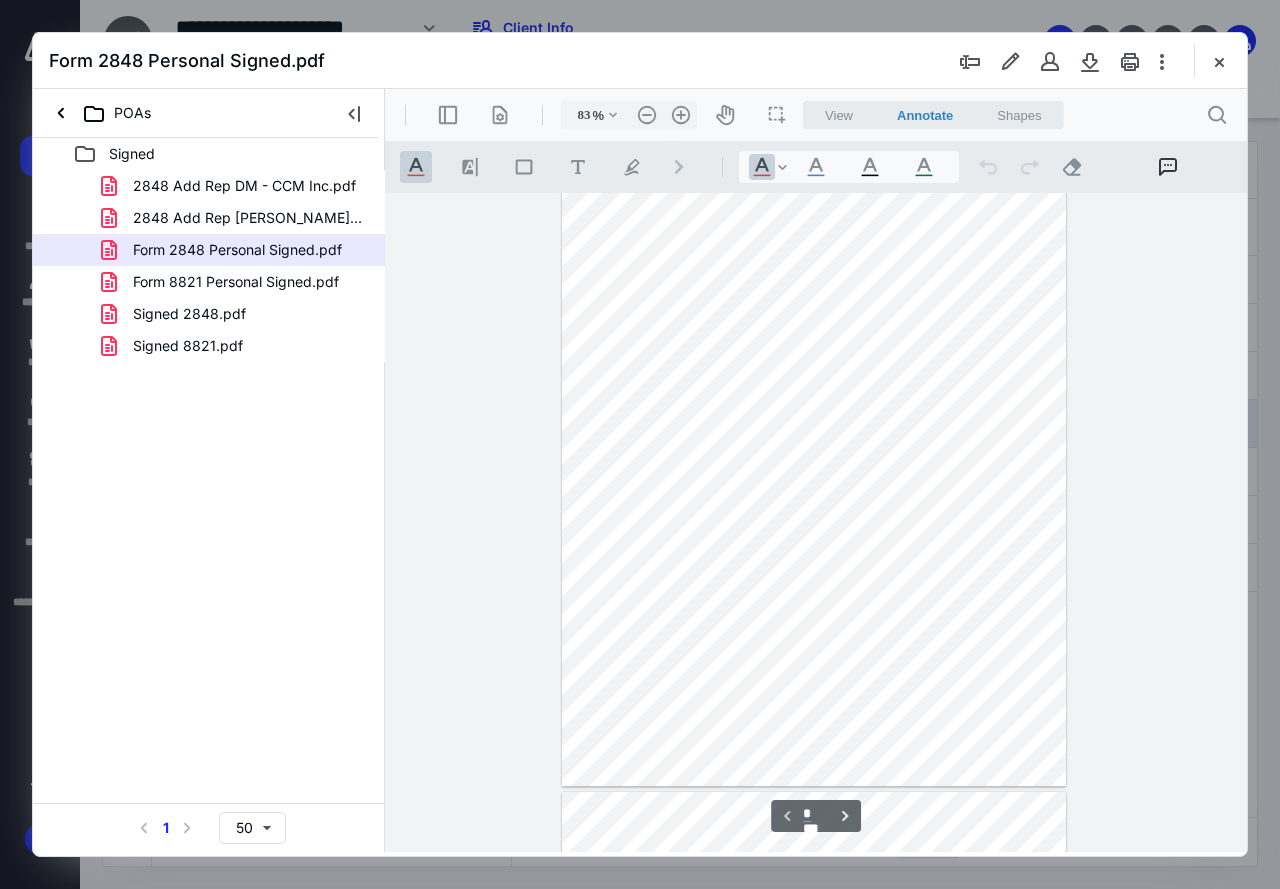 scroll, scrollTop: 0, scrollLeft: 0, axis: both 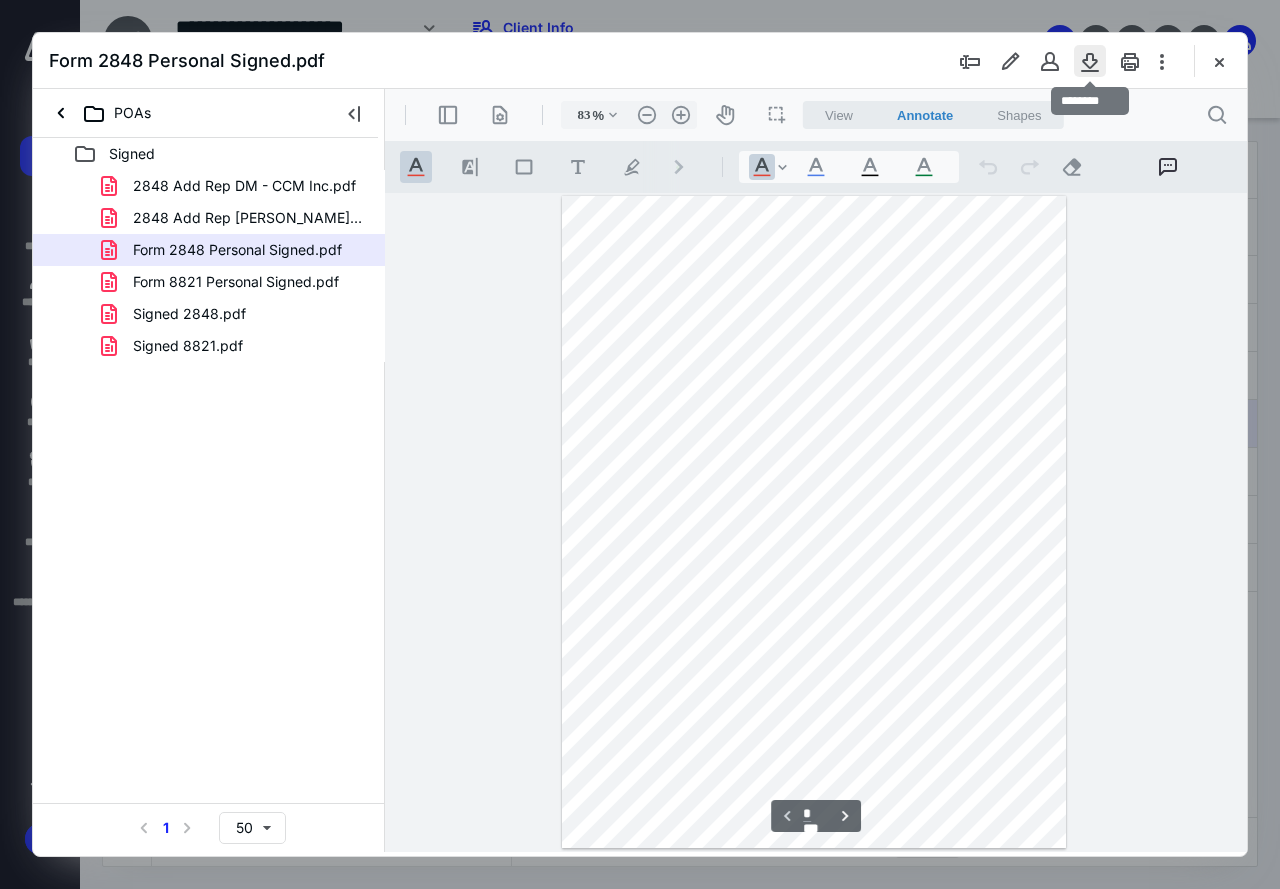 click at bounding box center (1090, 61) 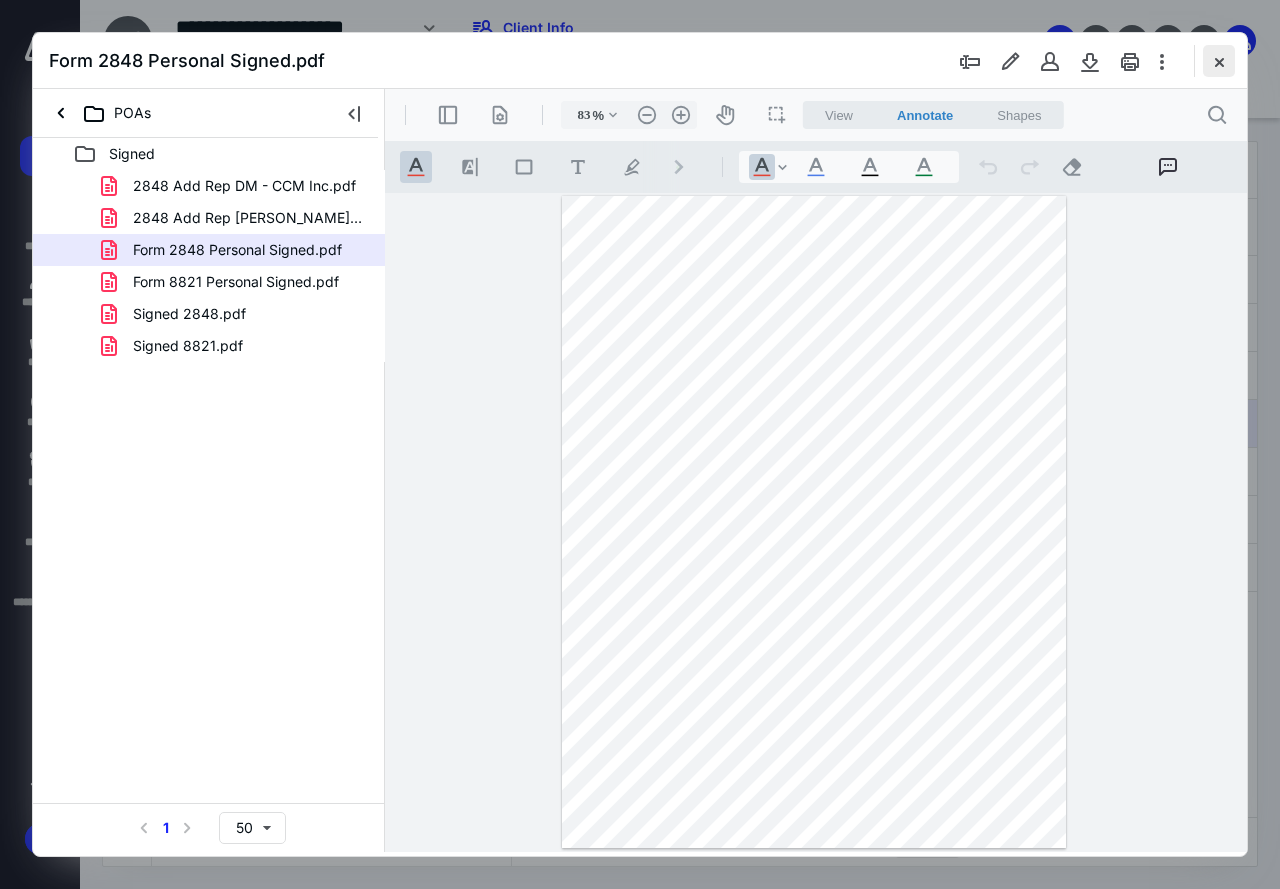 click at bounding box center [1219, 61] 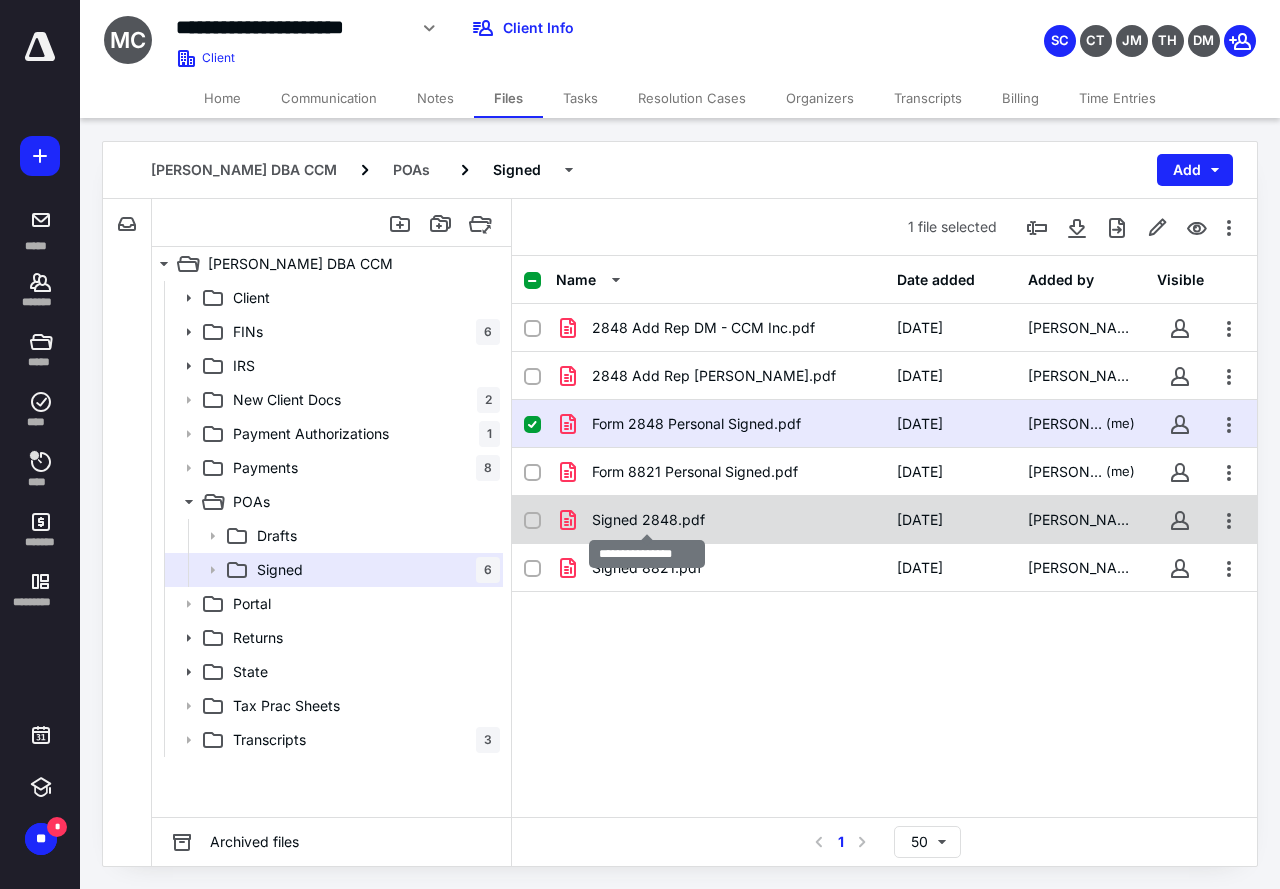 click on "Signed 2848.pdf" at bounding box center [648, 520] 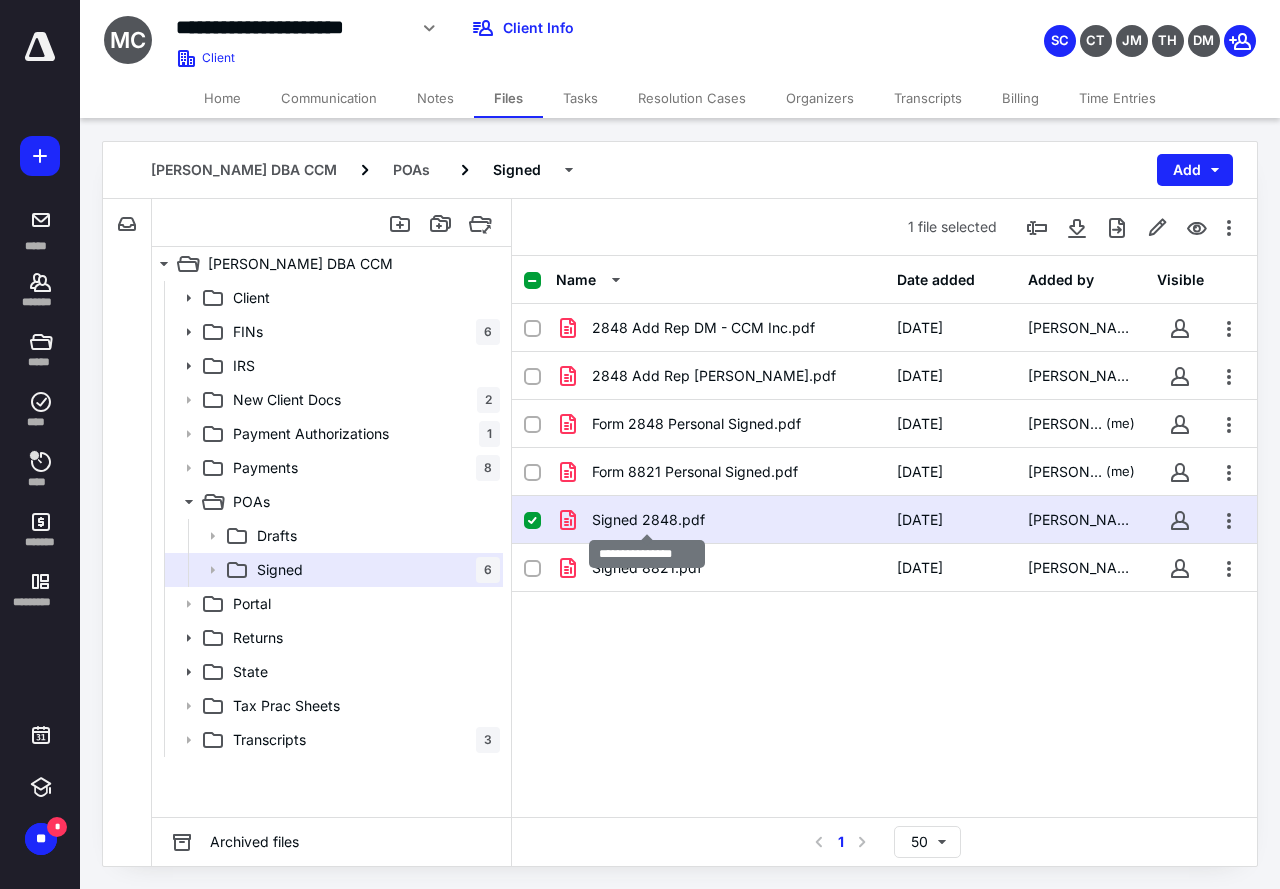 click on "Signed 2848.pdf" at bounding box center [648, 520] 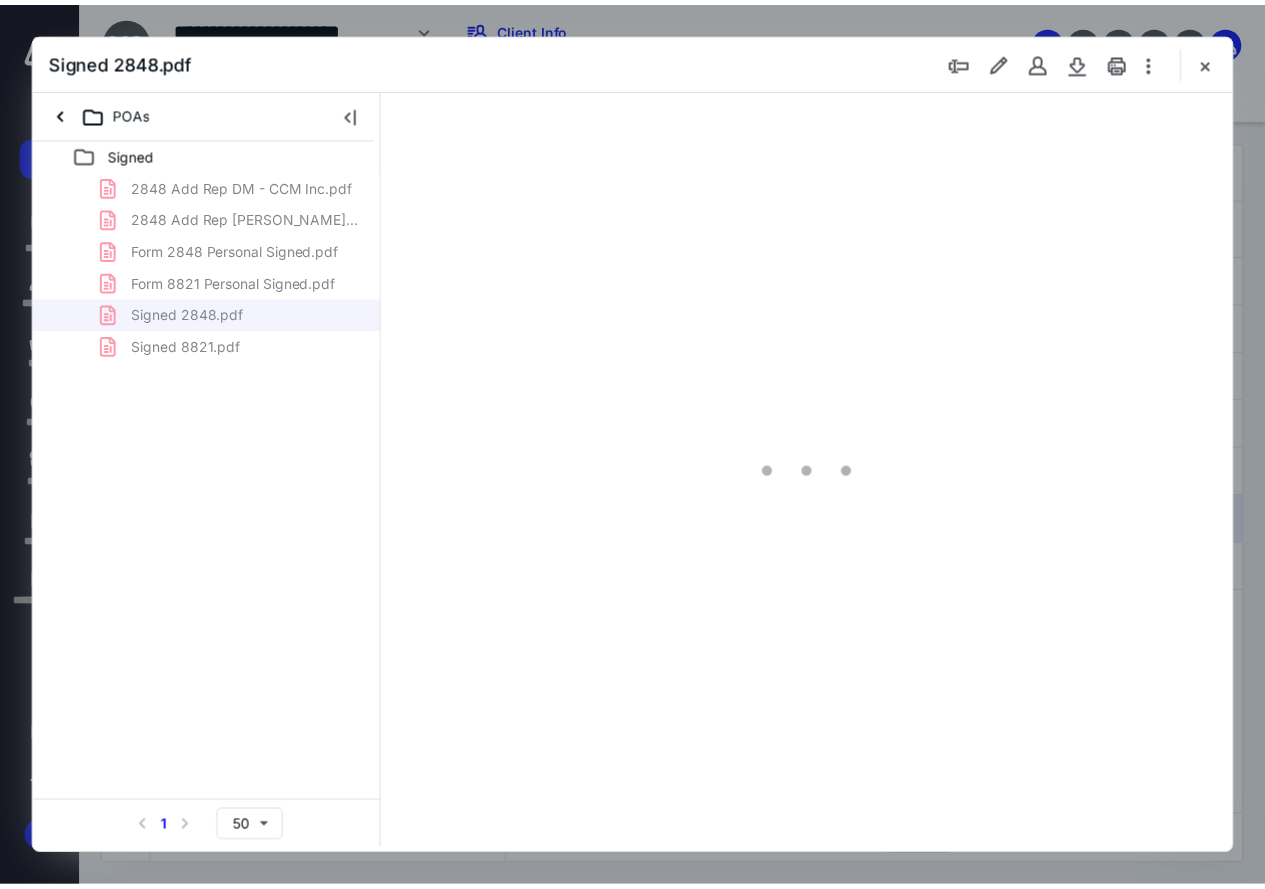 scroll, scrollTop: 0, scrollLeft: 0, axis: both 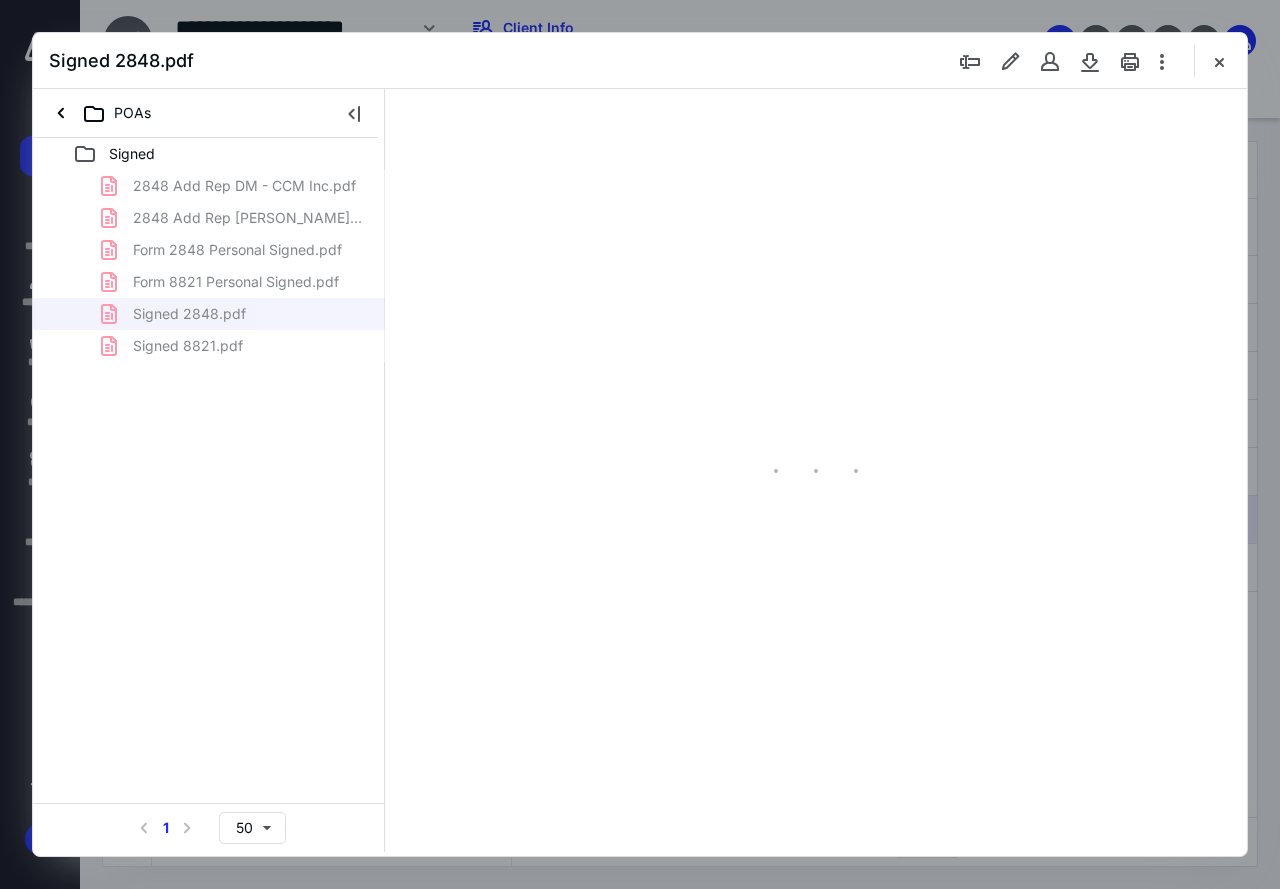 type on "83" 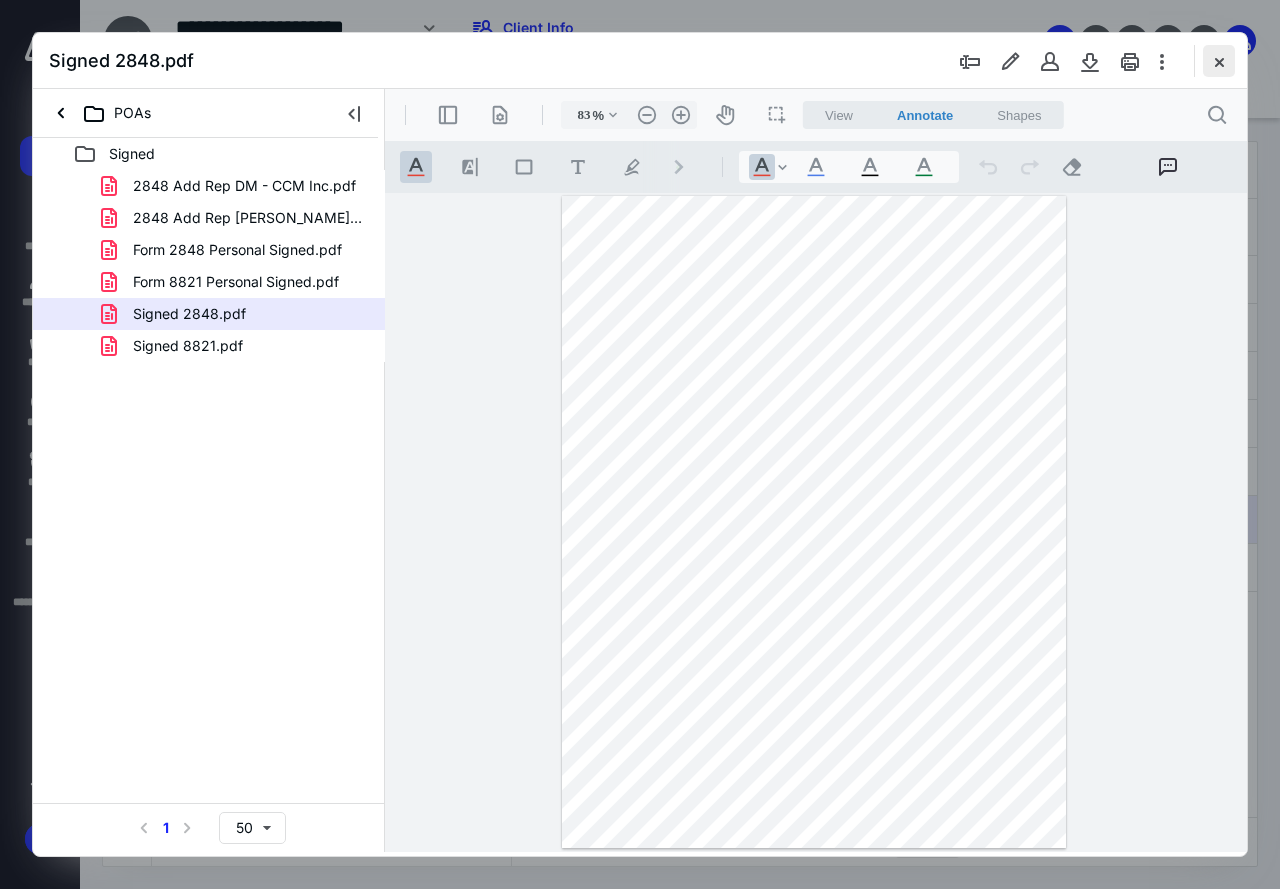 click at bounding box center [1219, 61] 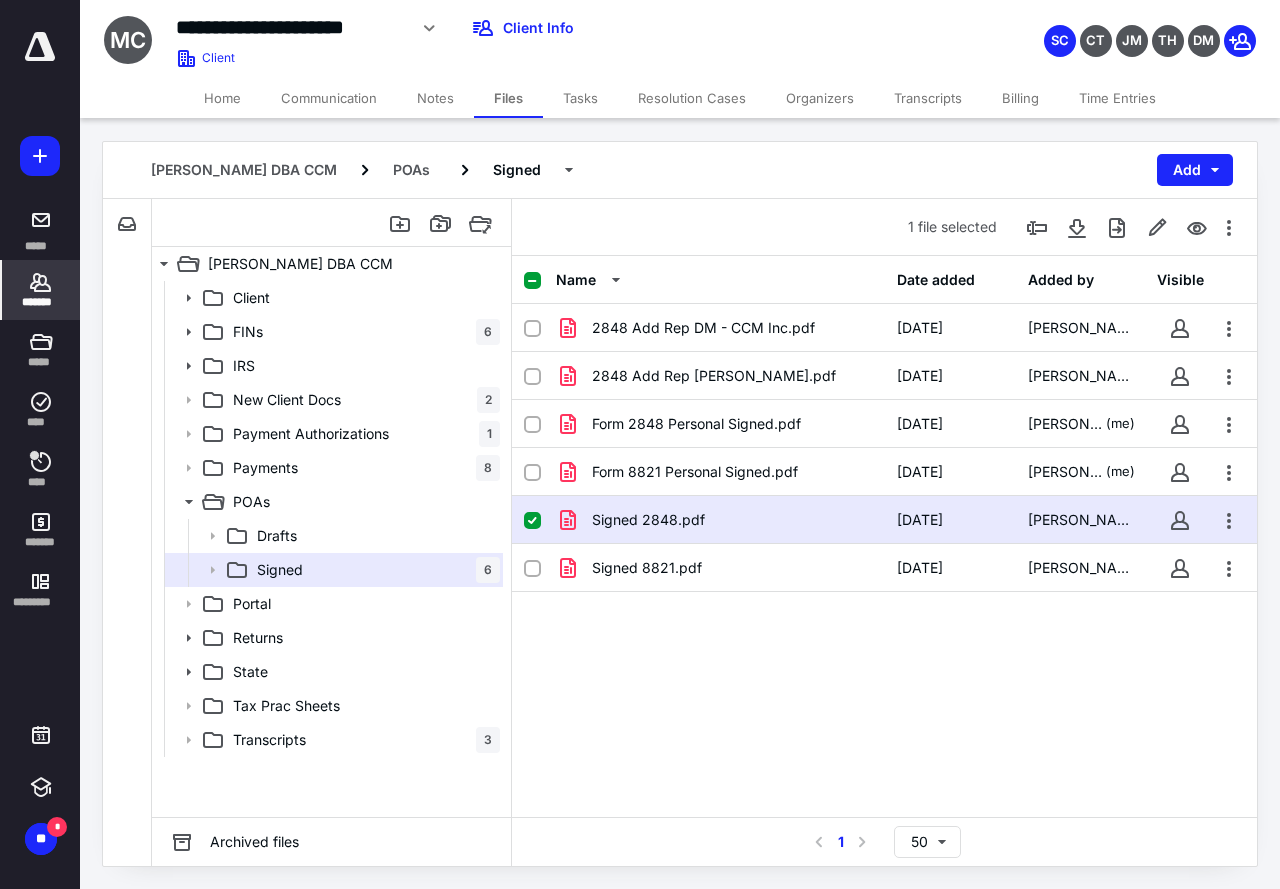 click 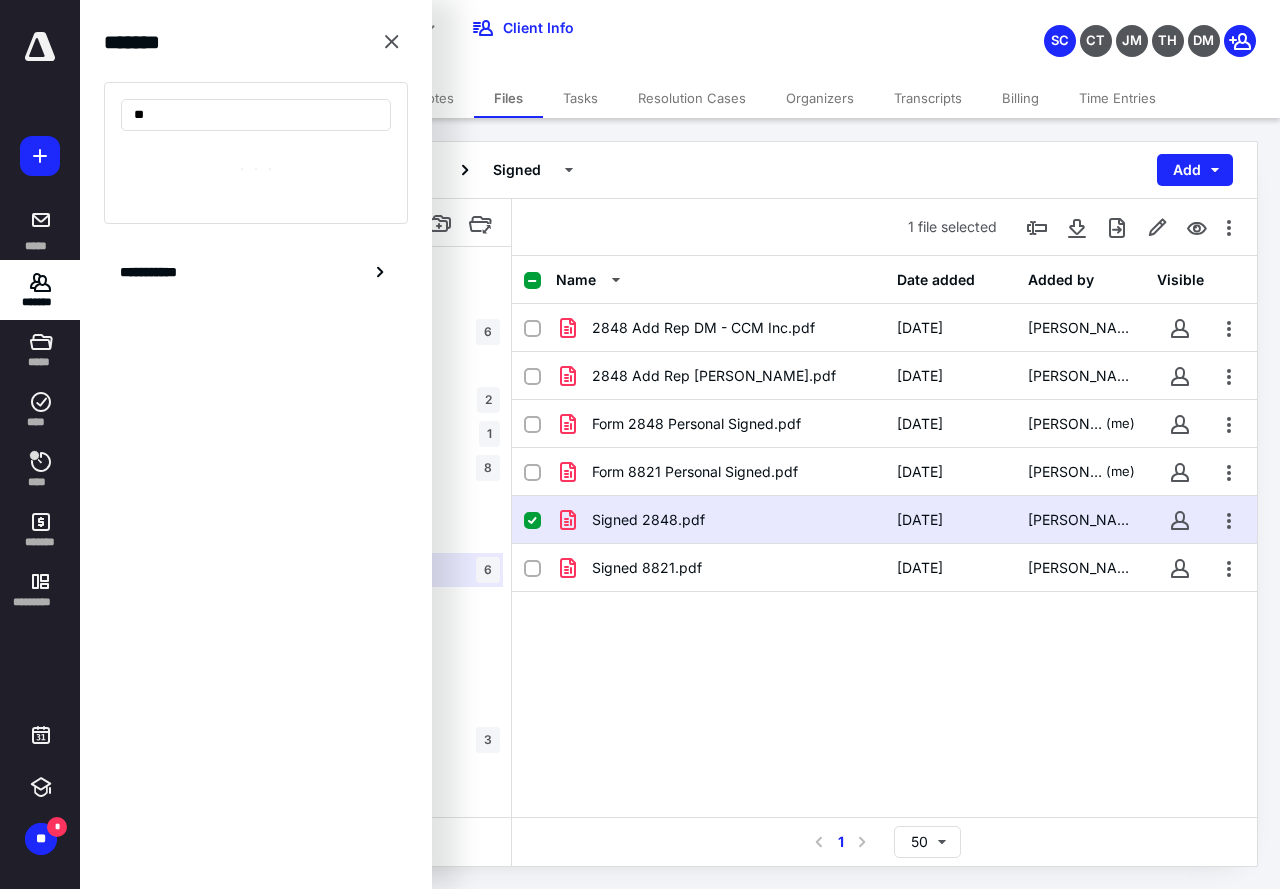 type on "*" 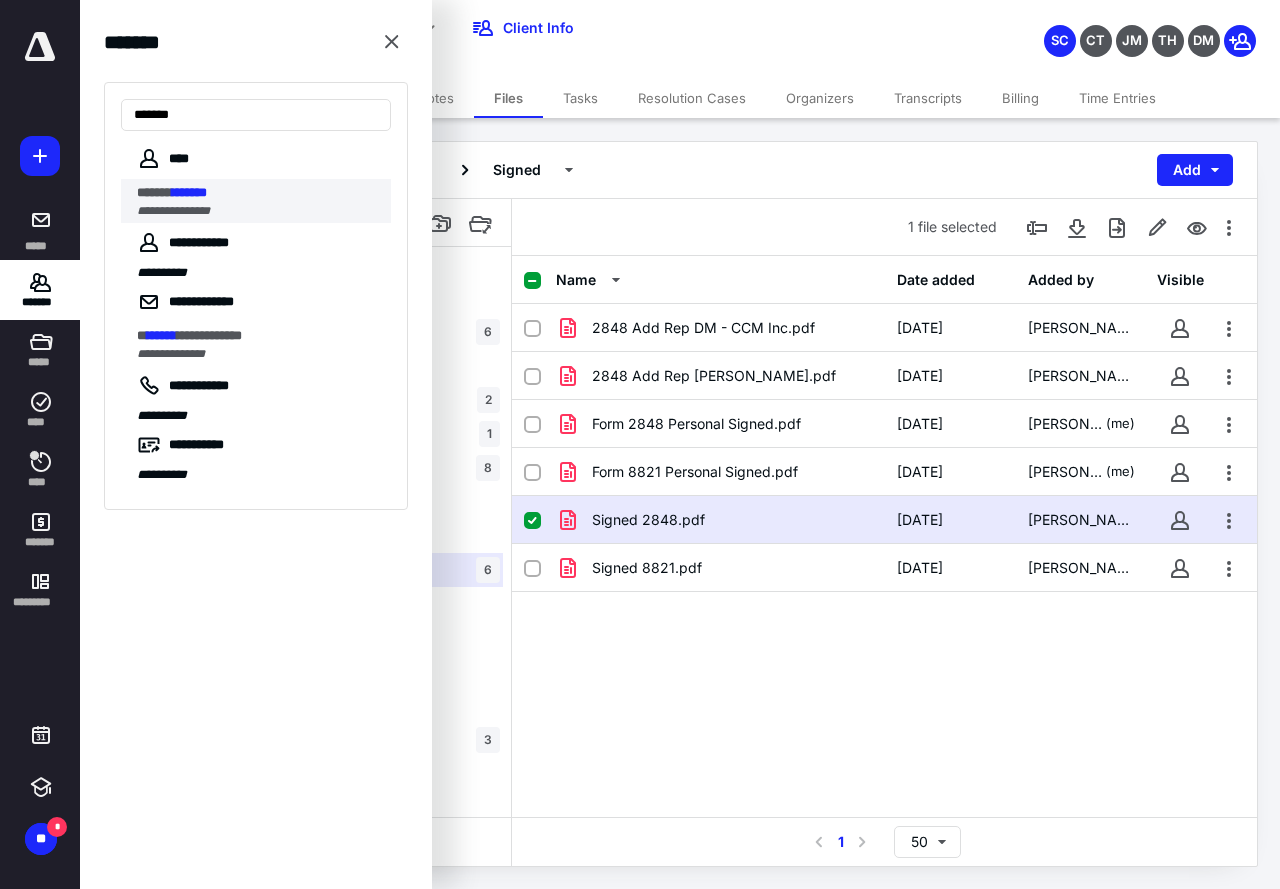 type on "*******" 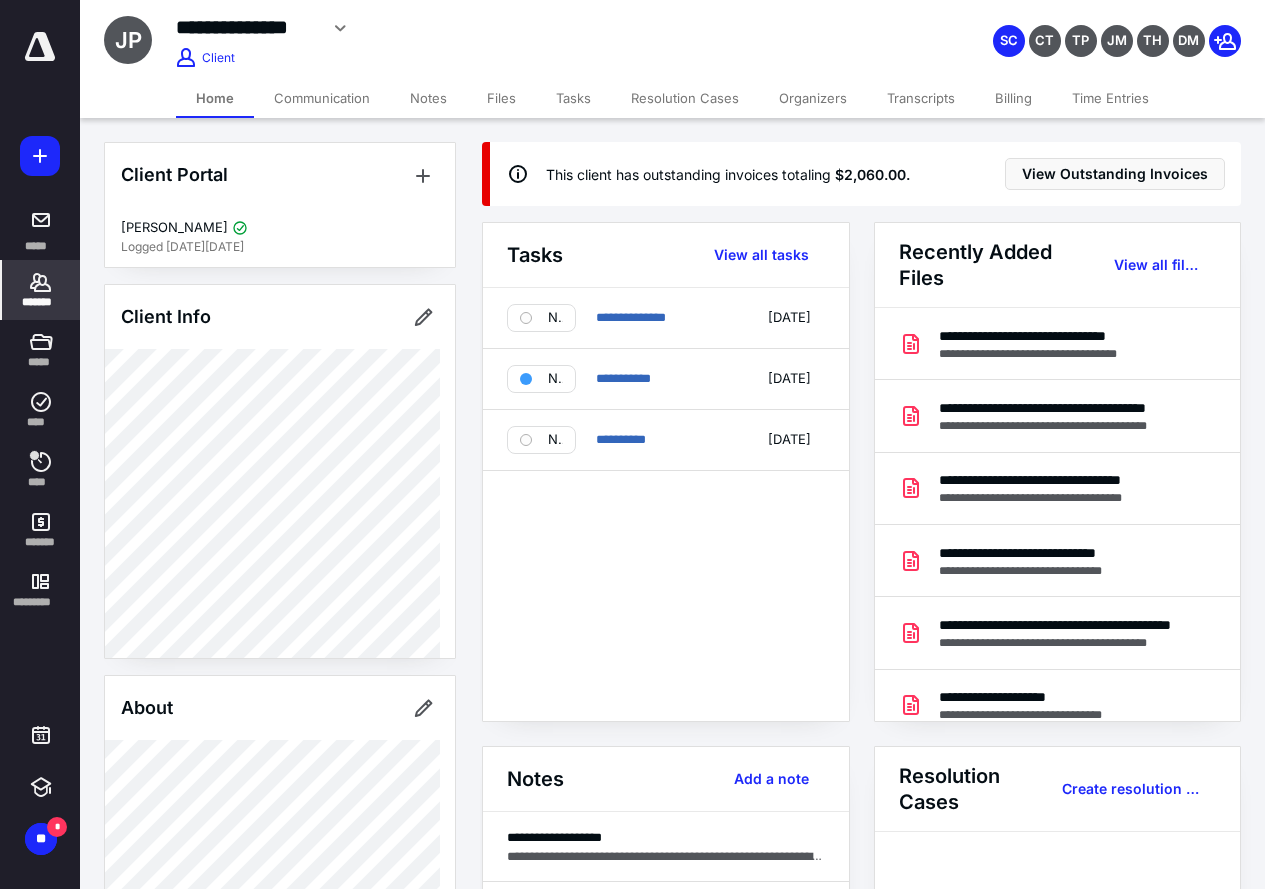 click on "Notes" at bounding box center [428, 98] 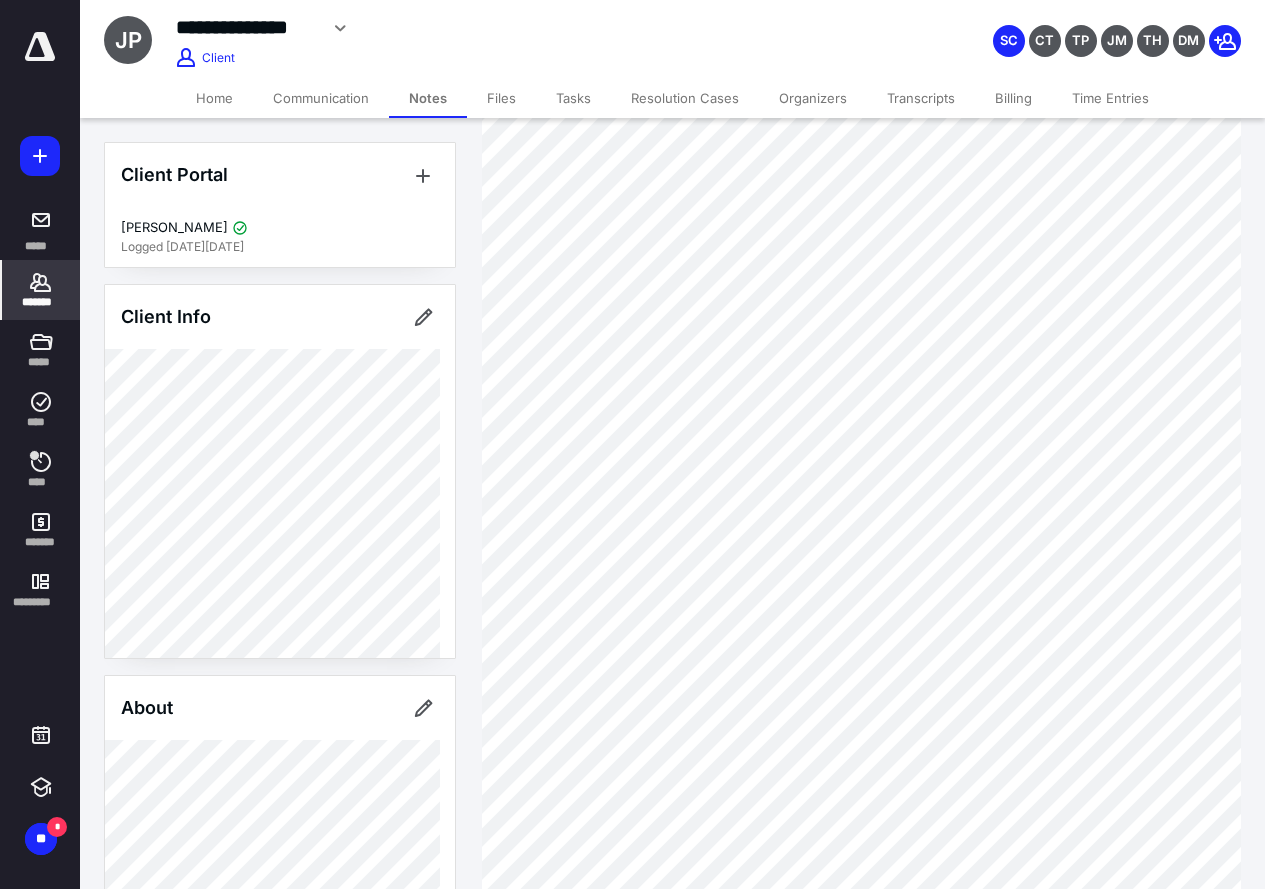 scroll, scrollTop: 200, scrollLeft: 0, axis: vertical 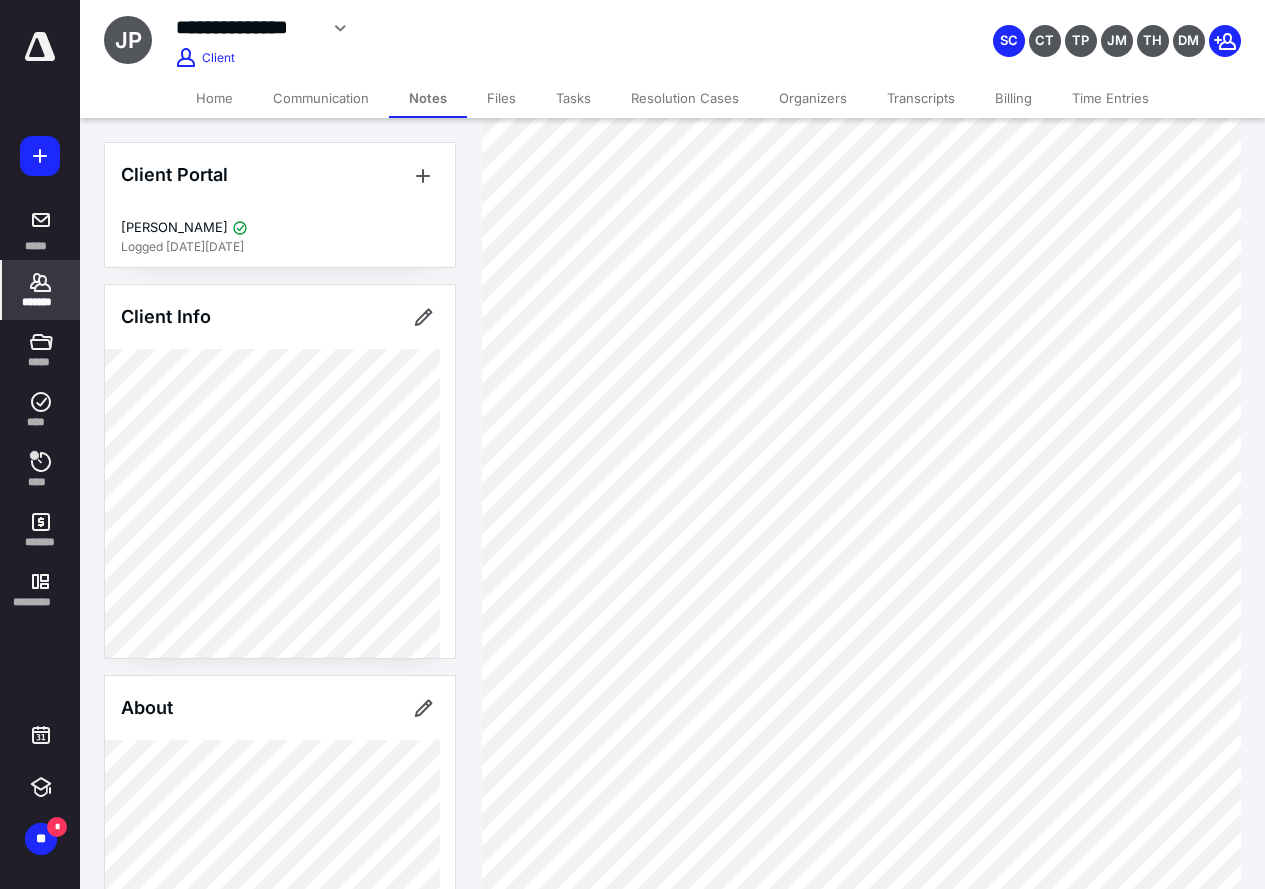 click on "Home" at bounding box center (214, 98) 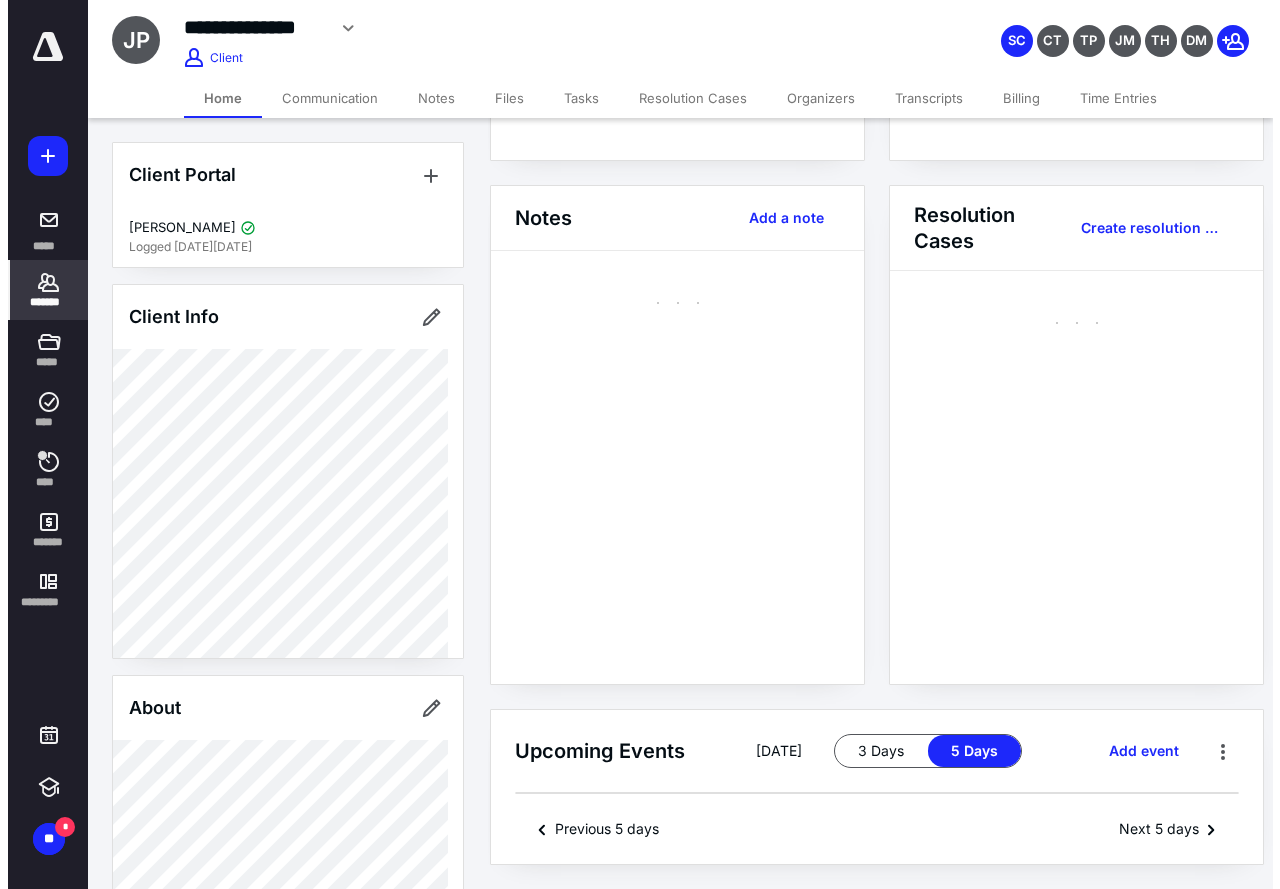 scroll, scrollTop: 0, scrollLeft: 0, axis: both 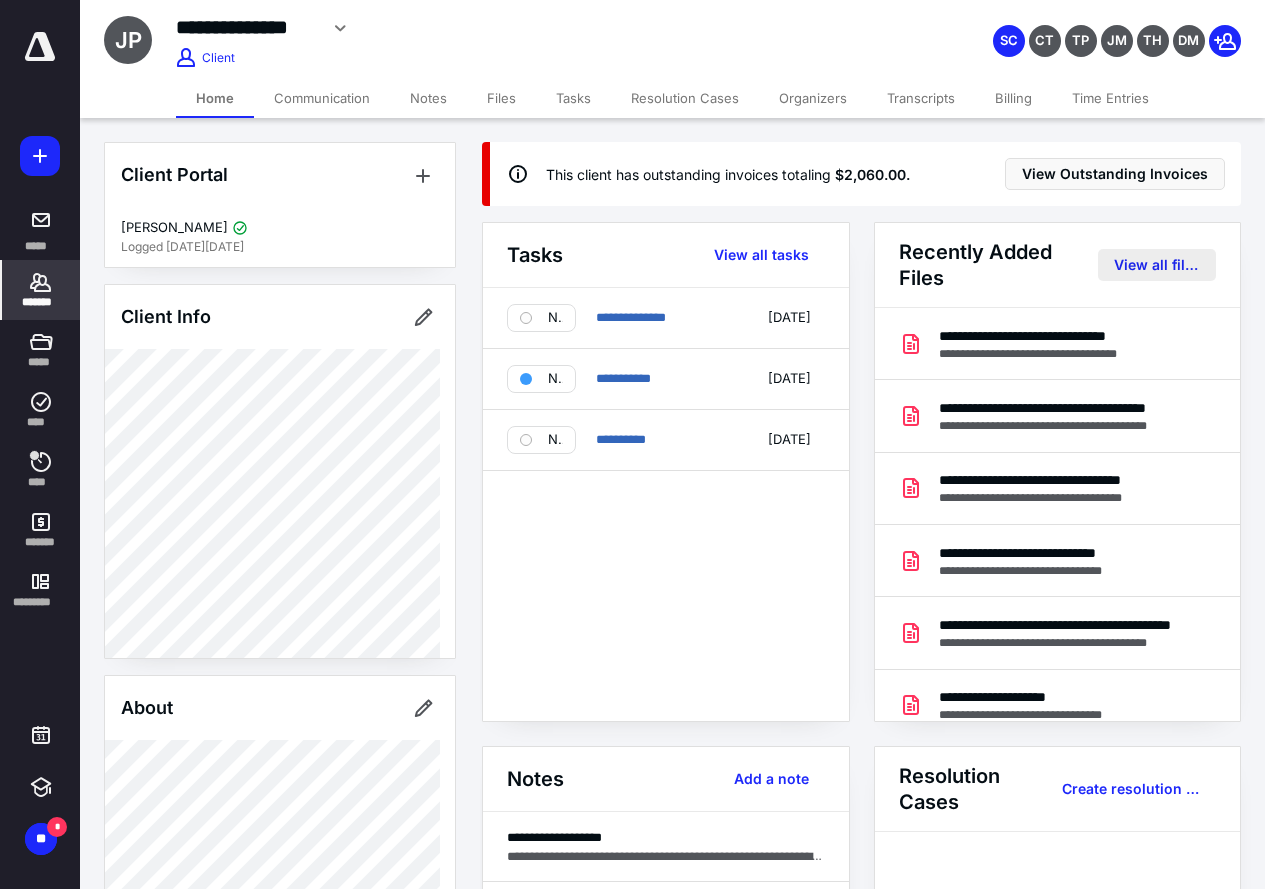 click on "View all files" at bounding box center (1157, 265) 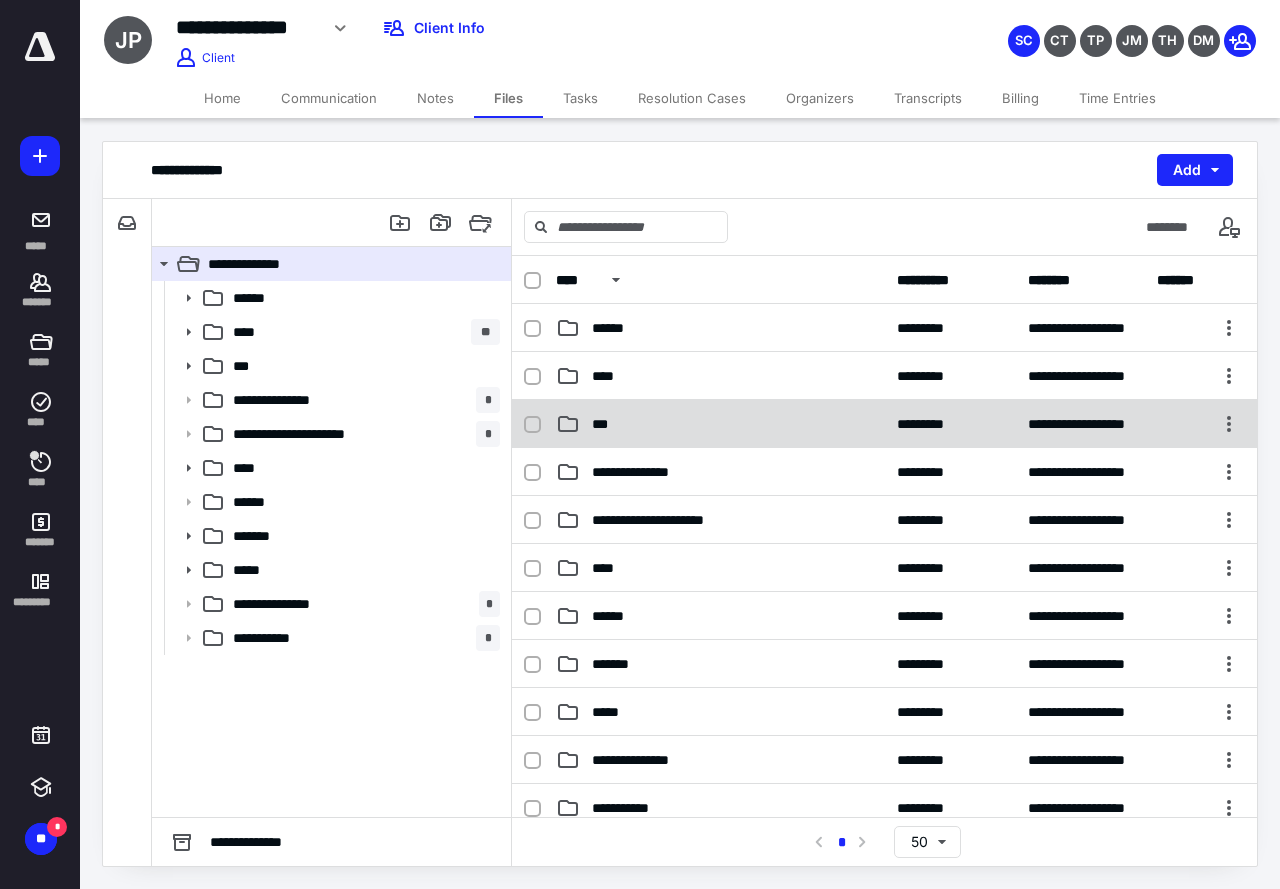click on "***" at bounding box center [603, 424] 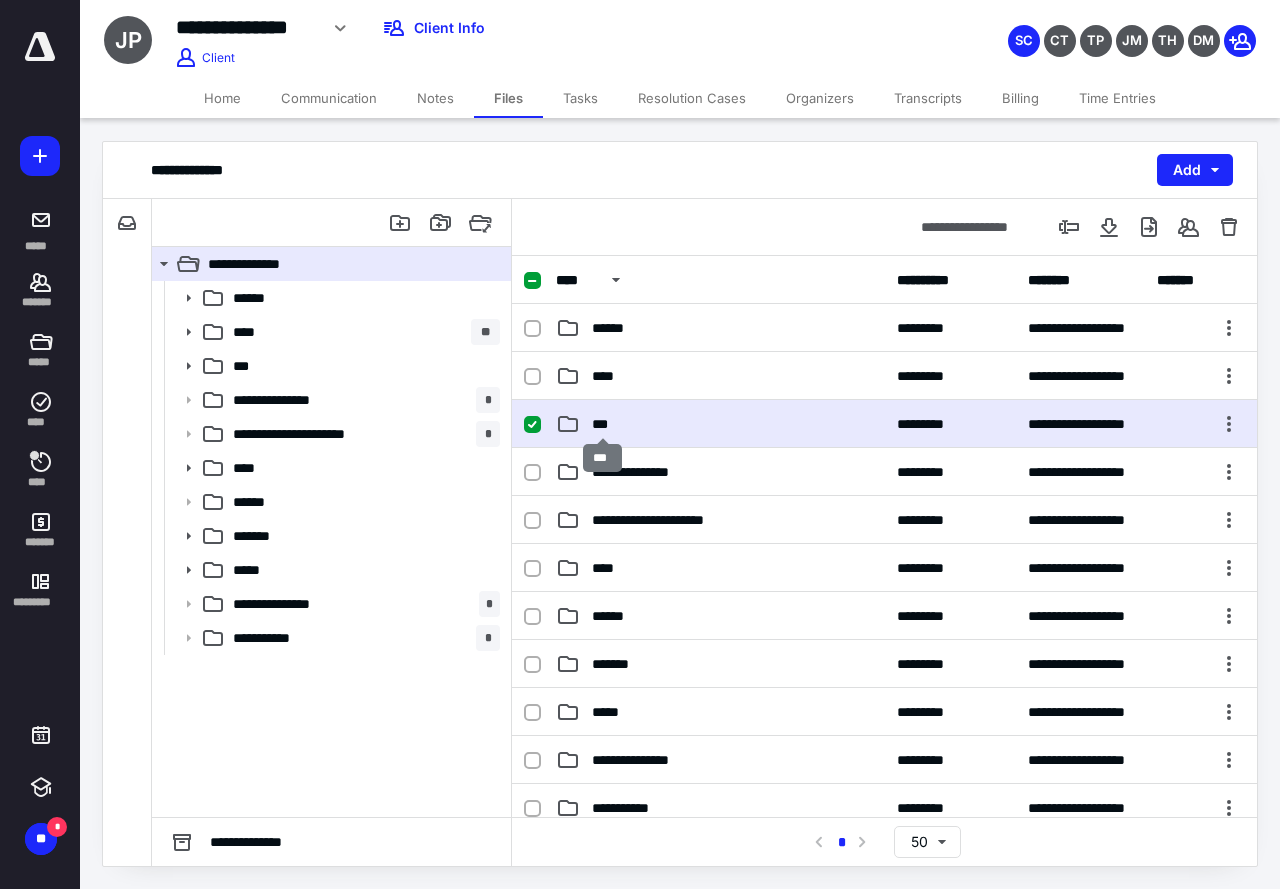 click on "***" at bounding box center [603, 424] 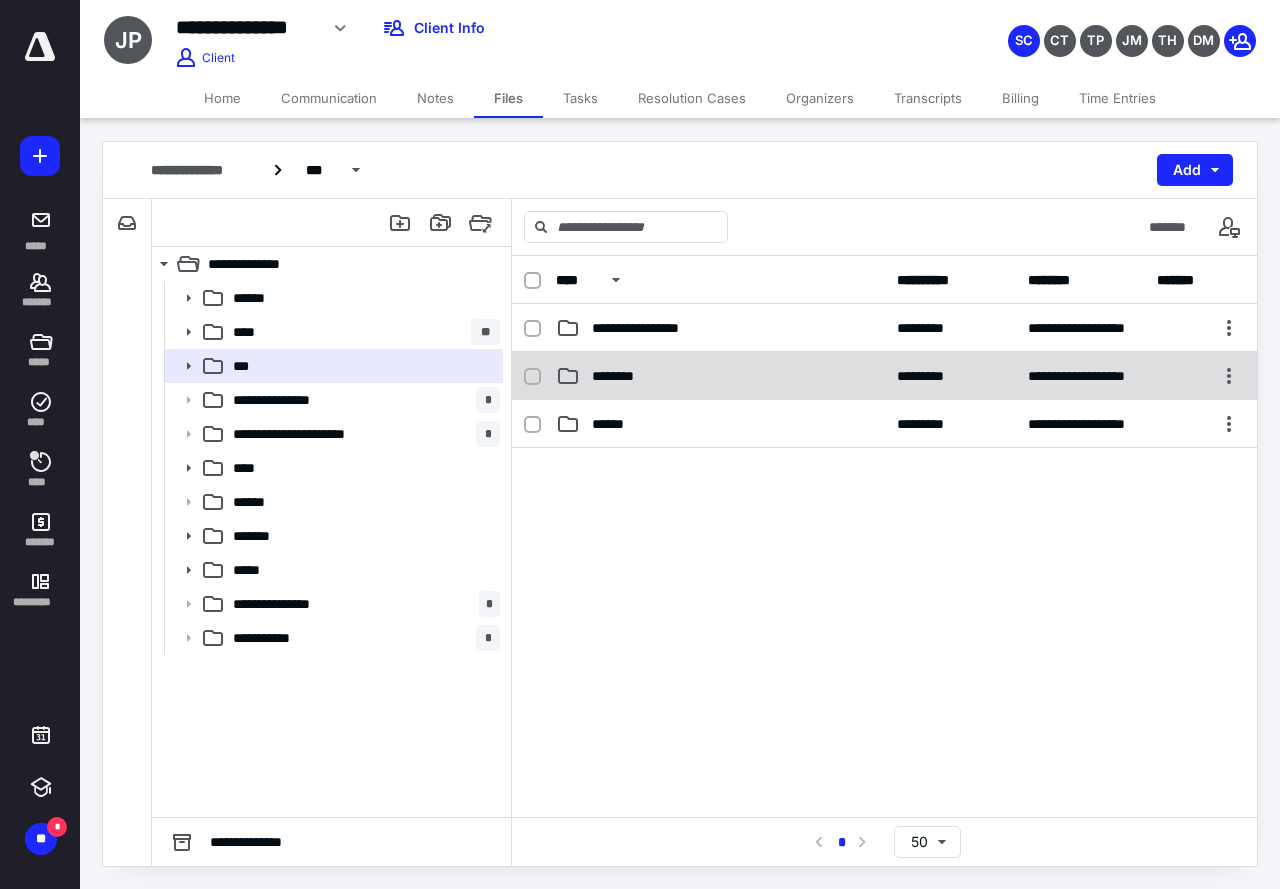 click on "********" at bounding box center [720, 376] 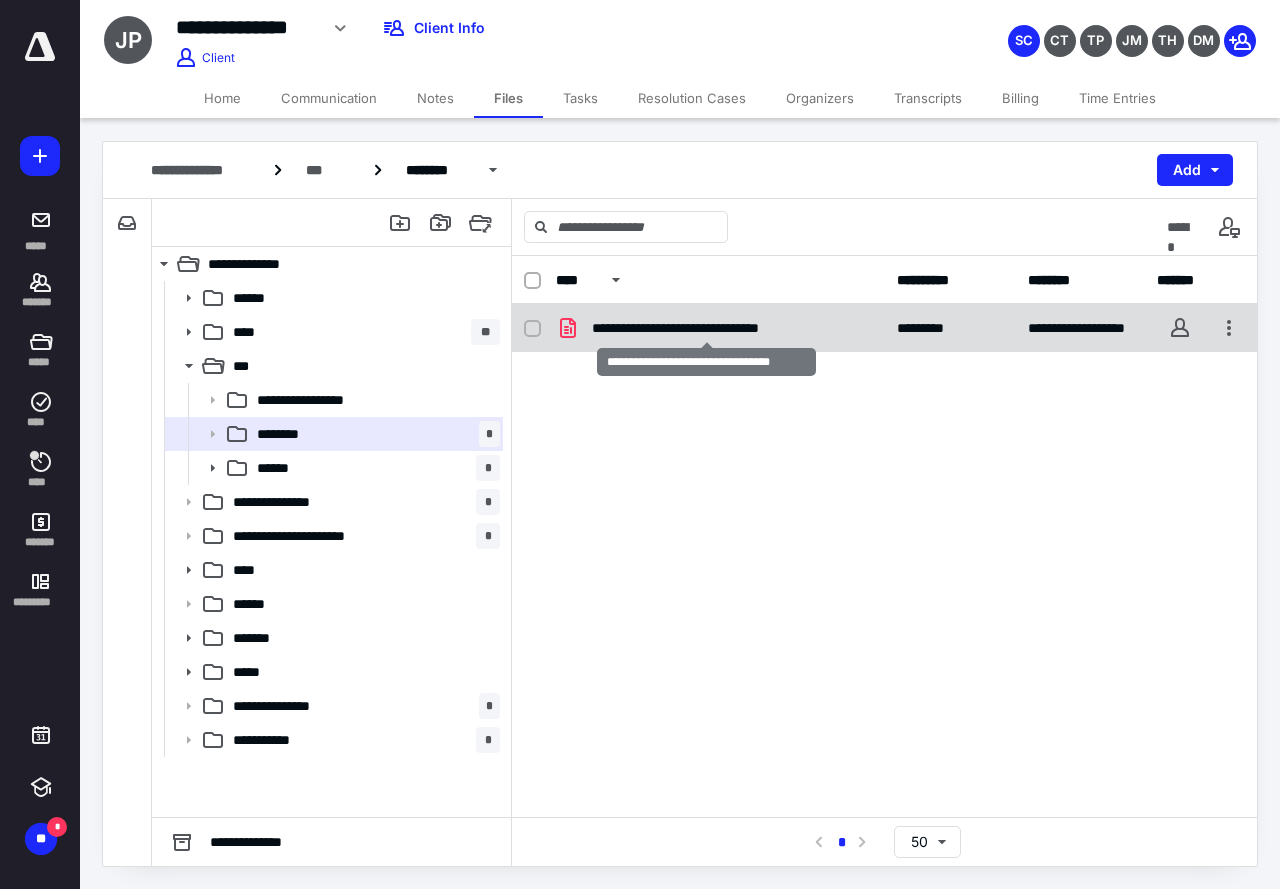 click on "**********" at bounding box center [707, 328] 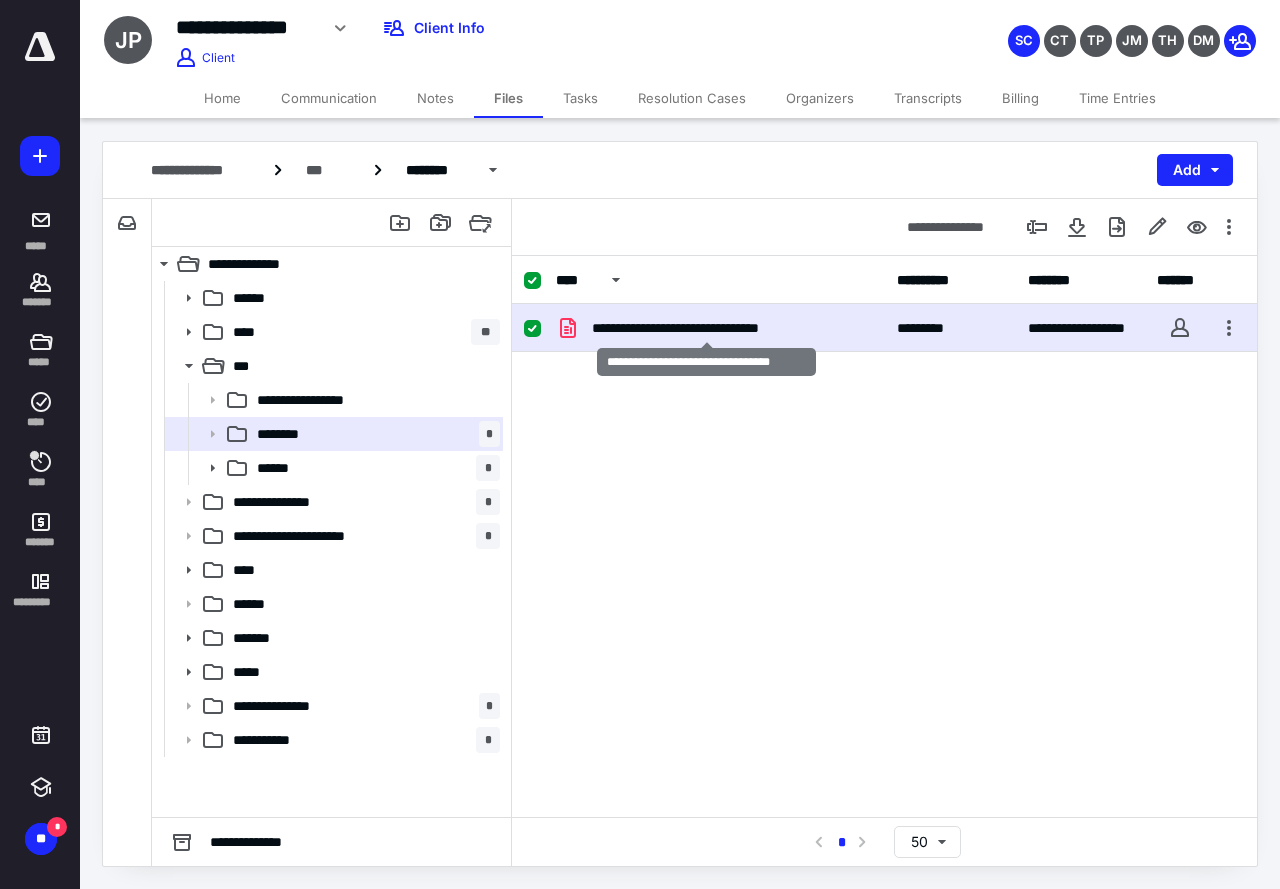 click on "**********" at bounding box center [707, 328] 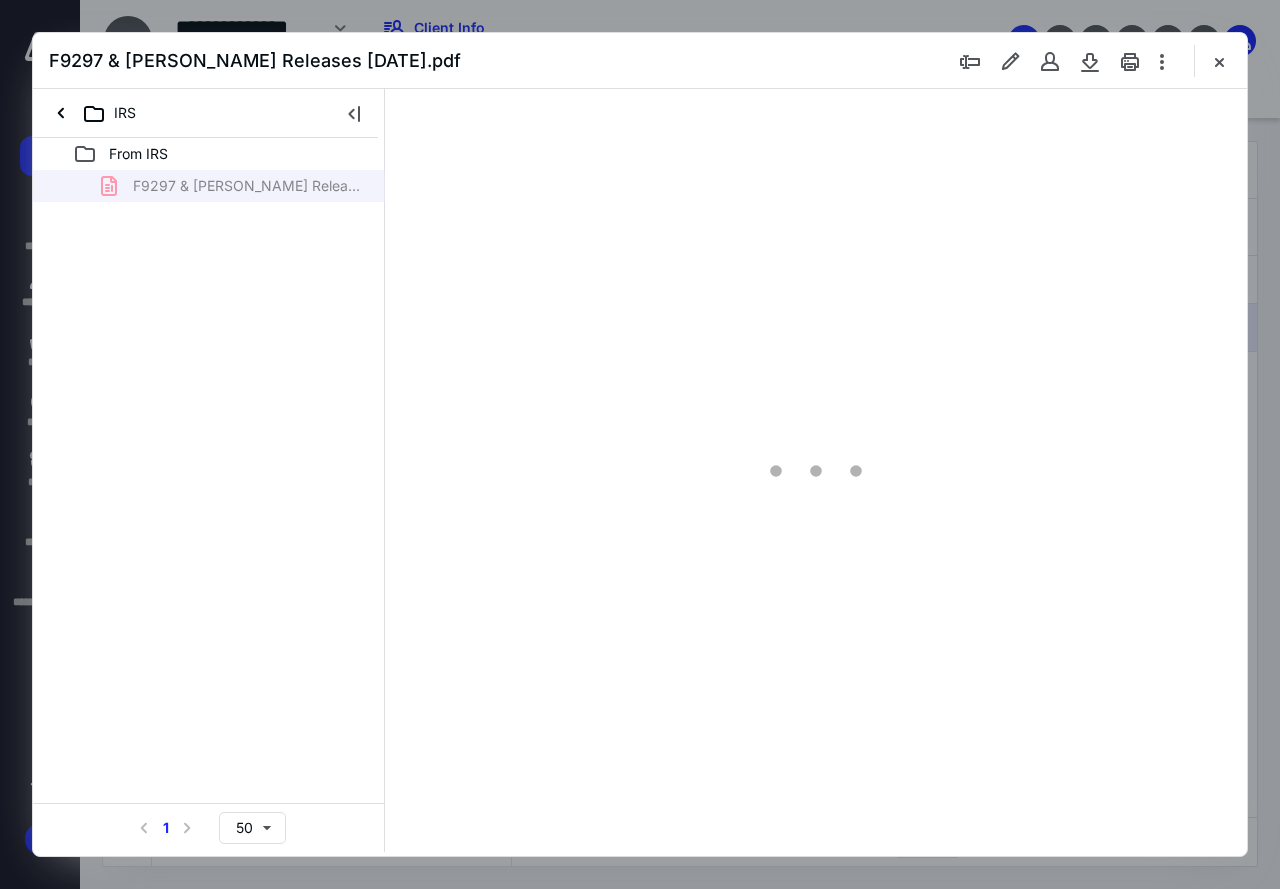 scroll, scrollTop: 0, scrollLeft: 0, axis: both 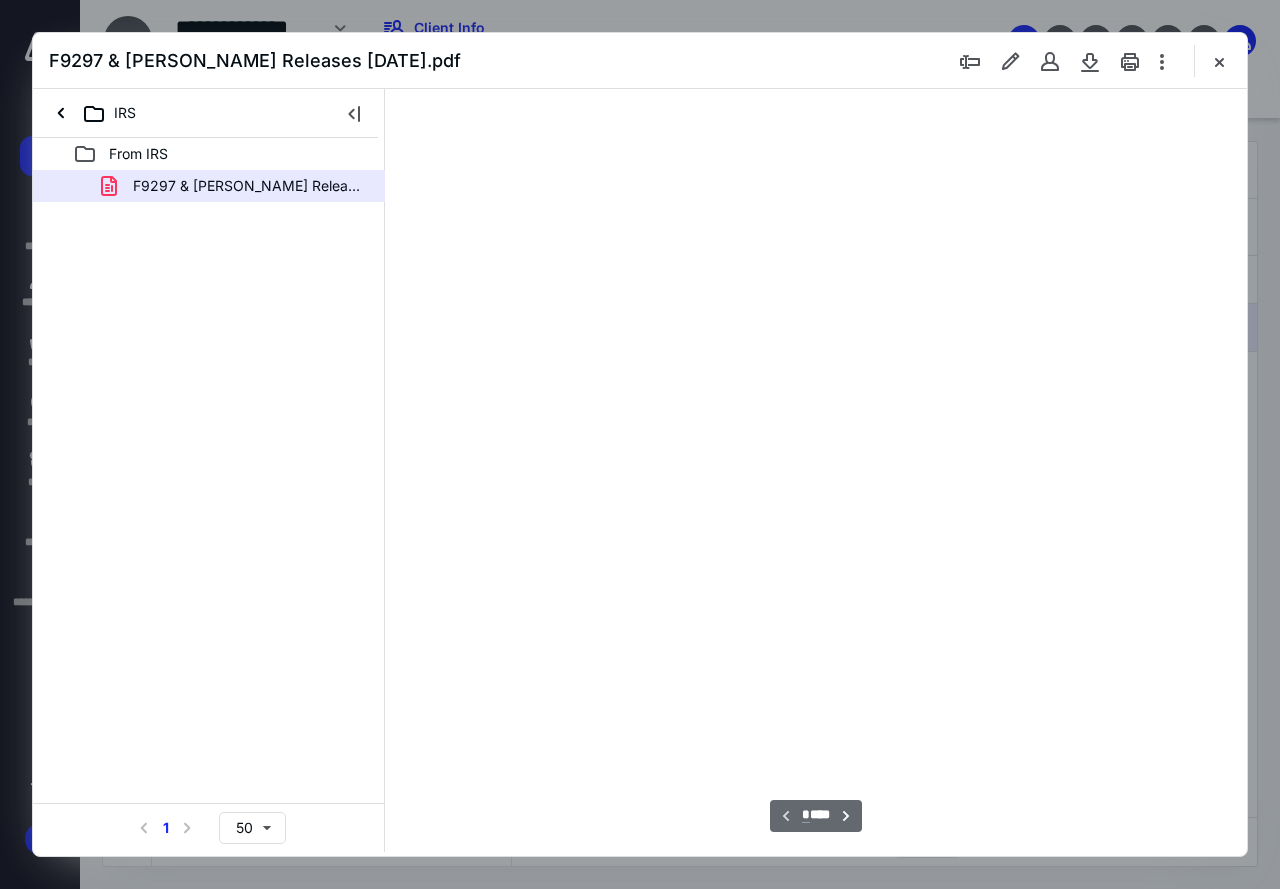 type on "79" 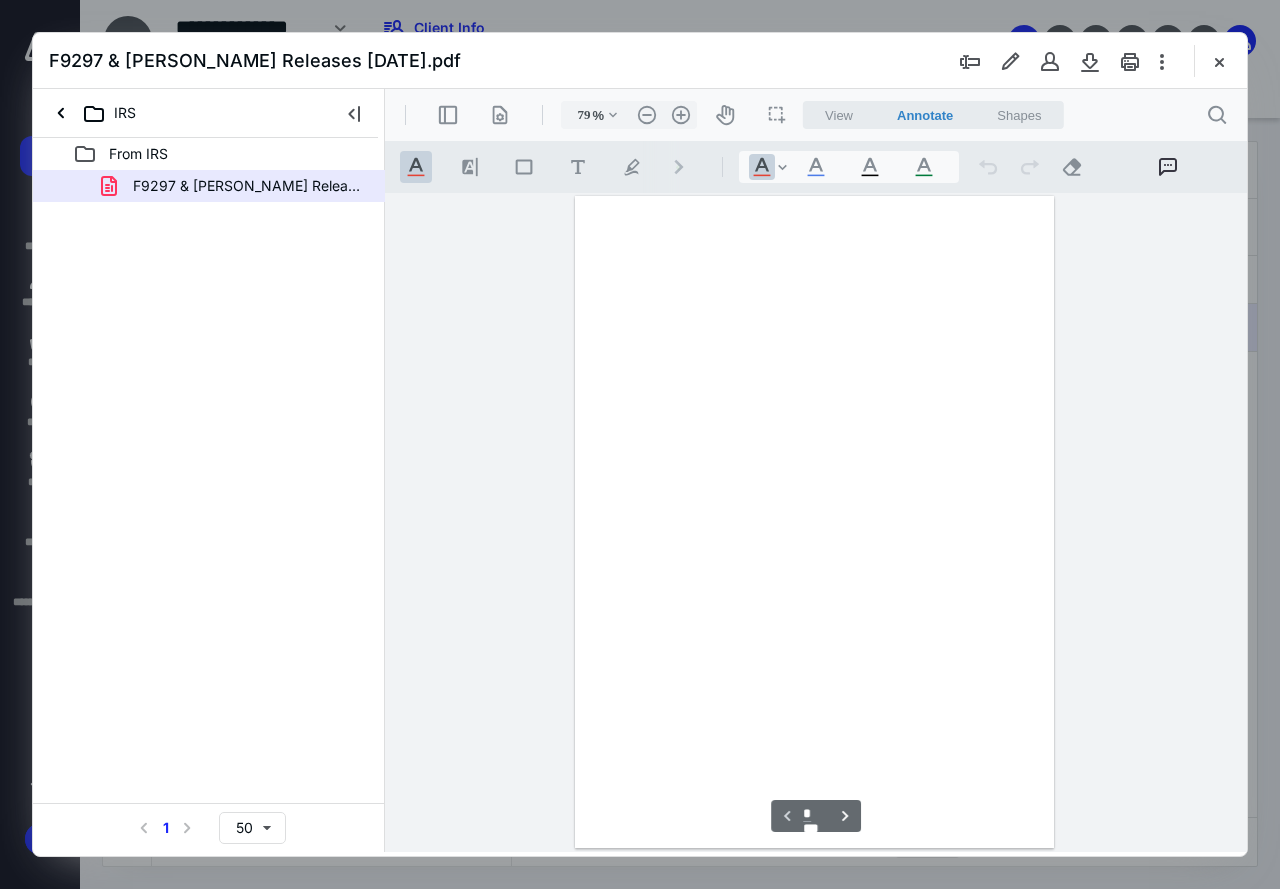 scroll, scrollTop: 107, scrollLeft: 0, axis: vertical 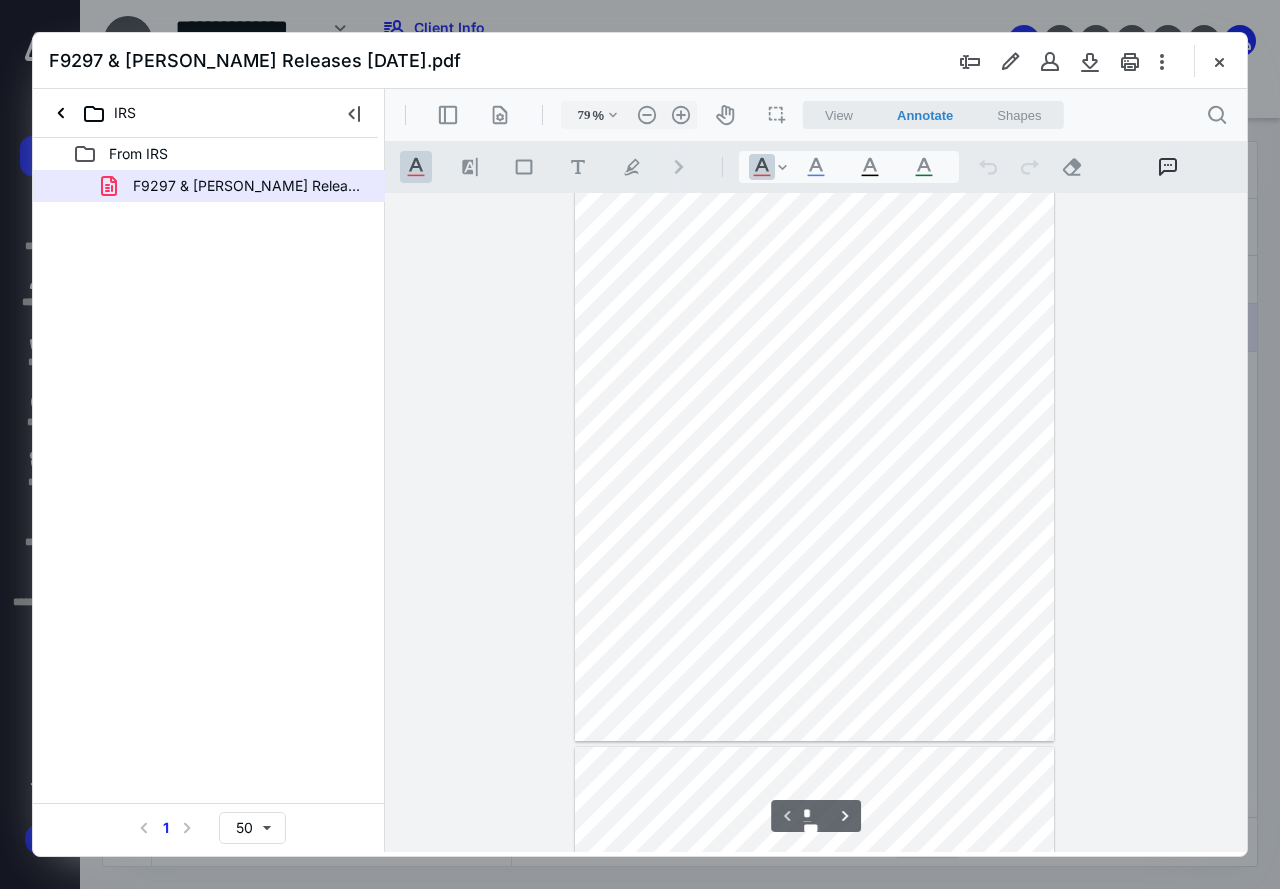 type on "*" 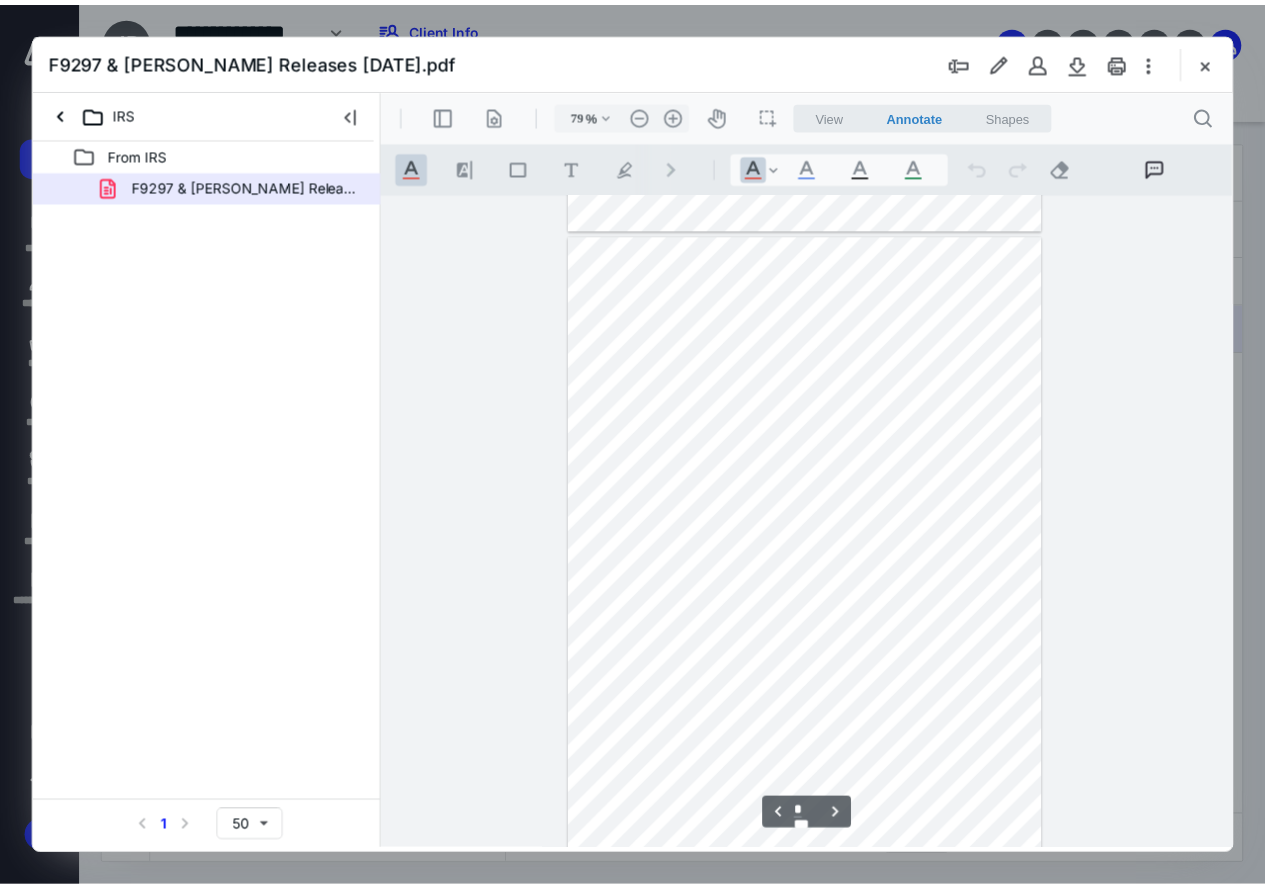 scroll, scrollTop: 507, scrollLeft: 0, axis: vertical 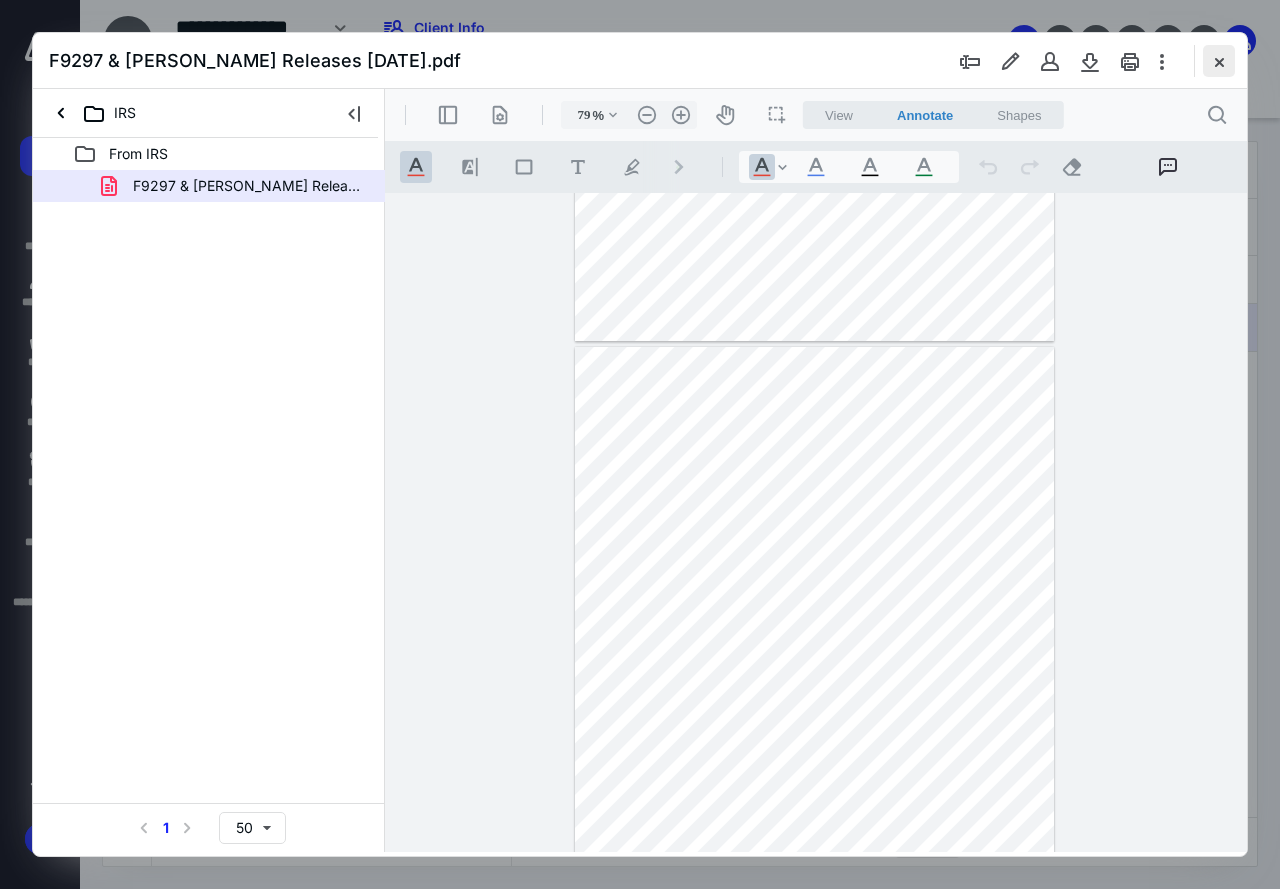 click at bounding box center [1219, 61] 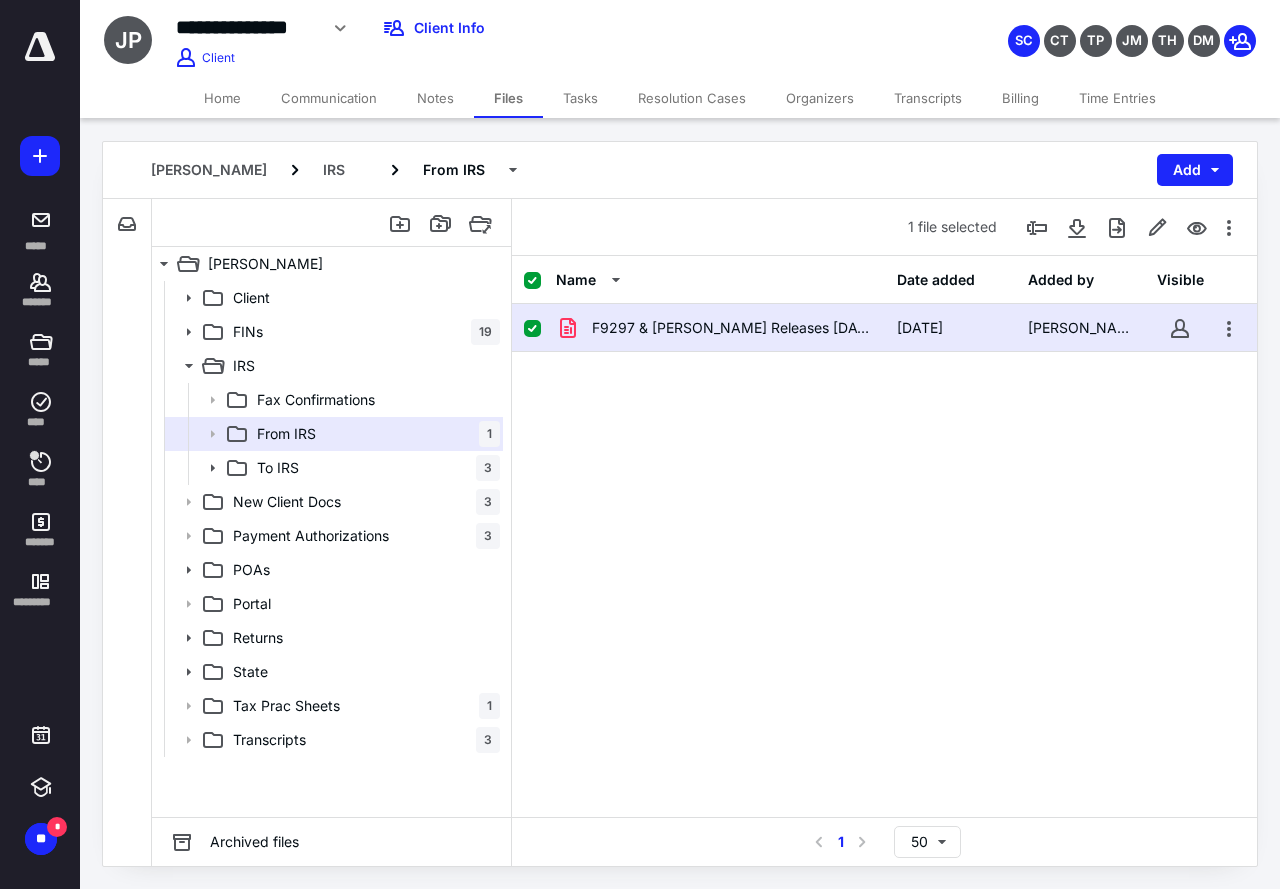 click on "Home" at bounding box center (222, 98) 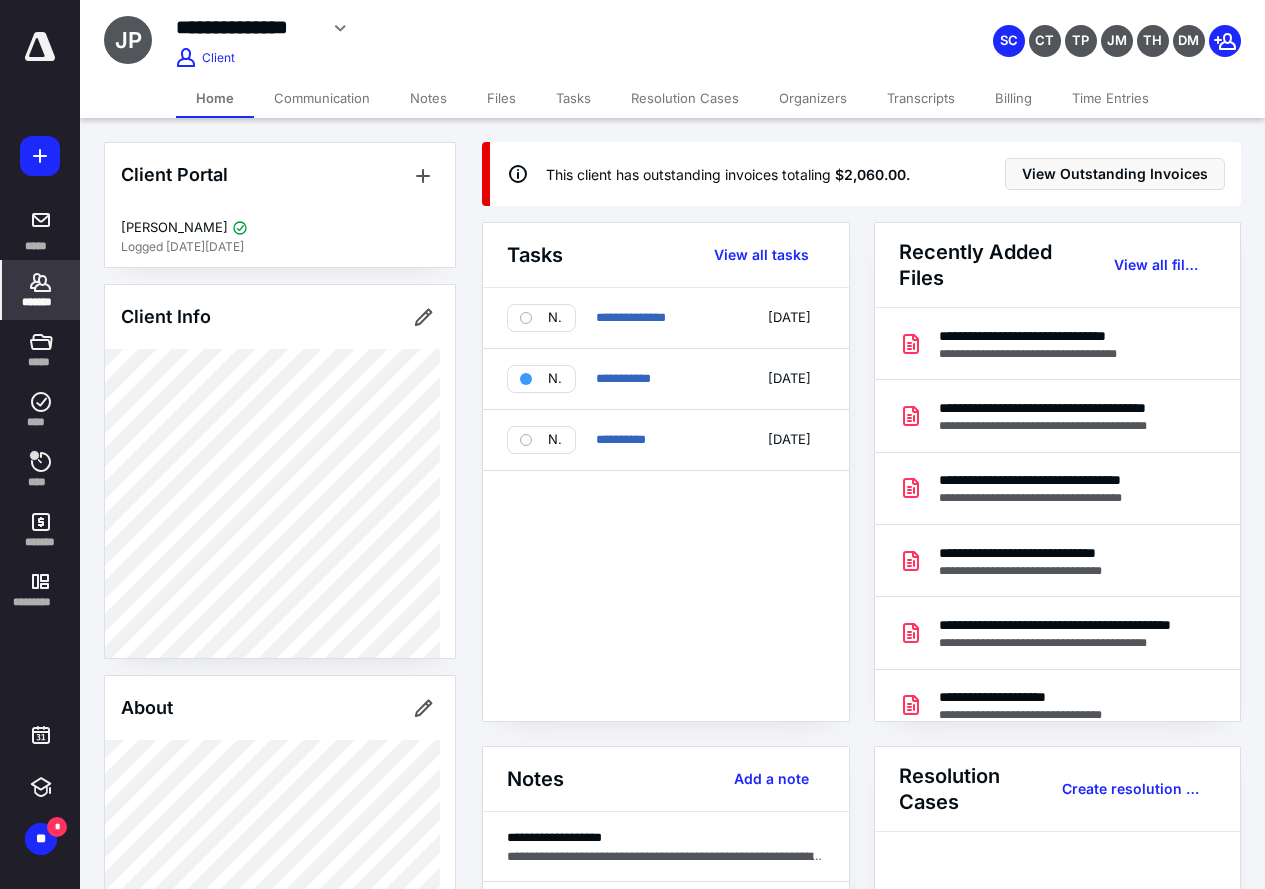 click on "Notes" at bounding box center [428, 98] 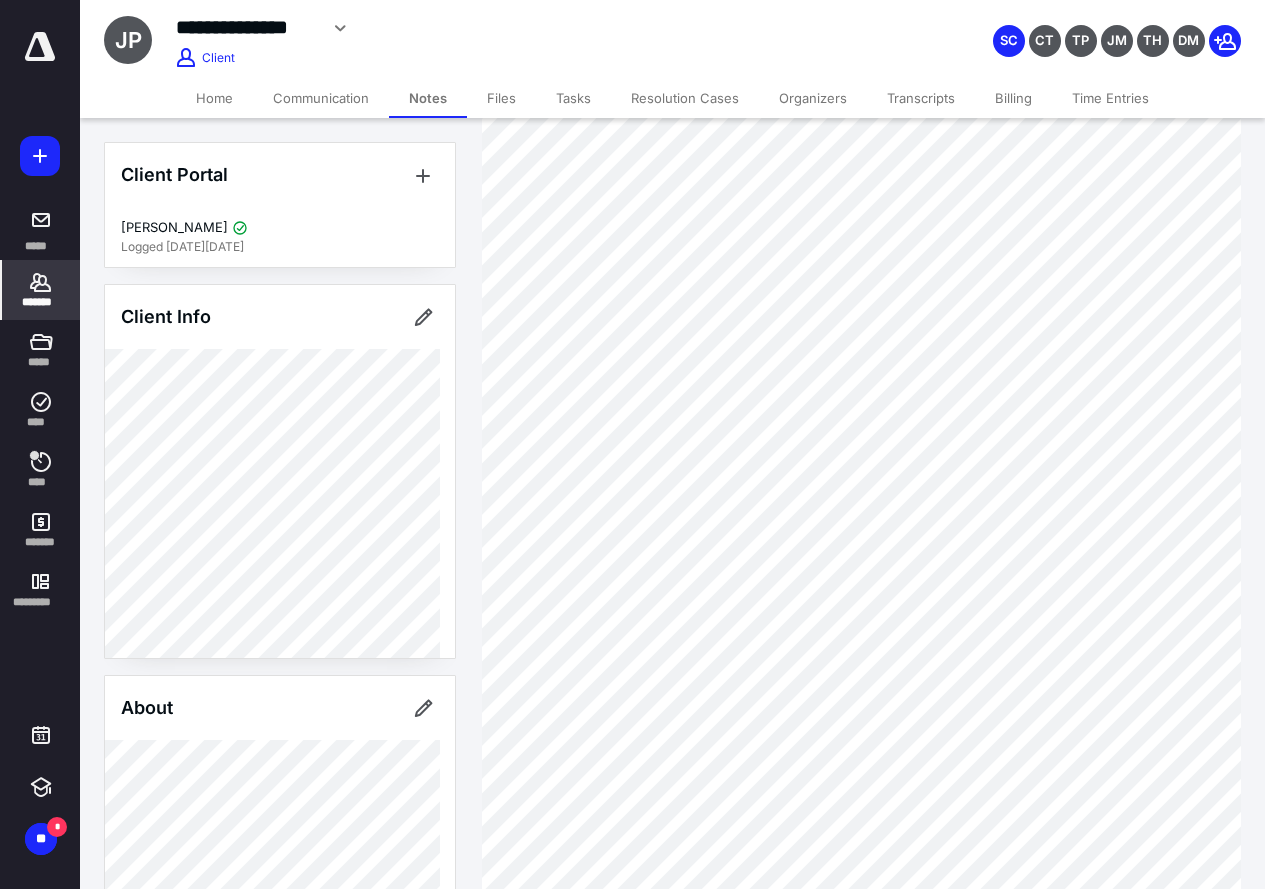 scroll, scrollTop: 300, scrollLeft: 0, axis: vertical 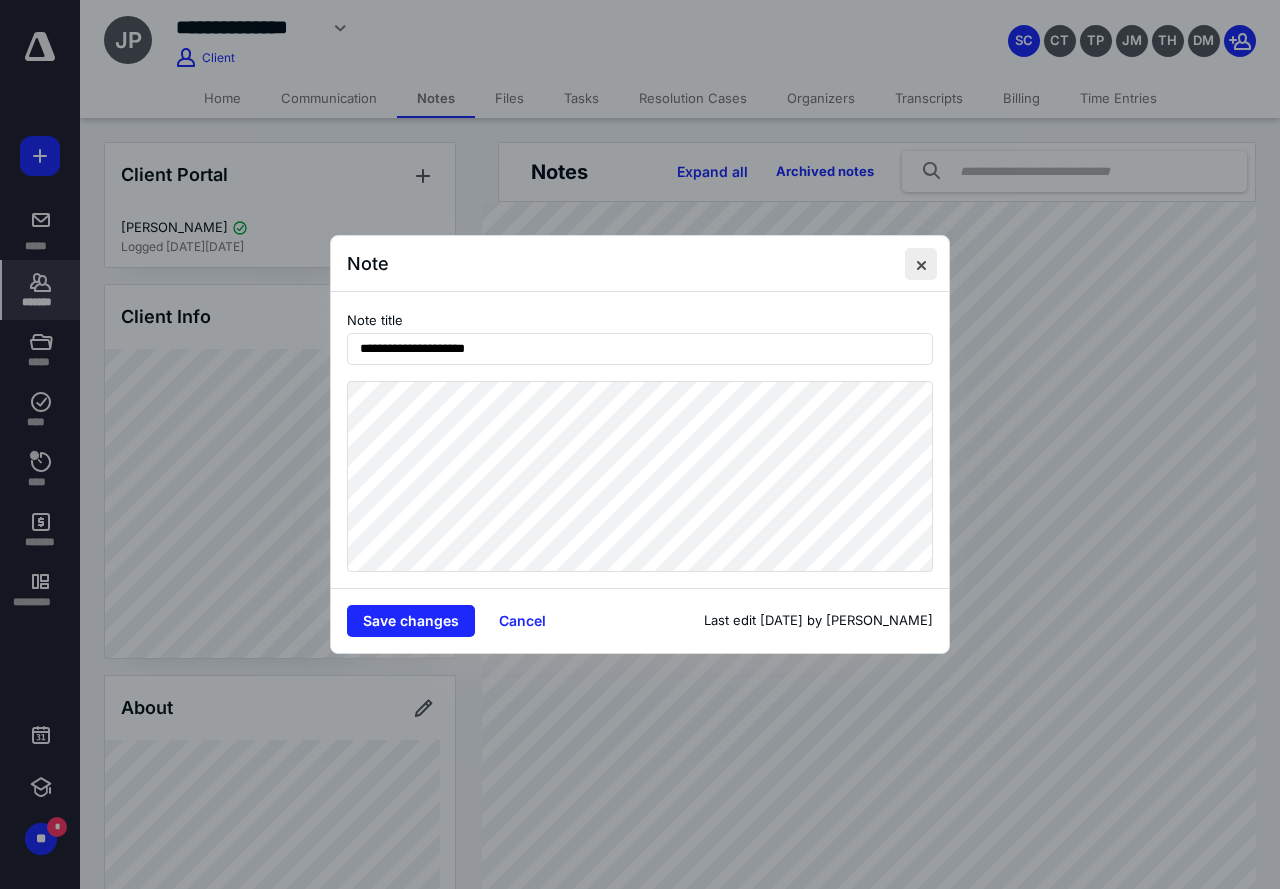 click at bounding box center [921, 264] 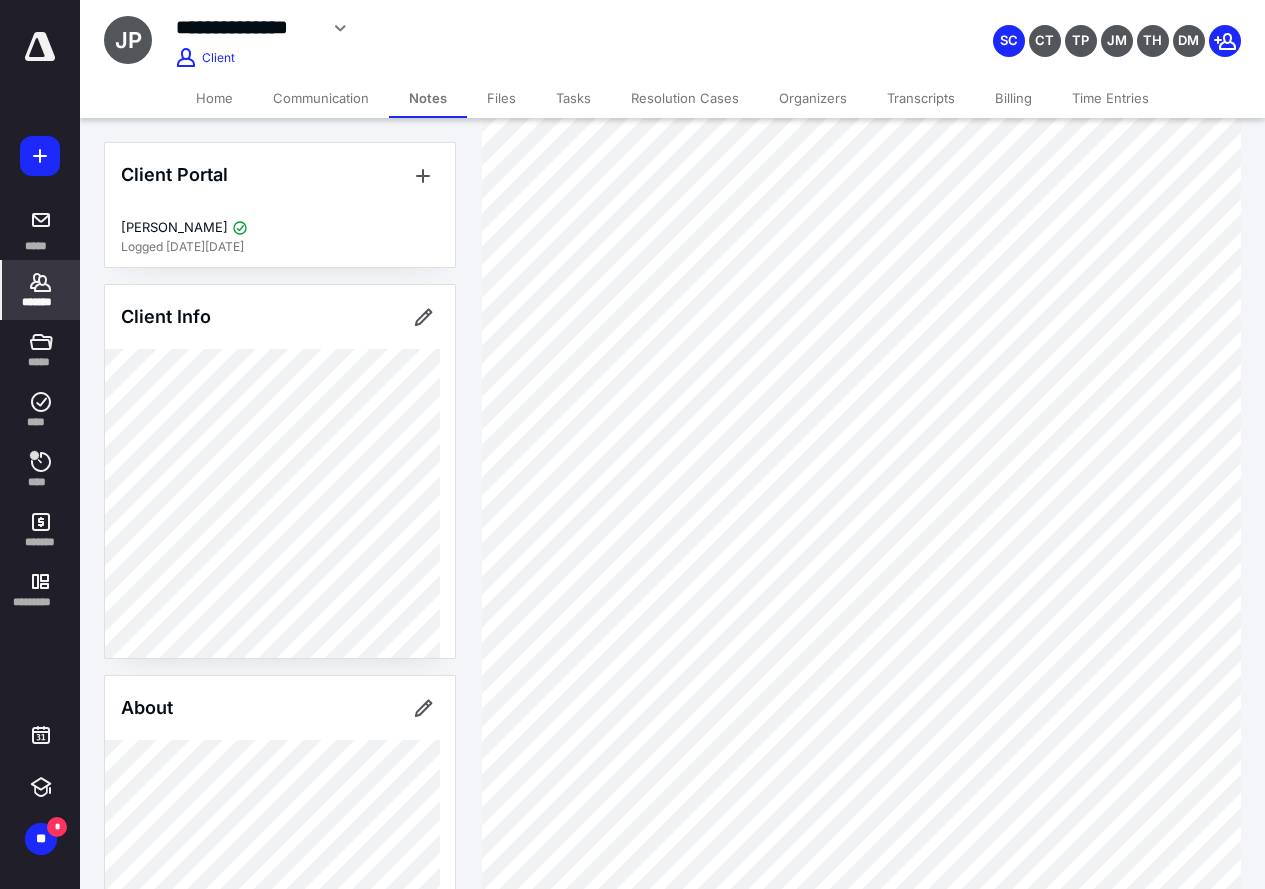 scroll, scrollTop: 2300, scrollLeft: 0, axis: vertical 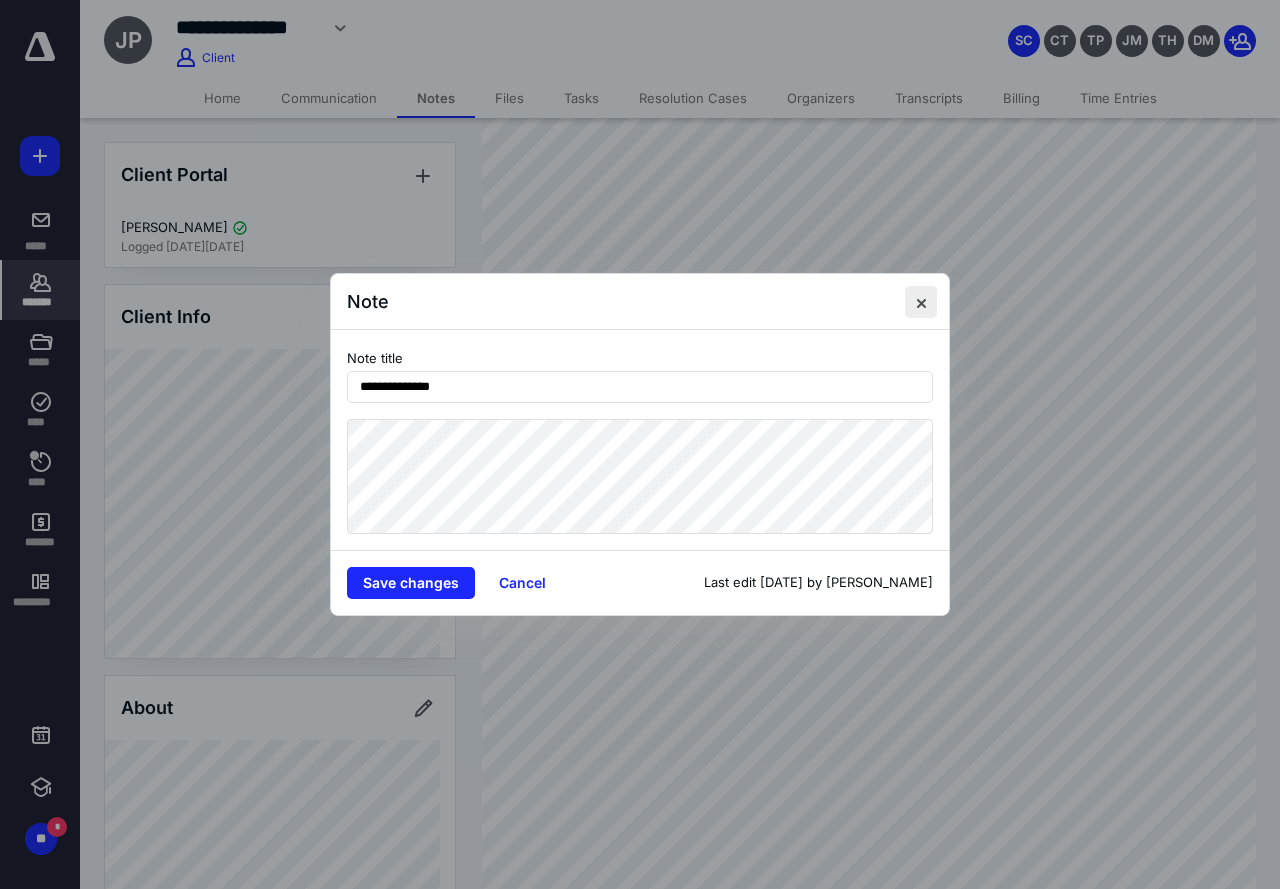 click at bounding box center (921, 302) 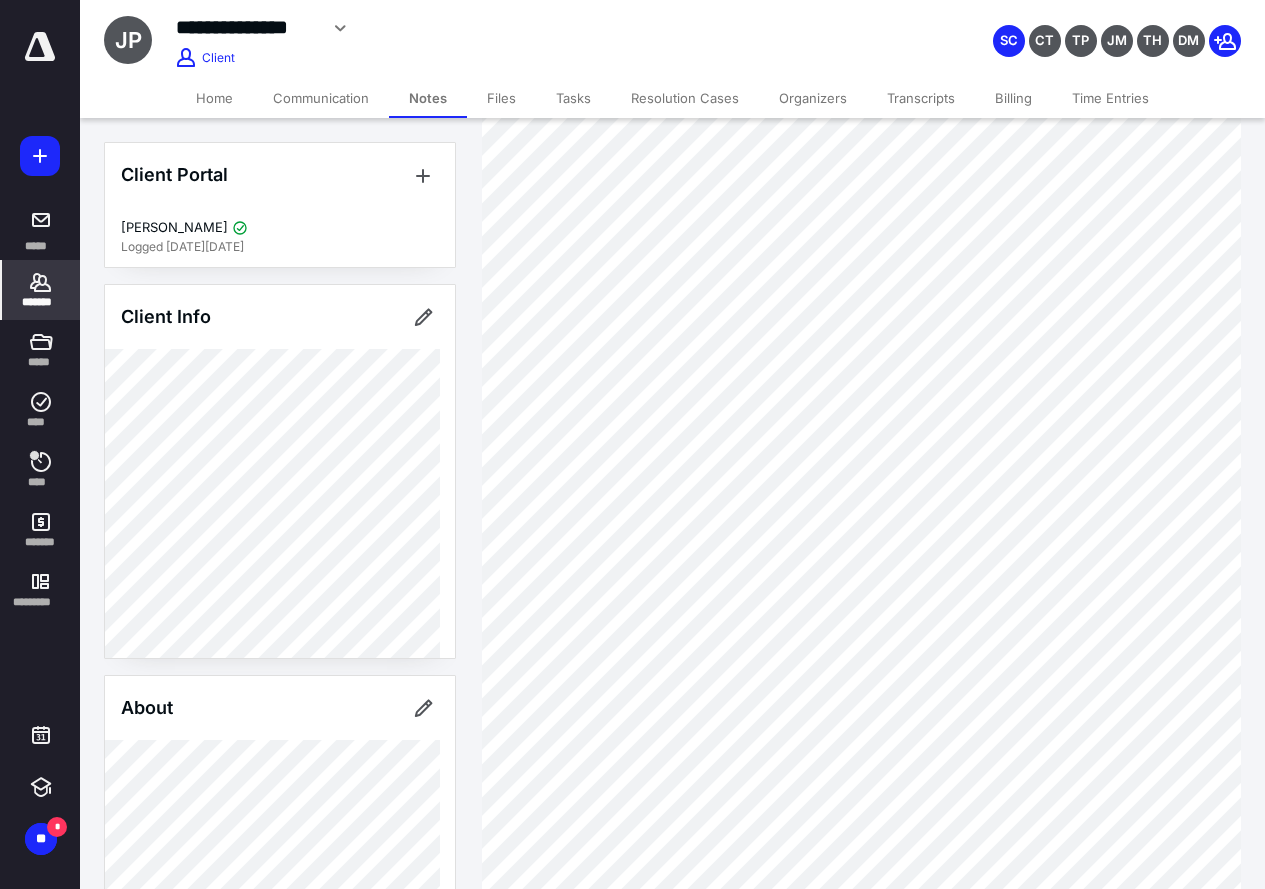 scroll, scrollTop: 9900, scrollLeft: 0, axis: vertical 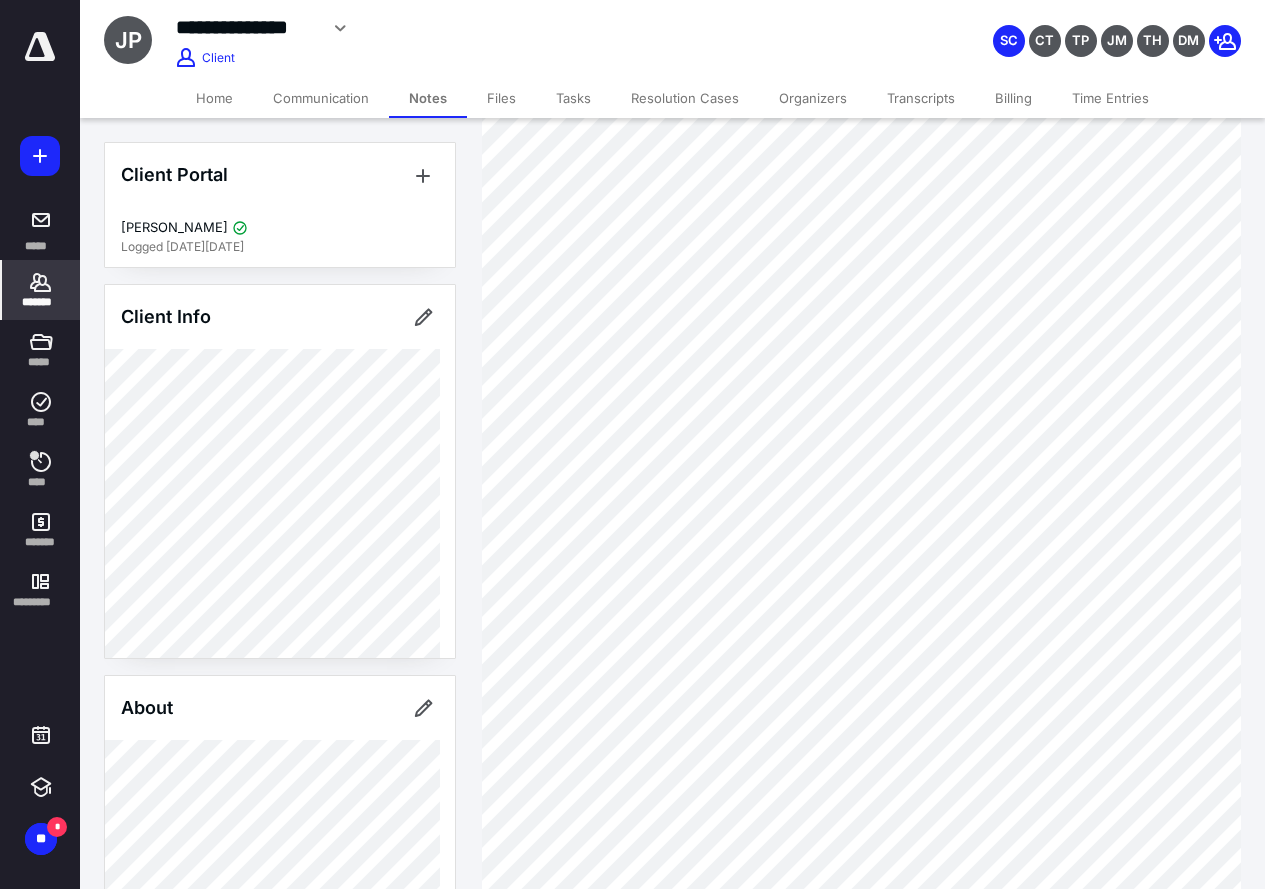 click on "Home" at bounding box center (214, 98) 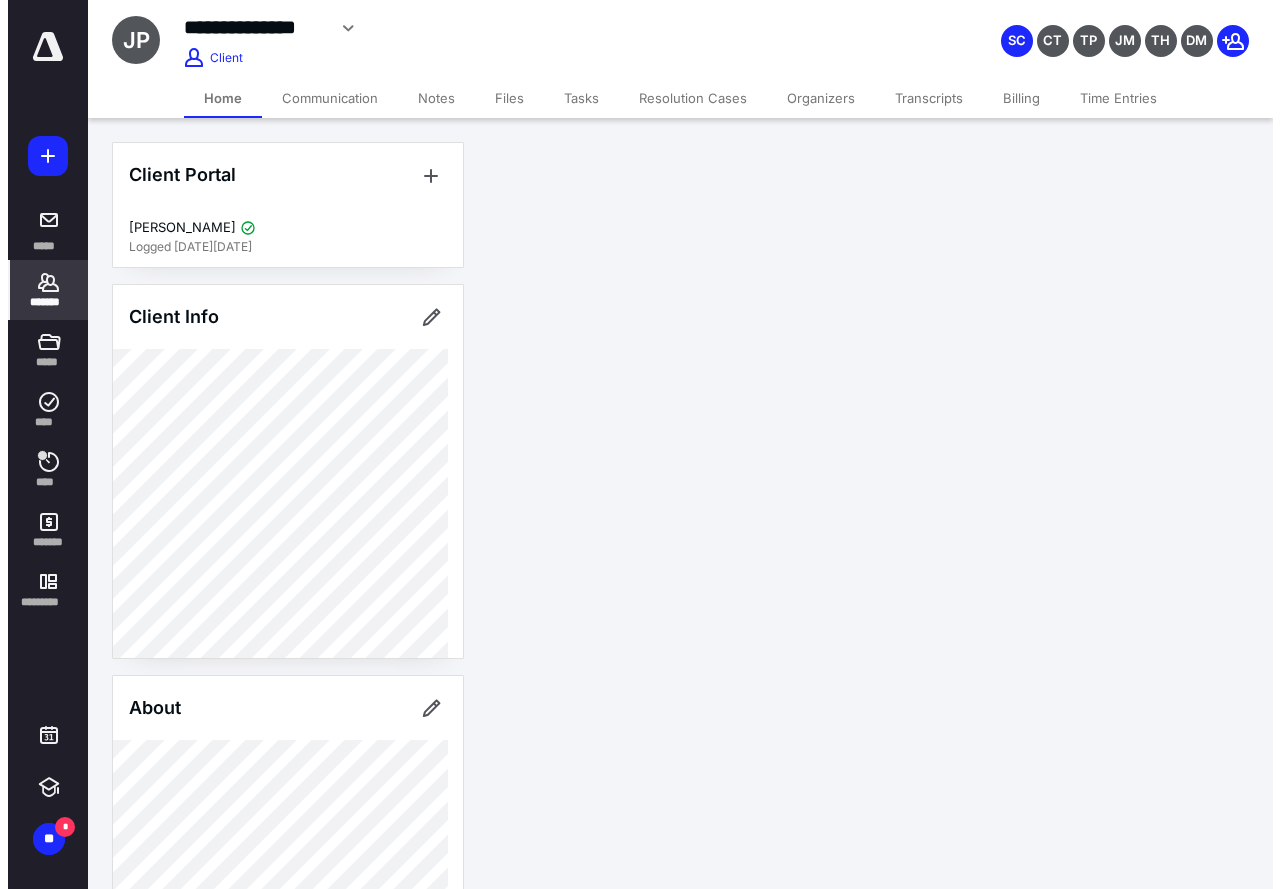 scroll, scrollTop: 0, scrollLeft: 0, axis: both 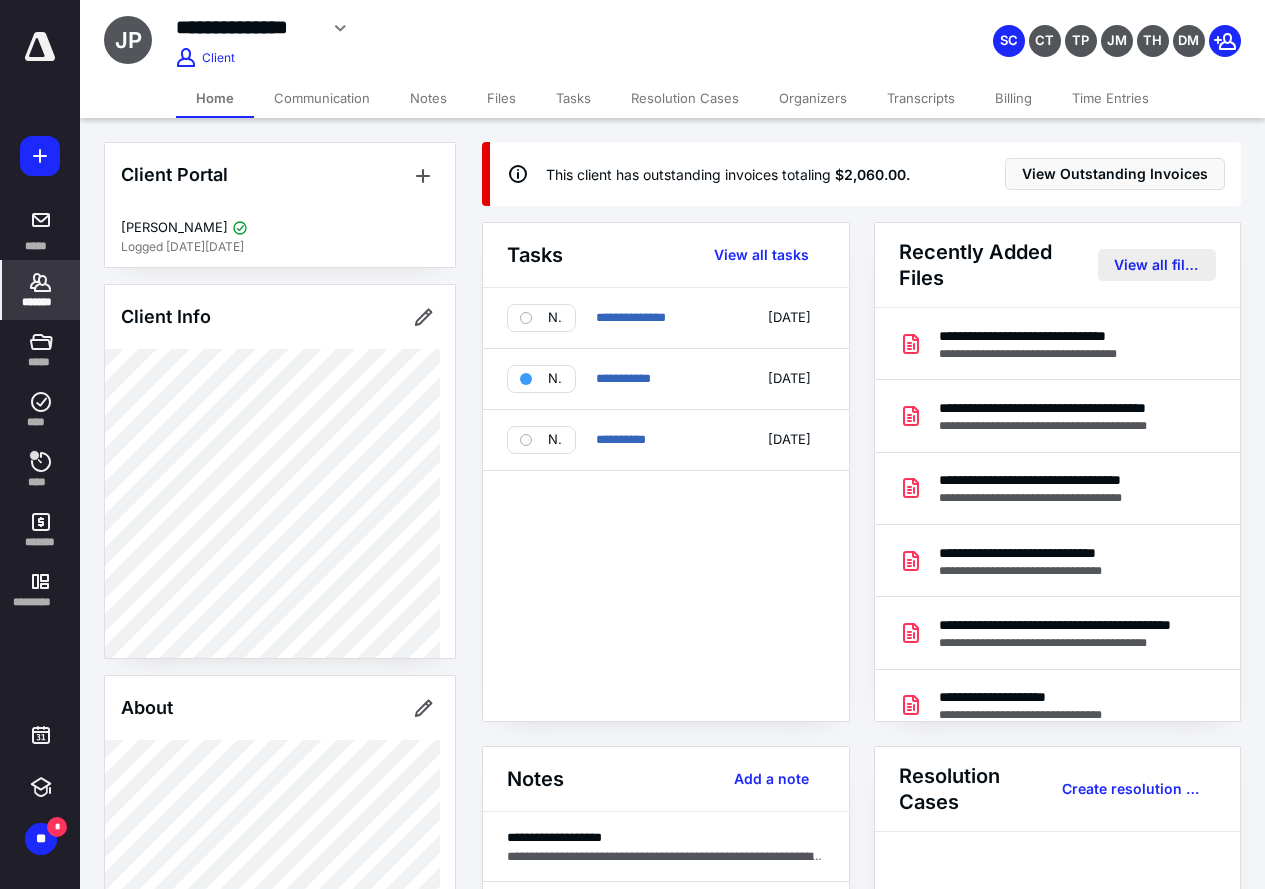 click on "View all files" at bounding box center (1157, 265) 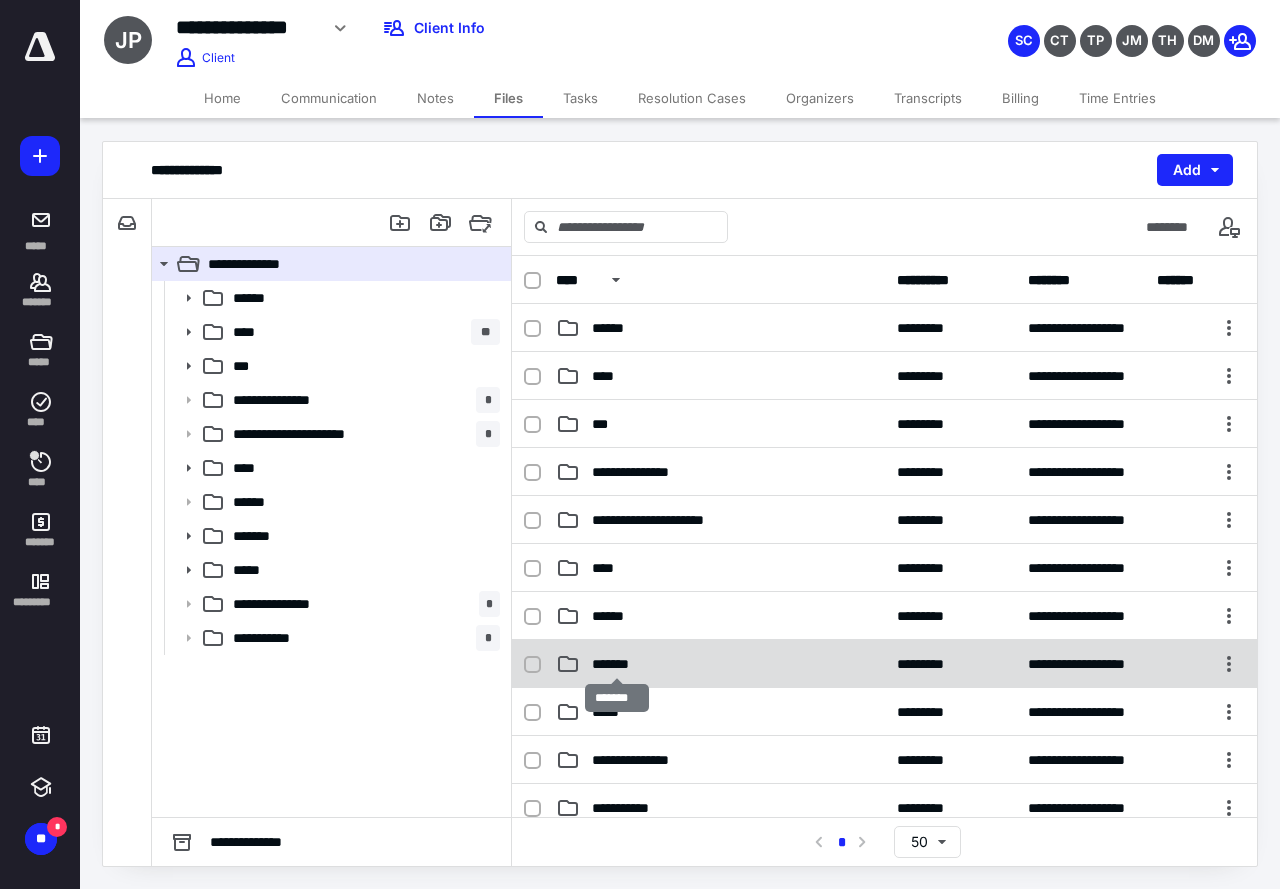 click on "*******" at bounding box center [617, 664] 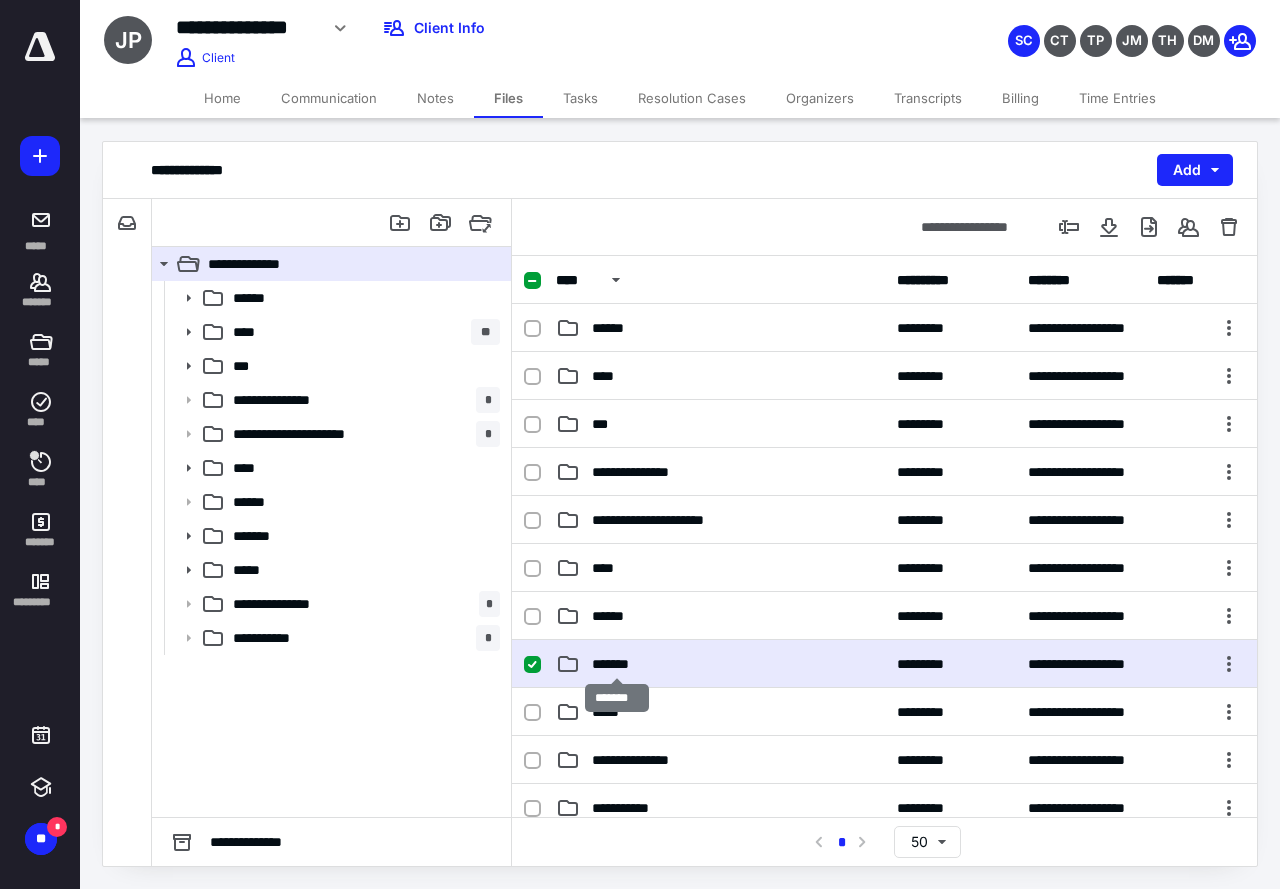 click on "*******" at bounding box center [617, 664] 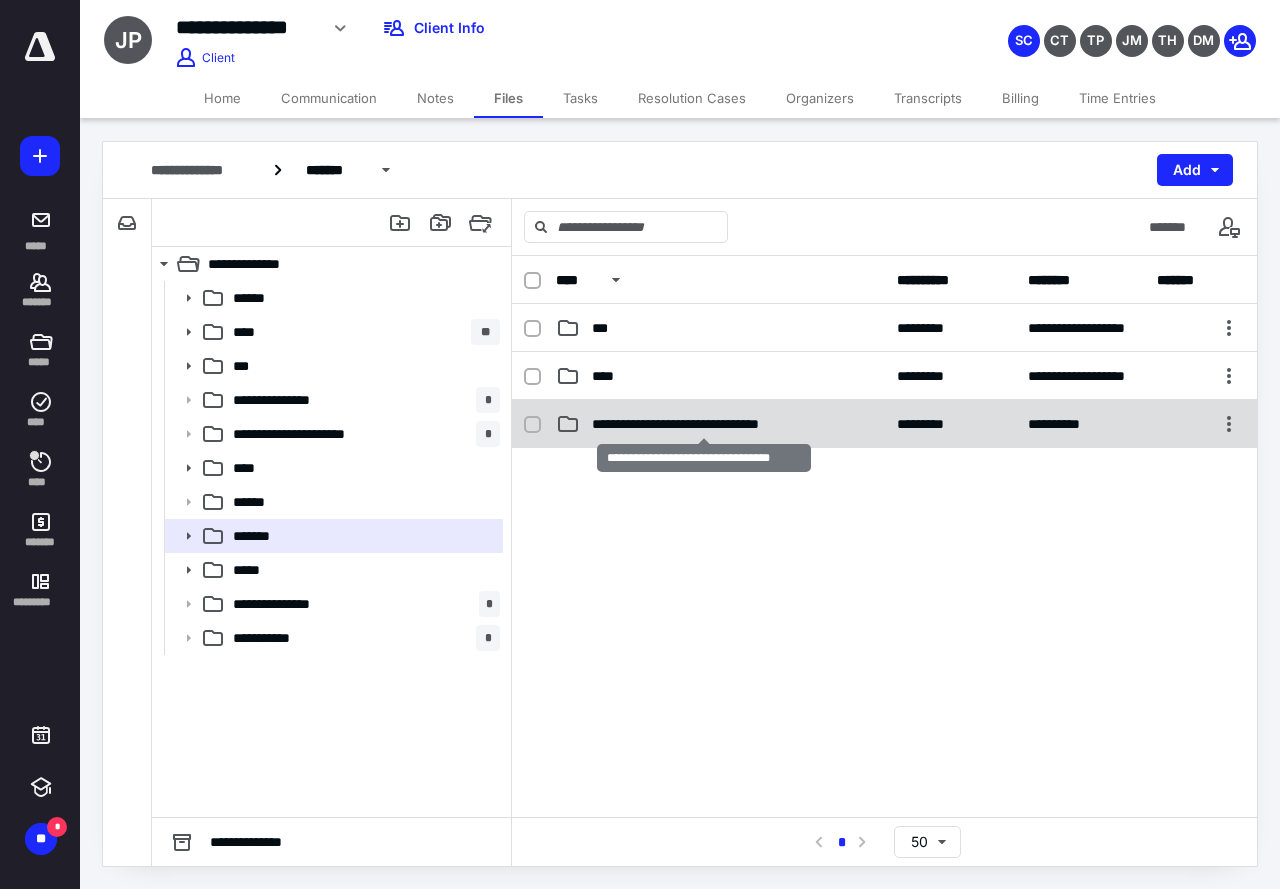 click on "**********" at bounding box center (704, 424) 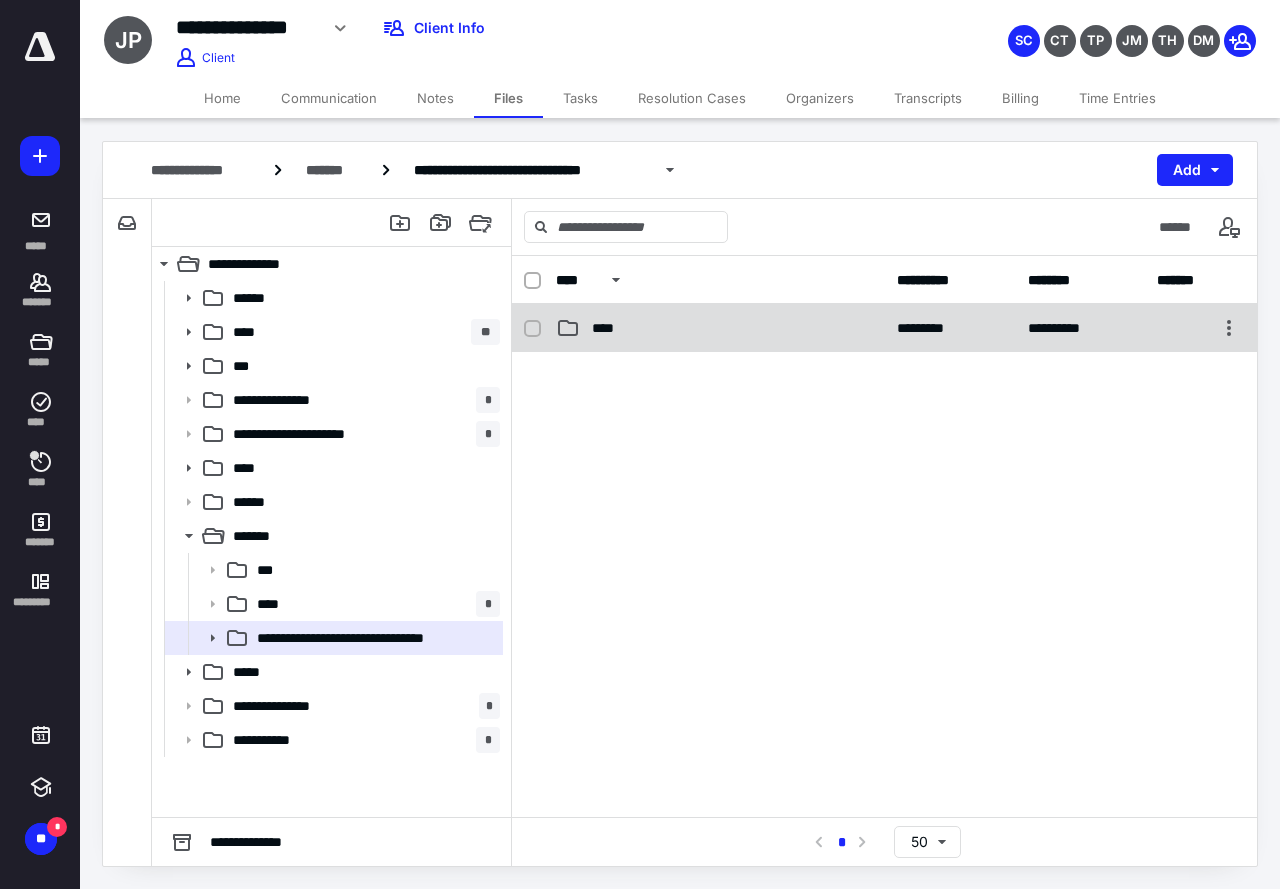 click on "**********" at bounding box center [884, 328] 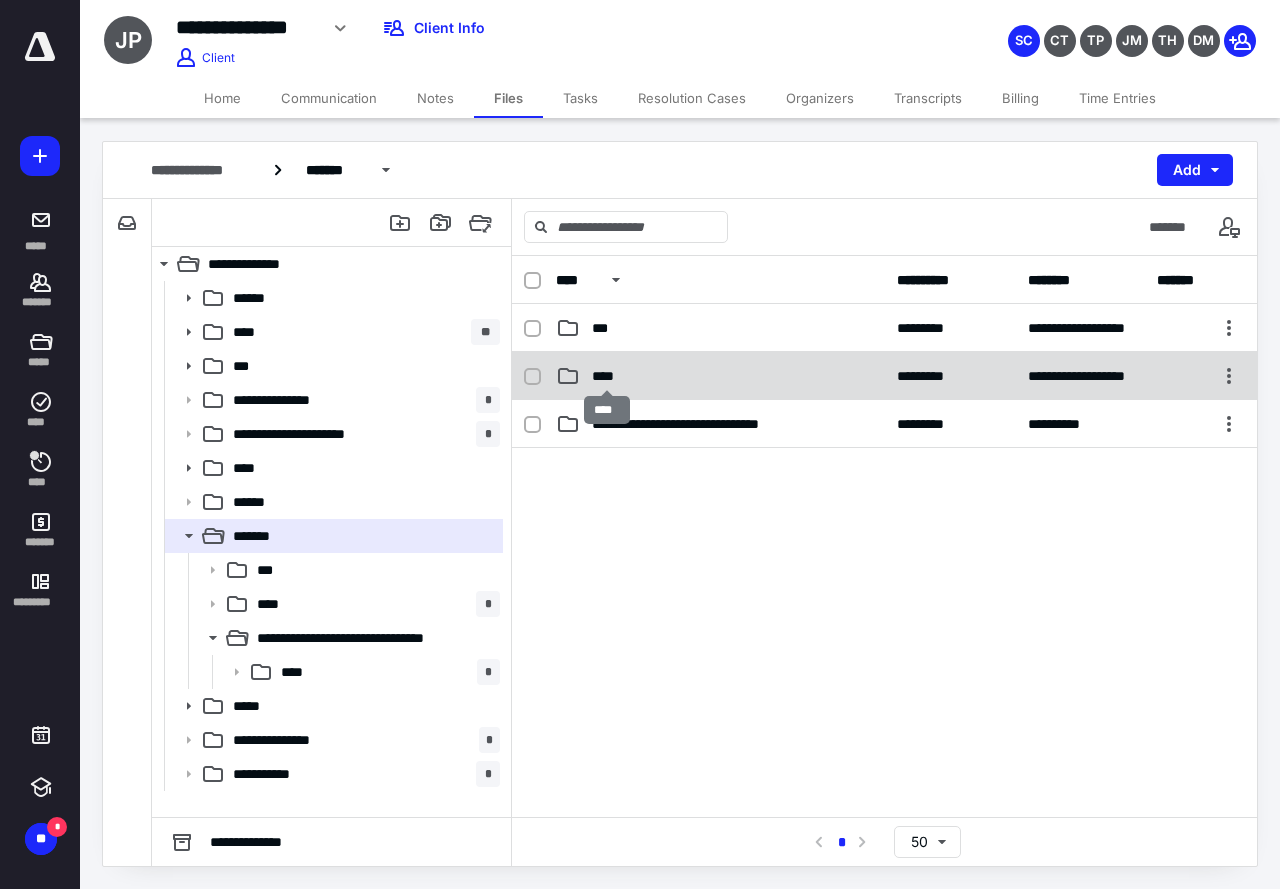click on "****" at bounding box center (607, 376) 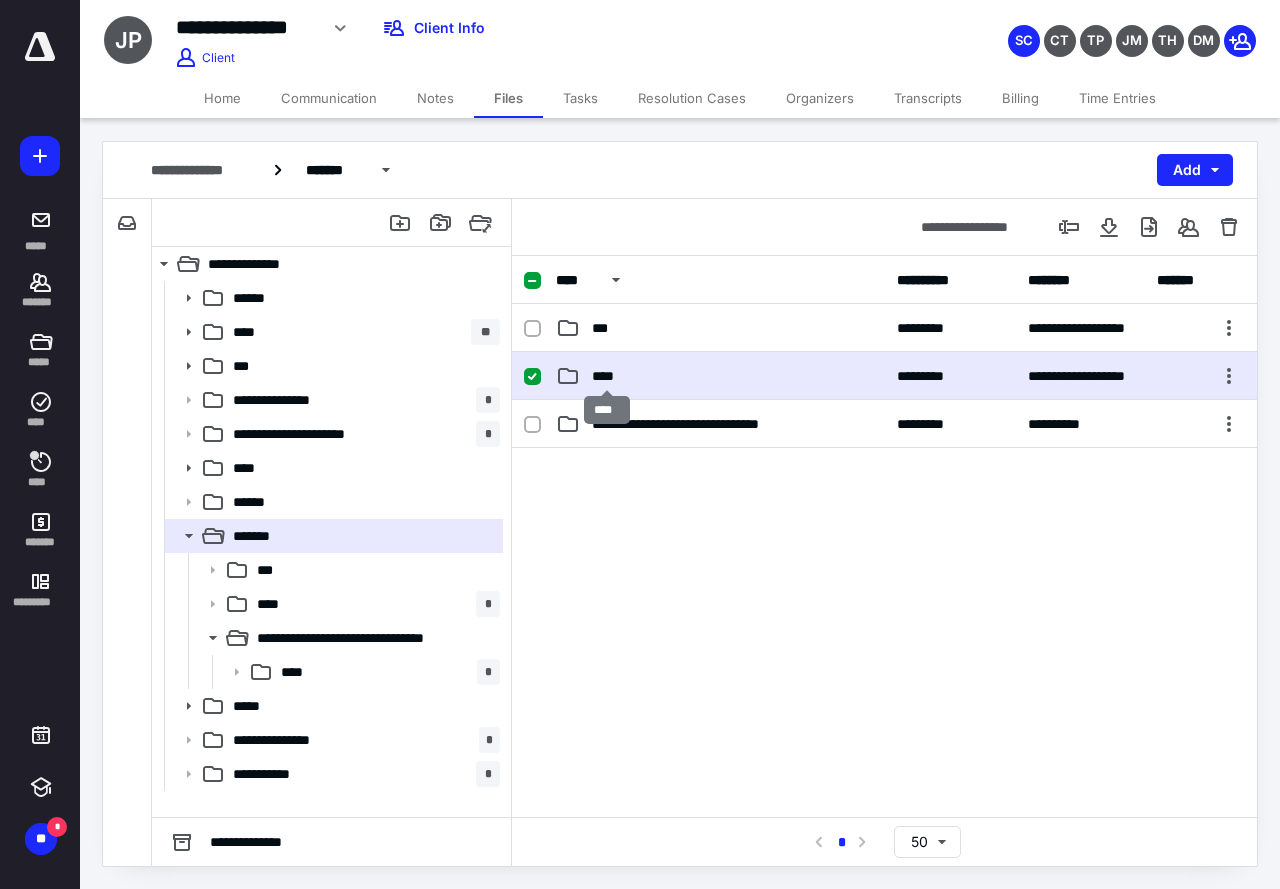 click on "****" at bounding box center (607, 376) 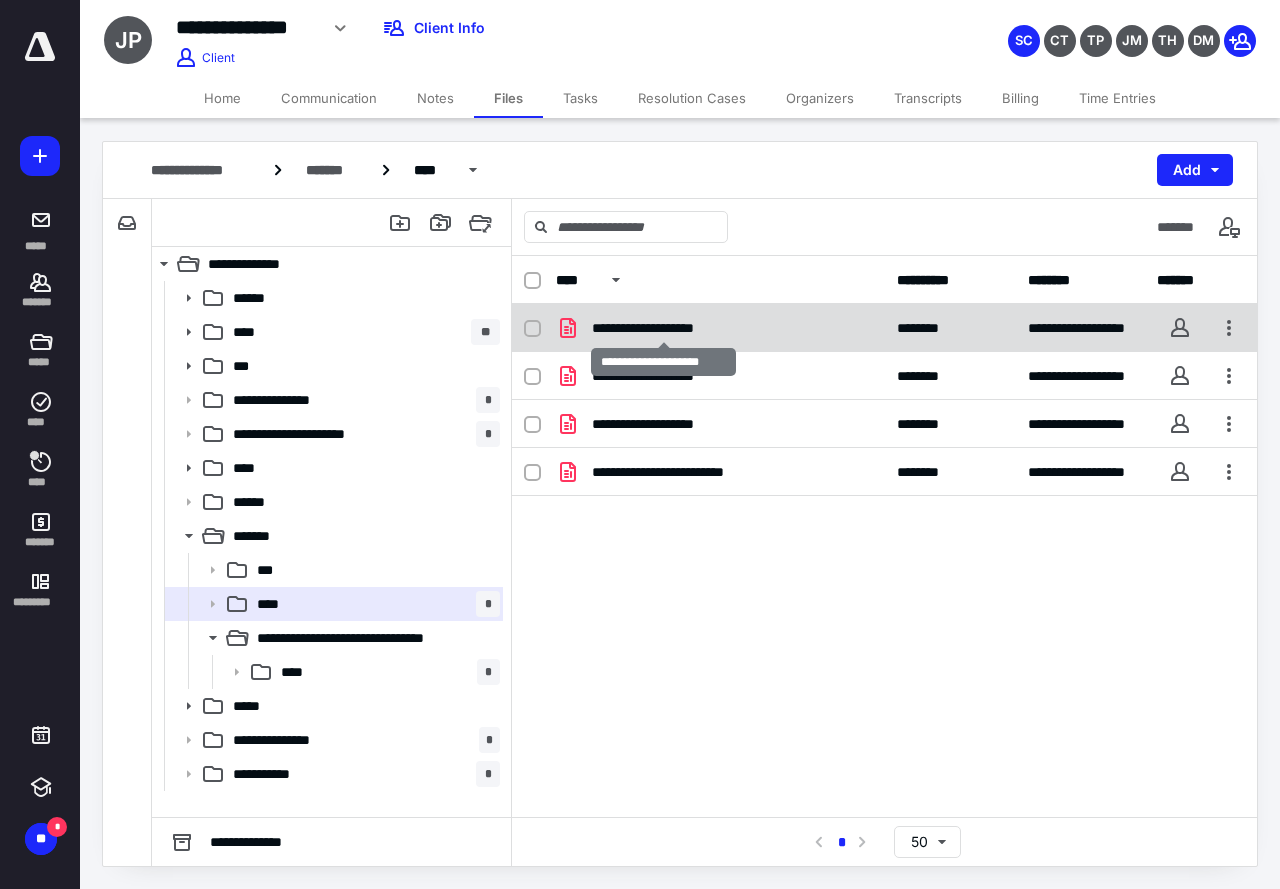 click on "**********" at bounding box center [664, 328] 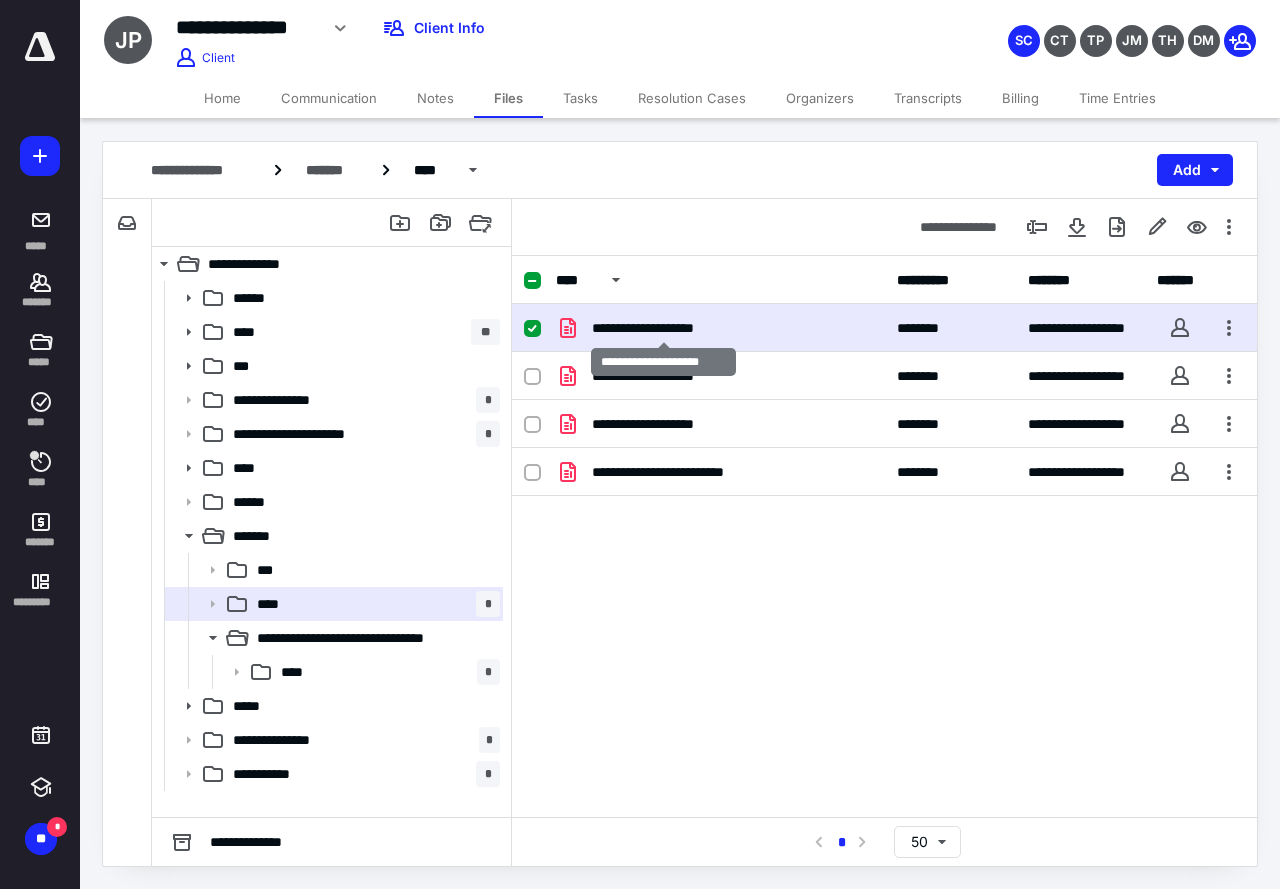 click on "**********" at bounding box center (664, 328) 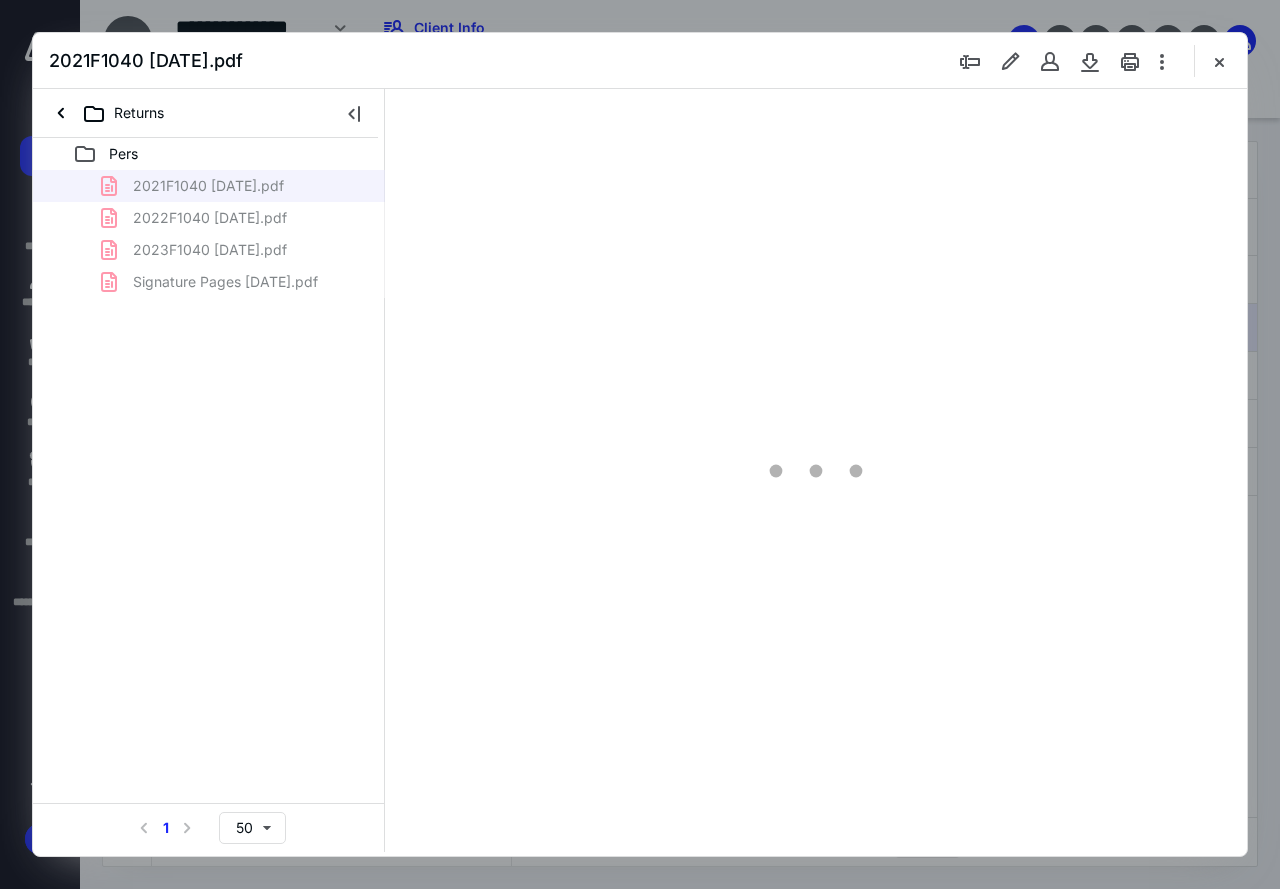 scroll, scrollTop: 0, scrollLeft: 0, axis: both 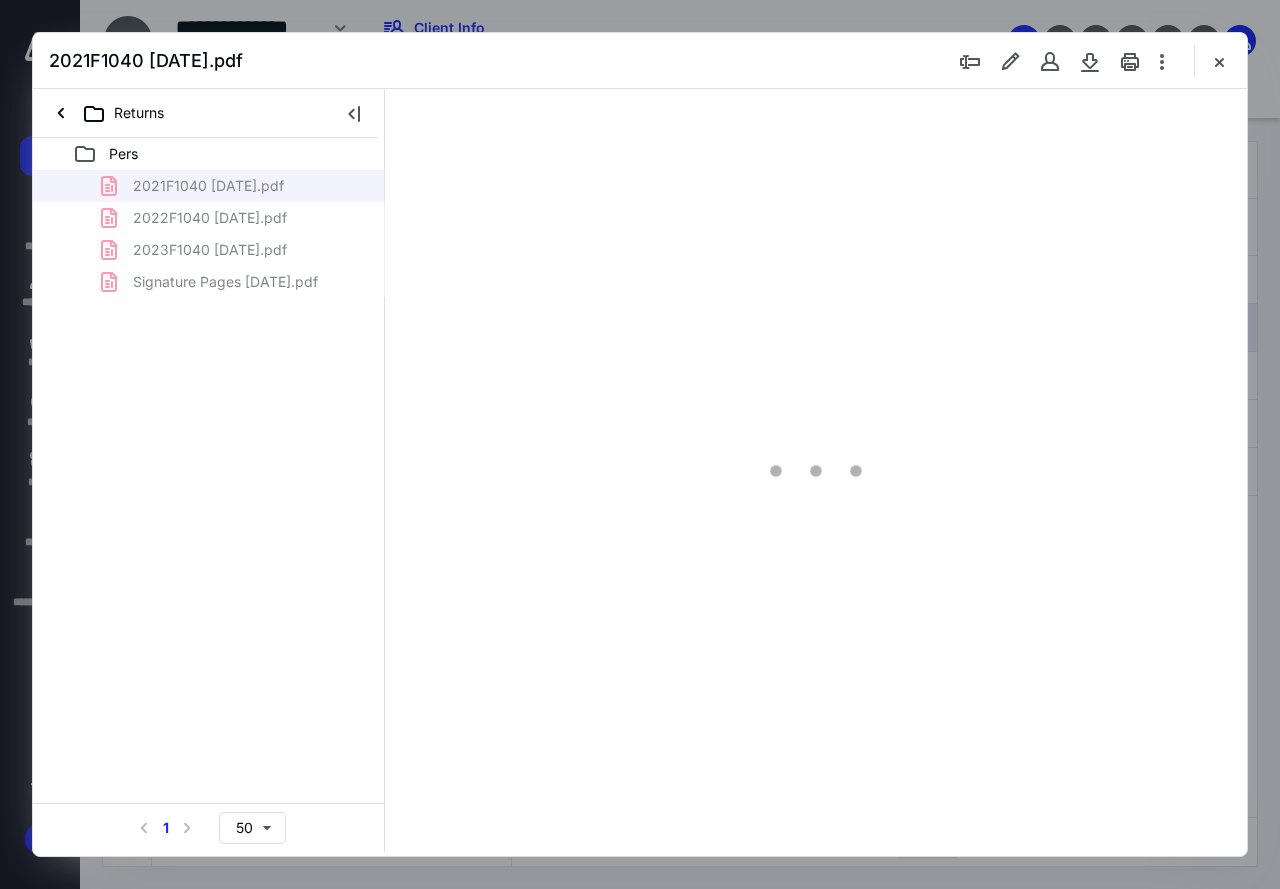 type on "83" 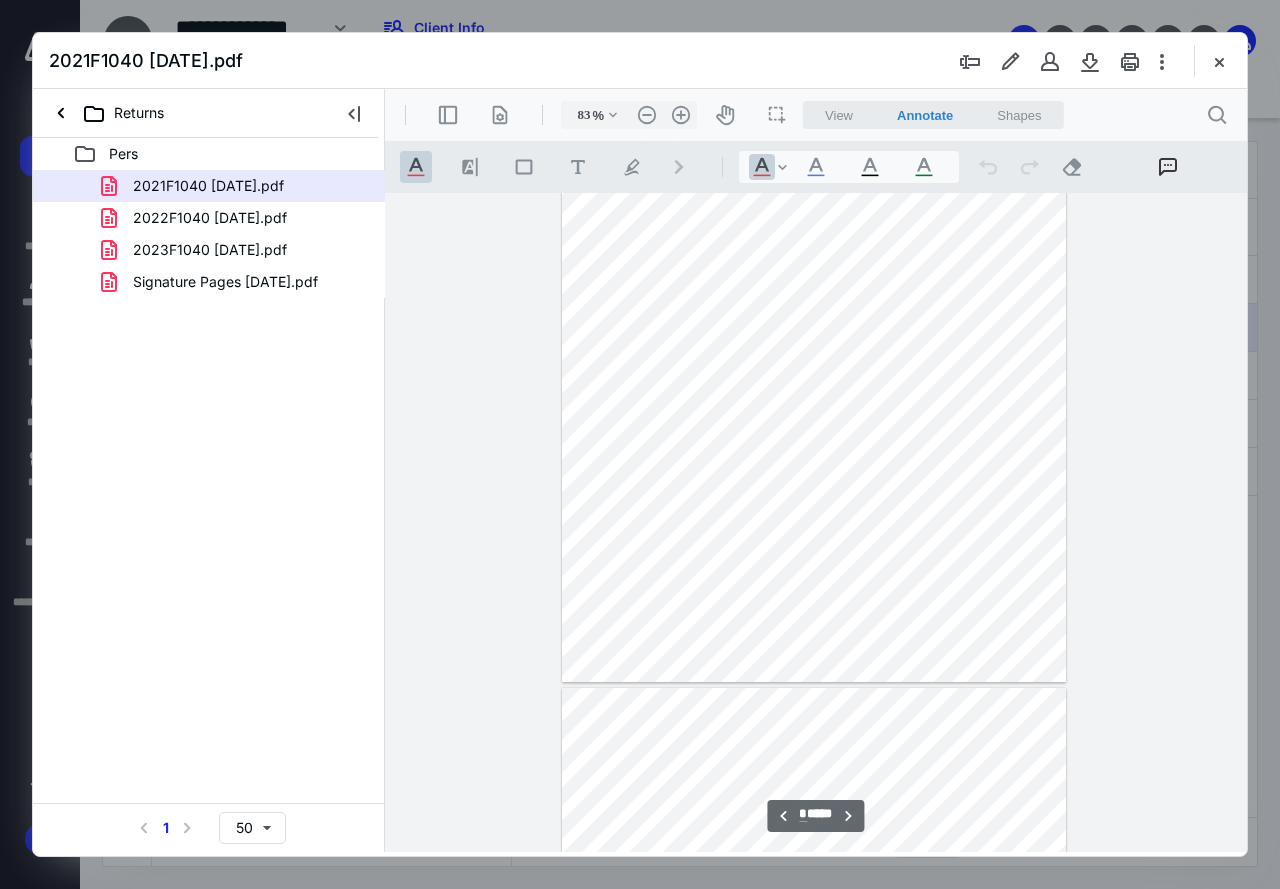 scroll, scrollTop: 5307, scrollLeft: 0, axis: vertical 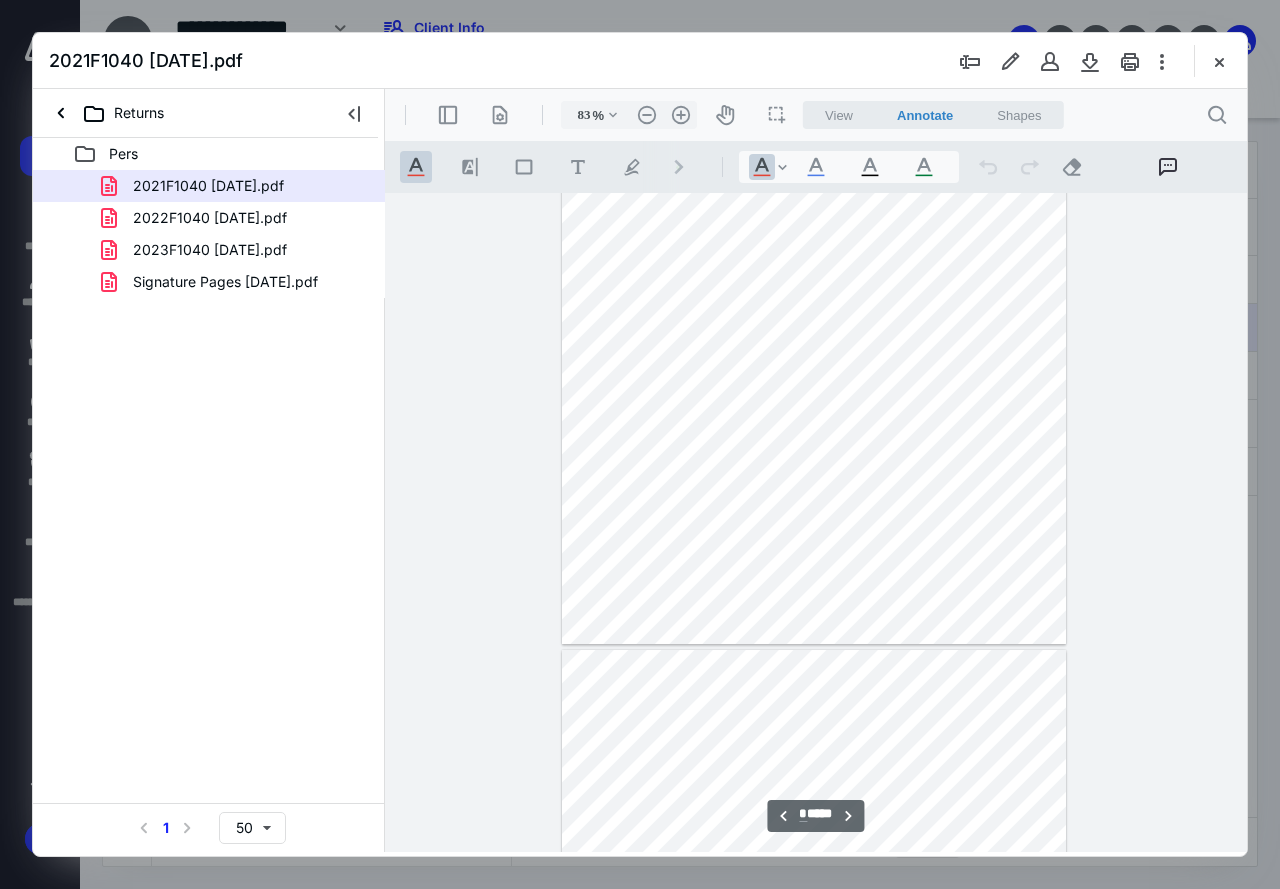 type on "**" 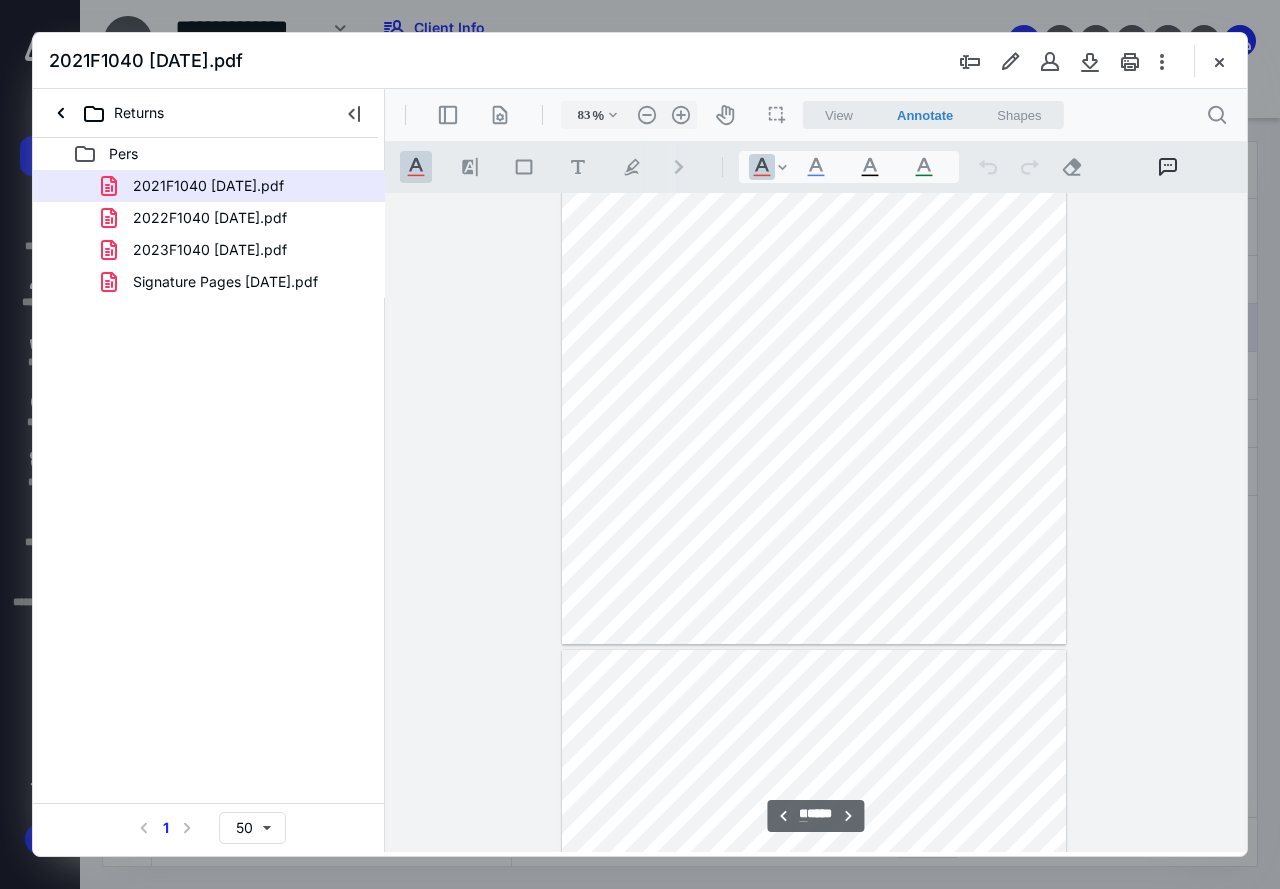 scroll, scrollTop: 5607, scrollLeft: 0, axis: vertical 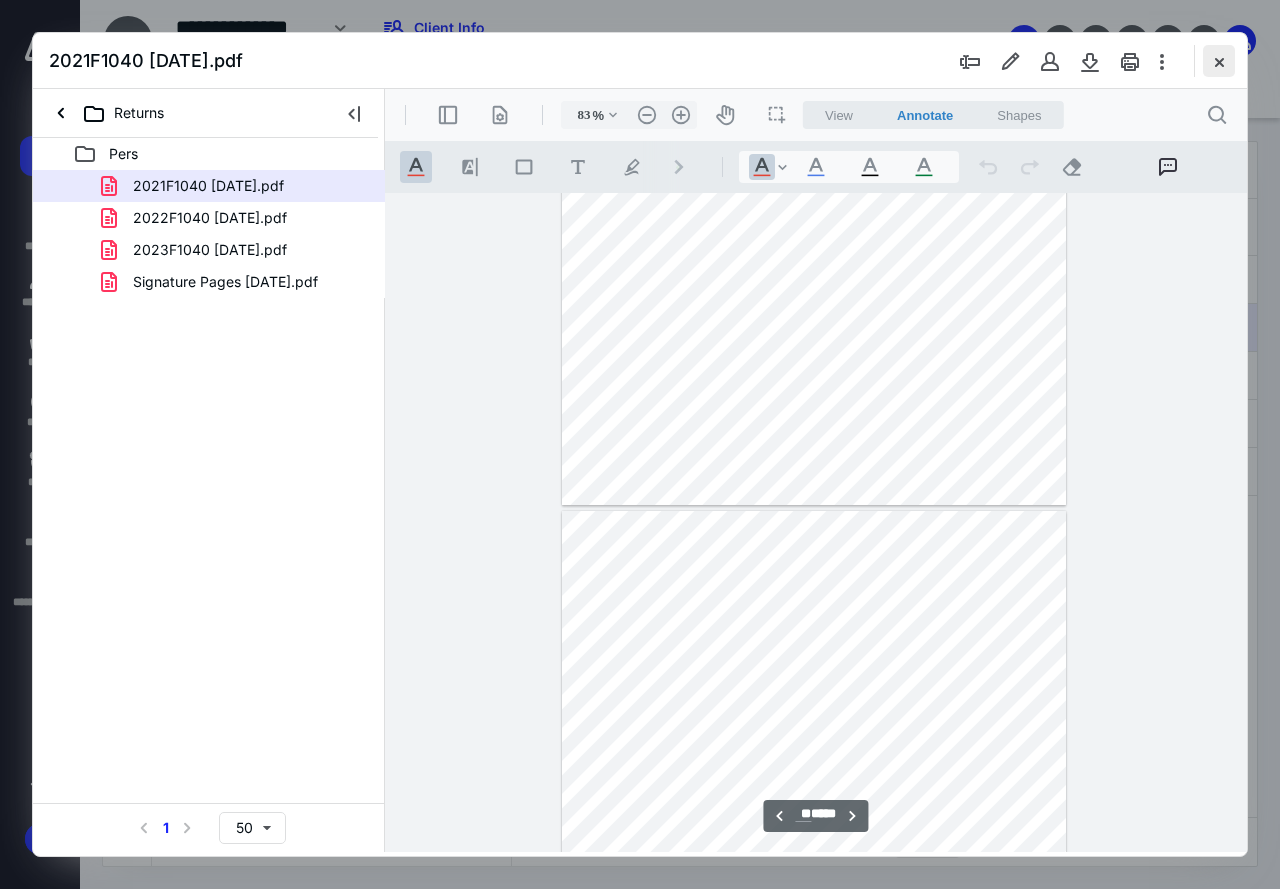 click at bounding box center (1219, 61) 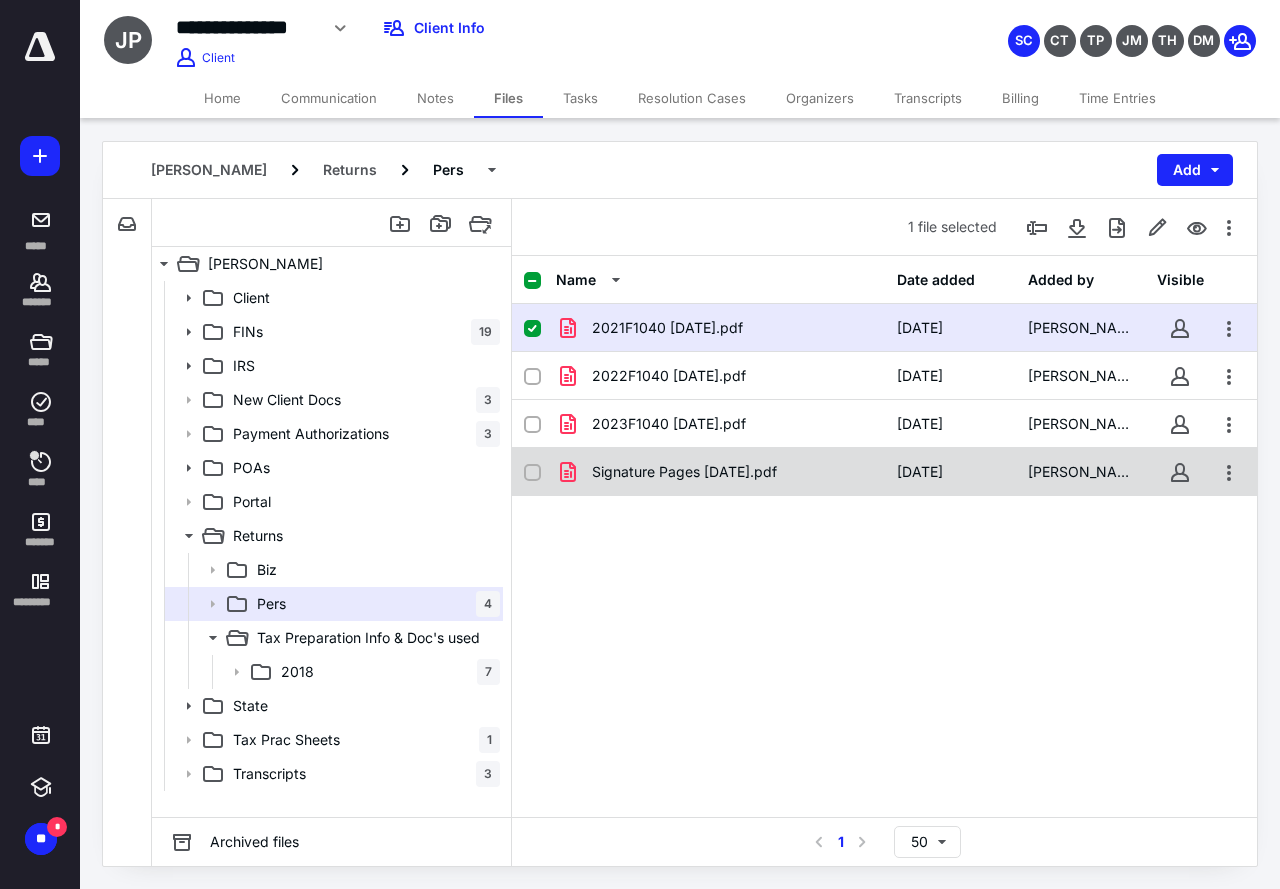 click on "Signature Pages [DATE].pdf" at bounding box center [684, 472] 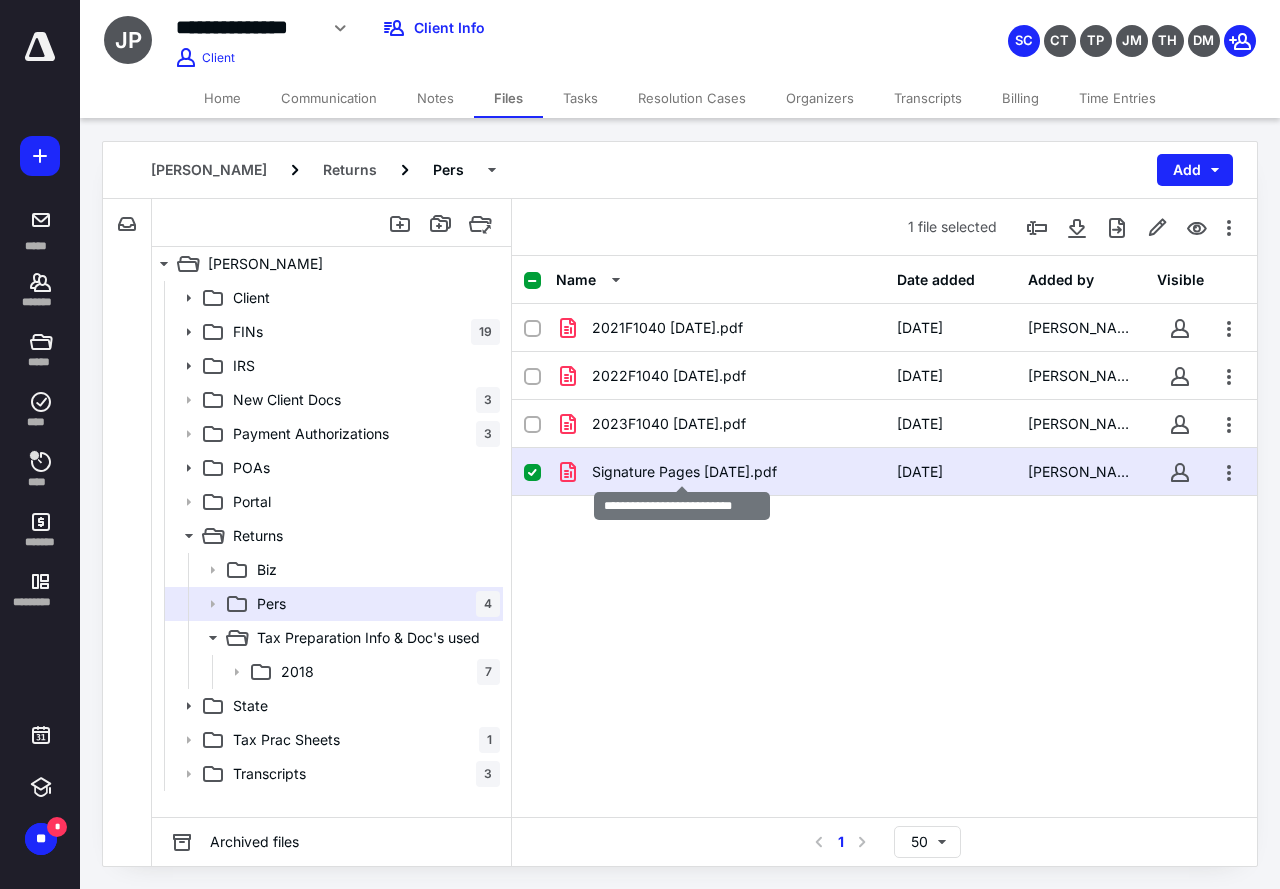 click on "Signature Pages [DATE].pdf" at bounding box center (684, 472) 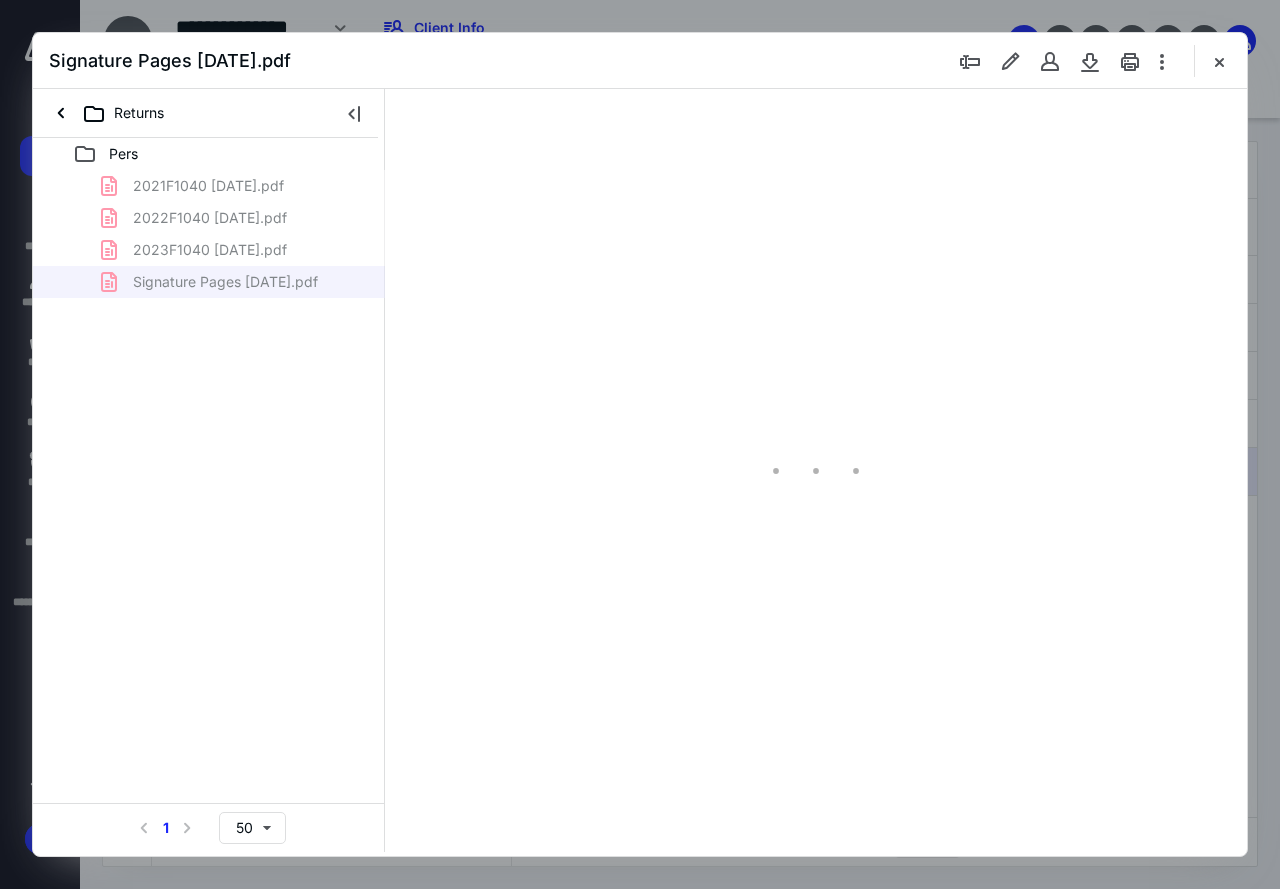 scroll, scrollTop: 0, scrollLeft: 0, axis: both 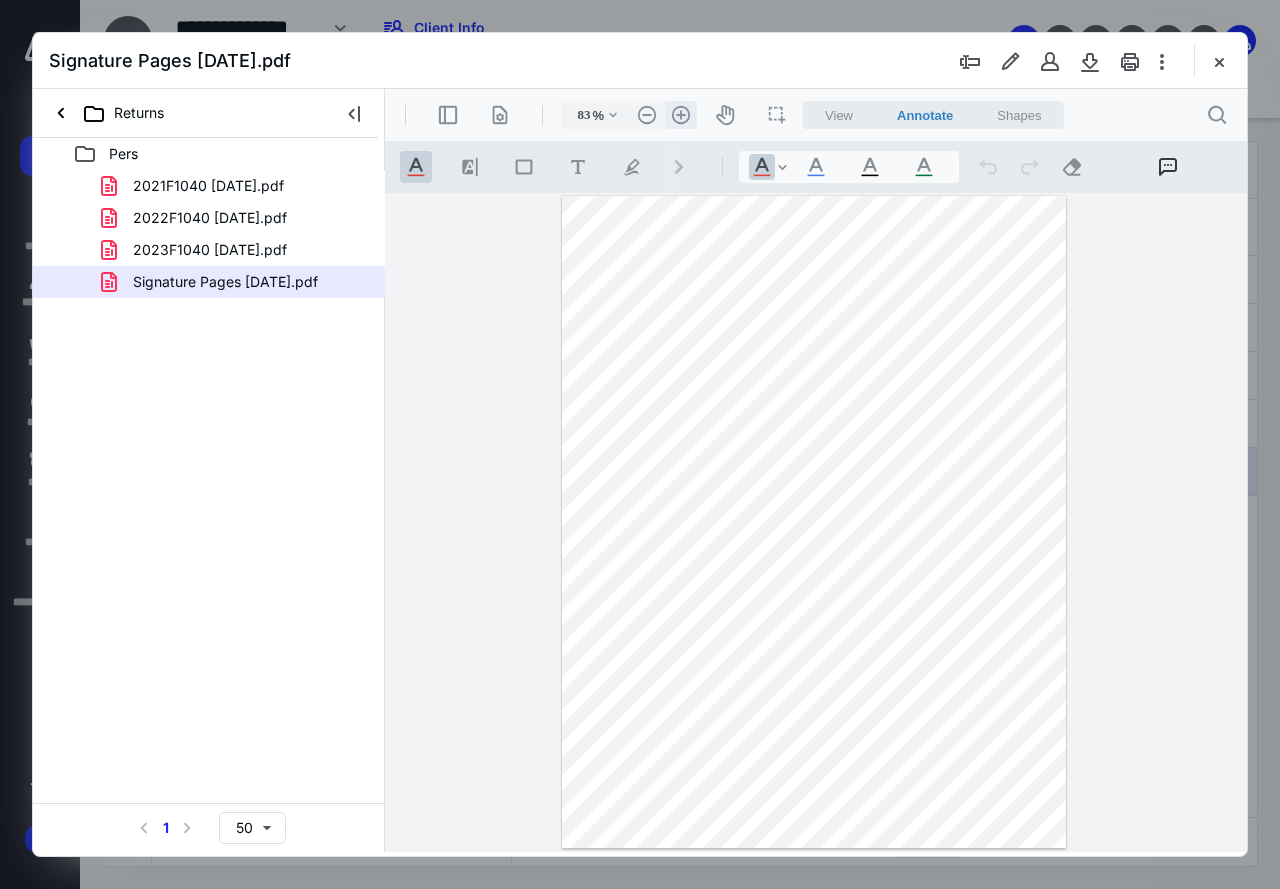 click on ".cls-1{fill:#abb0c4;} icon - header - zoom - in - line" at bounding box center (681, 115) 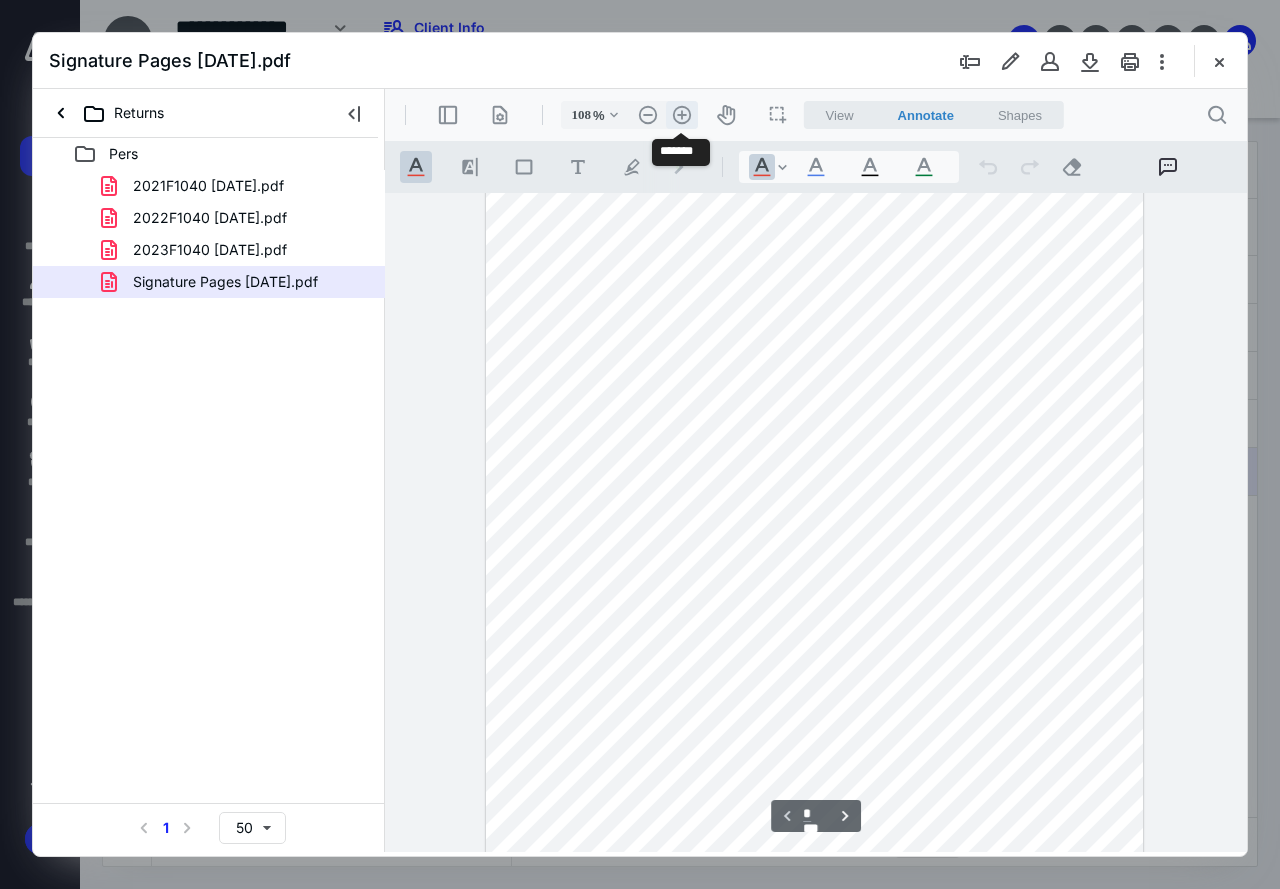 click on ".cls-1{fill:#abb0c4;} icon - header - zoom - in - line" at bounding box center [682, 115] 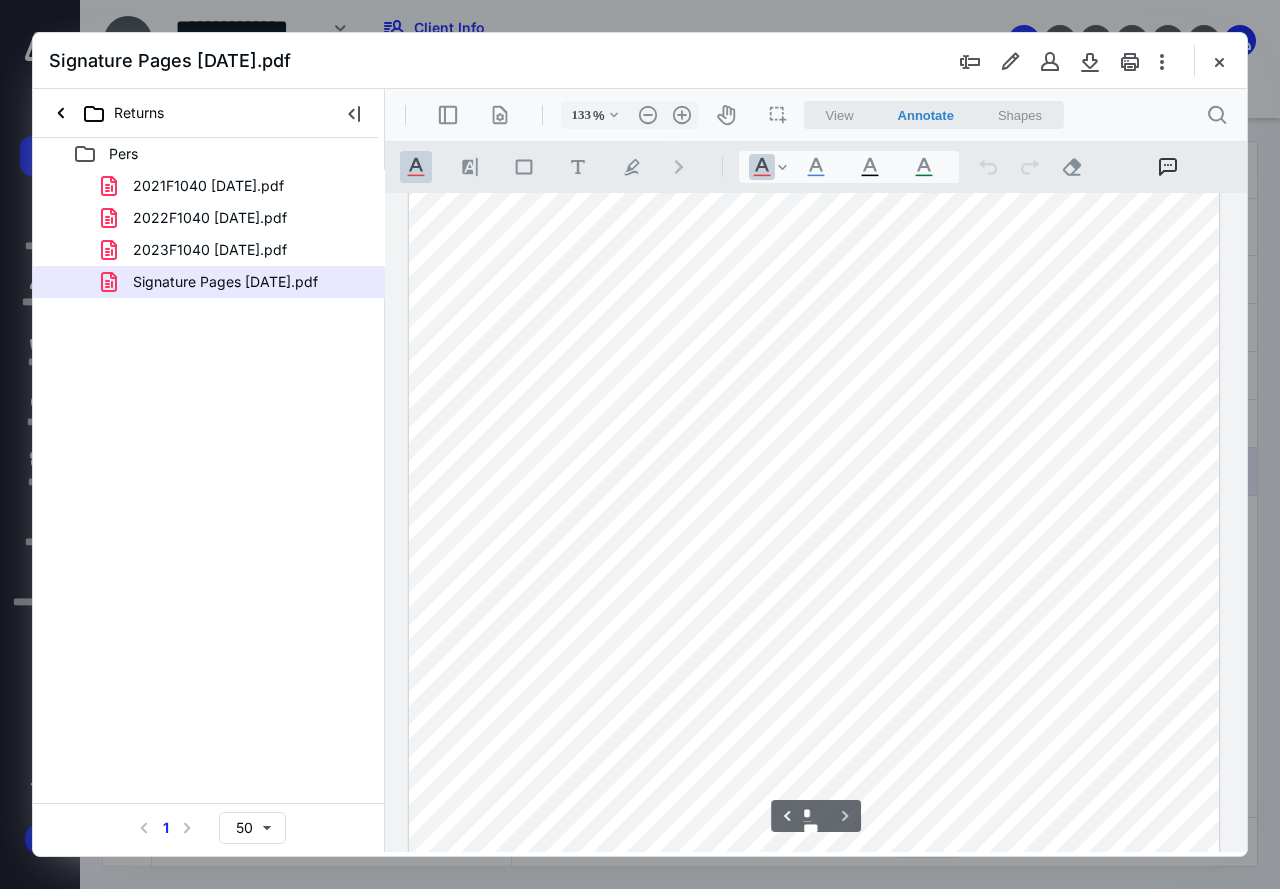 scroll, scrollTop: 2468, scrollLeft: 0, axis: vertical 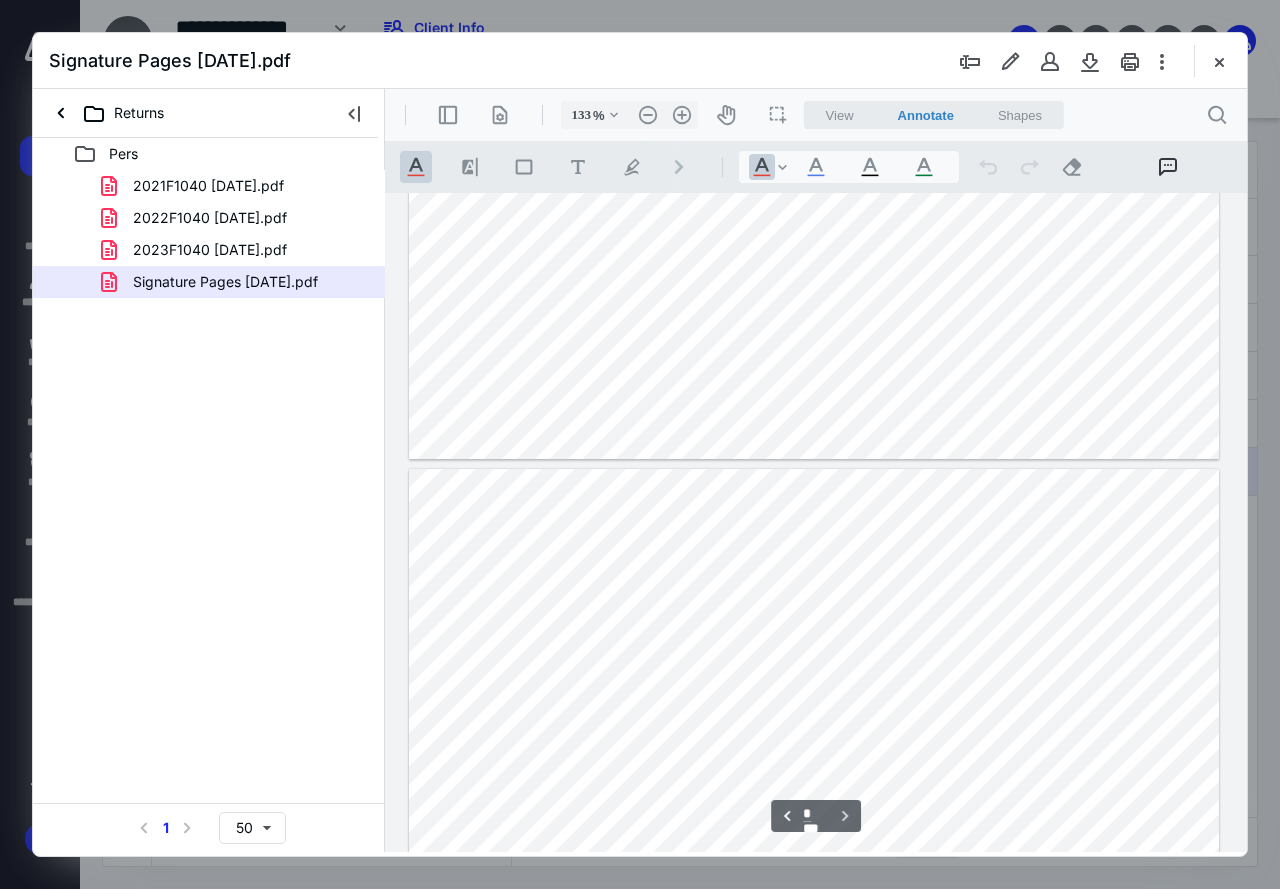 type on "*" 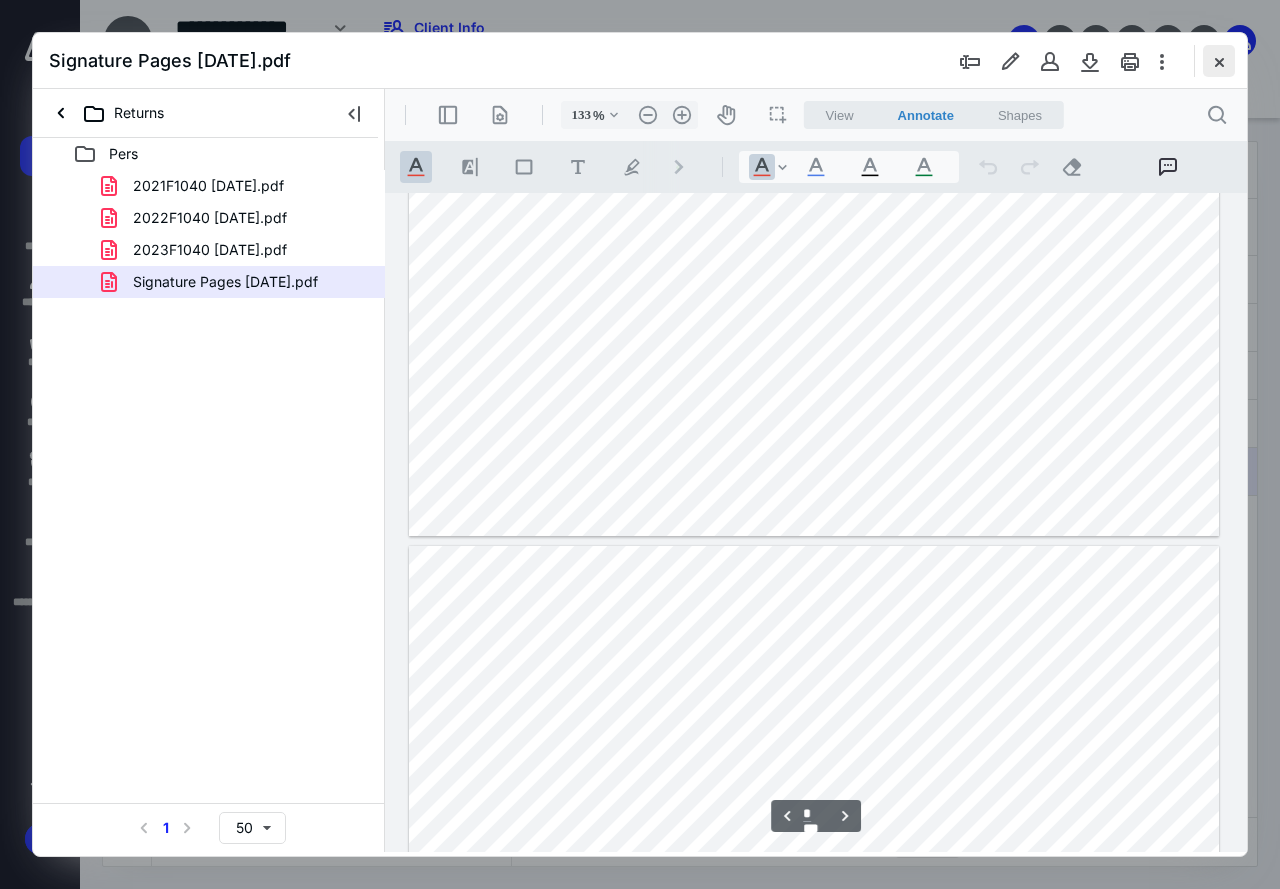 click at bounding box center [1219, 61] 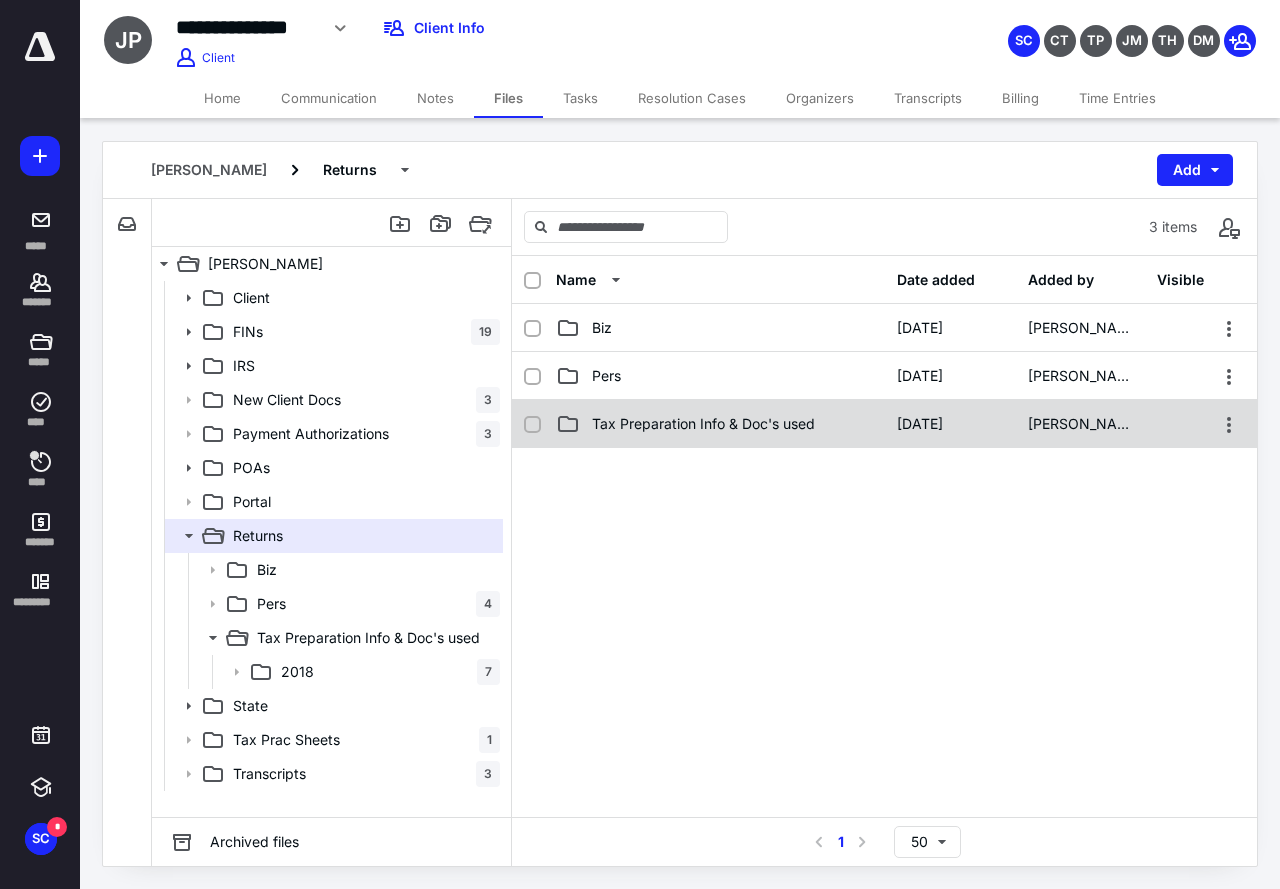 click on "Tax Preparation Info & Doc's used" at bounding box center [720, 424] 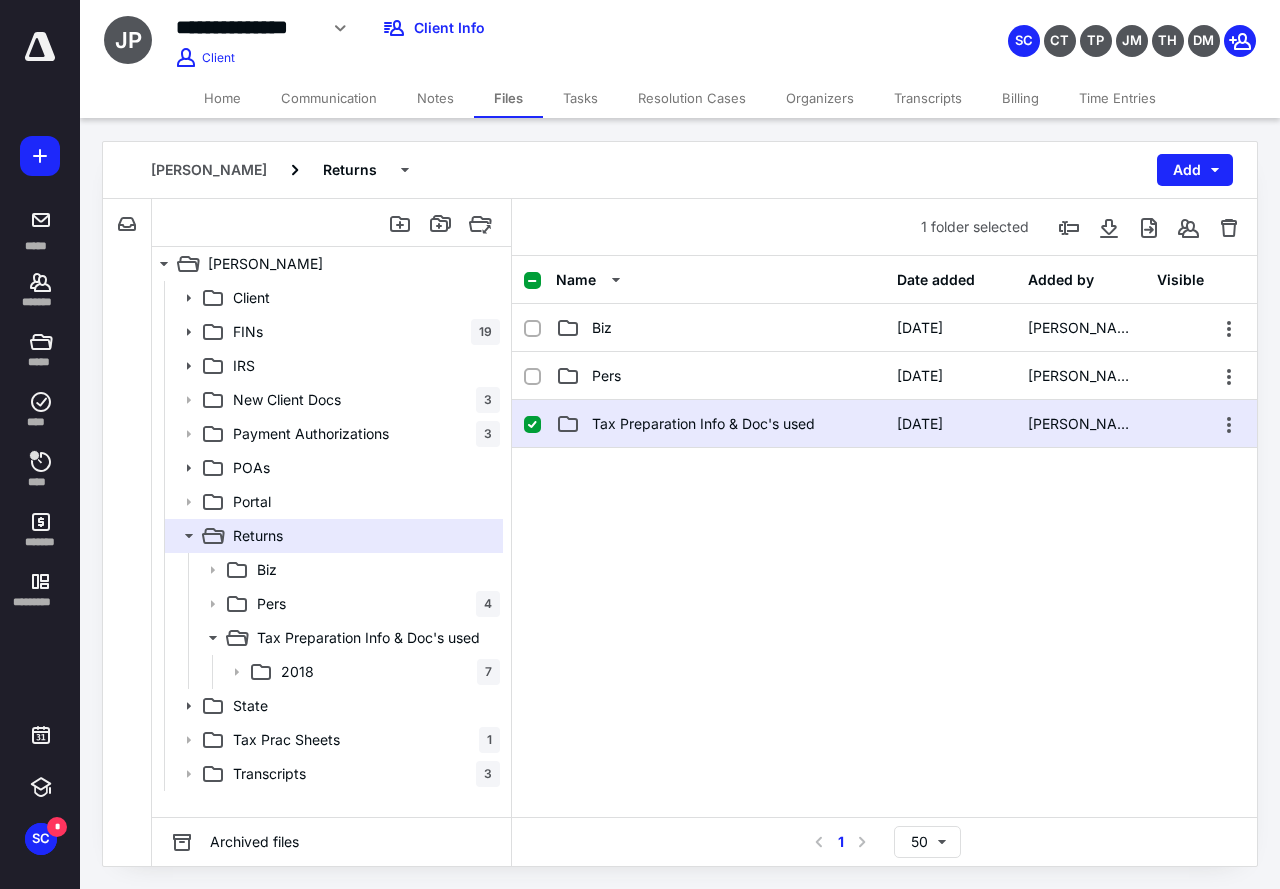 click on "Tax Preparation Info & Doc's used" at bounding box center (720, 424) 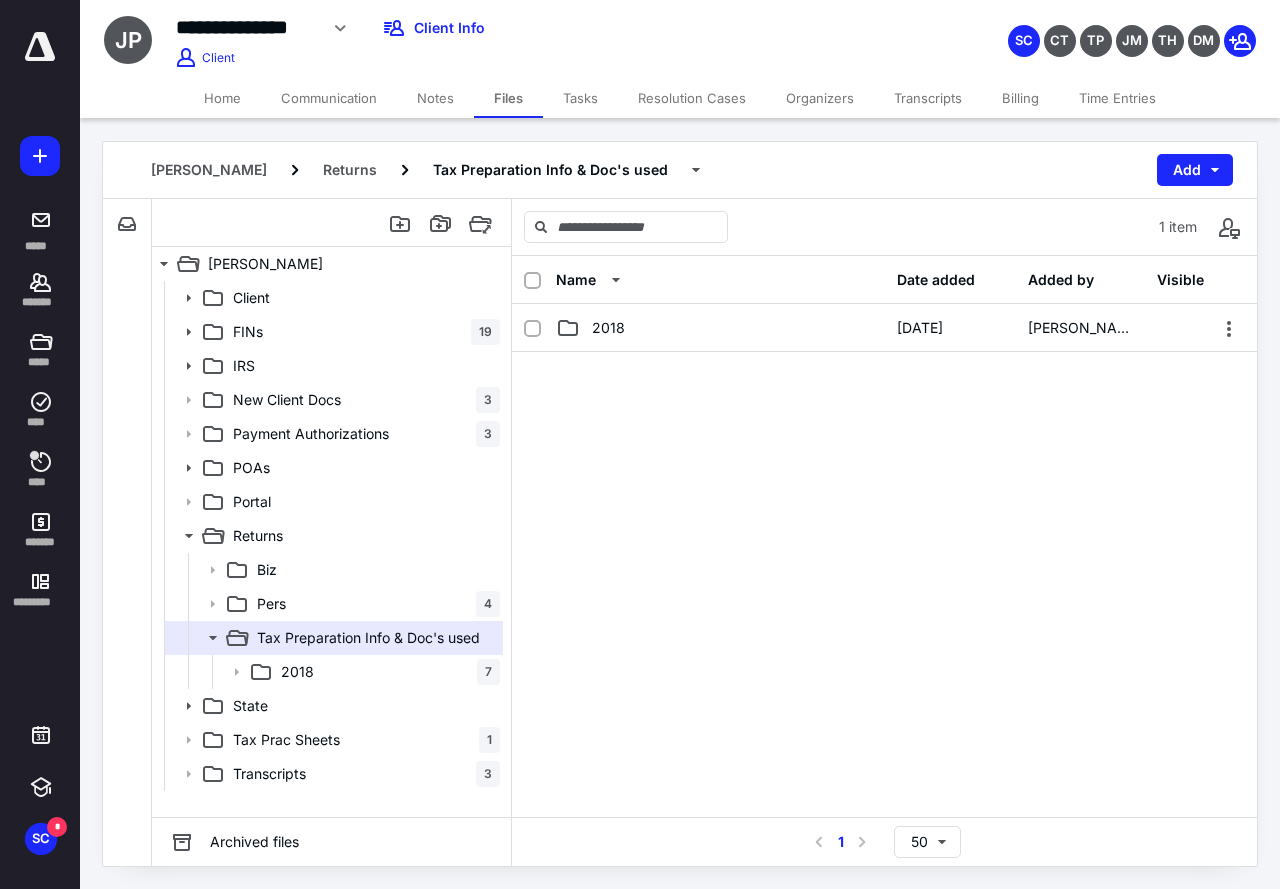click on "Name" at bounding box center (576, 280) 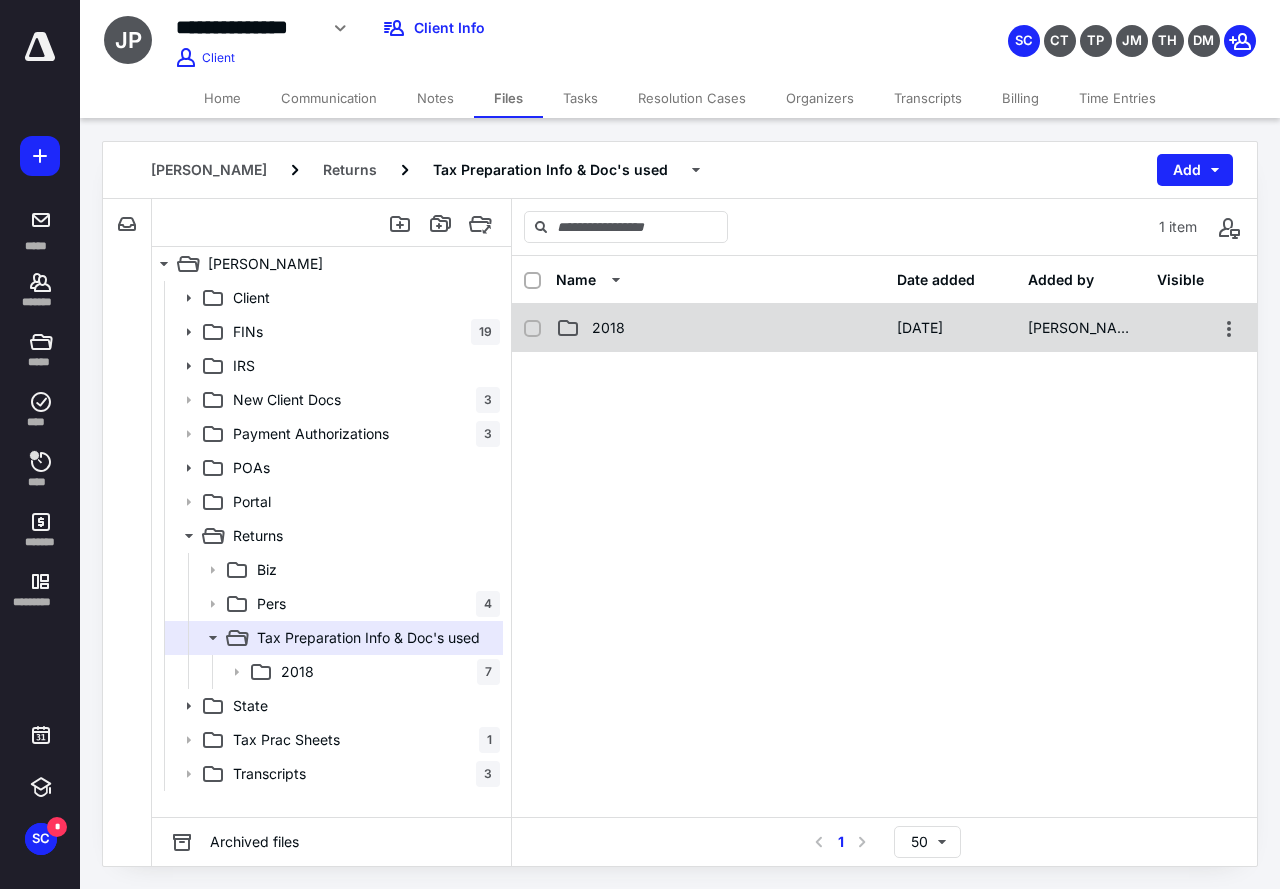 click on "2018" at bounding box center (608, 328) 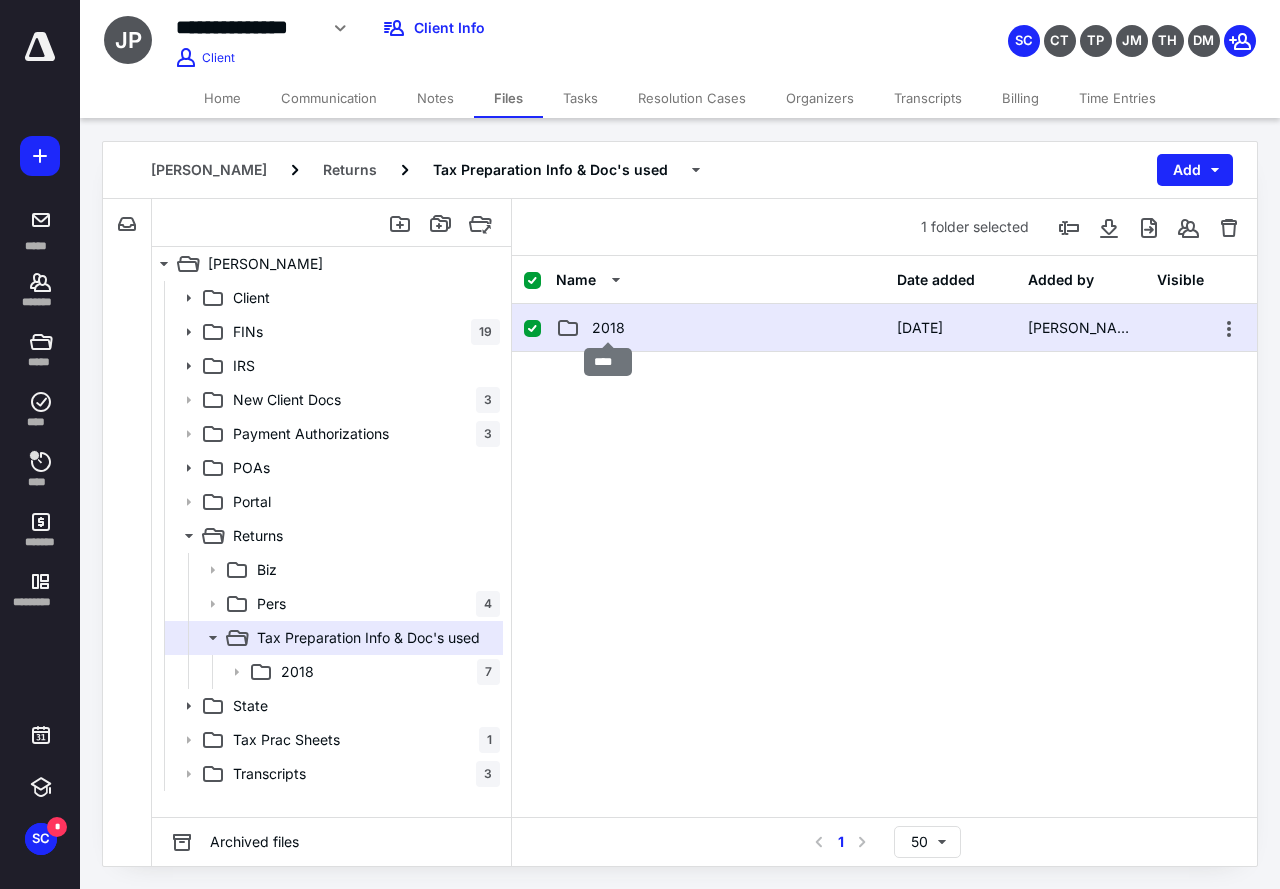 click on "2018" at bounding box center (608, 328) 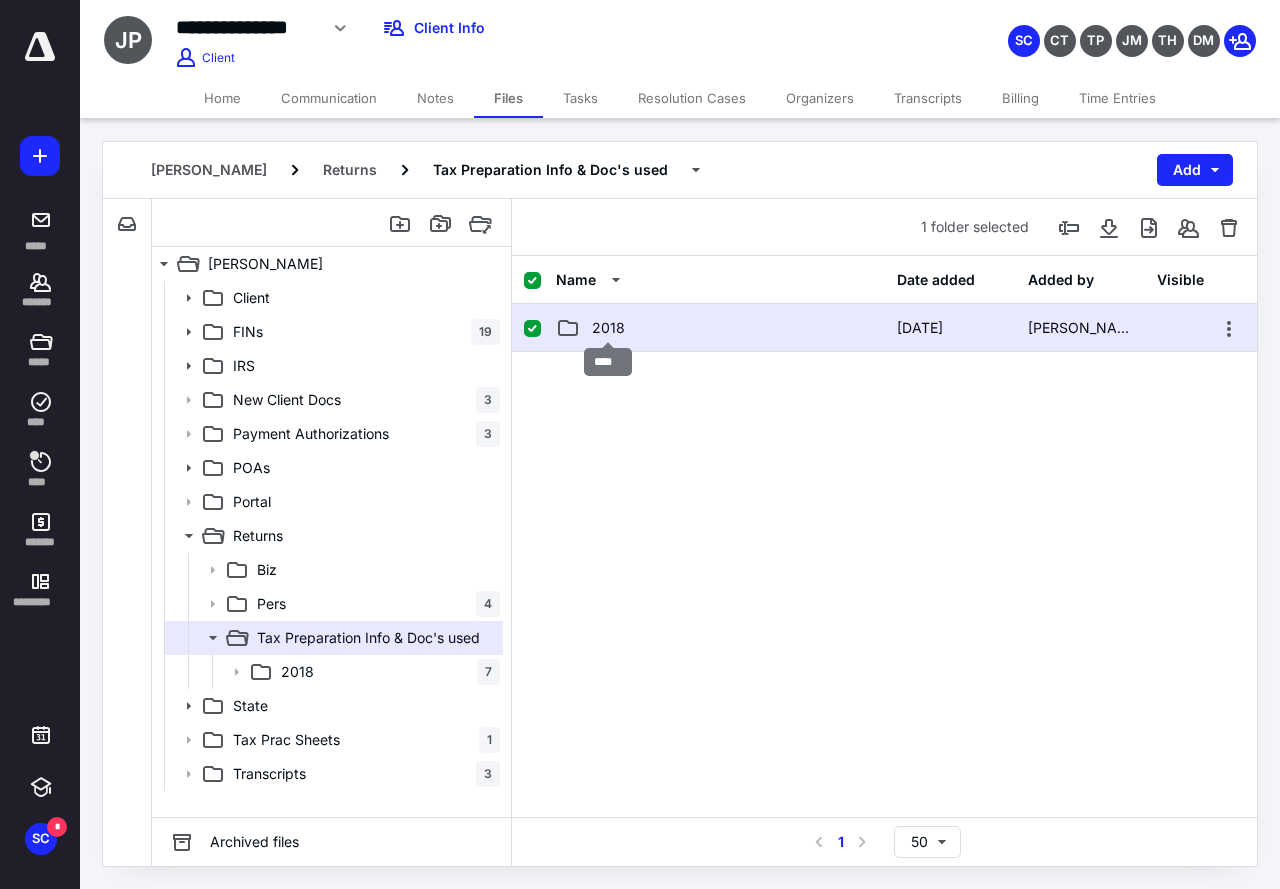 checkbox on "false" 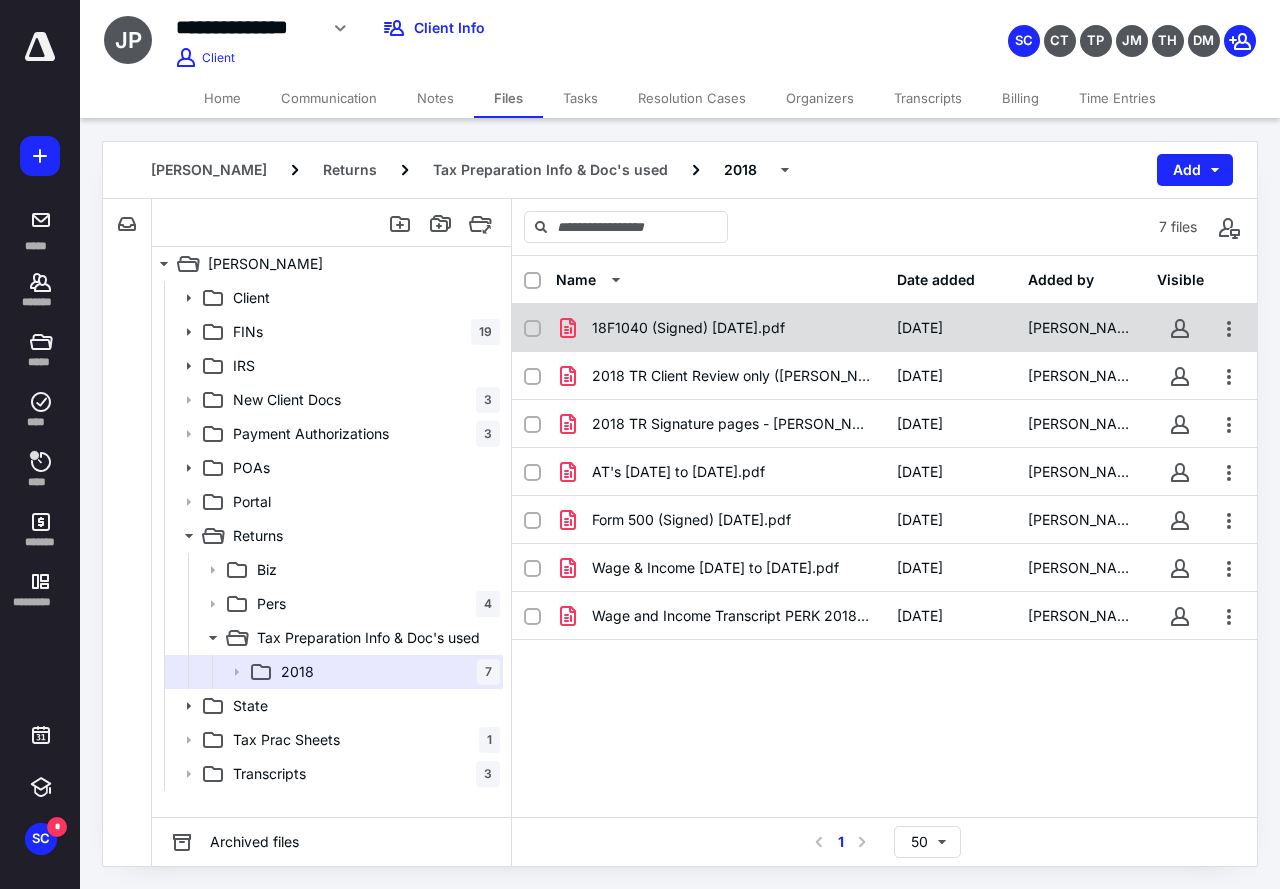 click on "18F1040 (Signed) [DATE].pdf" at bounding box center [688, 328] 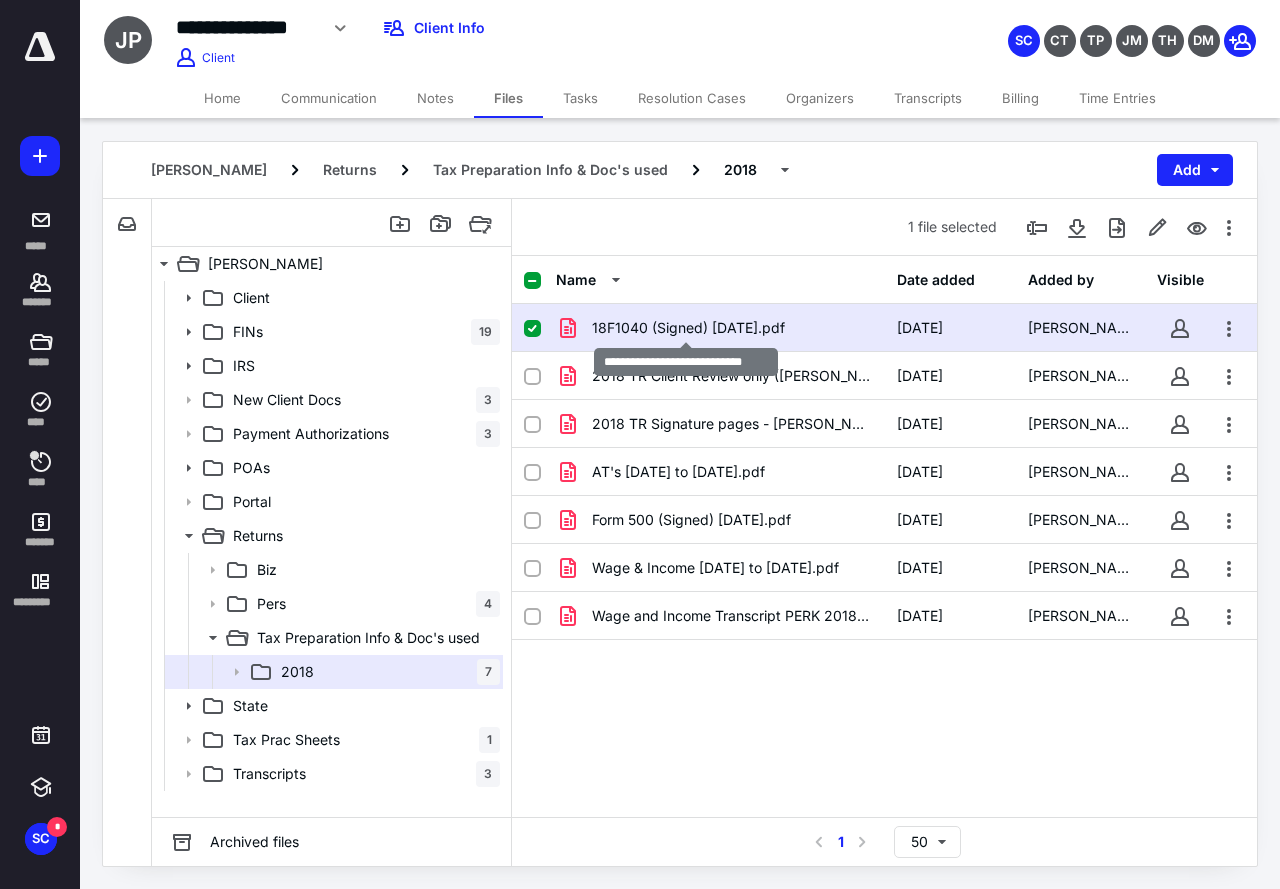 click on "18F1040 (Signed) [DATE].pdf" at bounding box center [688, 328] 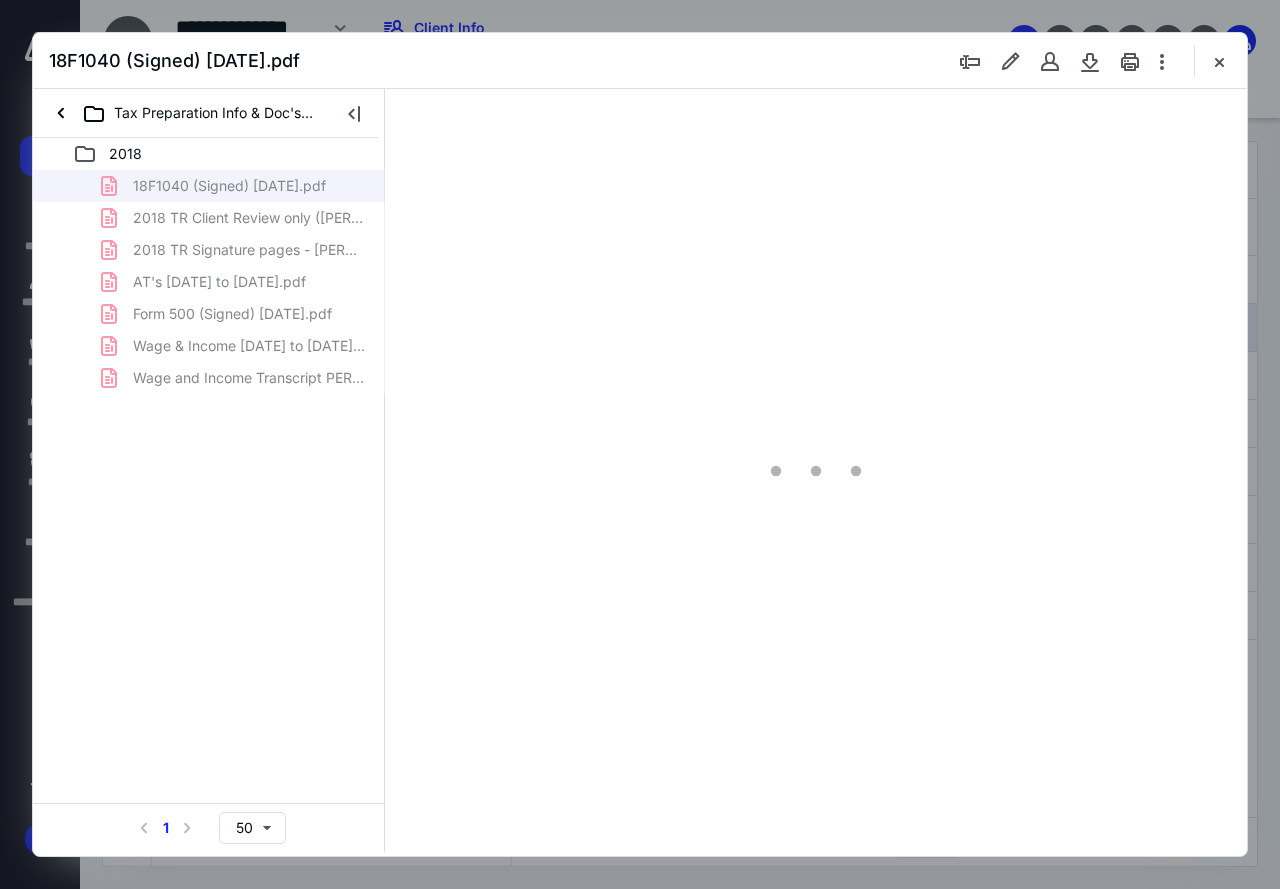 scroll, scrollTop: 0, scrollLeft: 0, axis: both 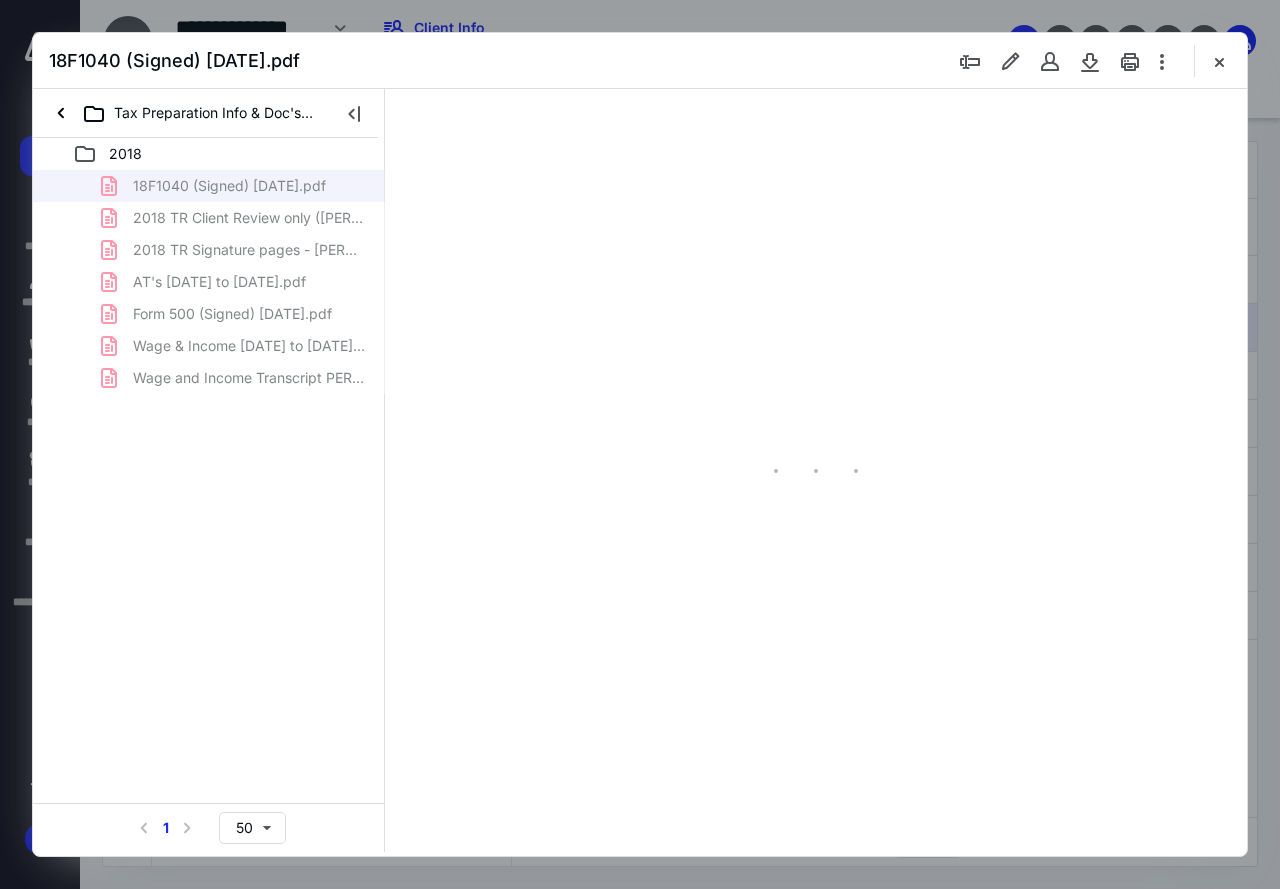 type on "28" 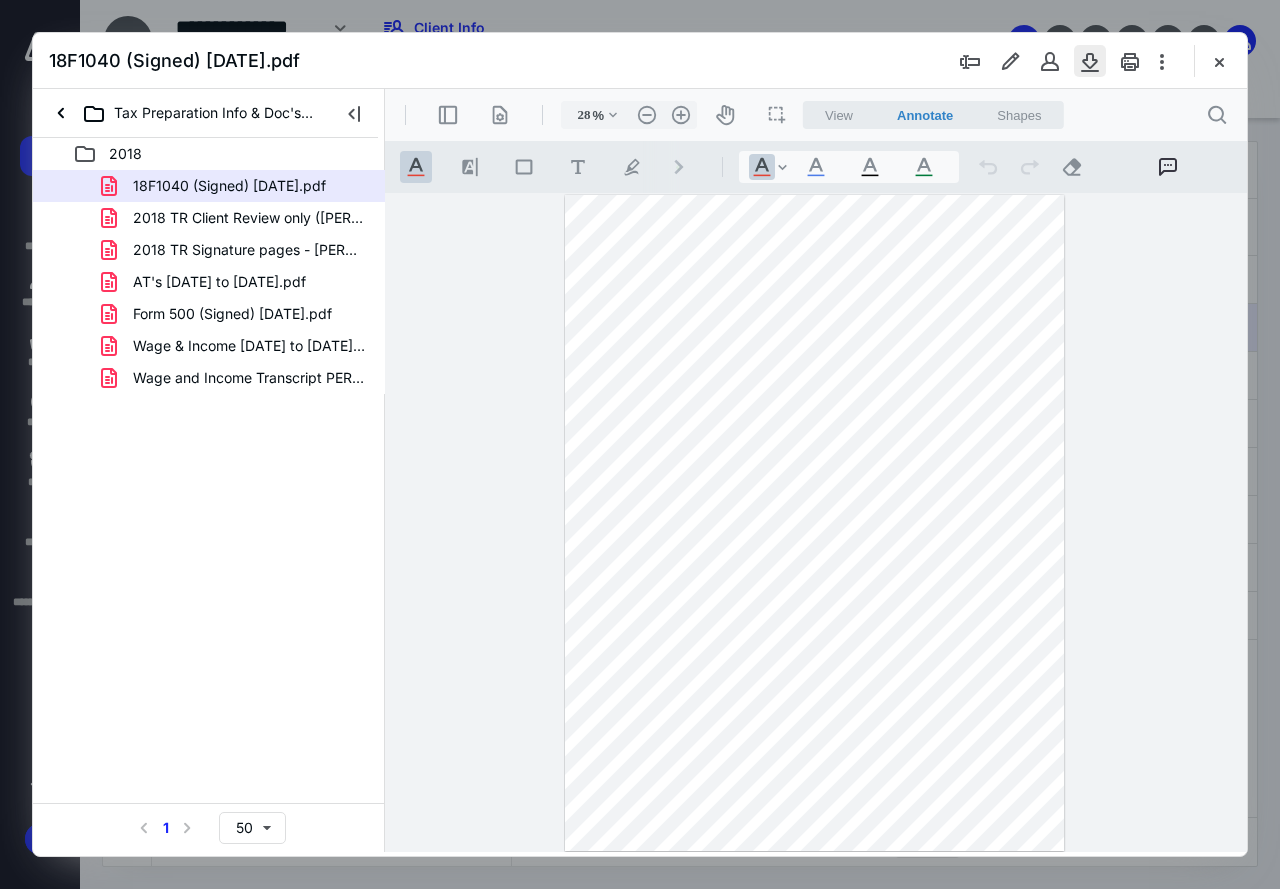 click at bounding box center [1090, 61] 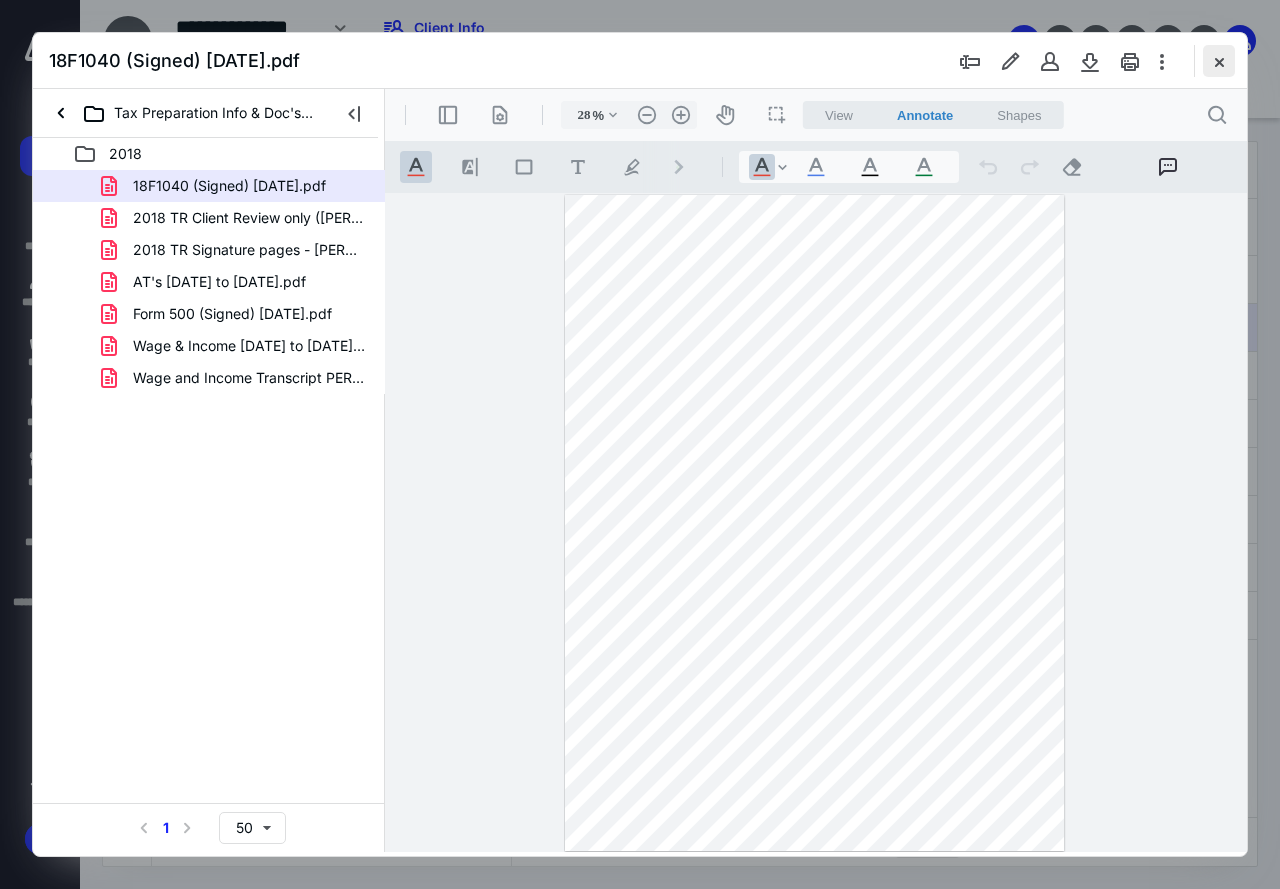 click at bounding box center [1219, 61] 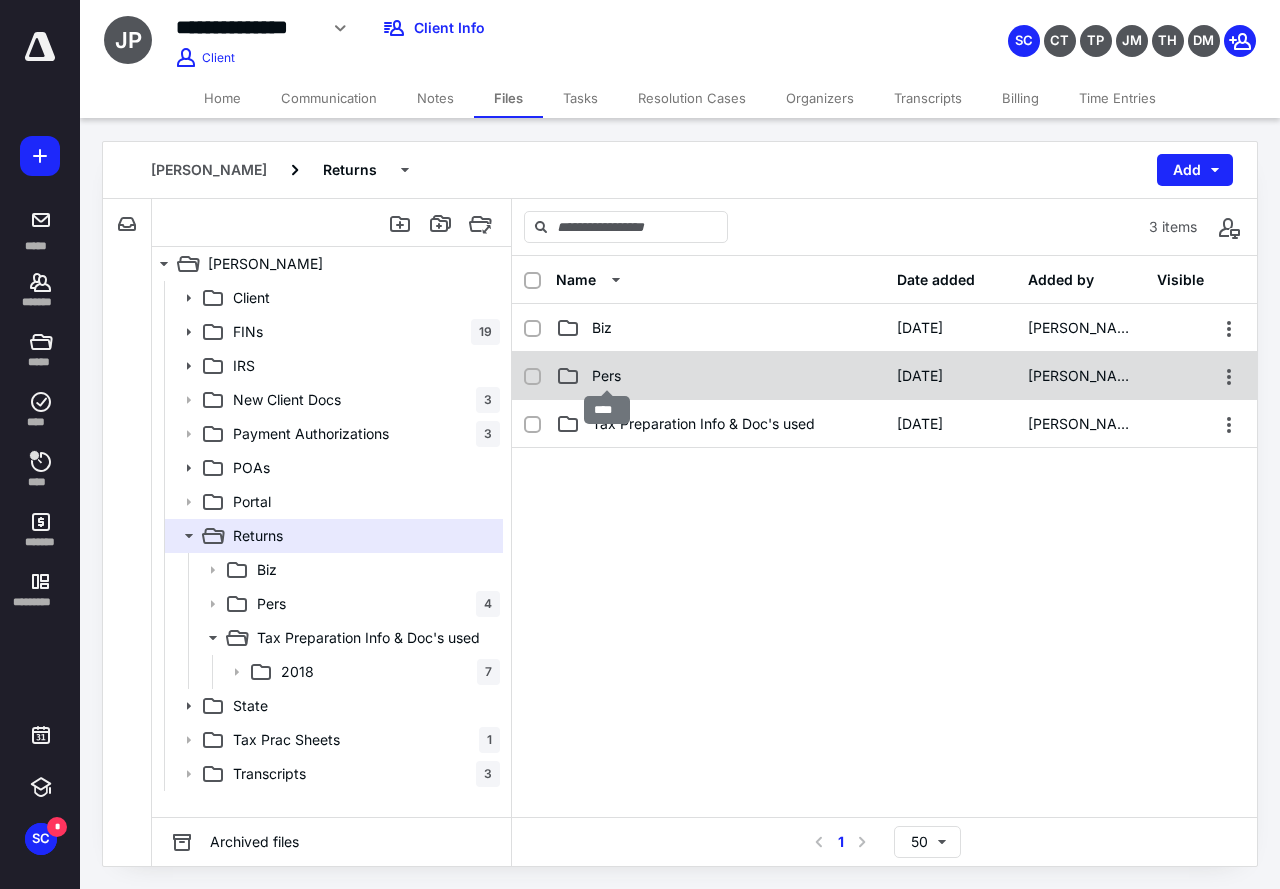 click on "Pers" at bounding box center (606, 376) 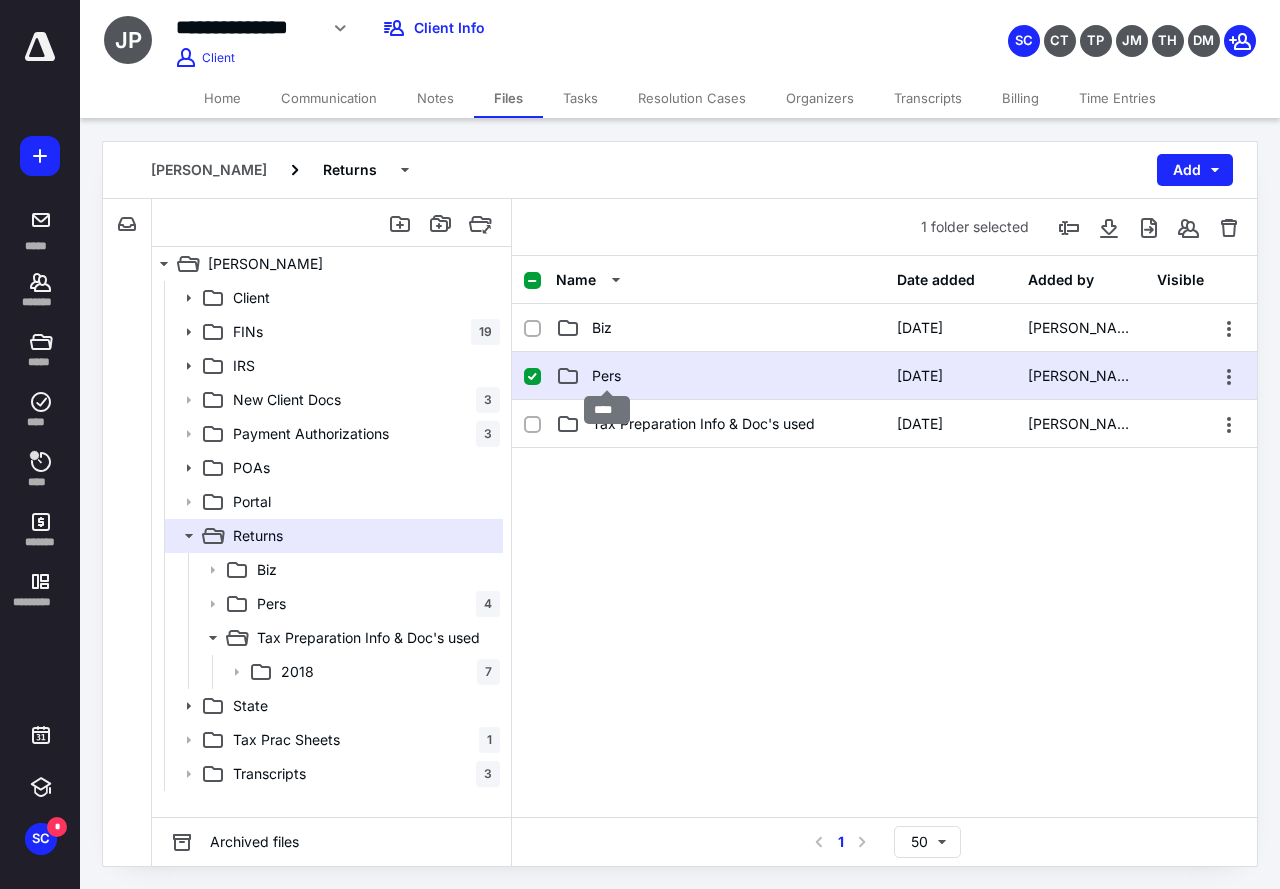 click on "Pers" at bounding box center [606, 376] 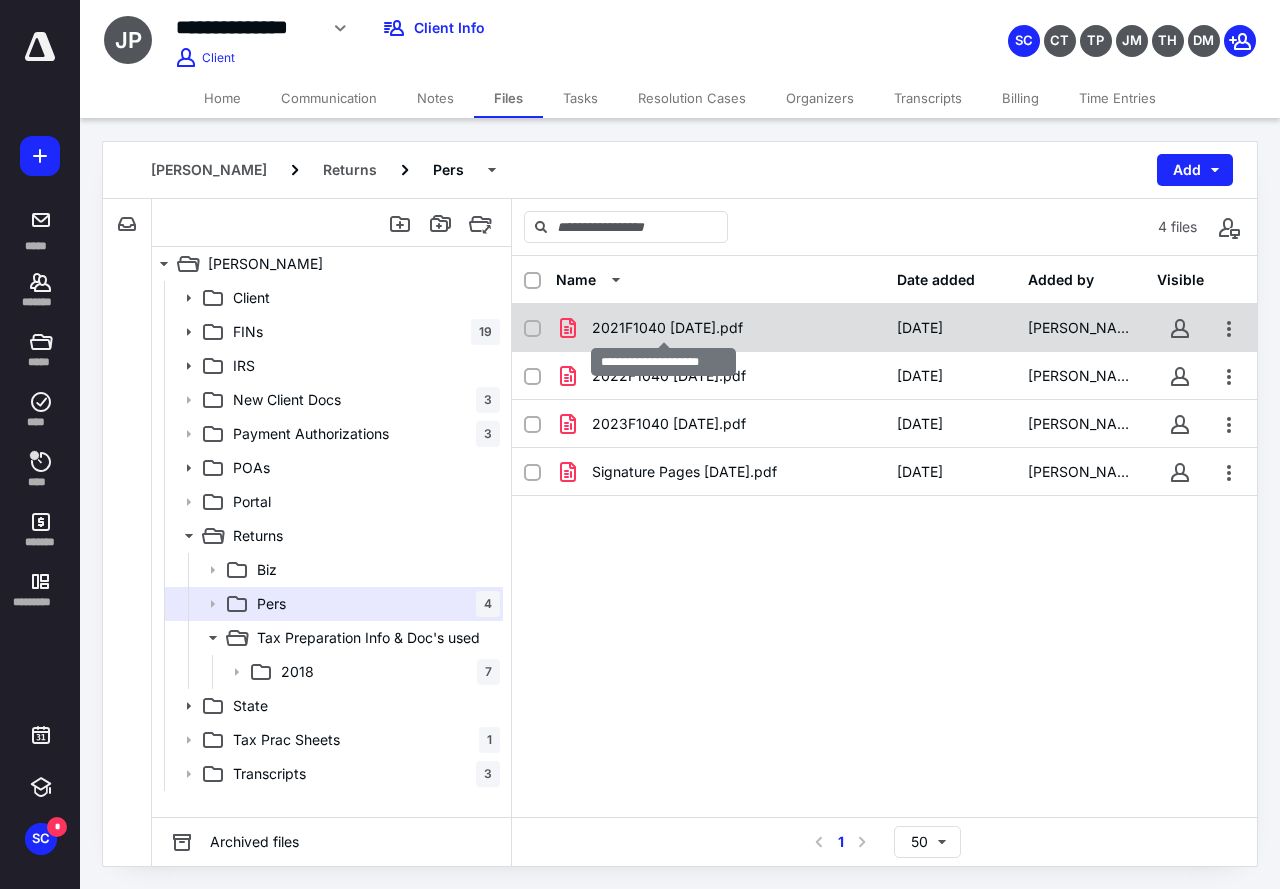 click on "2021F1040 [DATE].pdf" at bounding box center (667, 328) 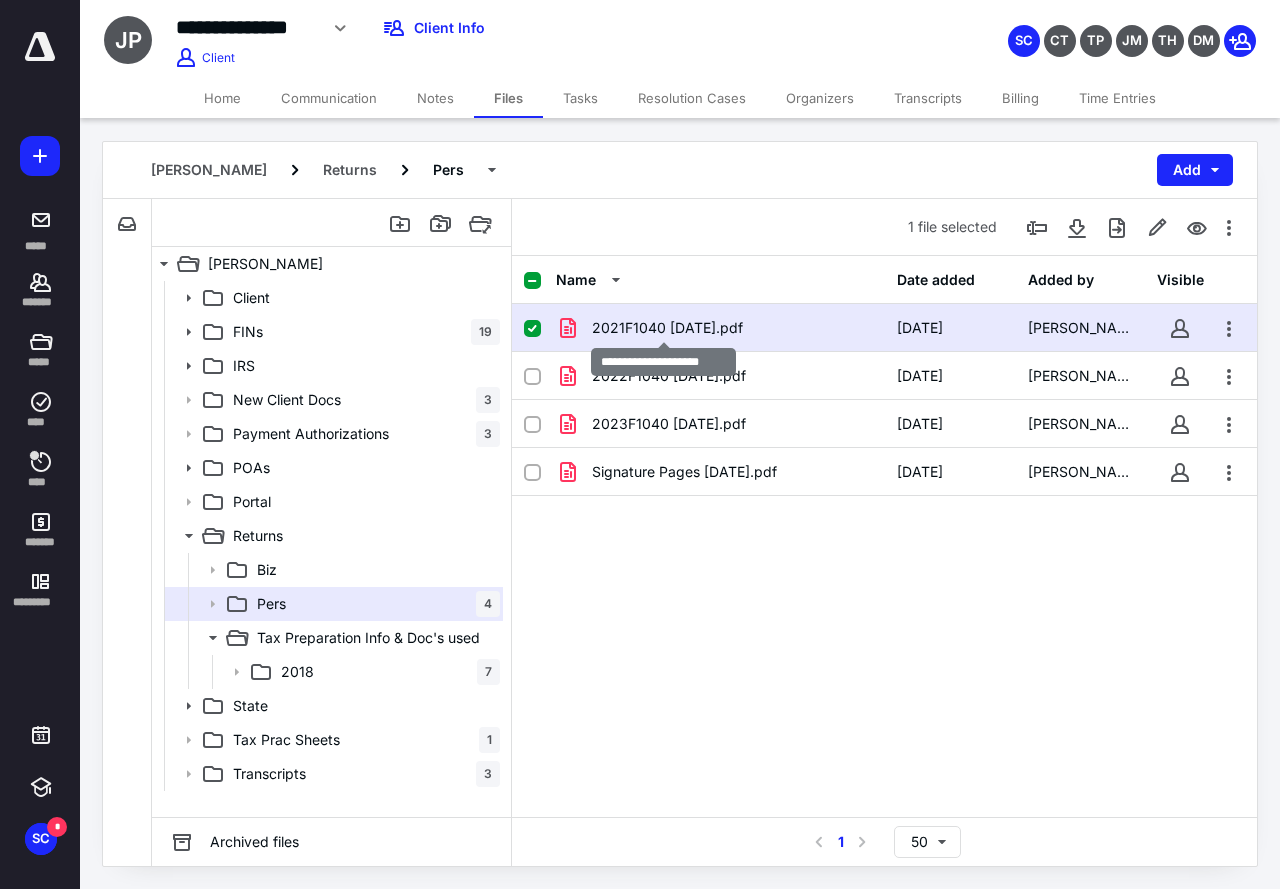 click on "2021F1040 [DATE].pdf" at bounding box center (667, 328) 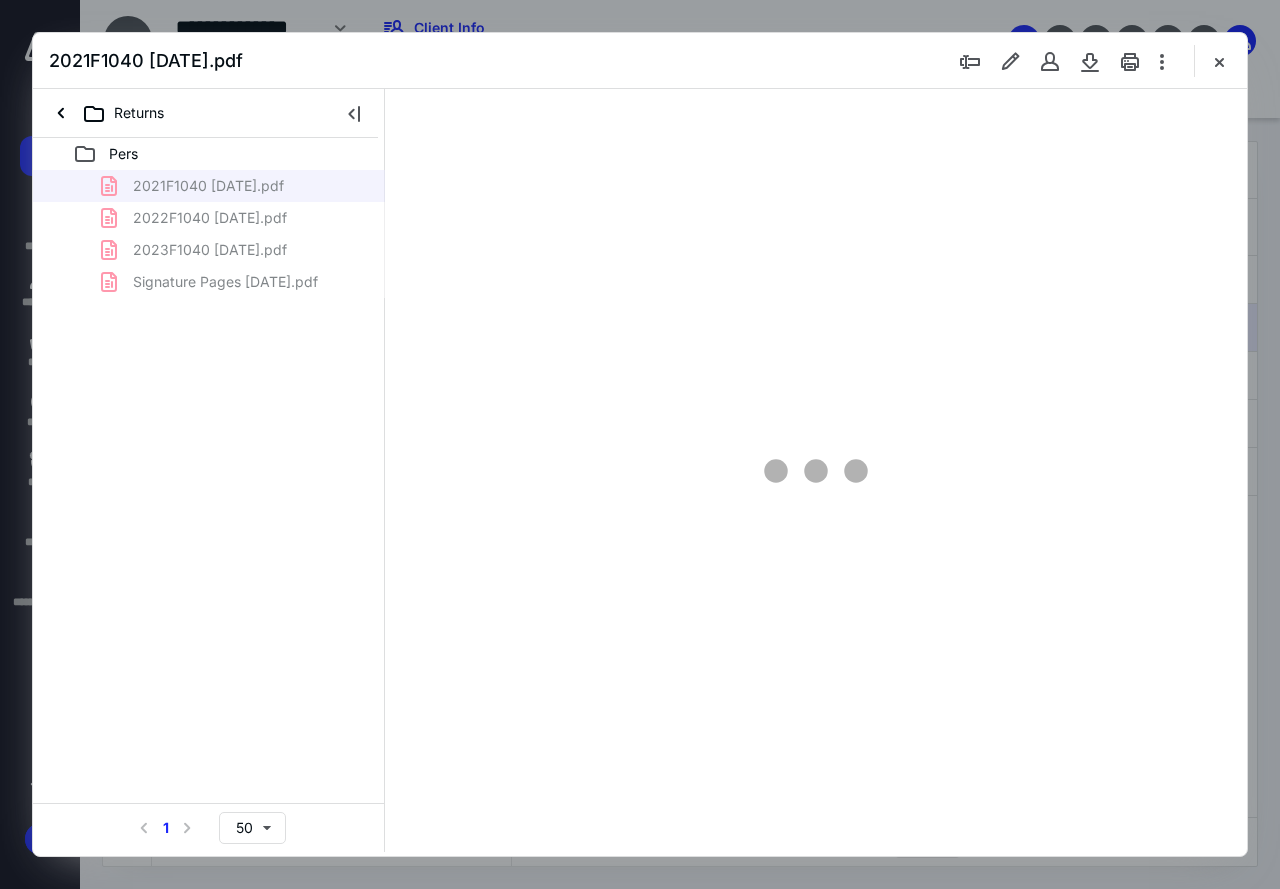 scroll, scrollTop: 0, scrollLeft: 0, axis: both 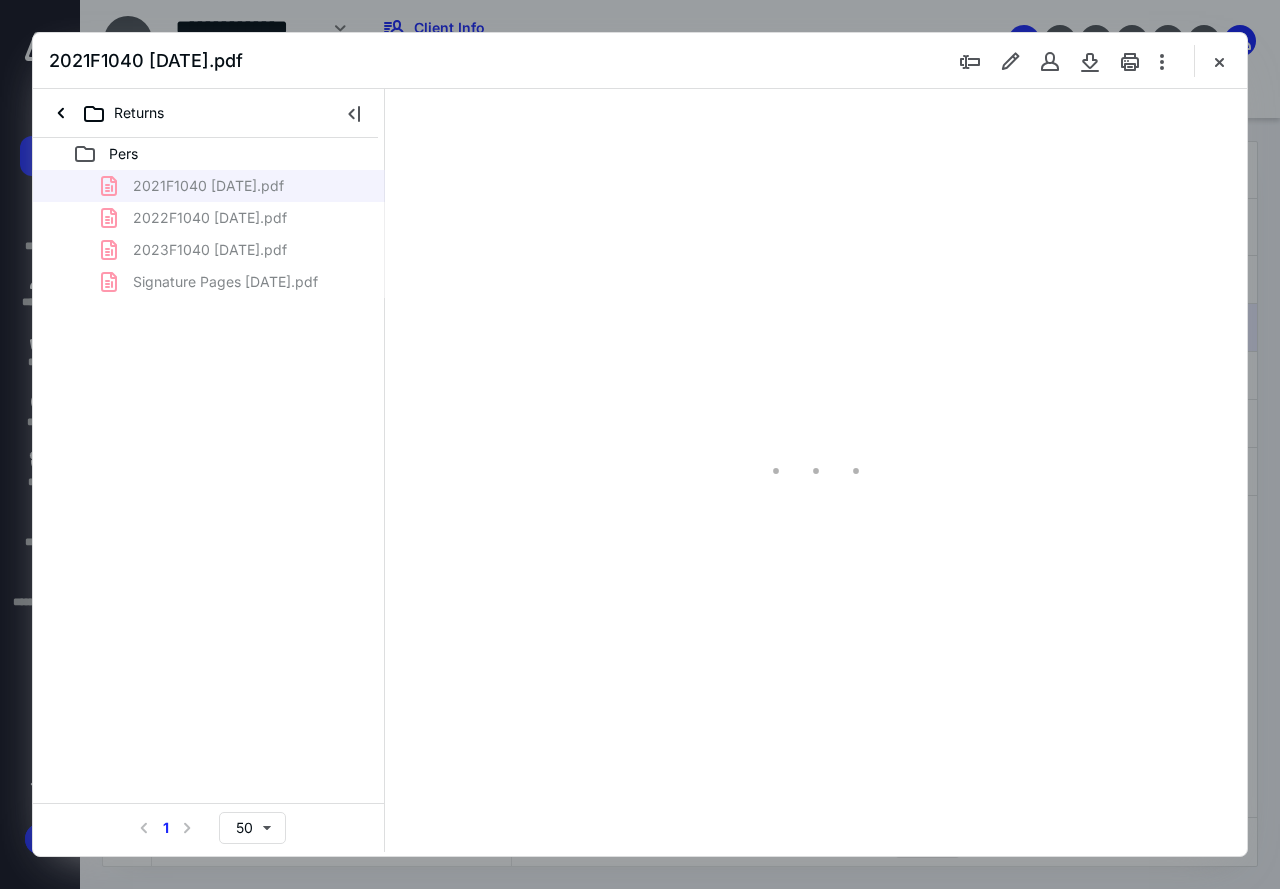type on "83" 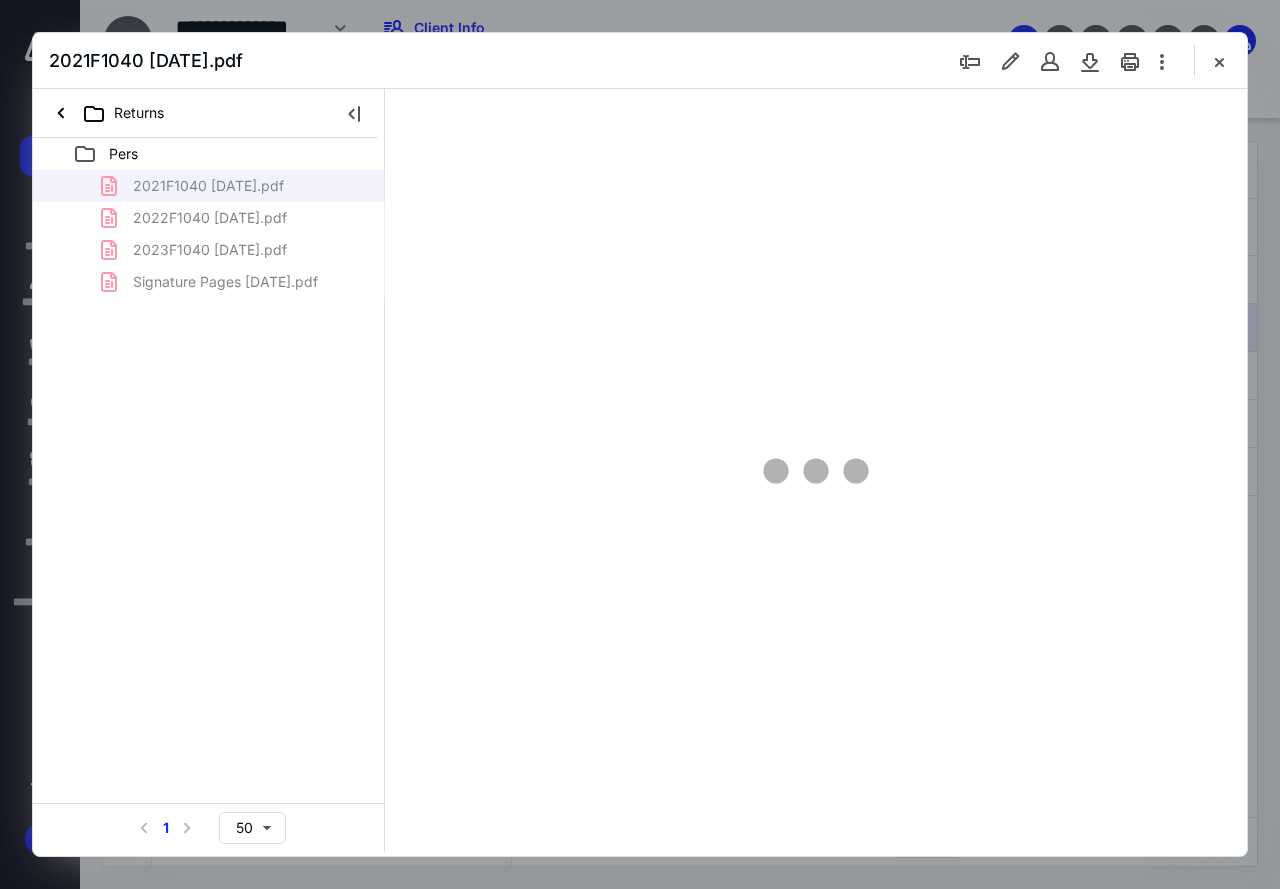 scroll, scrollTop: 107, scrollLeft: 0, axis: vertical 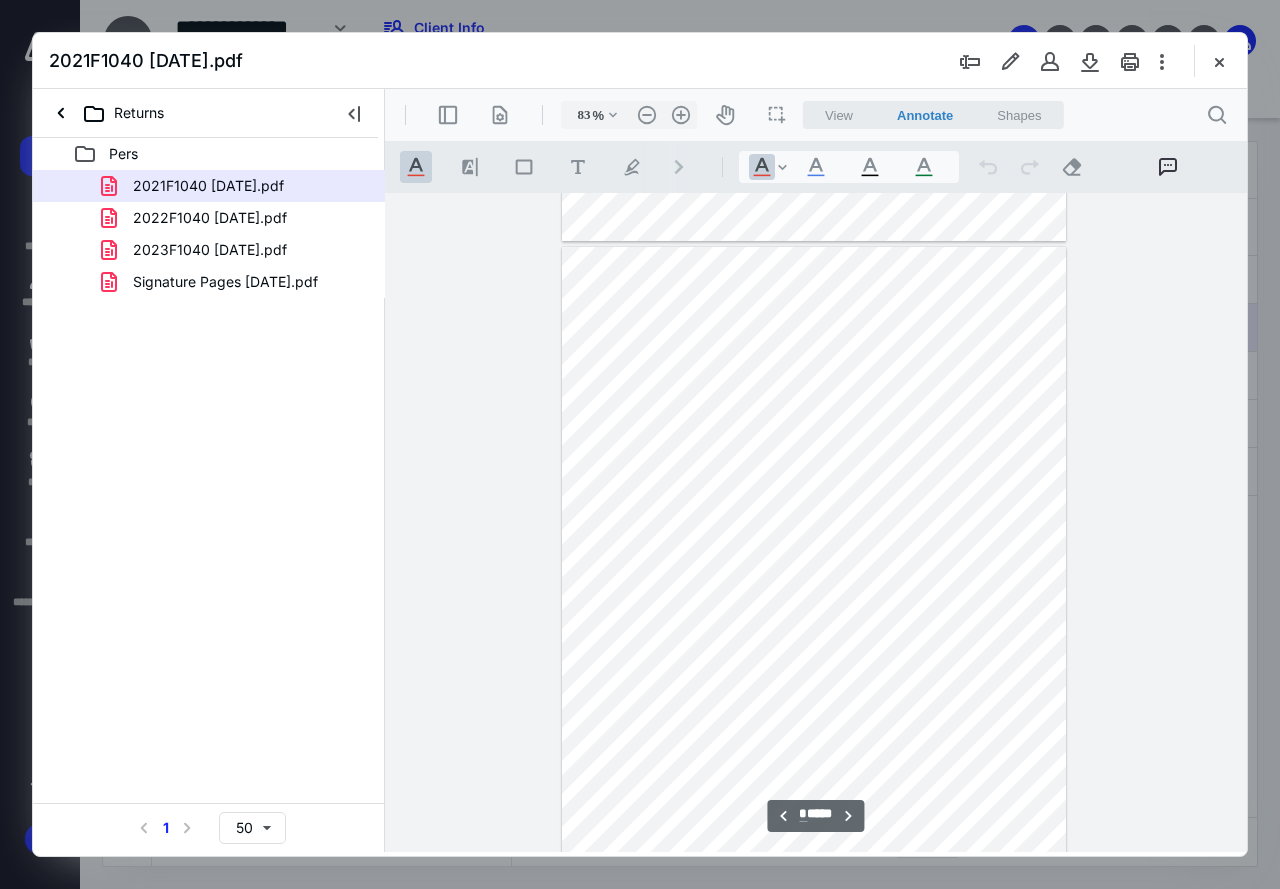 type on "*" 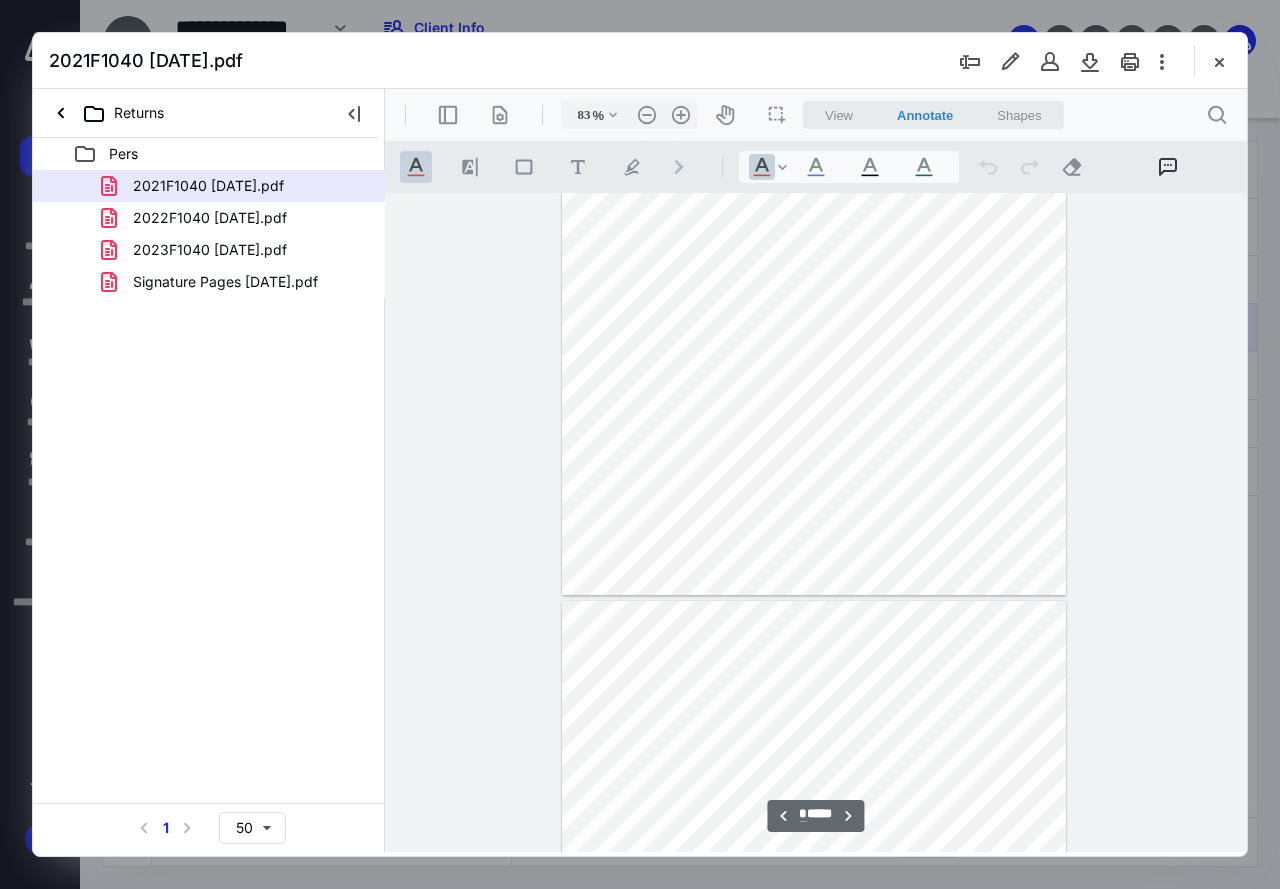 scroll, scrollTop: 207, scrollLeft: 0, axis: vertical 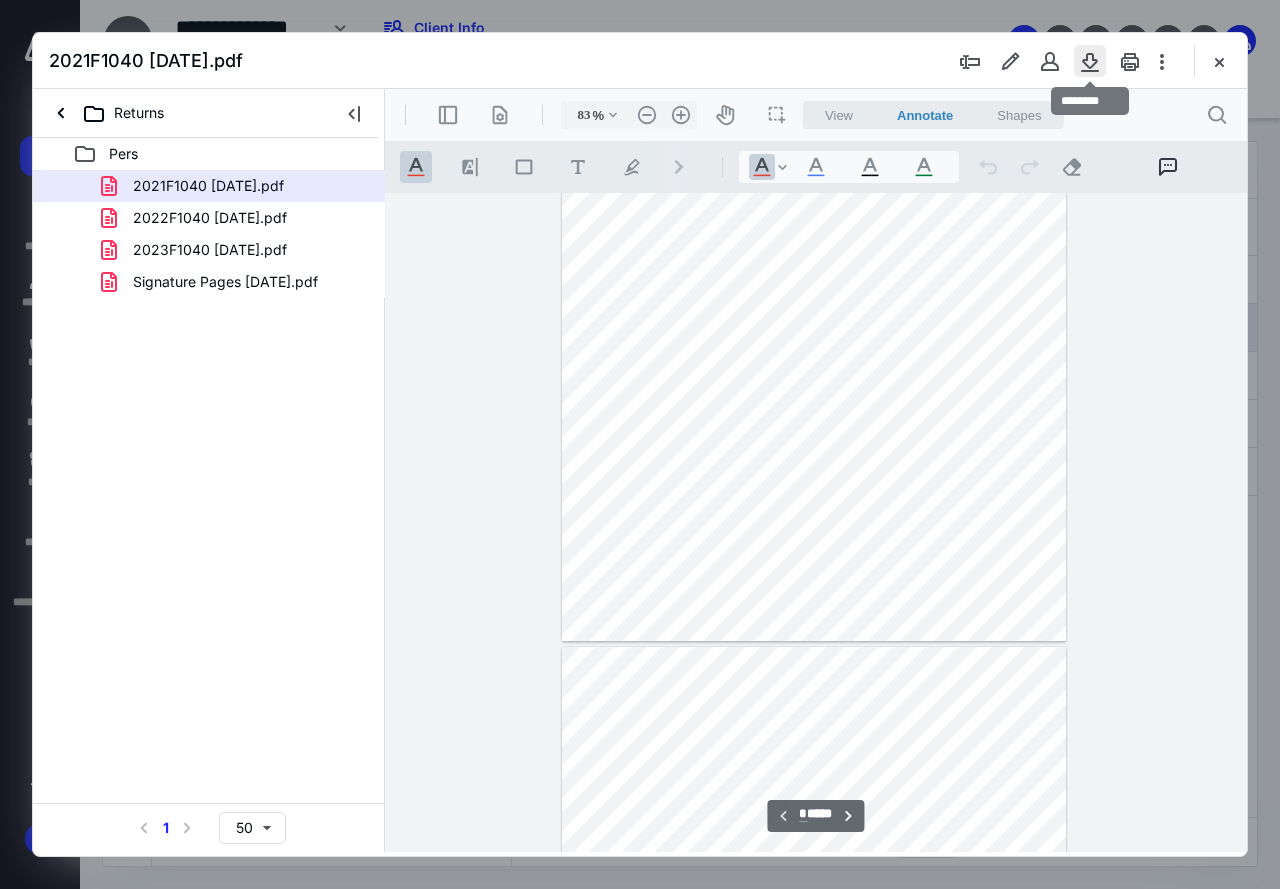 click at bounding box center (1090, 61) 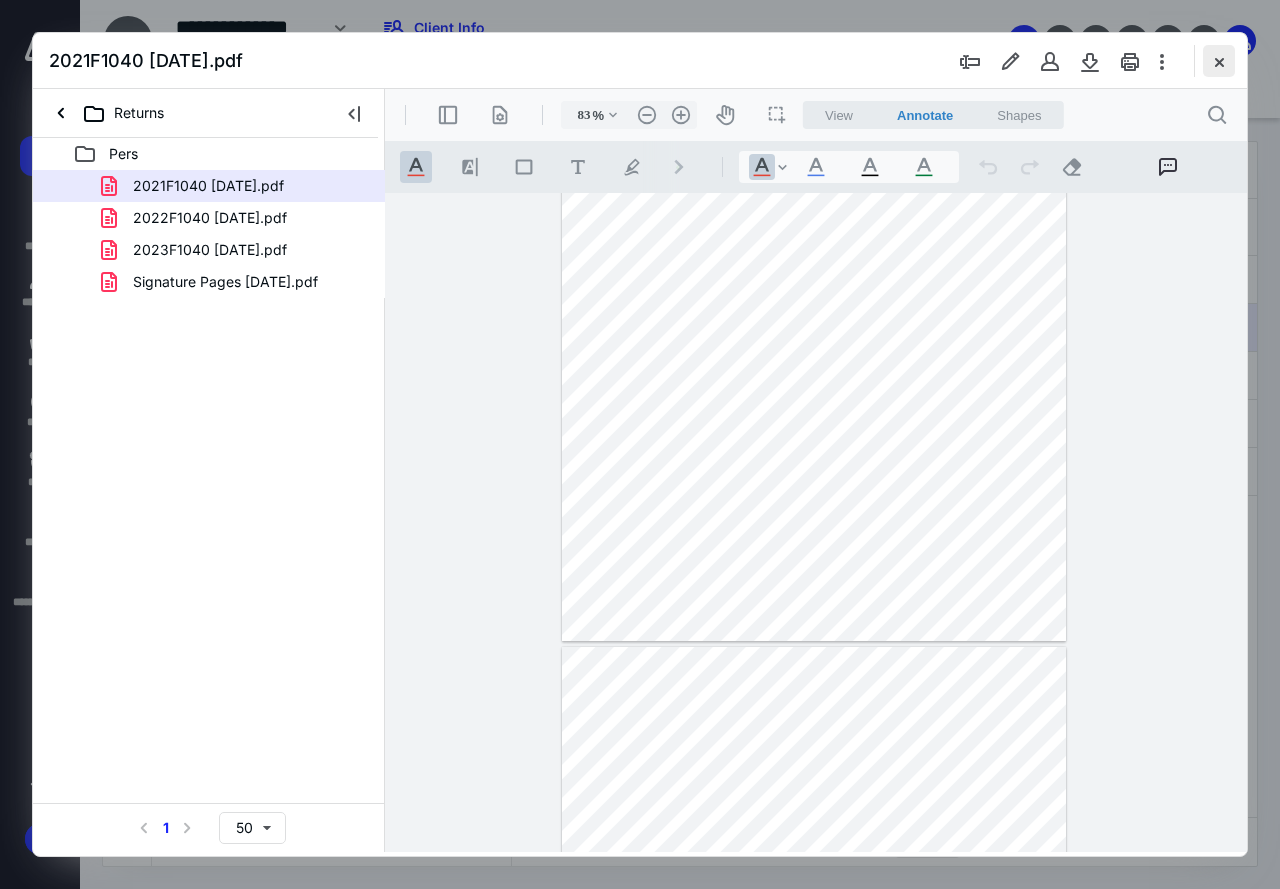 click at bounding box center [1219, 61] 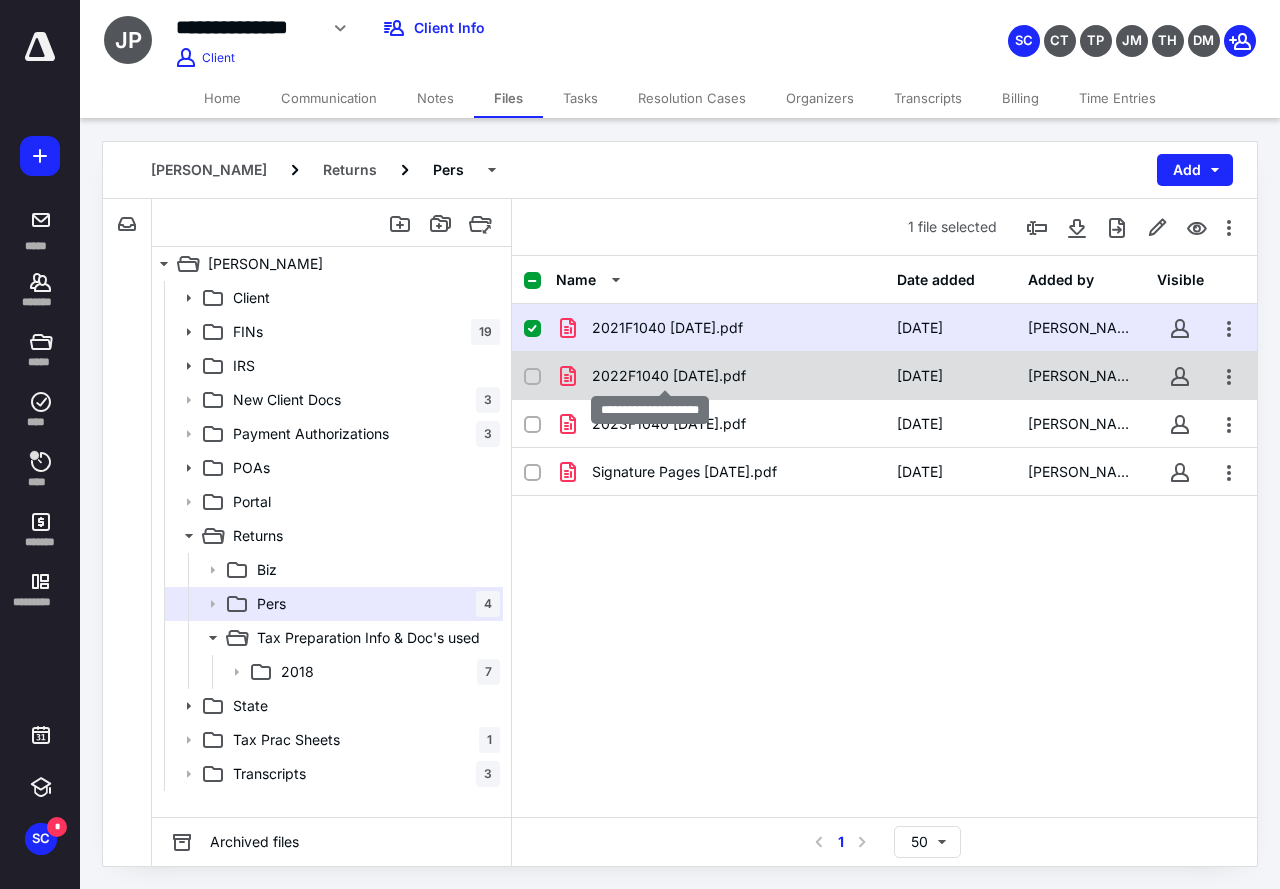 click on "2022F1040 [DATE].pdf" at bounding box center [669, 376] 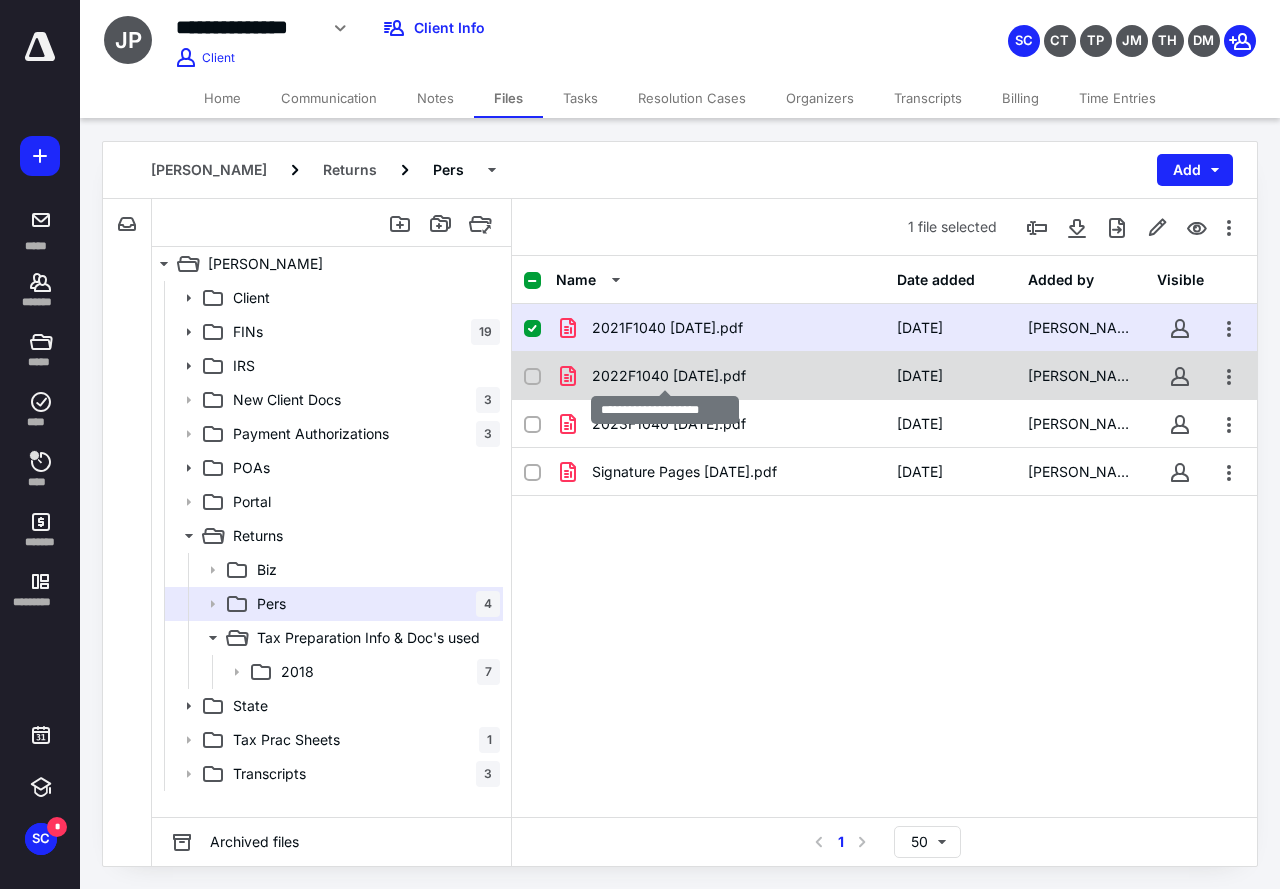 click on "2022F1040 [DATE].pdf" at bounding box center (669, 376) 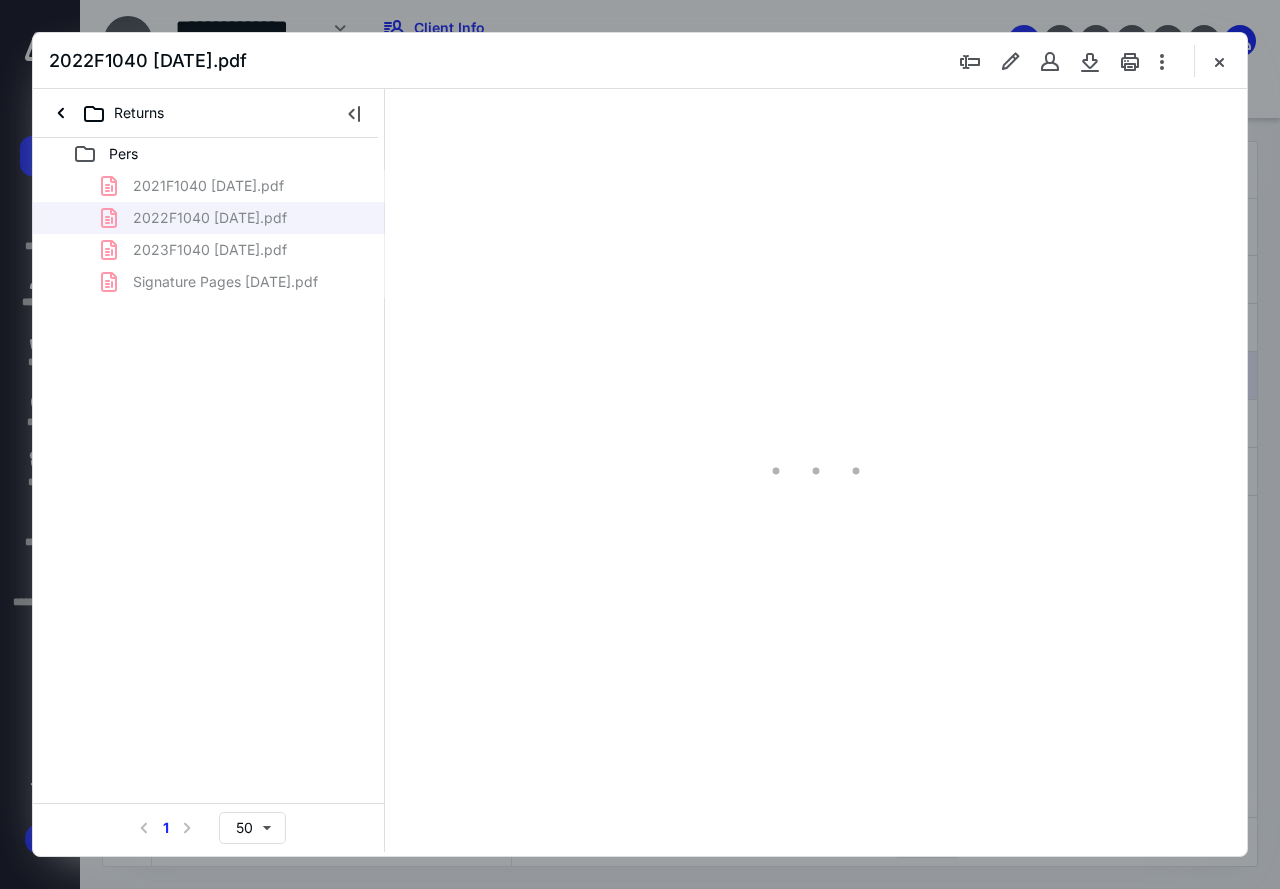 scroll, scrollTop: 0, scrollLeft: 0, axis: both 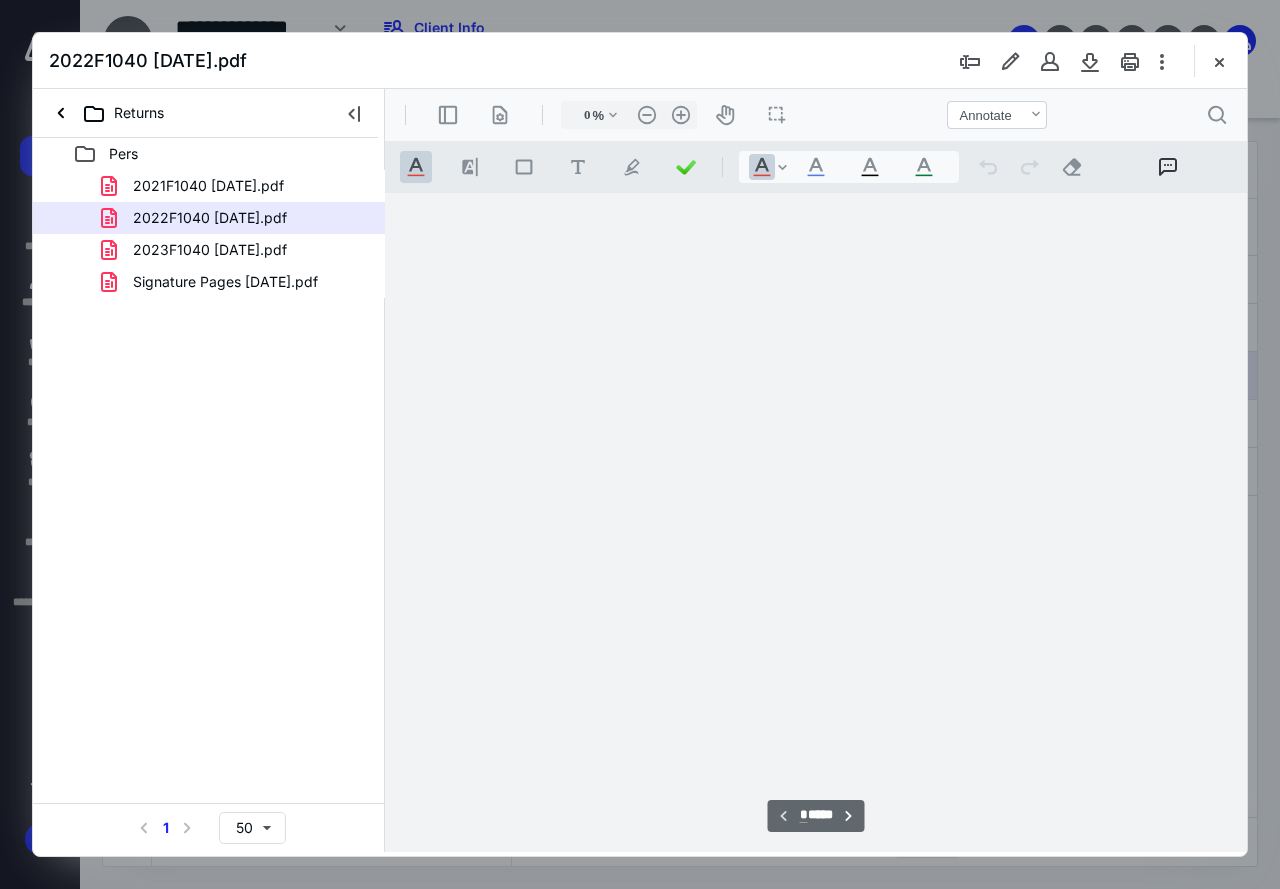 type on "83" 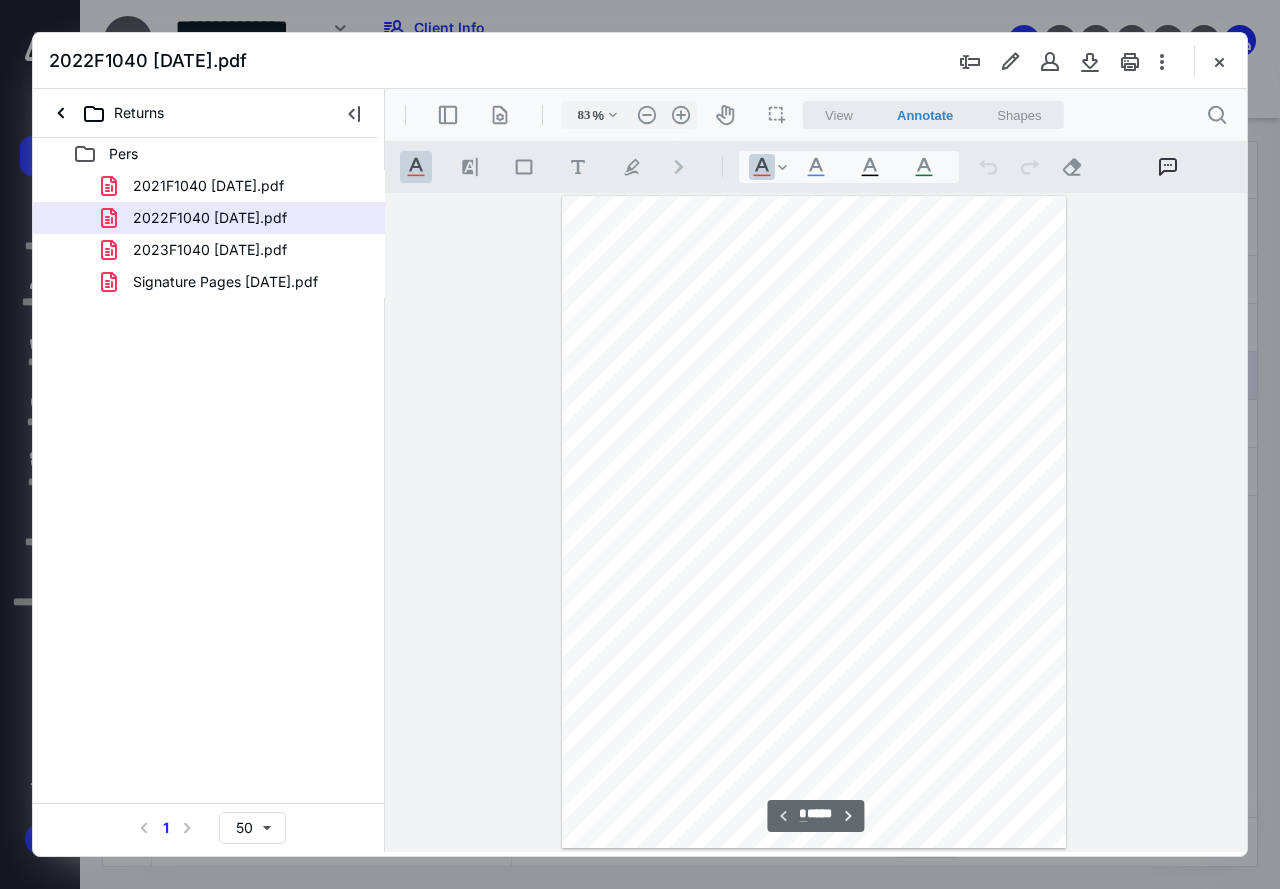 scroll, scrollTop: 107, scrollLeft: 0, axis: vertical 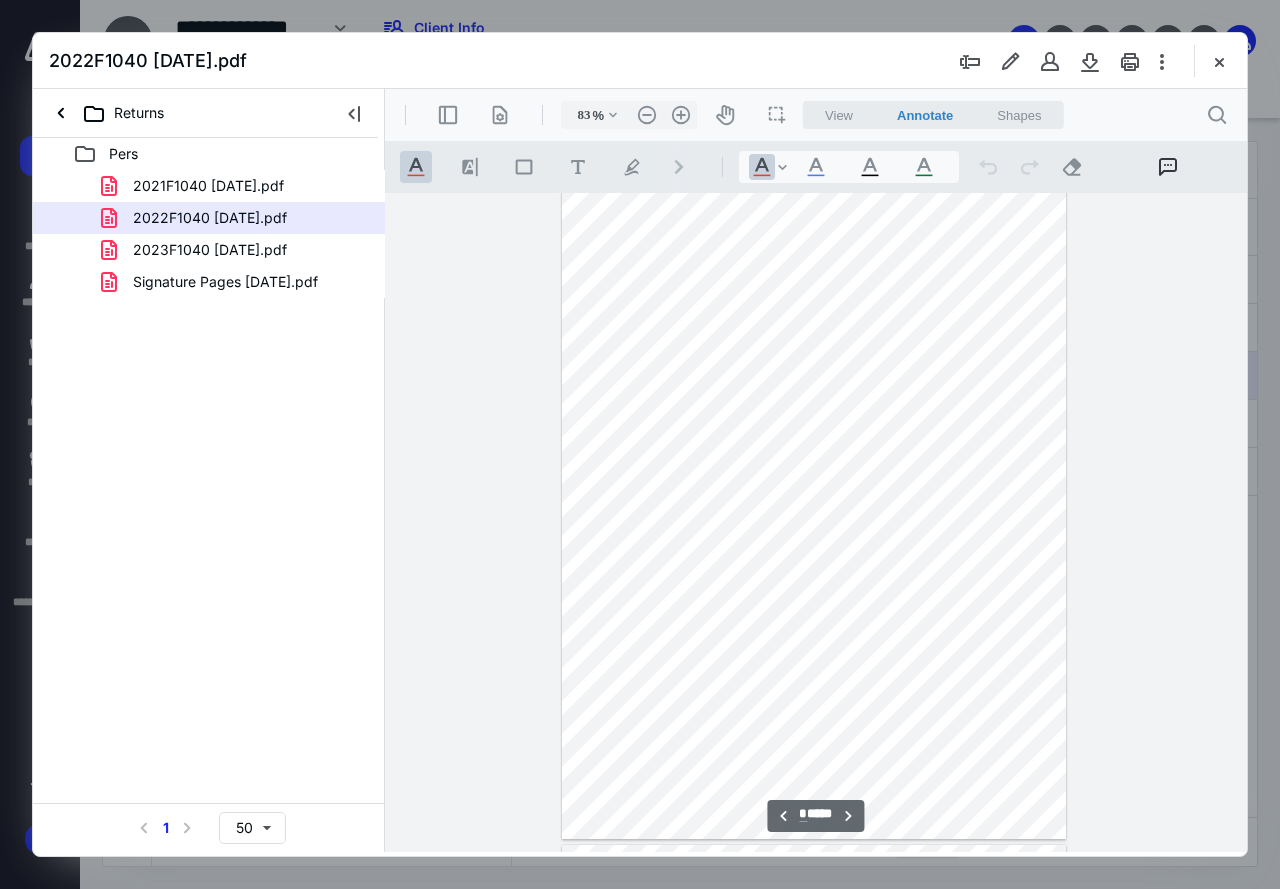 type on "*" 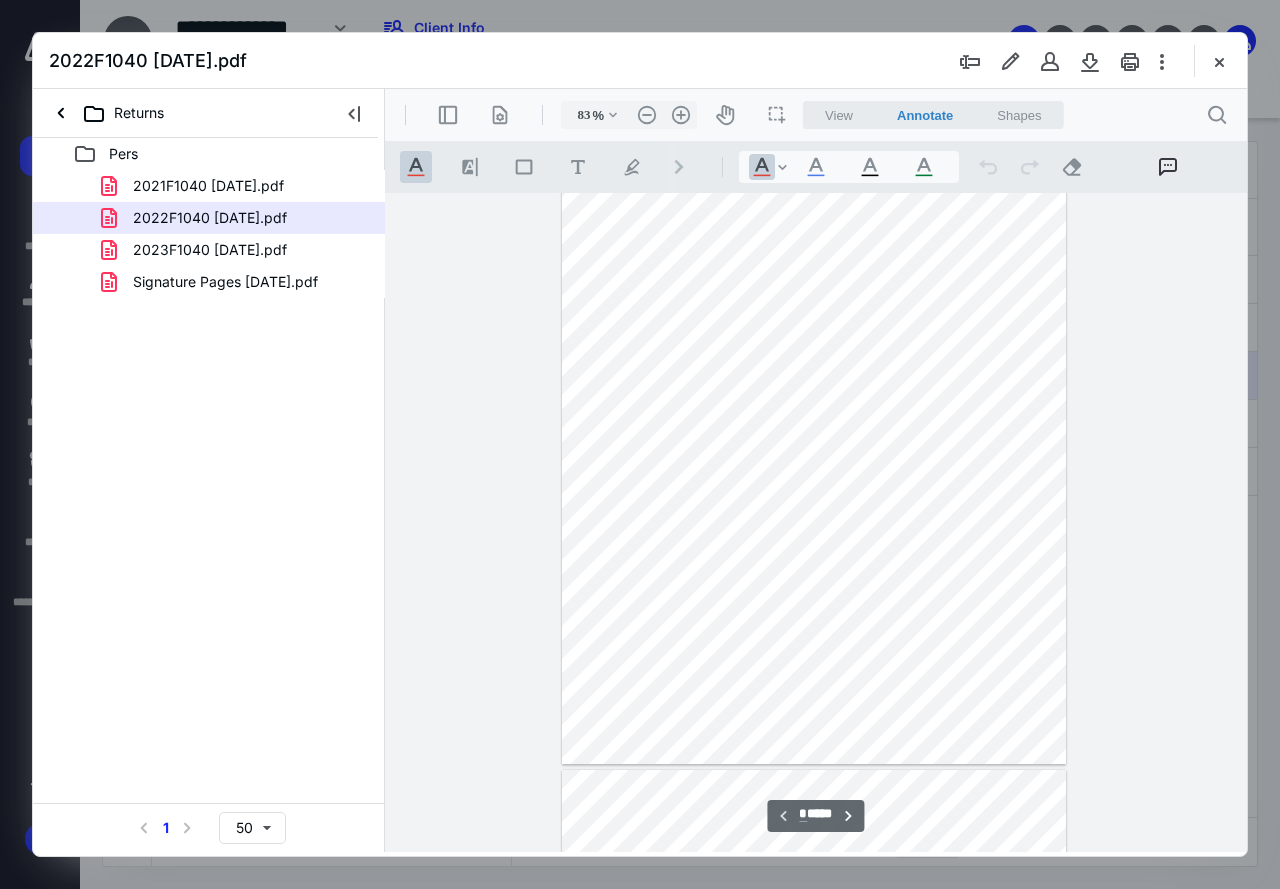 scroll, scrollTop: 0, scrollLeft: 0, axis: both 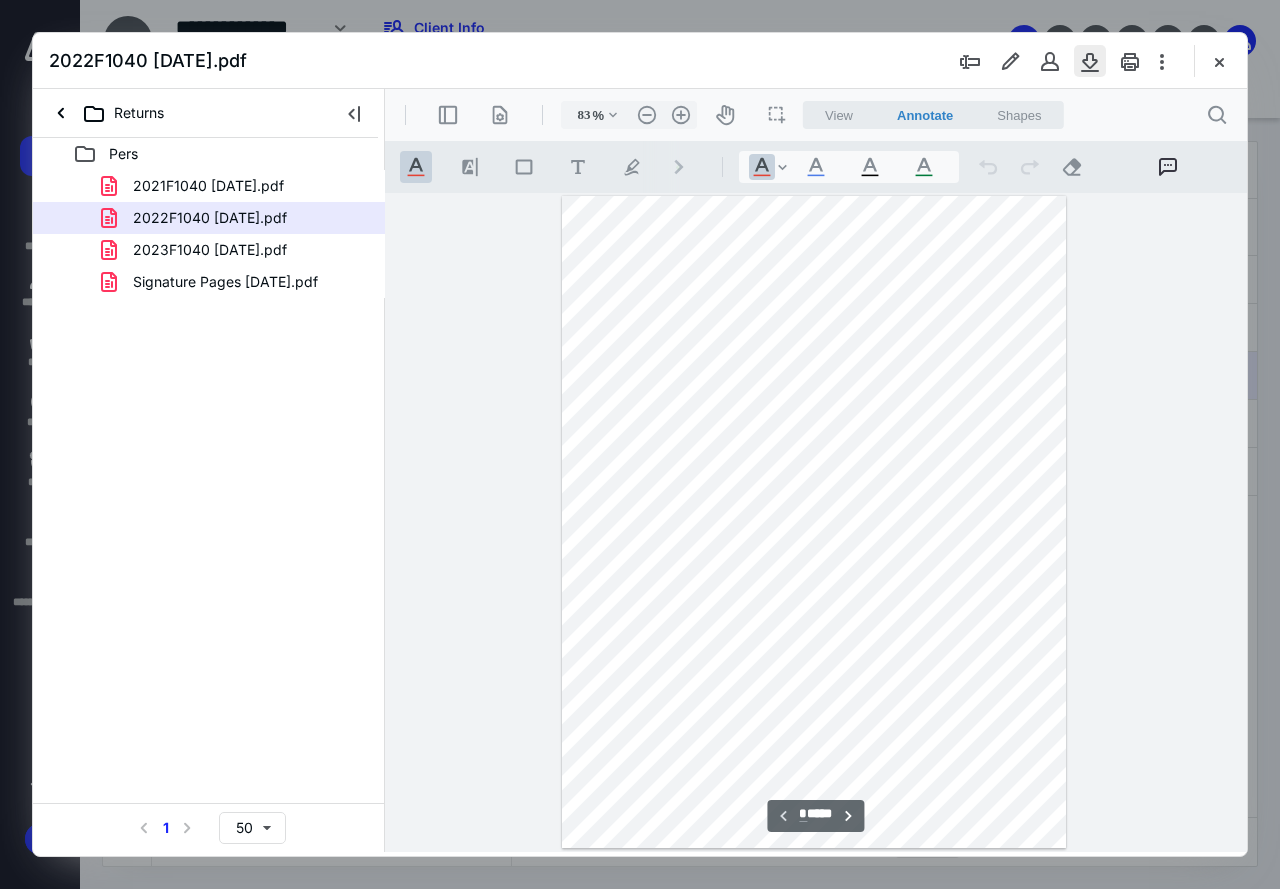 click at bounding box center (1090, 61) 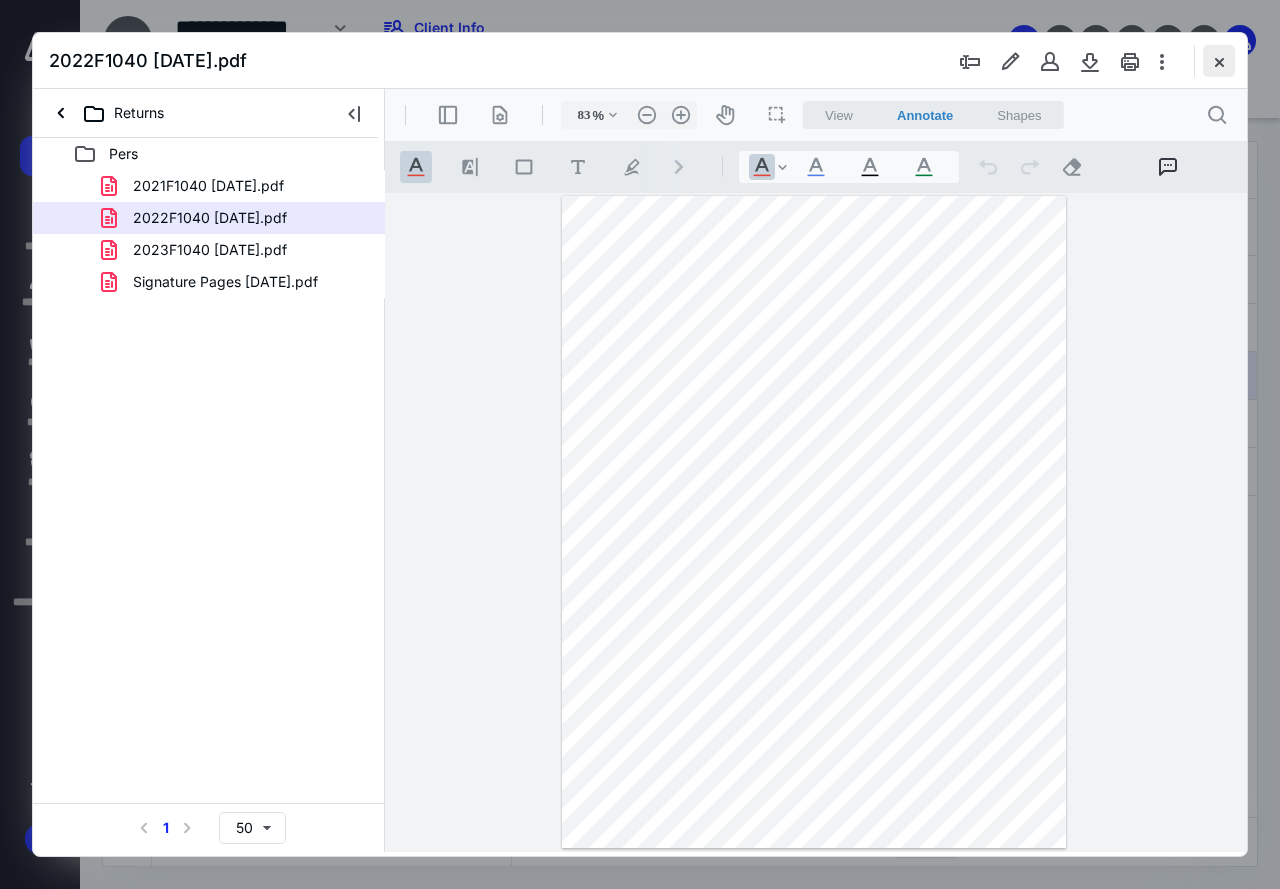 click at bounding box center (1219, 61) 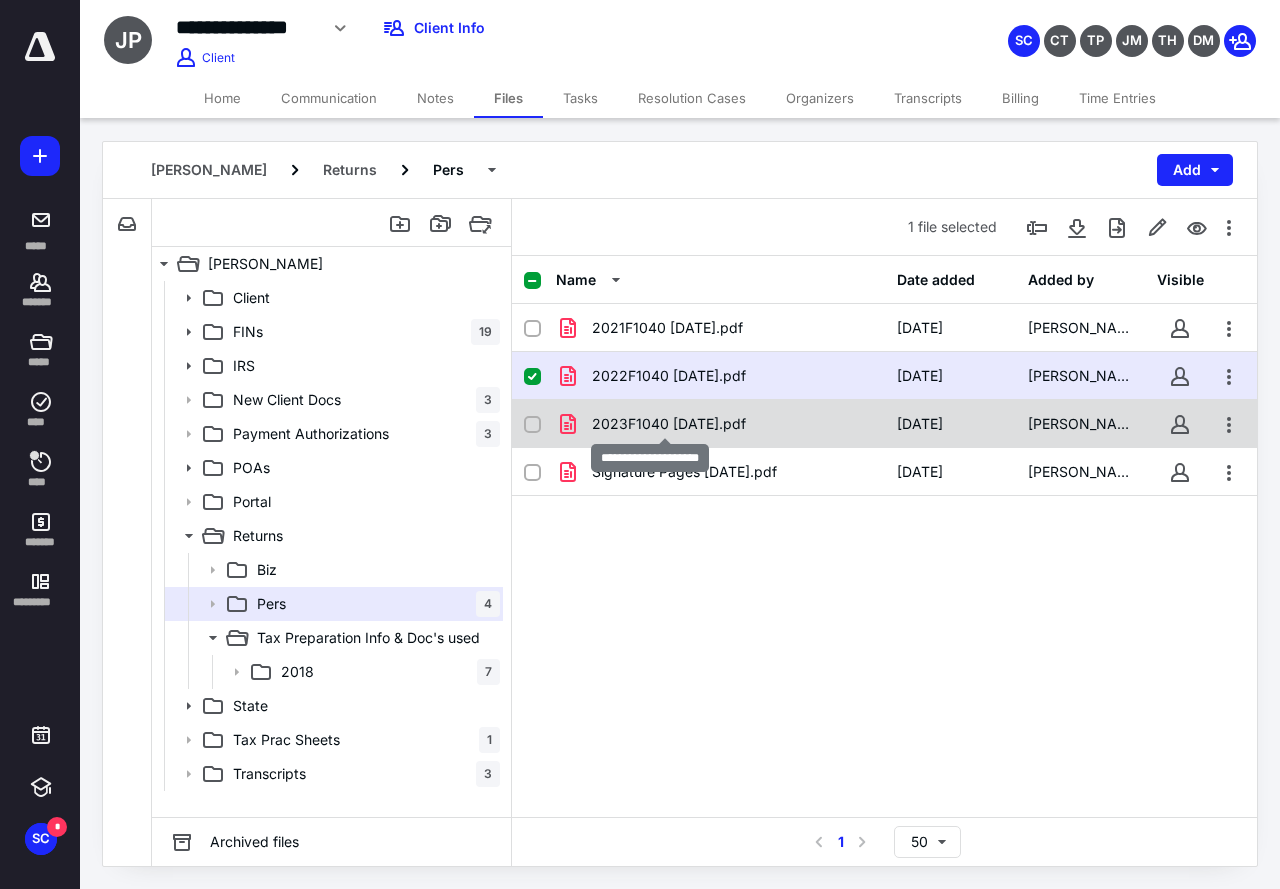click on "2023F1040 [DATE].pdf" at bounding box center (669, 424) 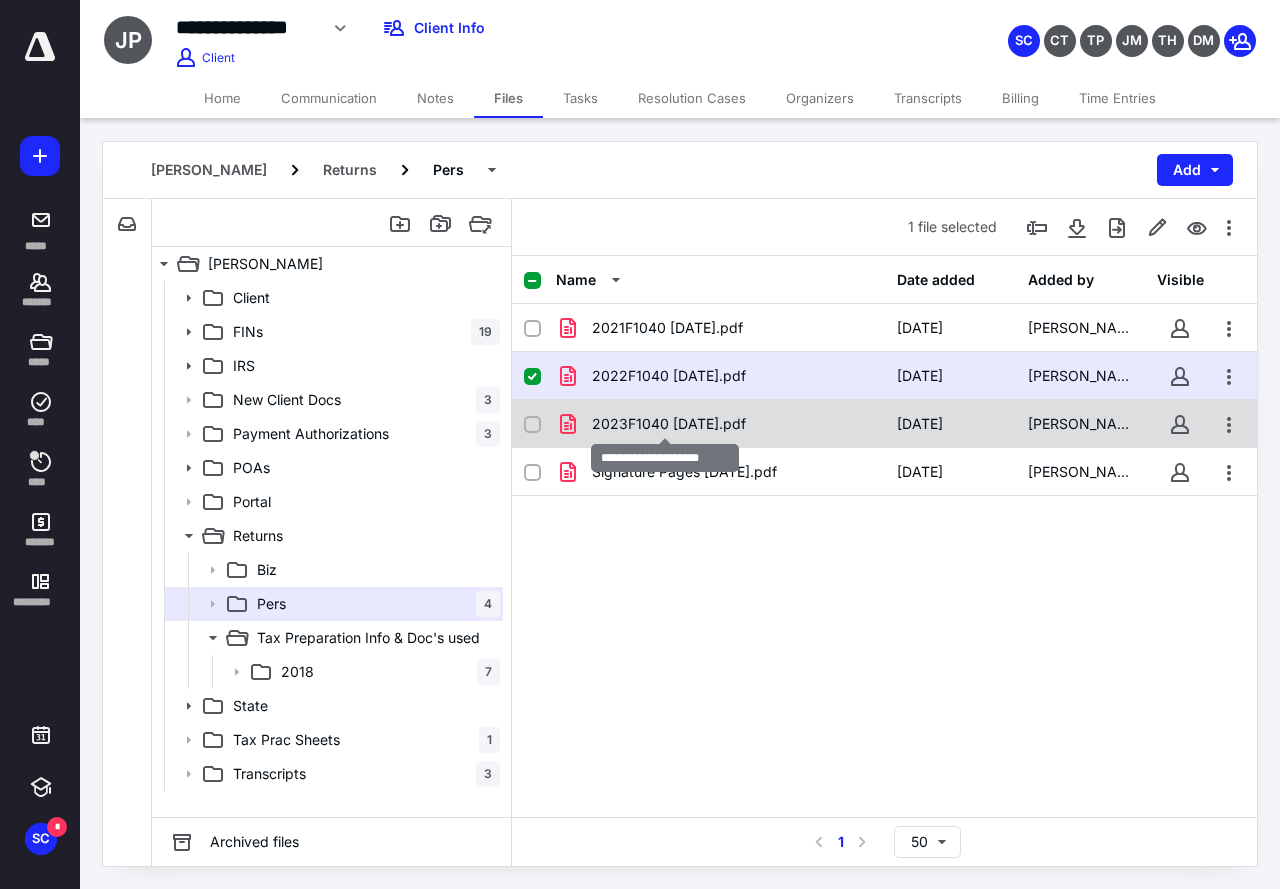 click on "2023F1040 [DATE].pdf" at bounding box center [669, 424] 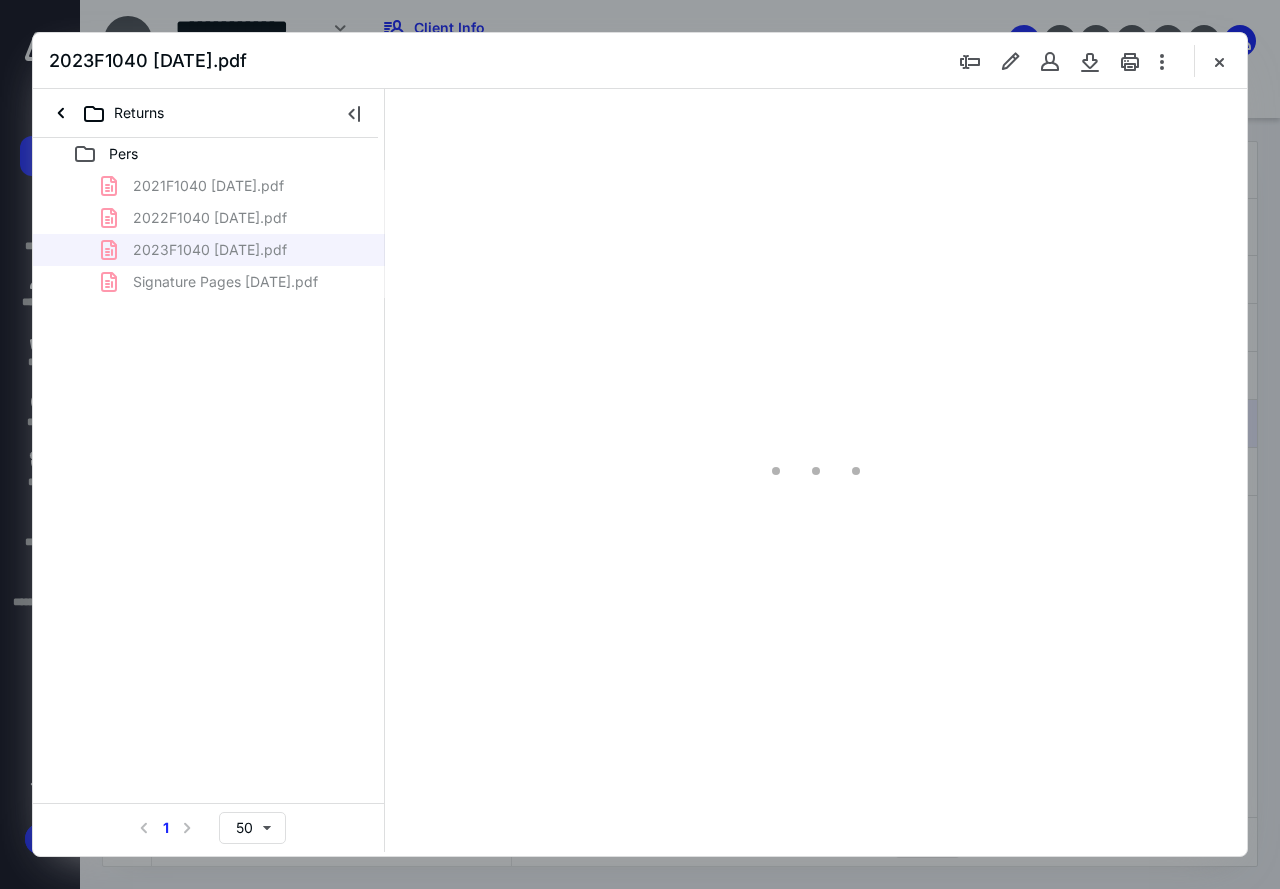 scroll, scrollTop: 0, scrollLeft: 0, axis: both 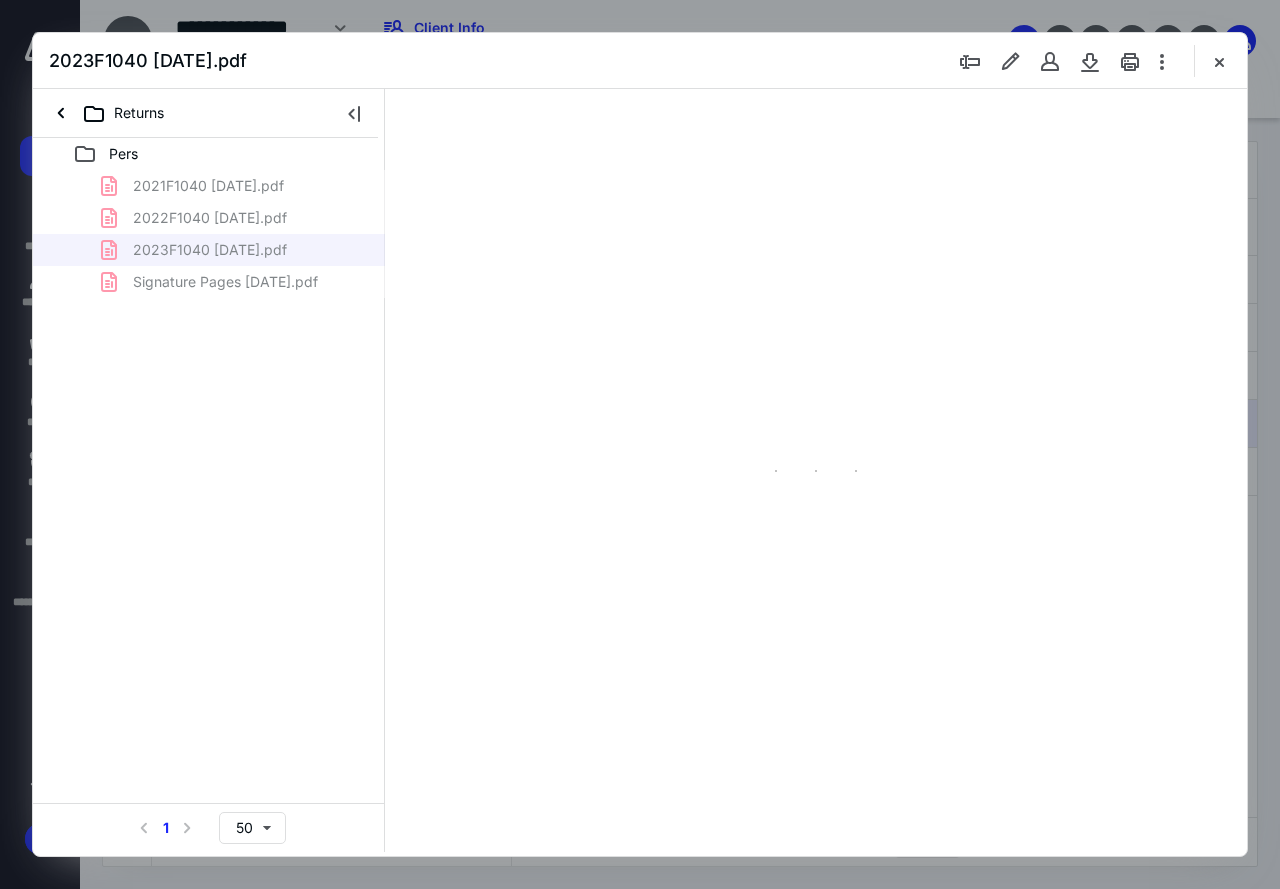 type on "83" 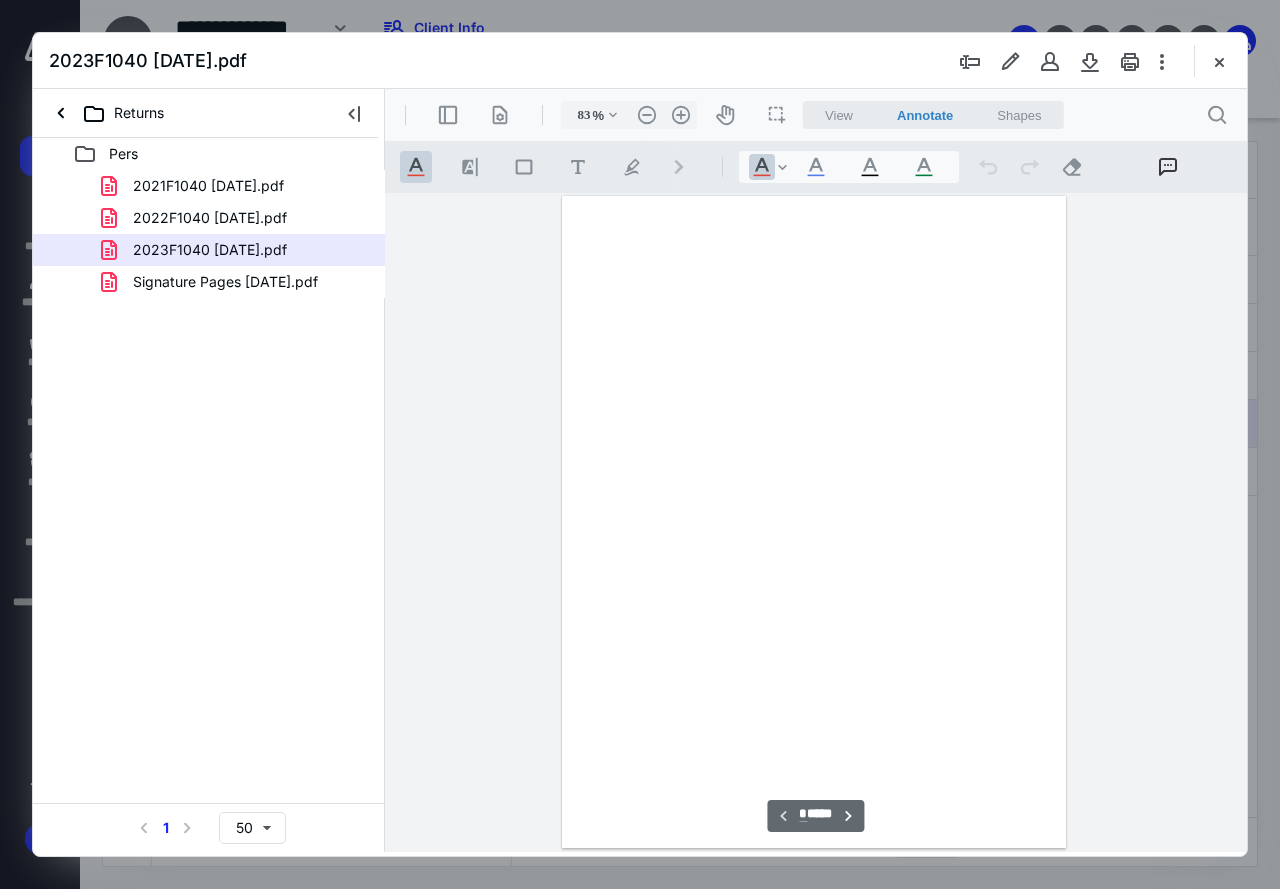scroll, scrollTop: 107, scrollLeft: 0, axis: vertical 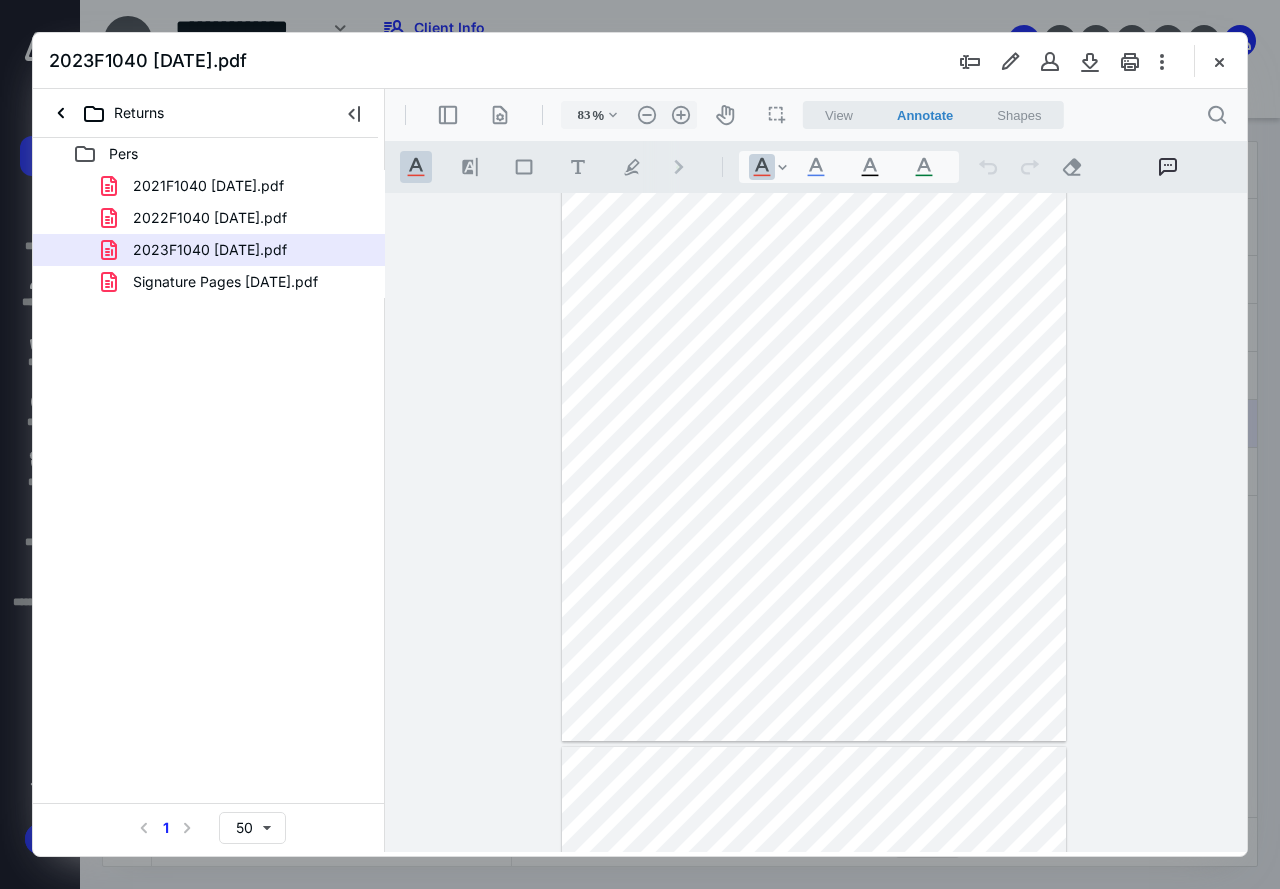 drag, startPoint x: 1239, startPoint y: 191, endPoint x: 1239, endPoint y: 216, distance: 25 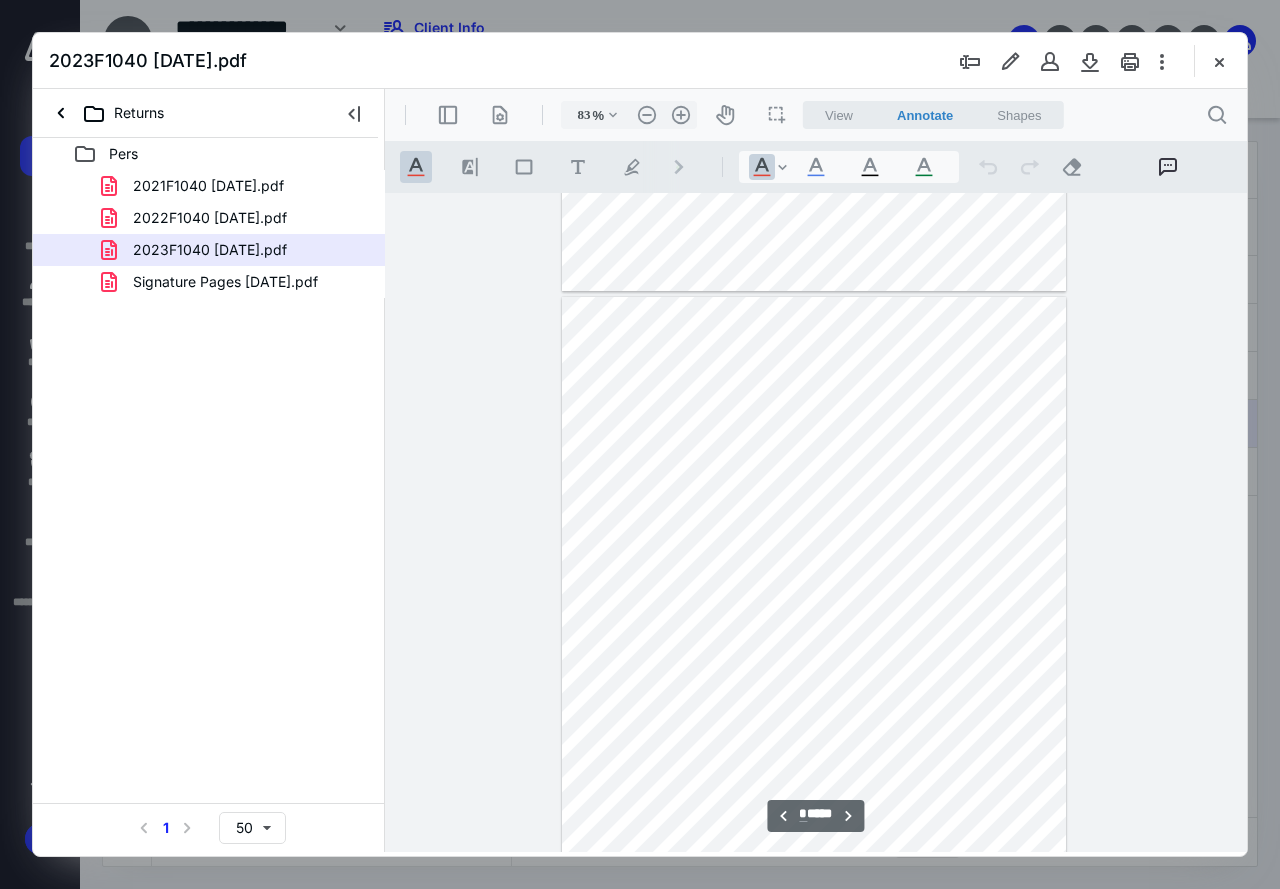 scroll, scrollTop: 4549, scrollLeft: 0, axis: vertical 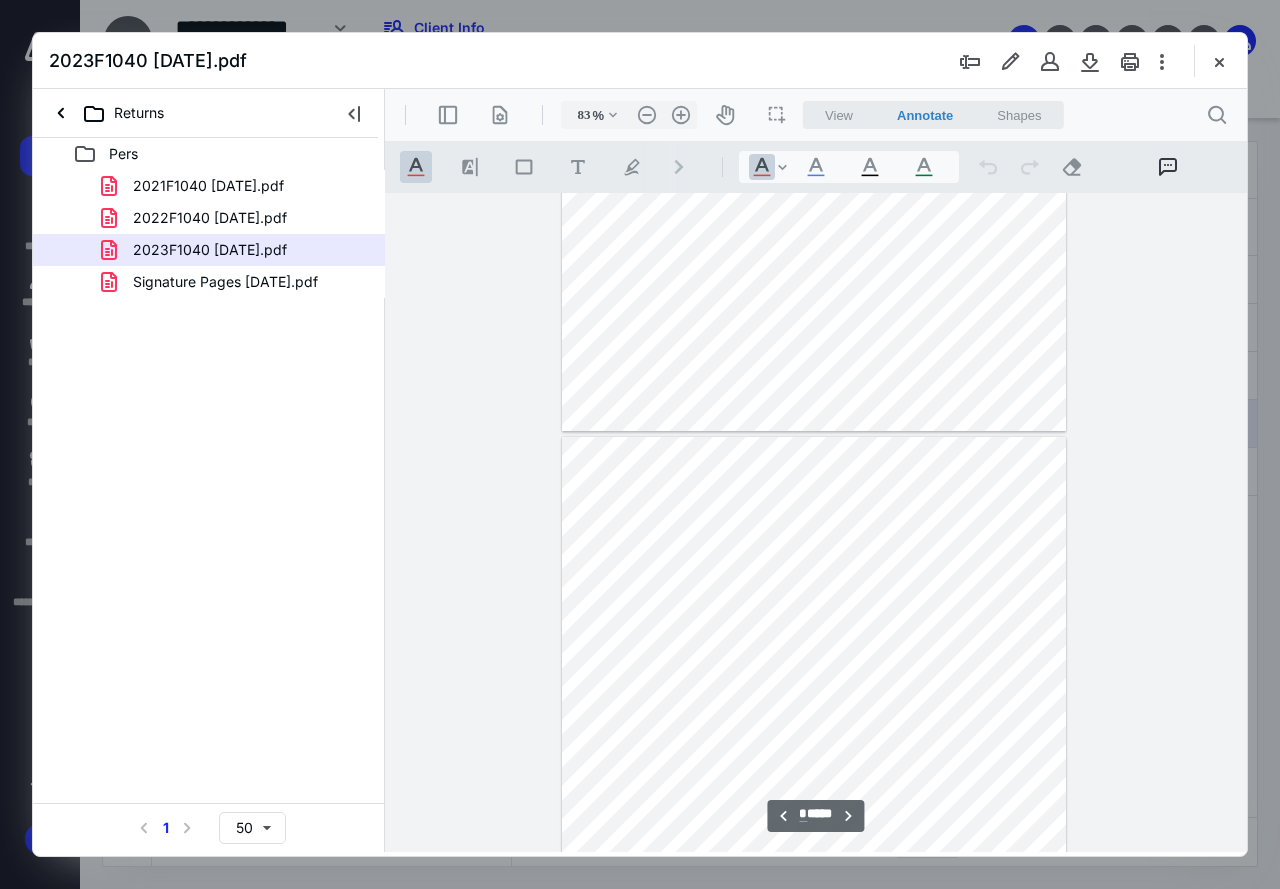 type on "*" 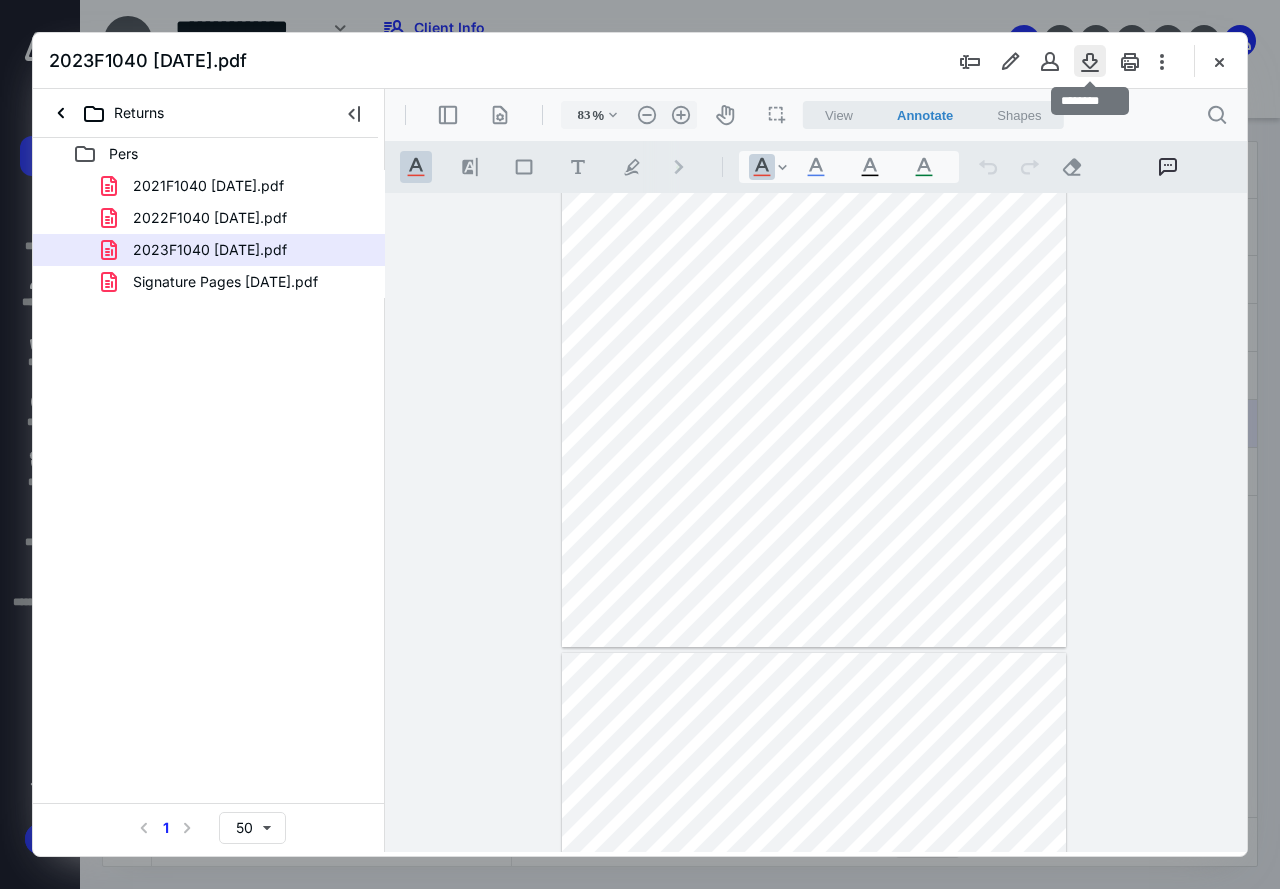 click at bounding box center [1090, 61] 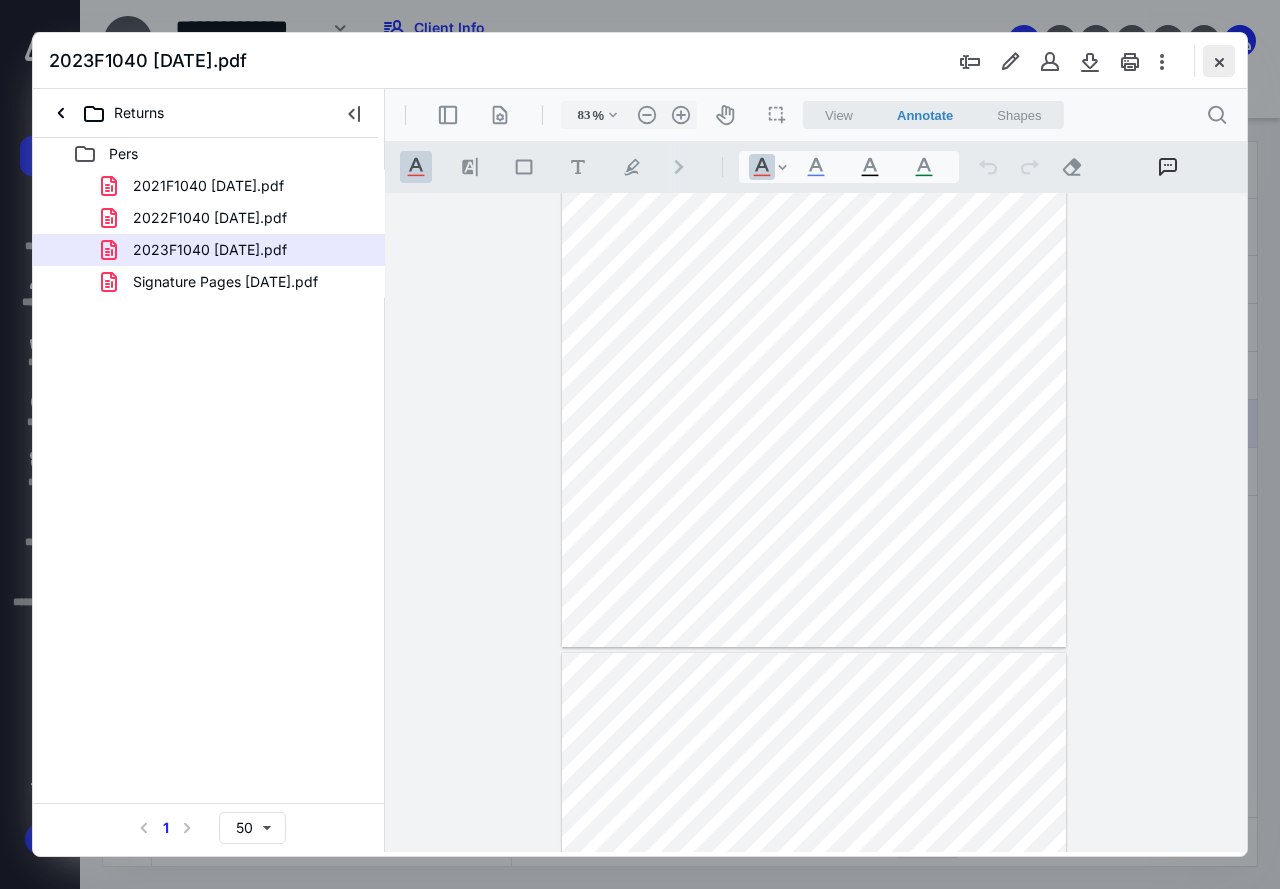 click at bounding box center [1219, 61] 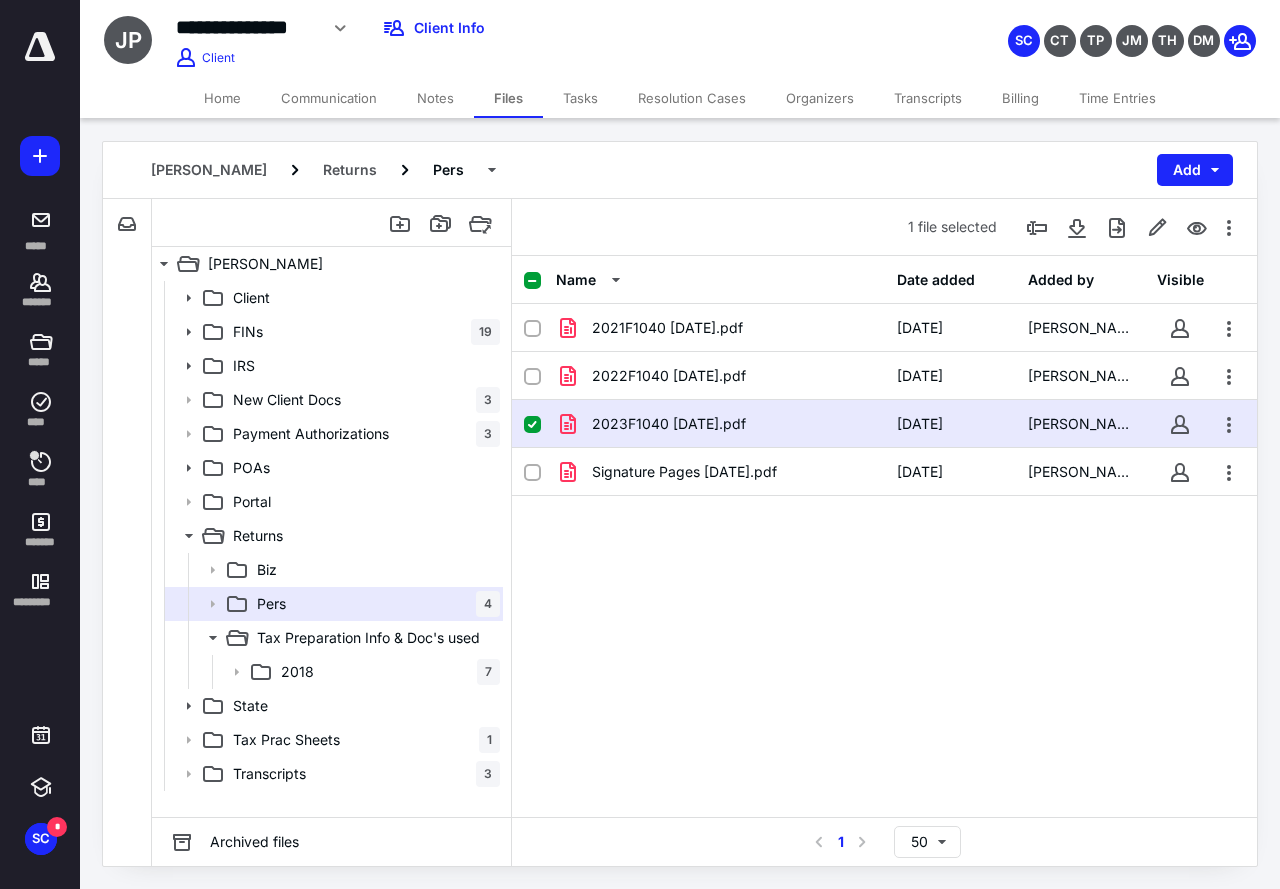 click on "Home" at bounding box center (222, 98) 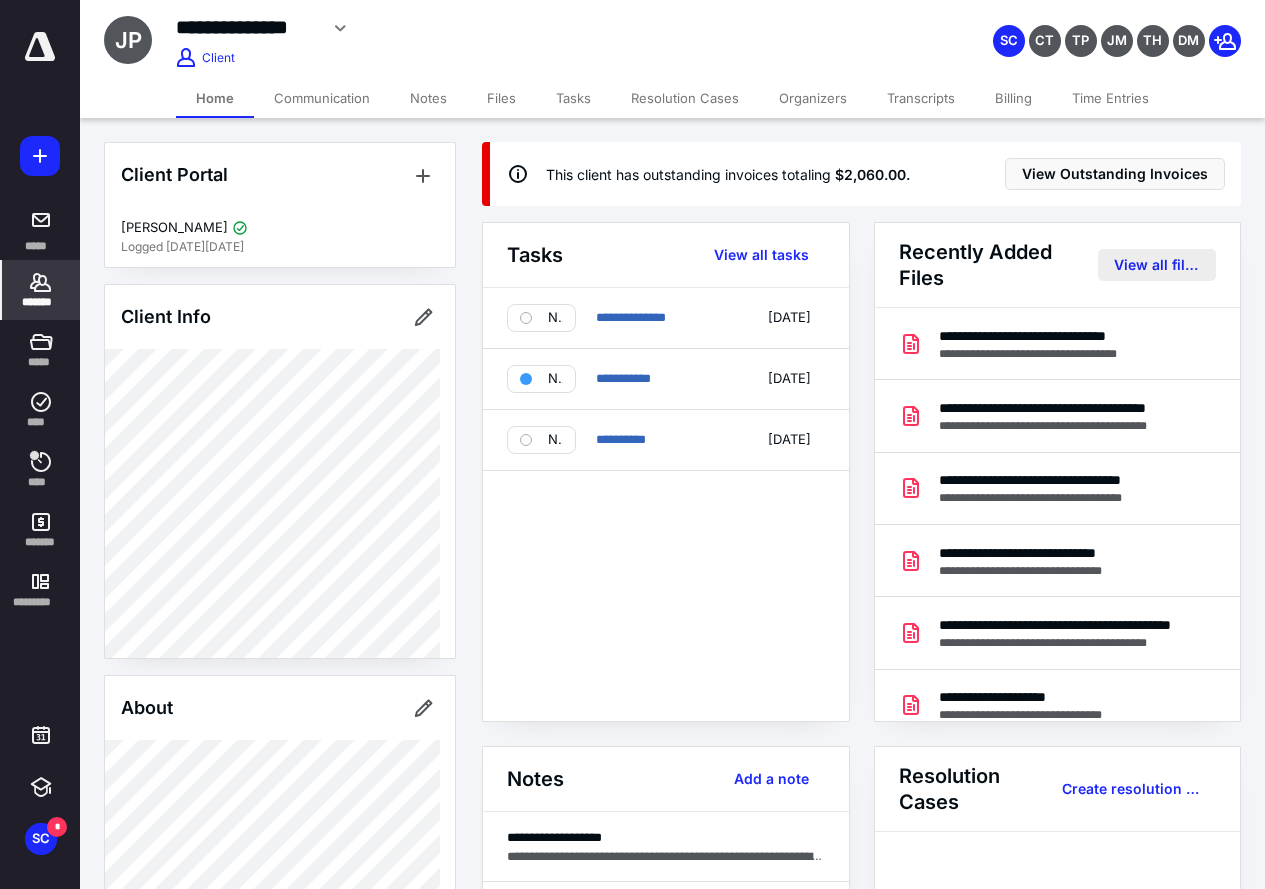 click on "View all files" at bounding box center [1157, 265] 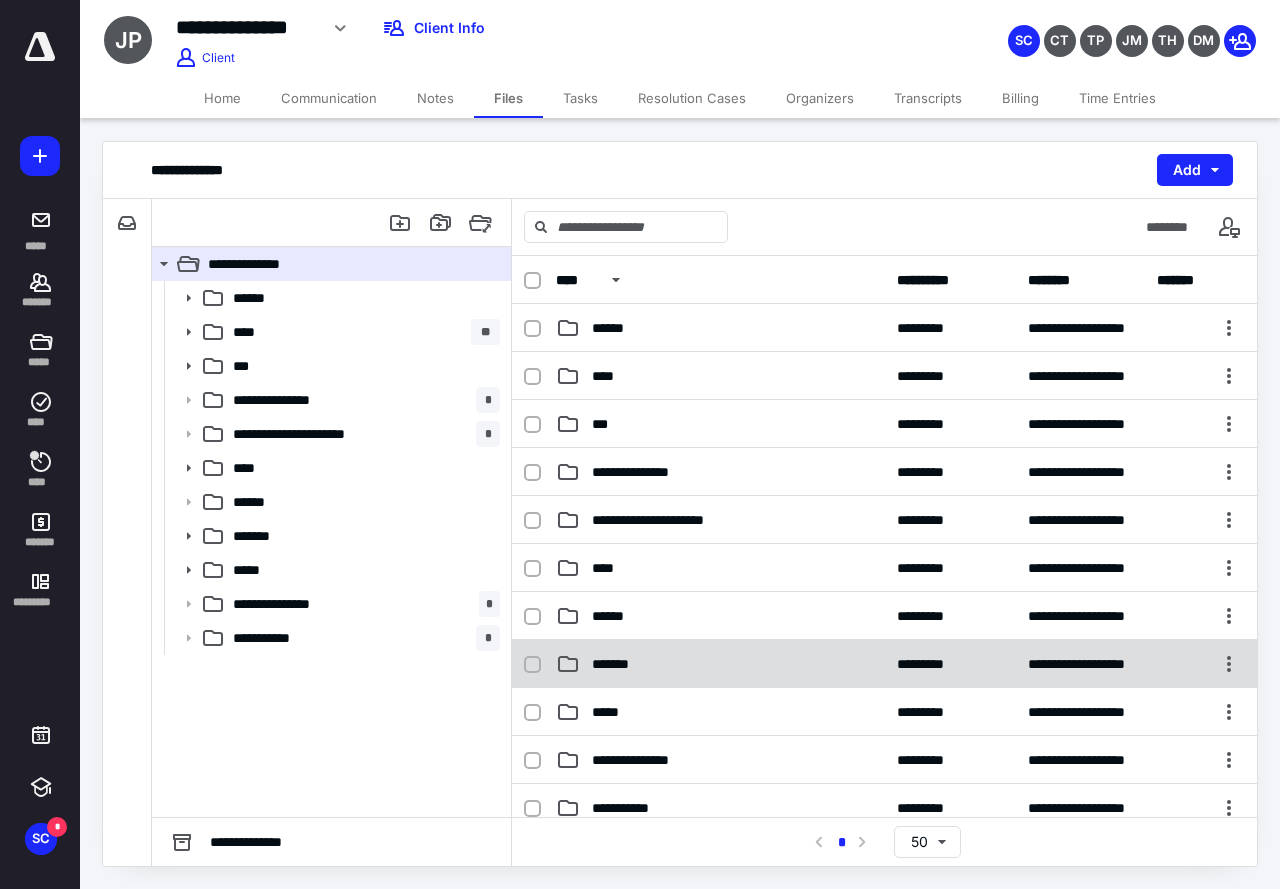 click on "*******" at bounding box center [617, 664] 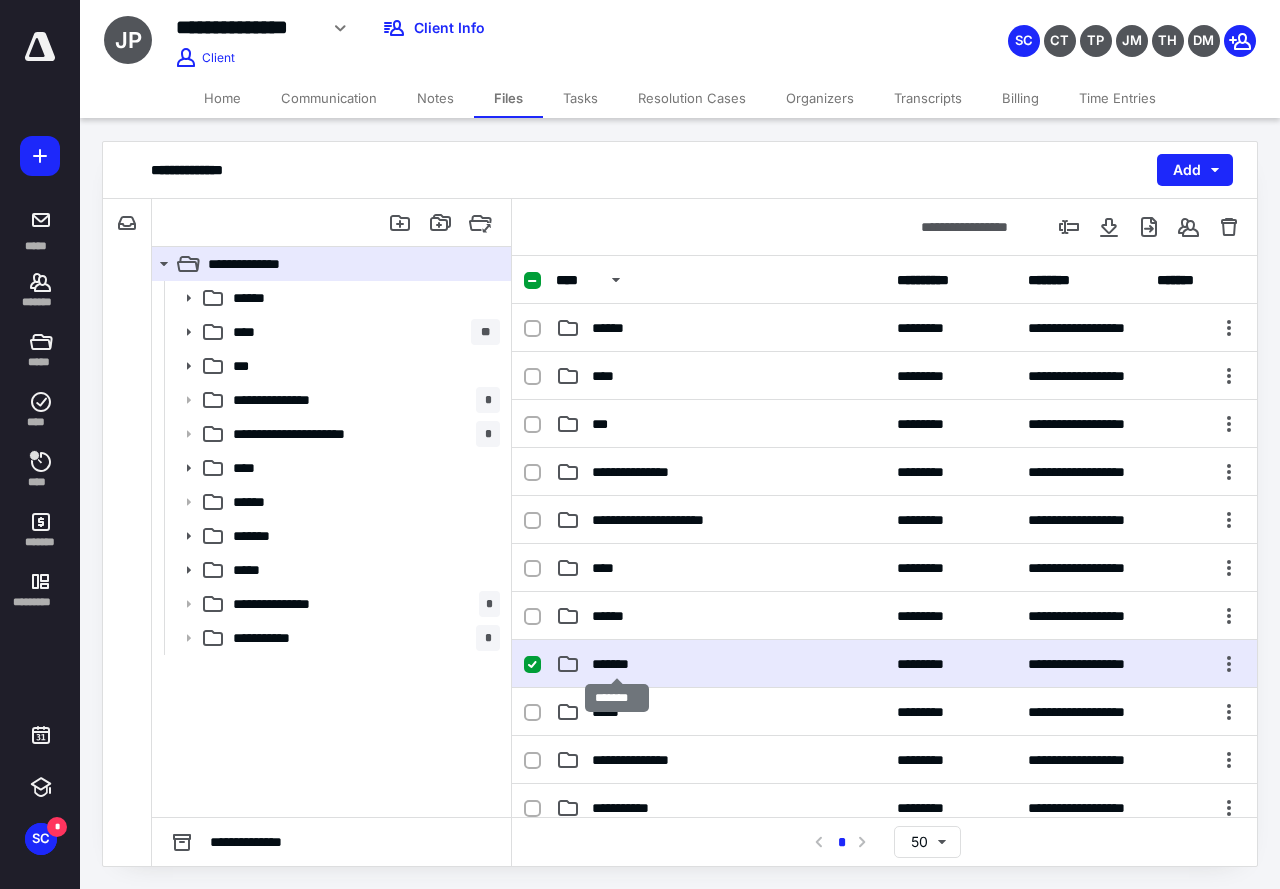 click on "*******" at bounding box center (617, 664) 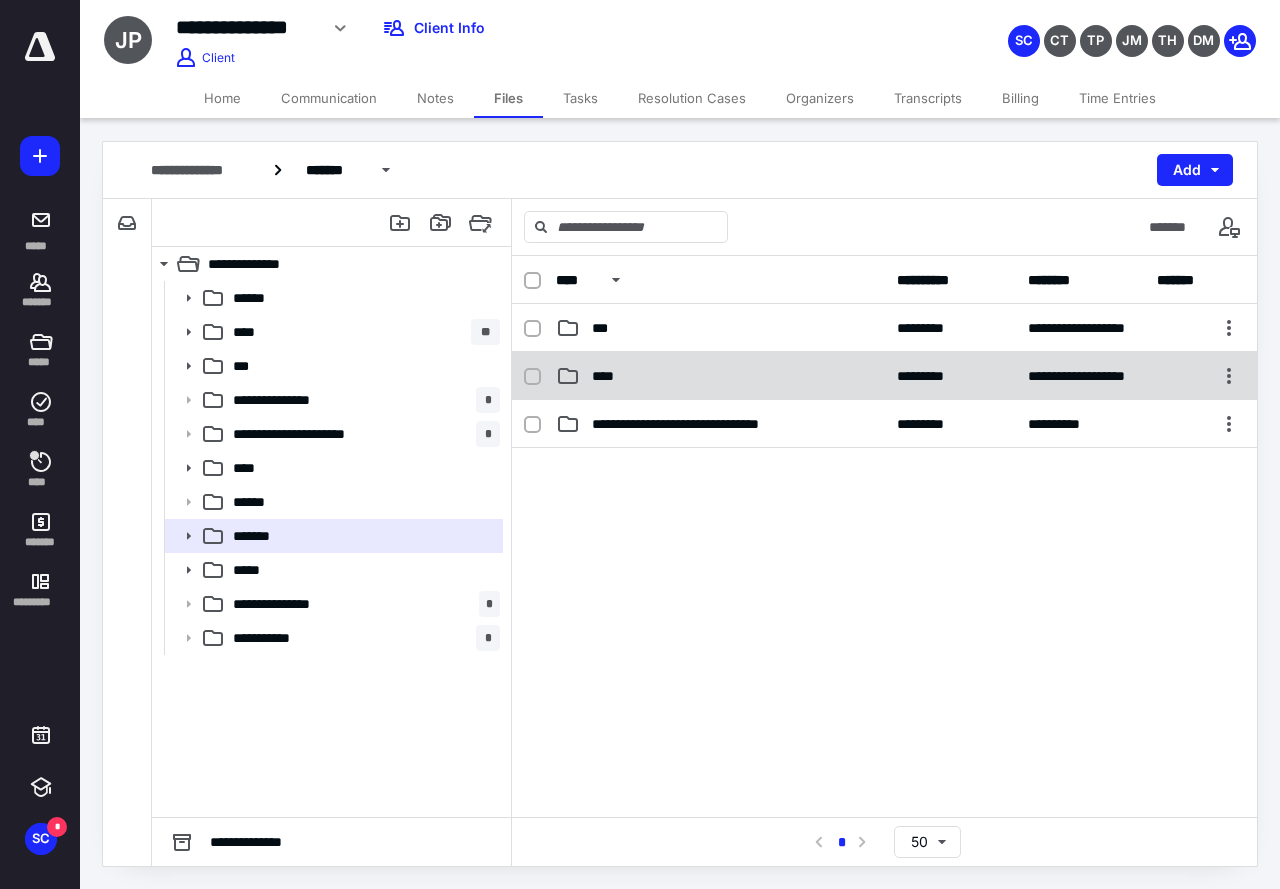 click on "****" at bounding box center (607, 376) 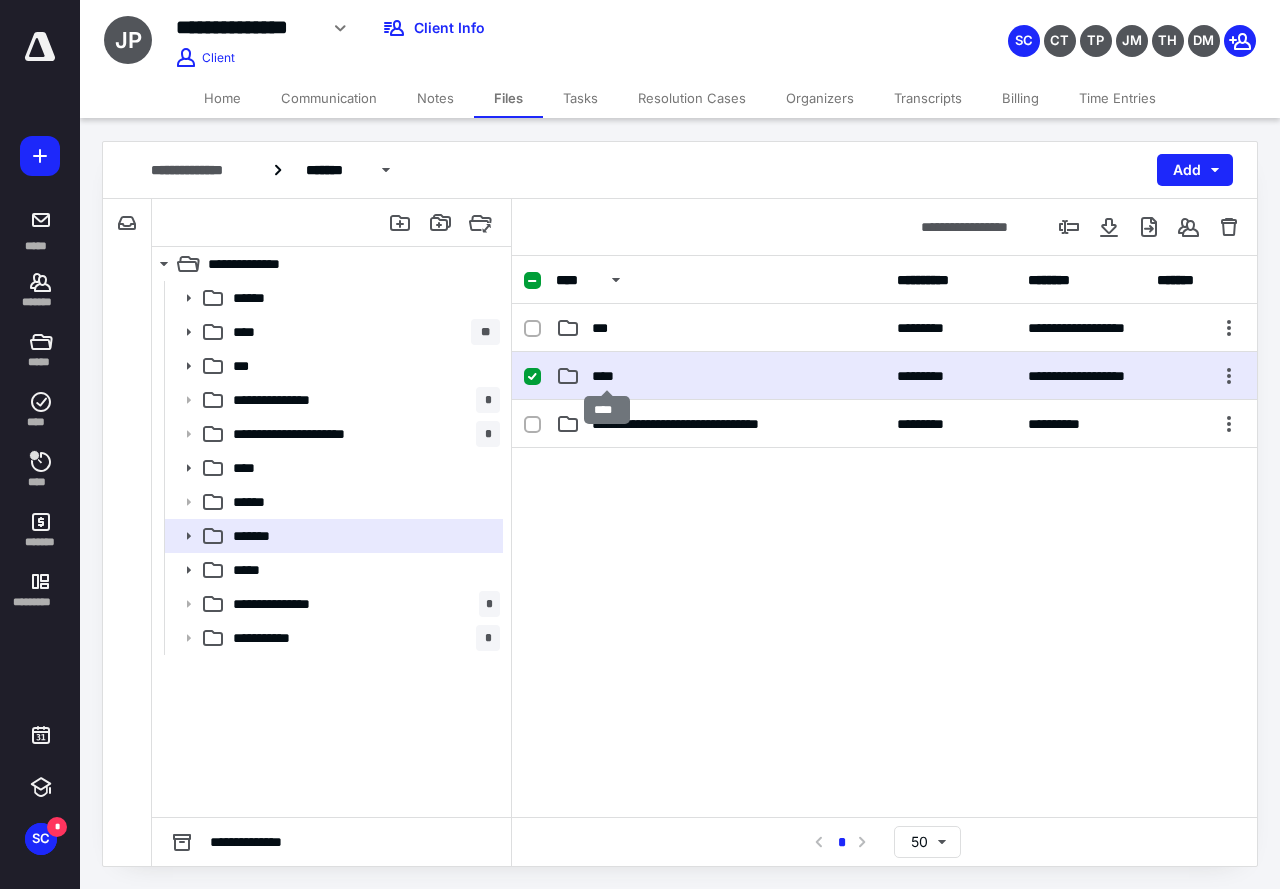 click on "****" at bounding box center [607, 376] 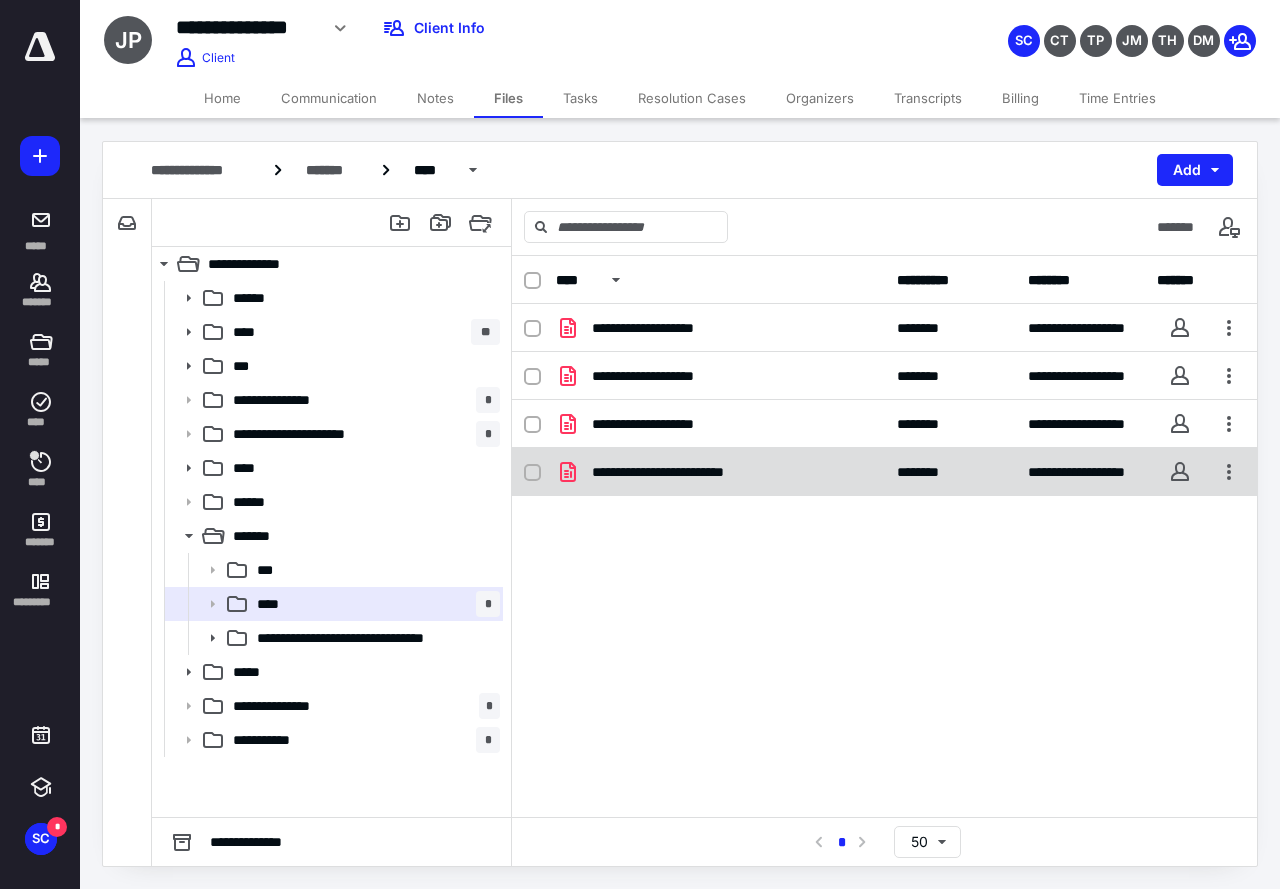 click on "**********" at bounding box center (682, 472) 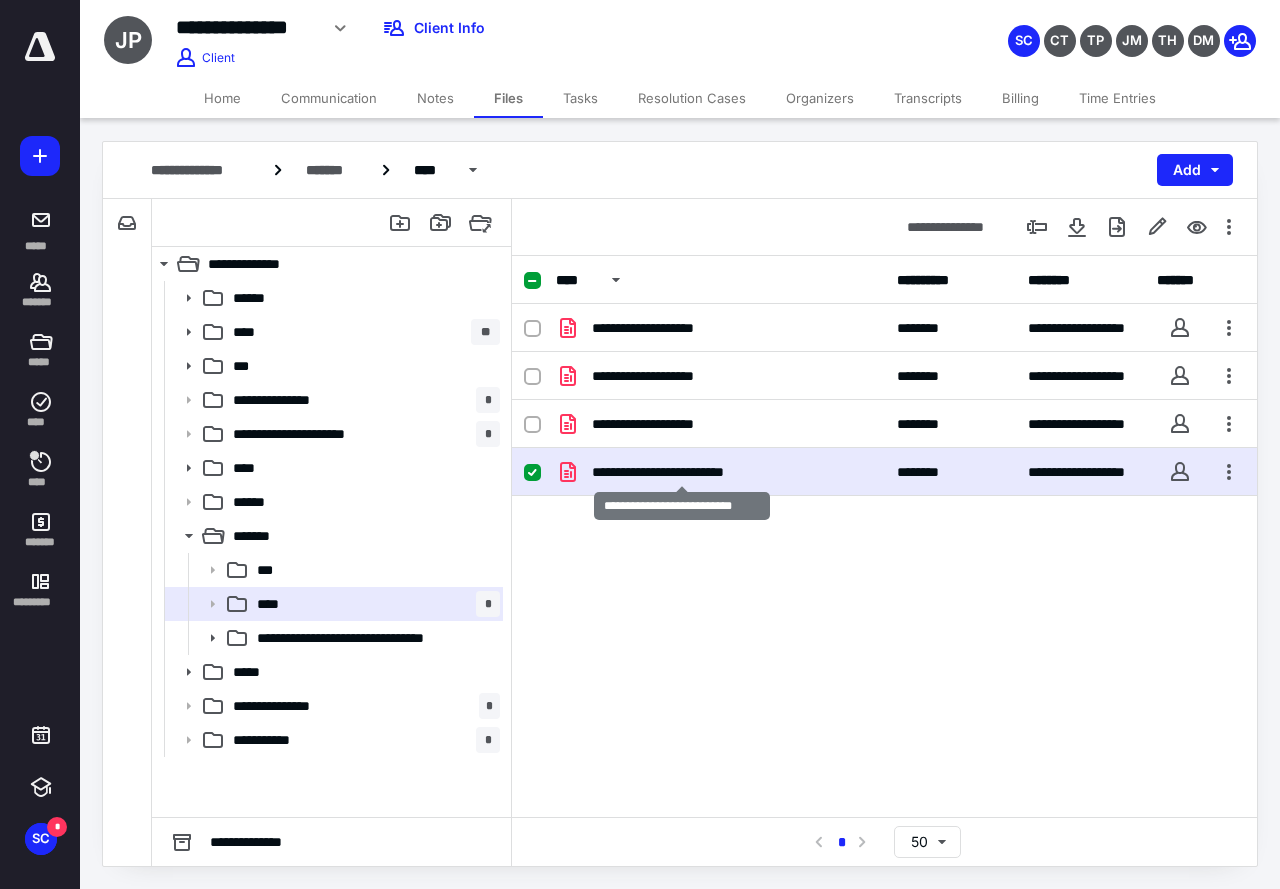 click on "**********" at bounding box center (682, 472) 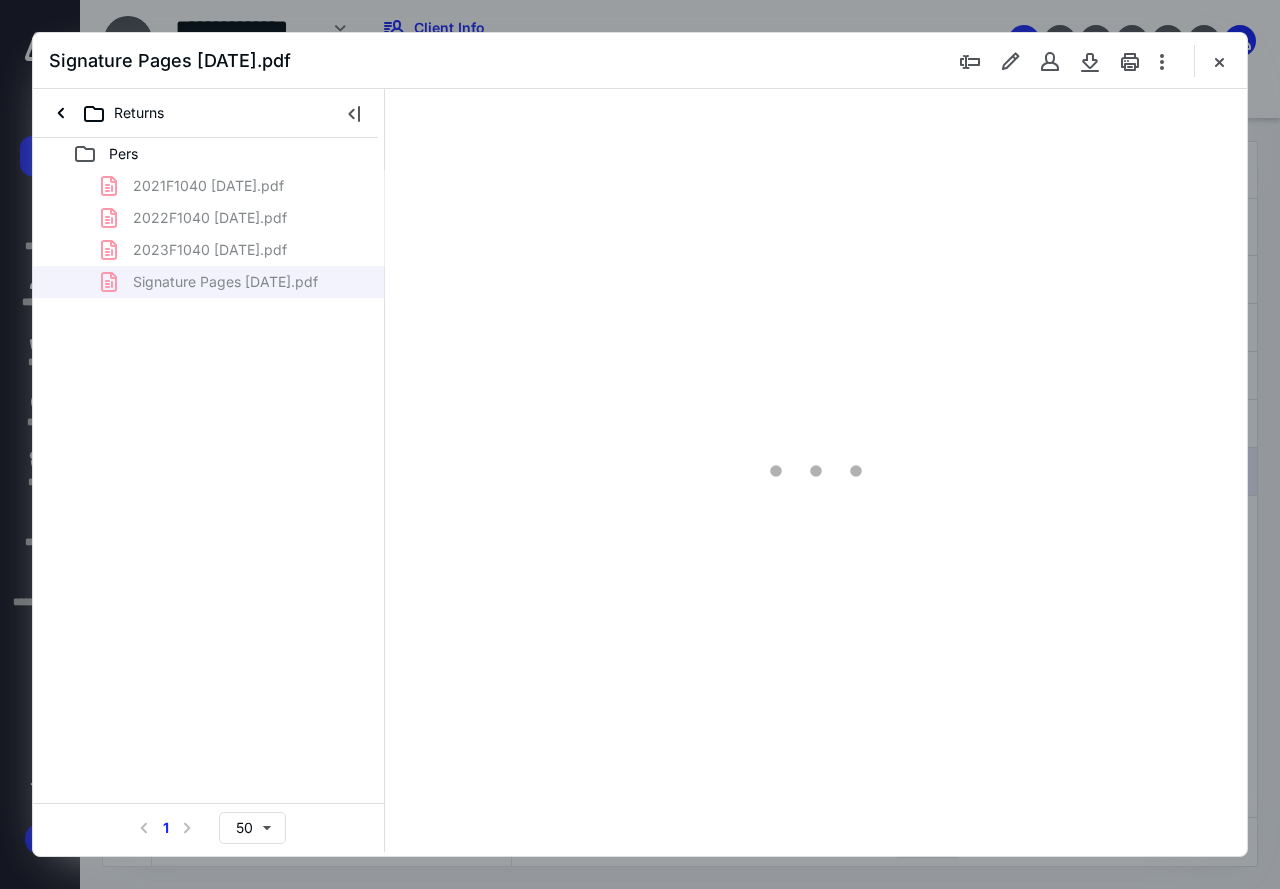 scroll, scrollTop: 0, scrollLeft: 0, axis: both 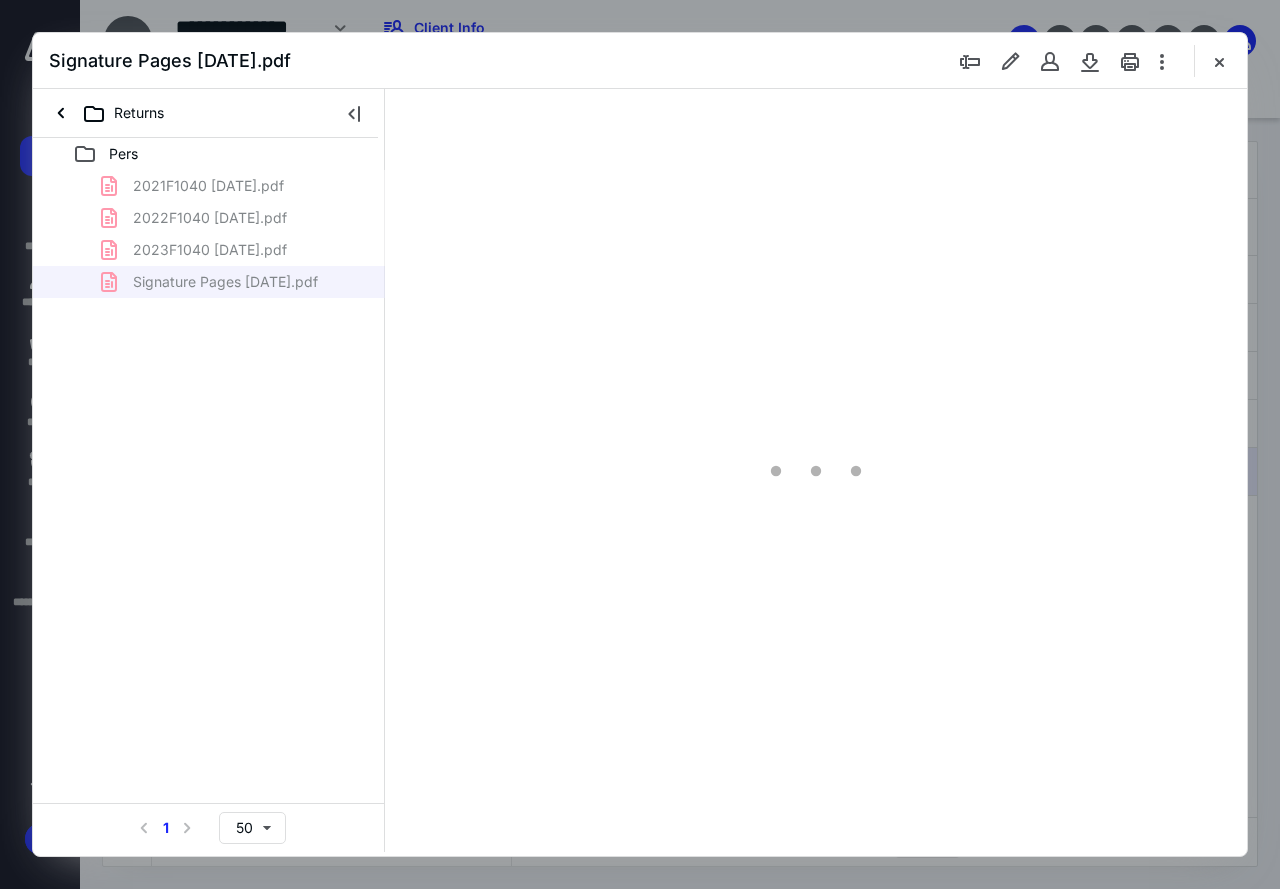 type on "83" 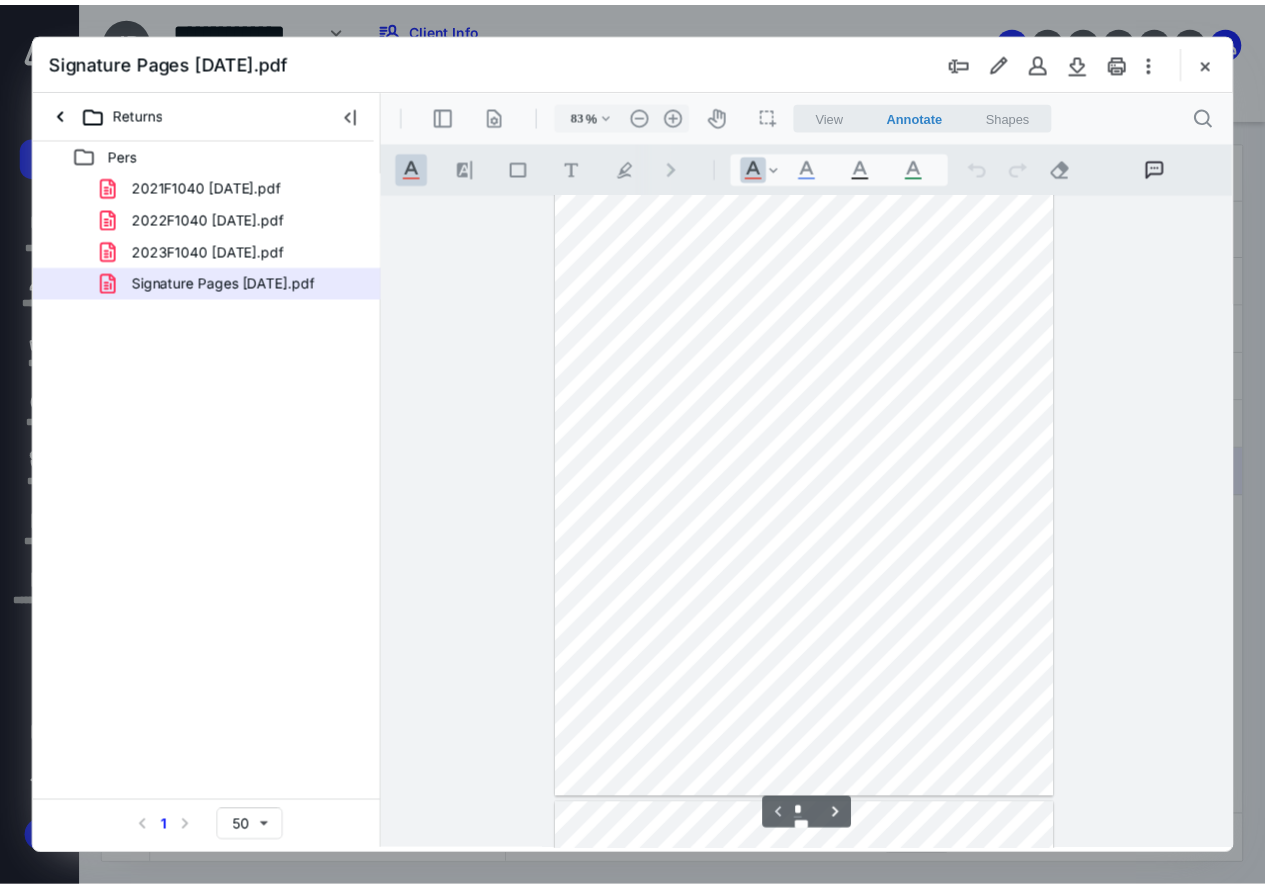scroll, scrollTop: 0, scrollLeft: 0, axis: both 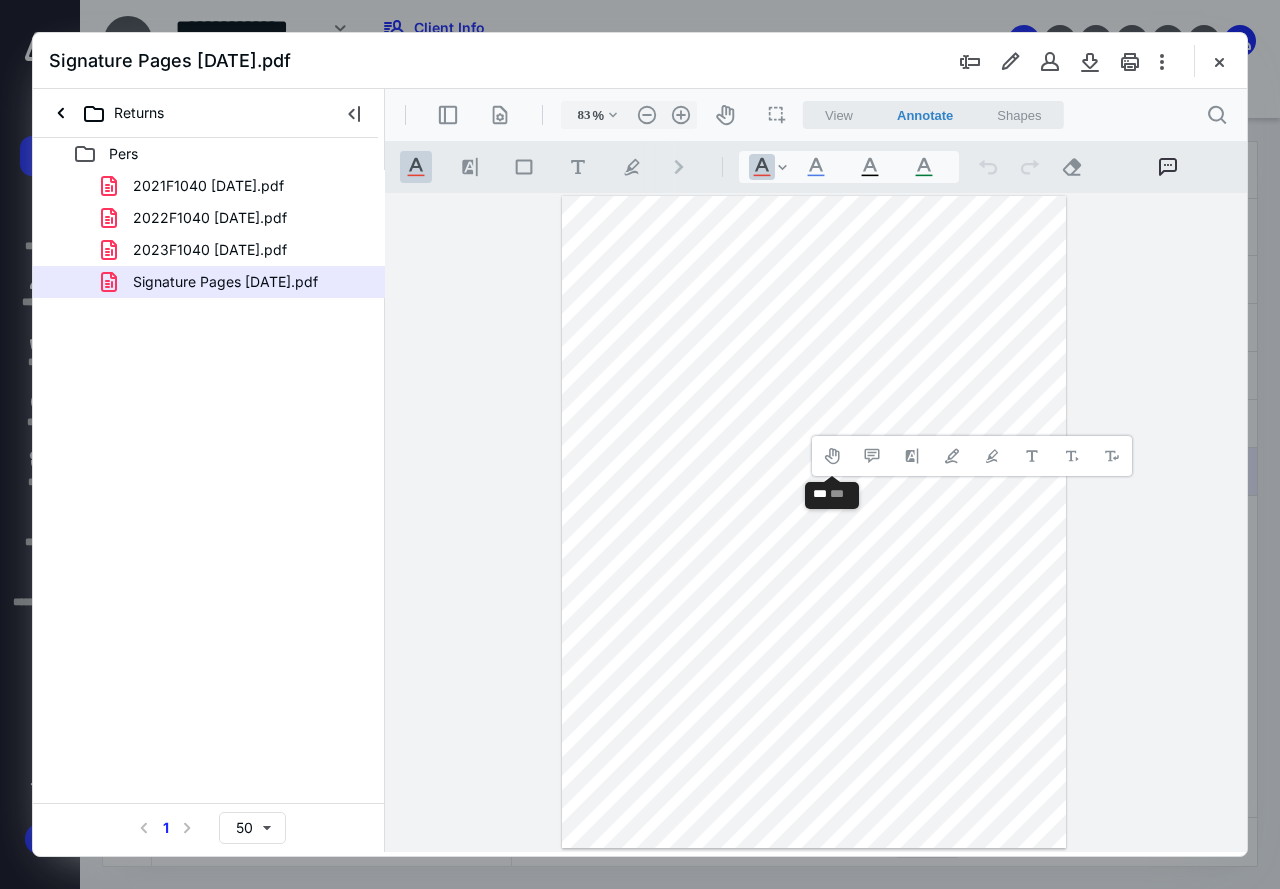 click at bounding box center (814, 522) 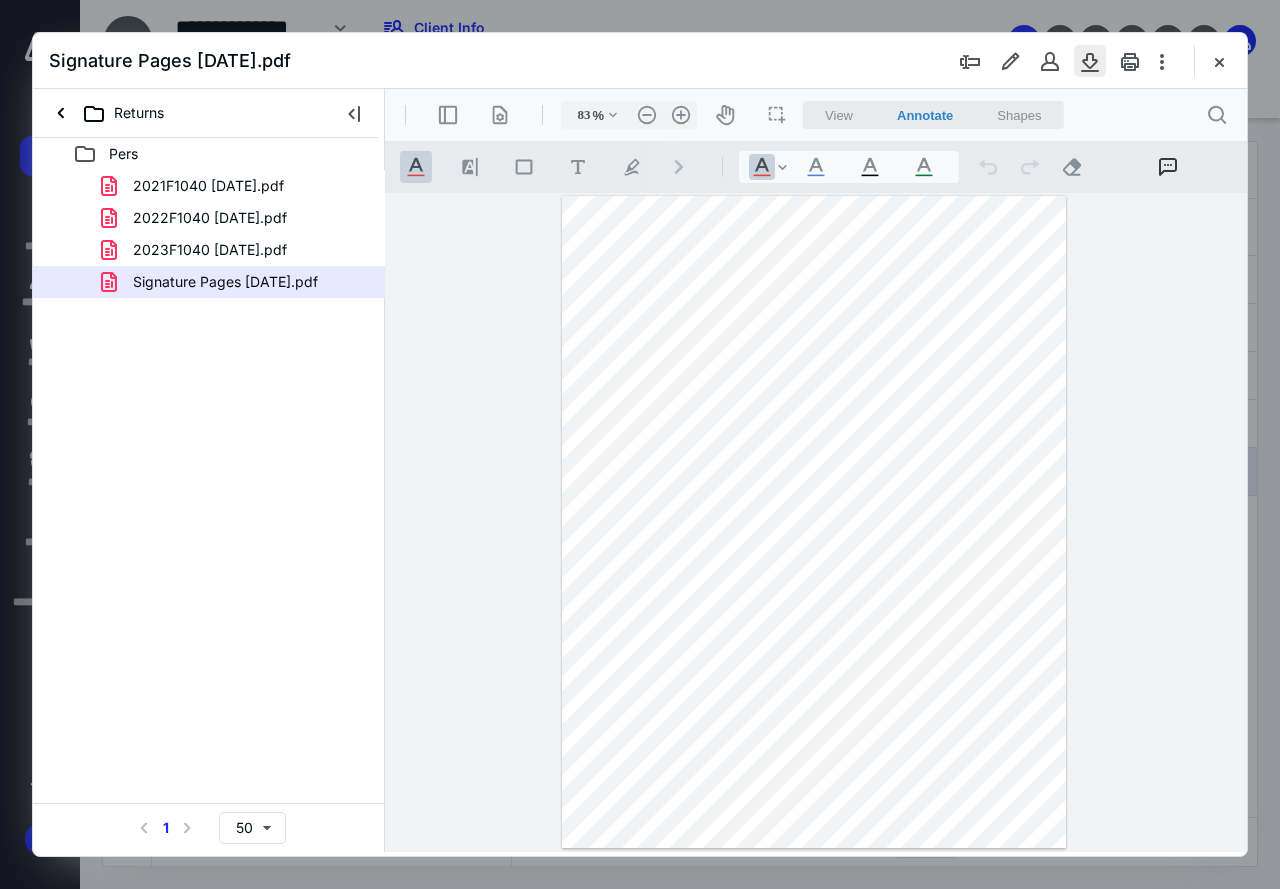 click at bounding box center [1090, 61] 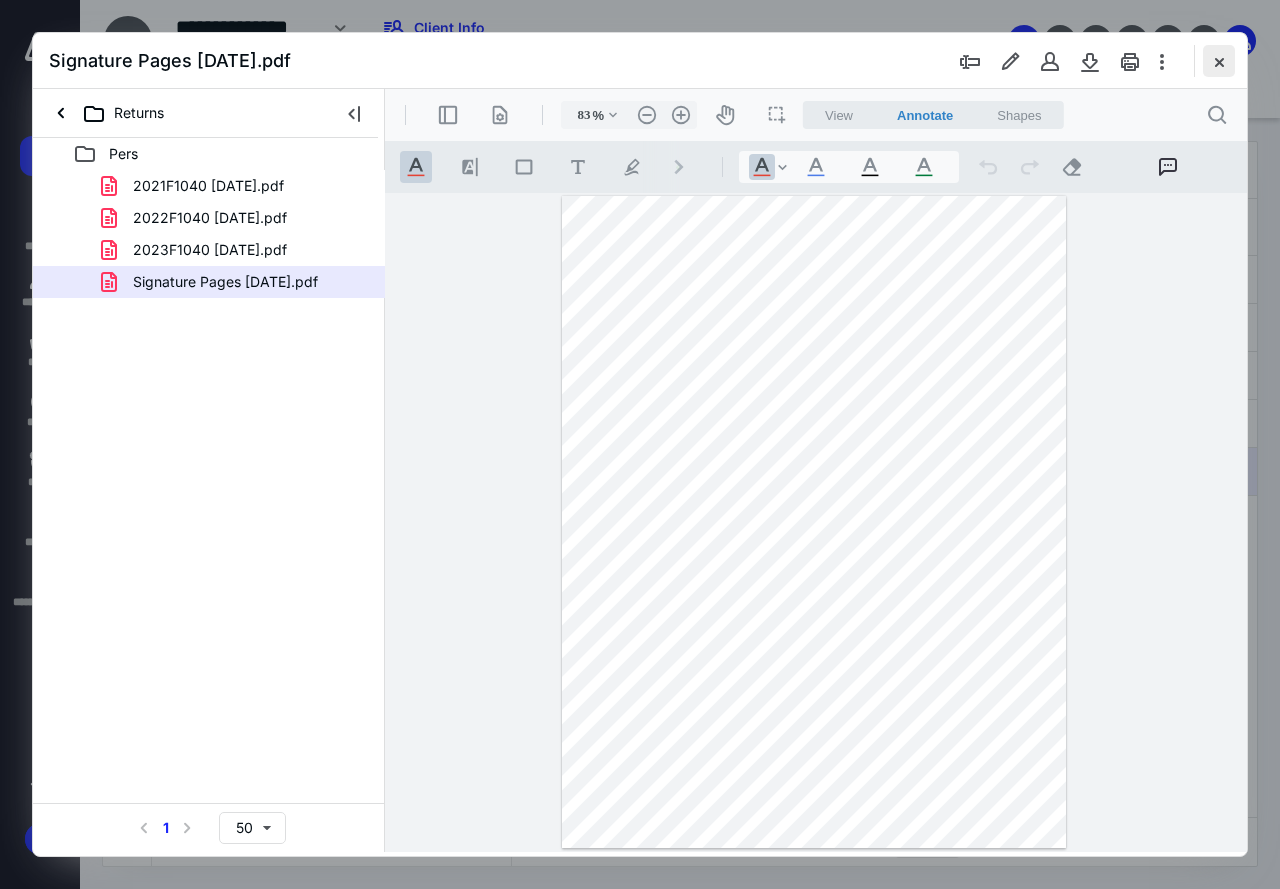 click at bounding box center (1219, 61) 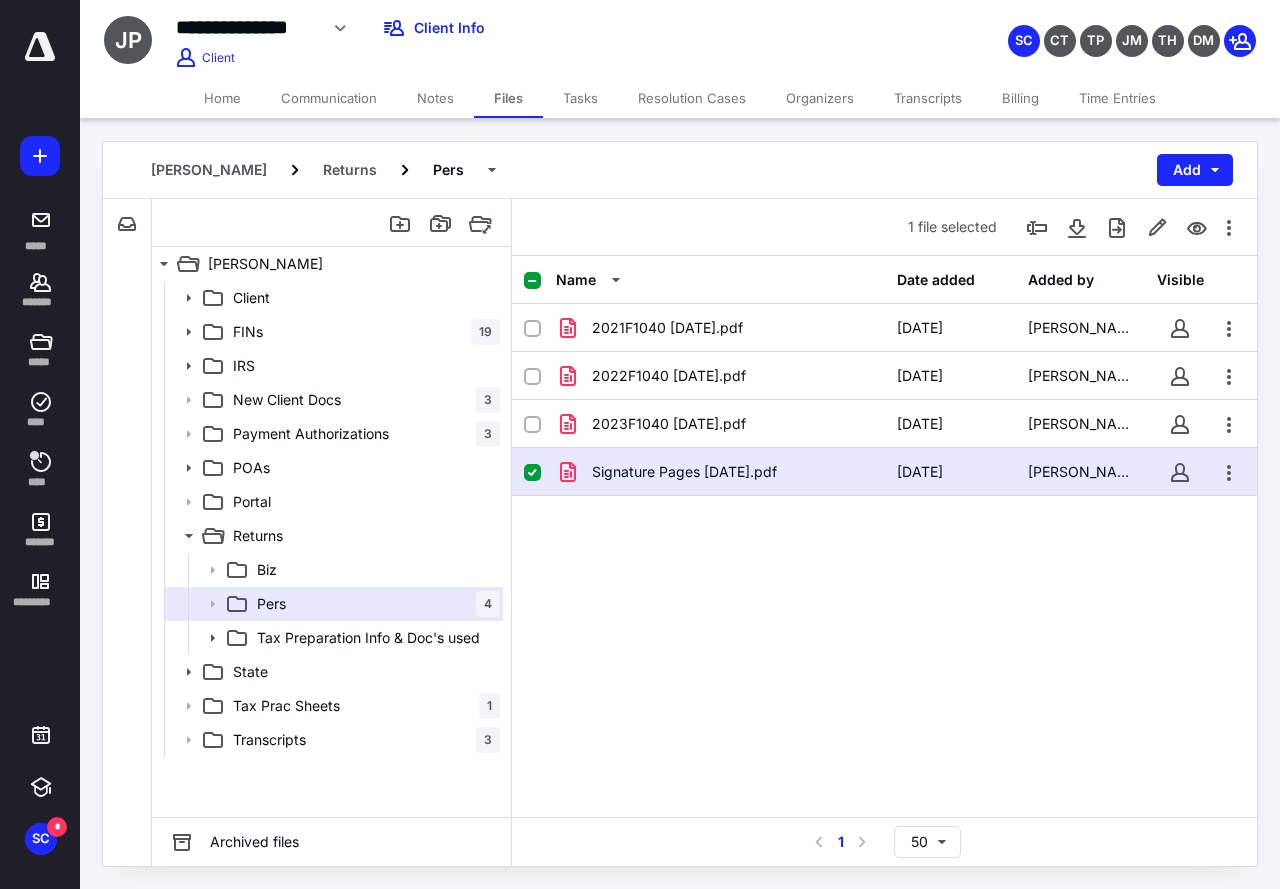 click on "Home" at bounding box center (222, 98) 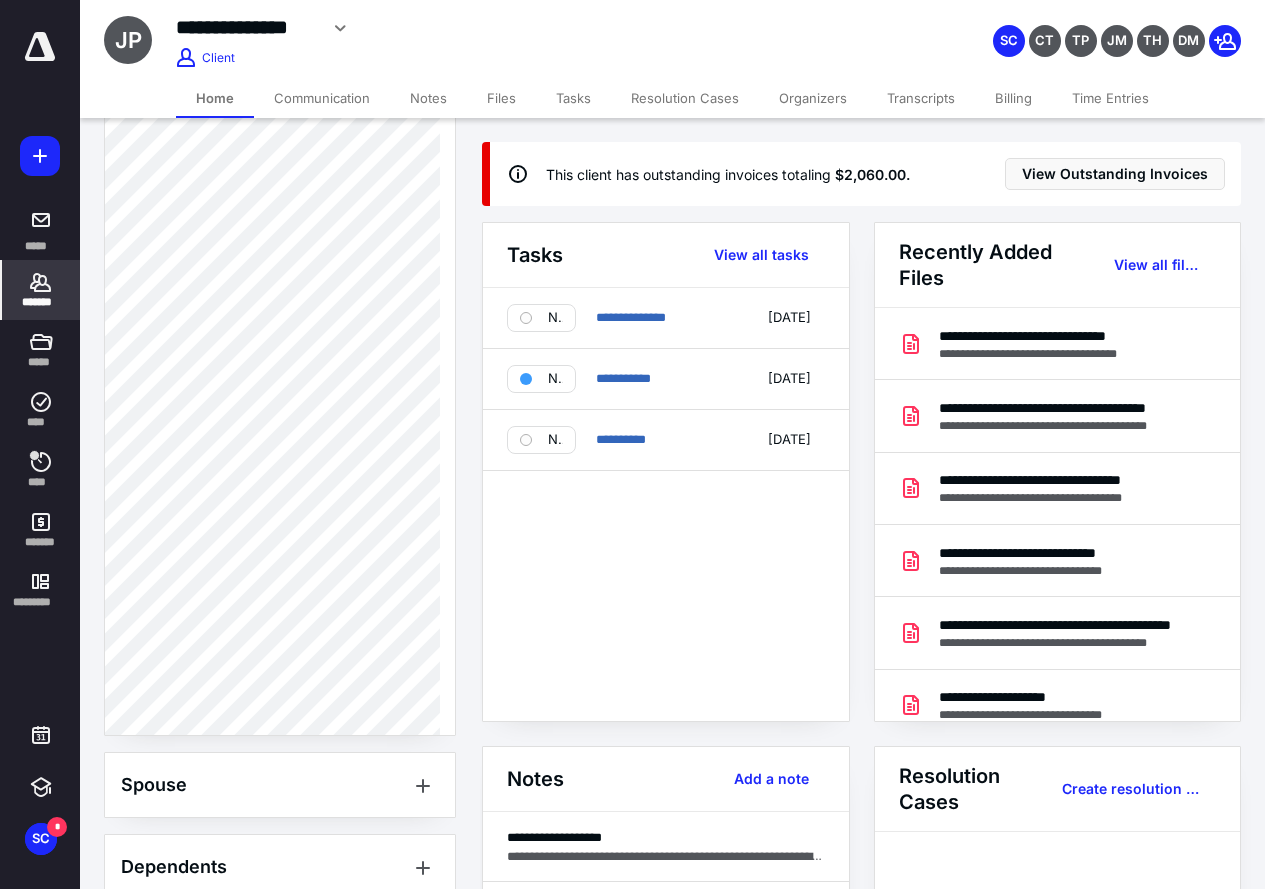 scroll, scrollTop: 1128, scrollLeft: 0, axis: vertical 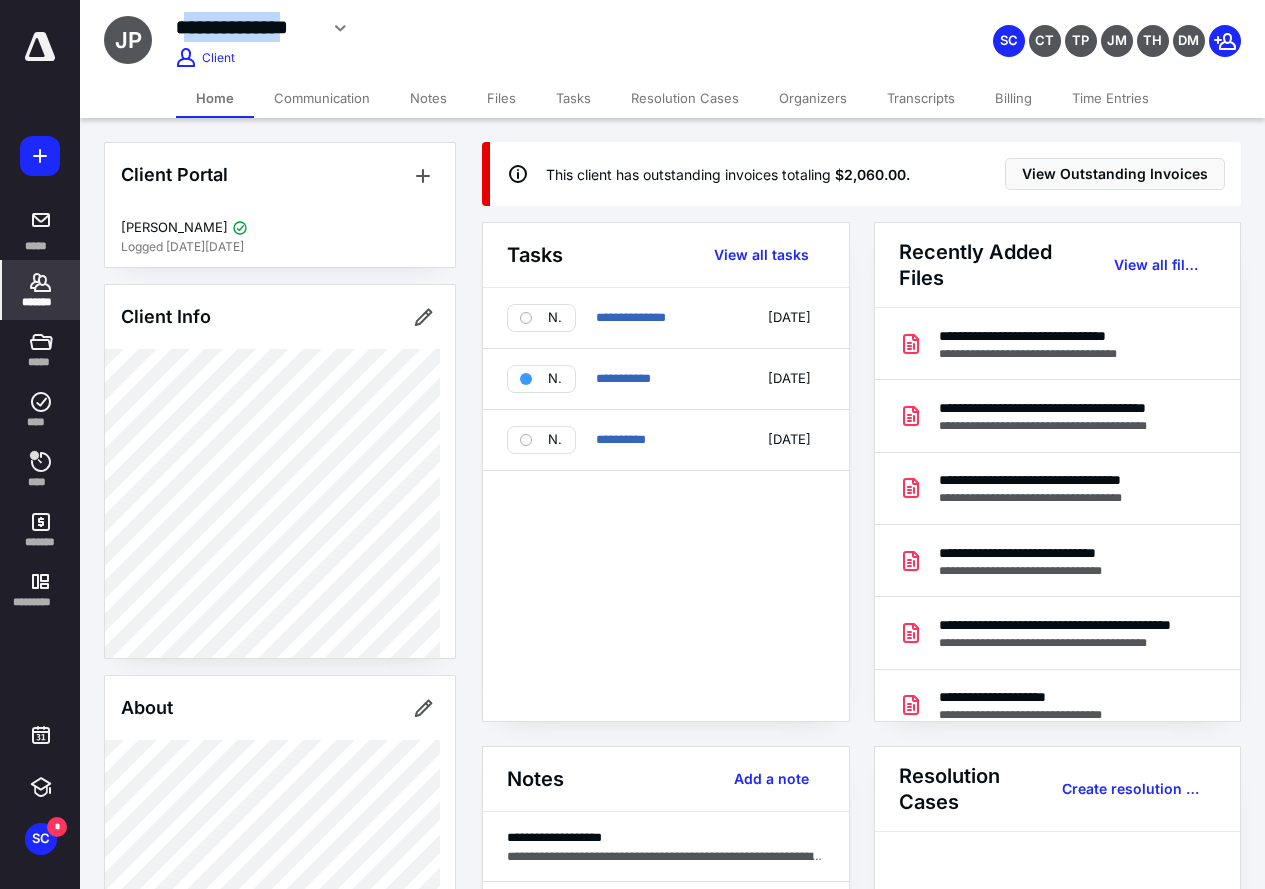 drag, startPoint x: 187, startPoint y: 22, endPoint x: 304, endPoint y: 48, distance: 119.85408 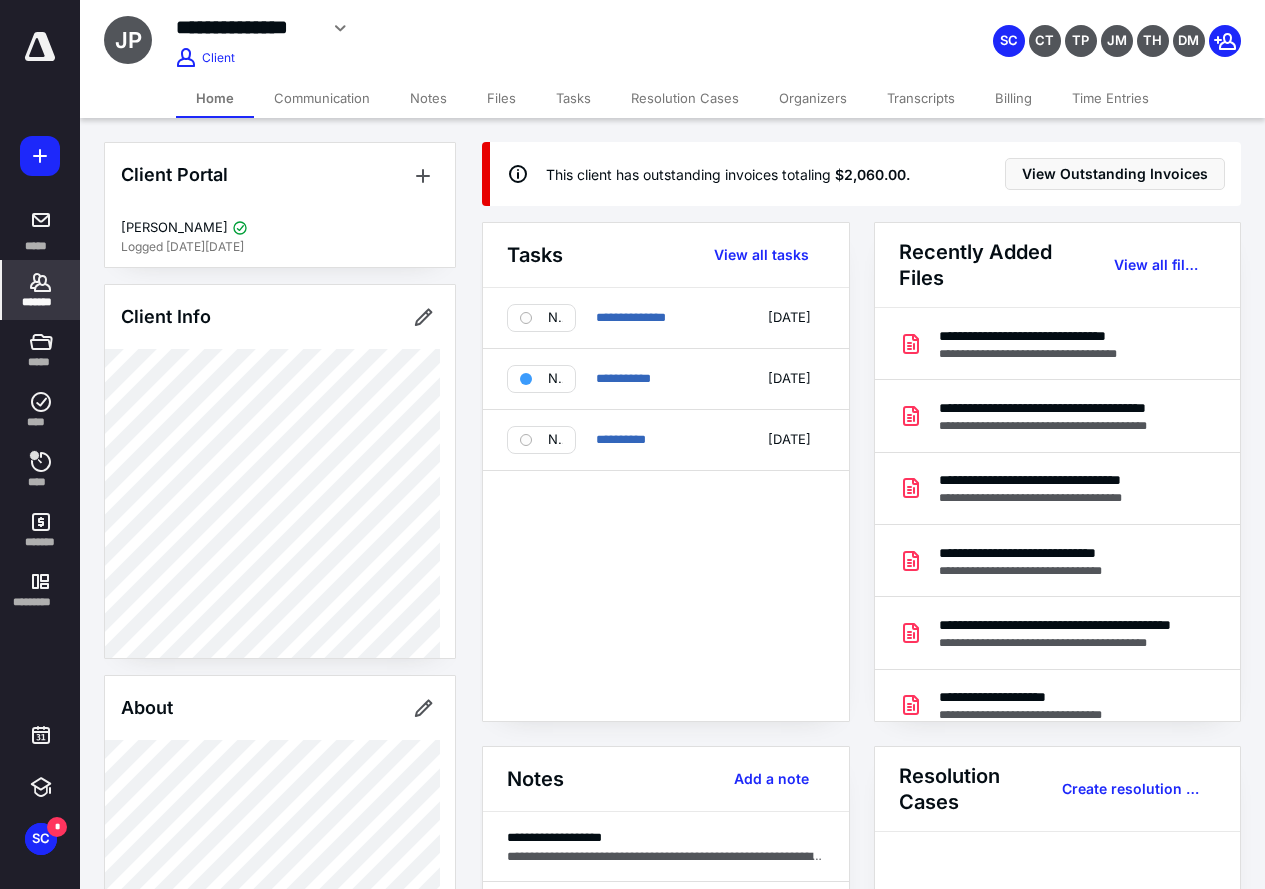 click on "**********" at bounding box center (480, 35) 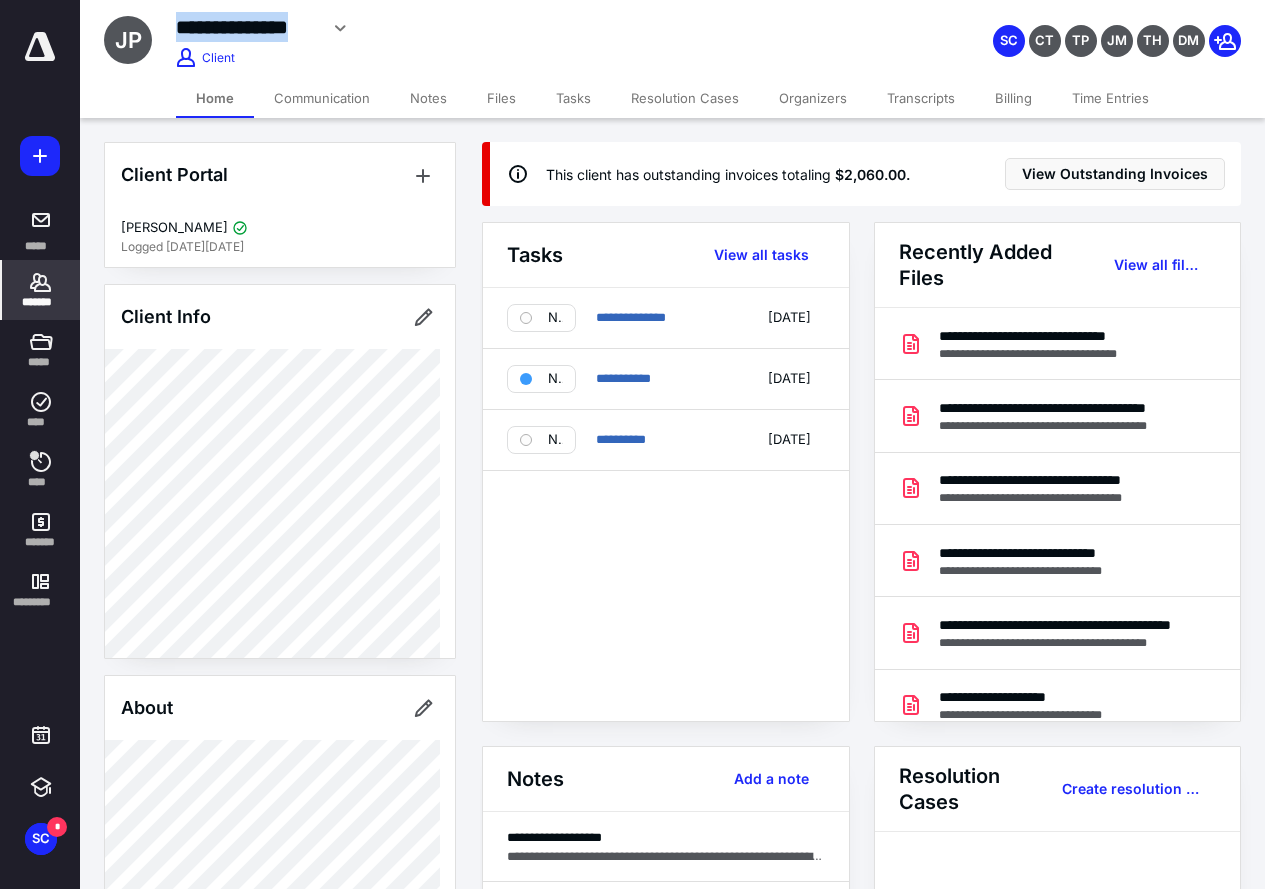 drag, startPoint x: 169, startPoint y: 24, endPoint x: 312, endPoint y: 22, distance: 143.01399 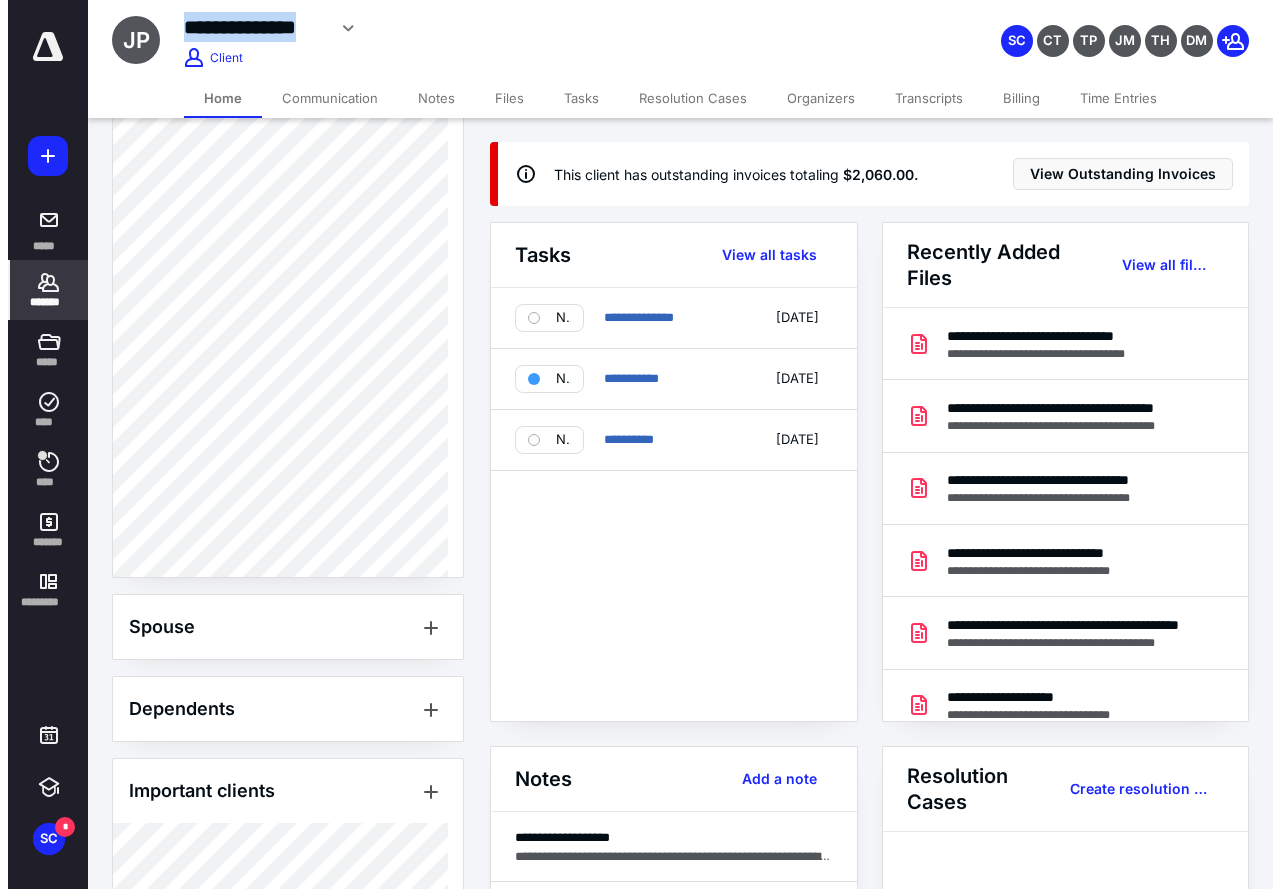 scroll, scrollTop: 1100, scrollLeft: 0, axis: vertical 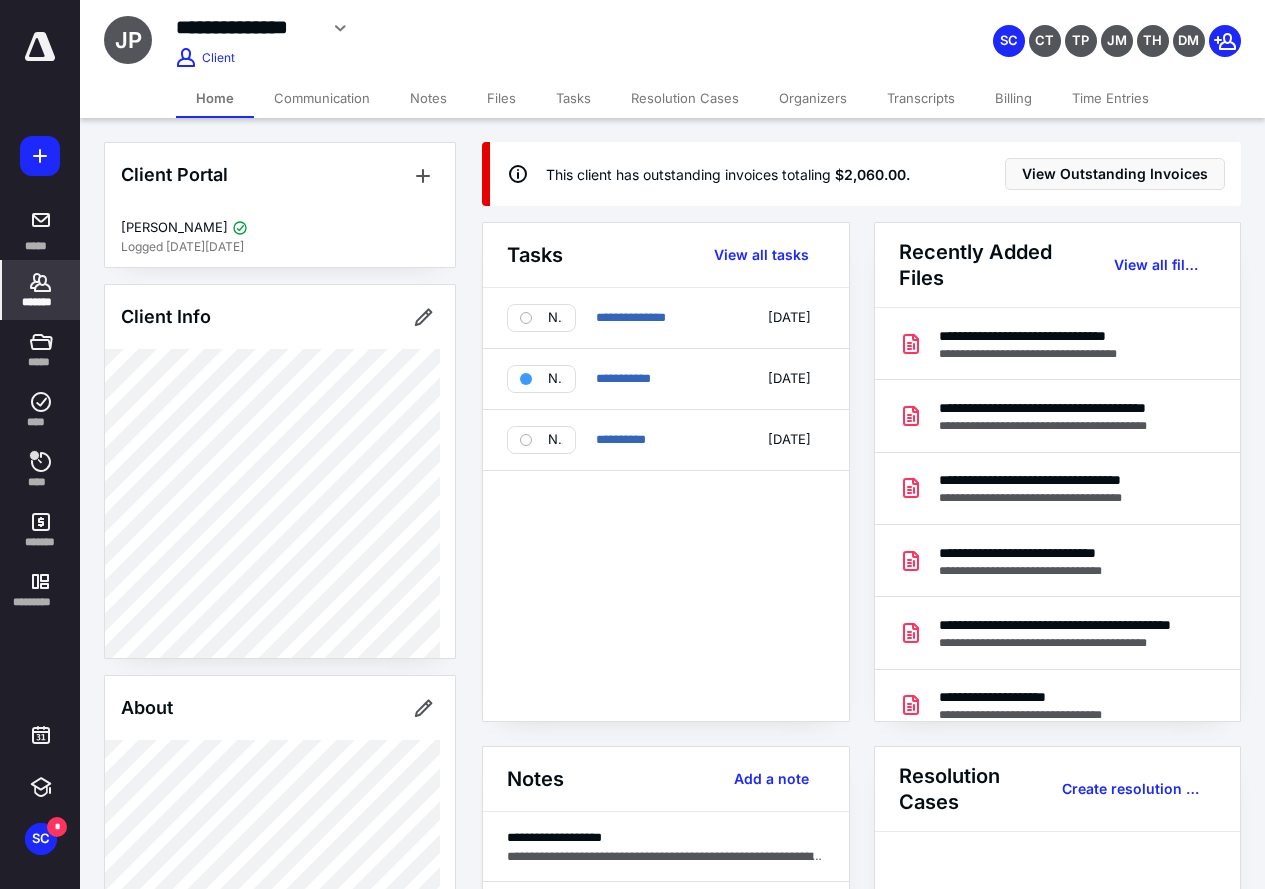 click on "Notes" at bounding box center (428, 98) 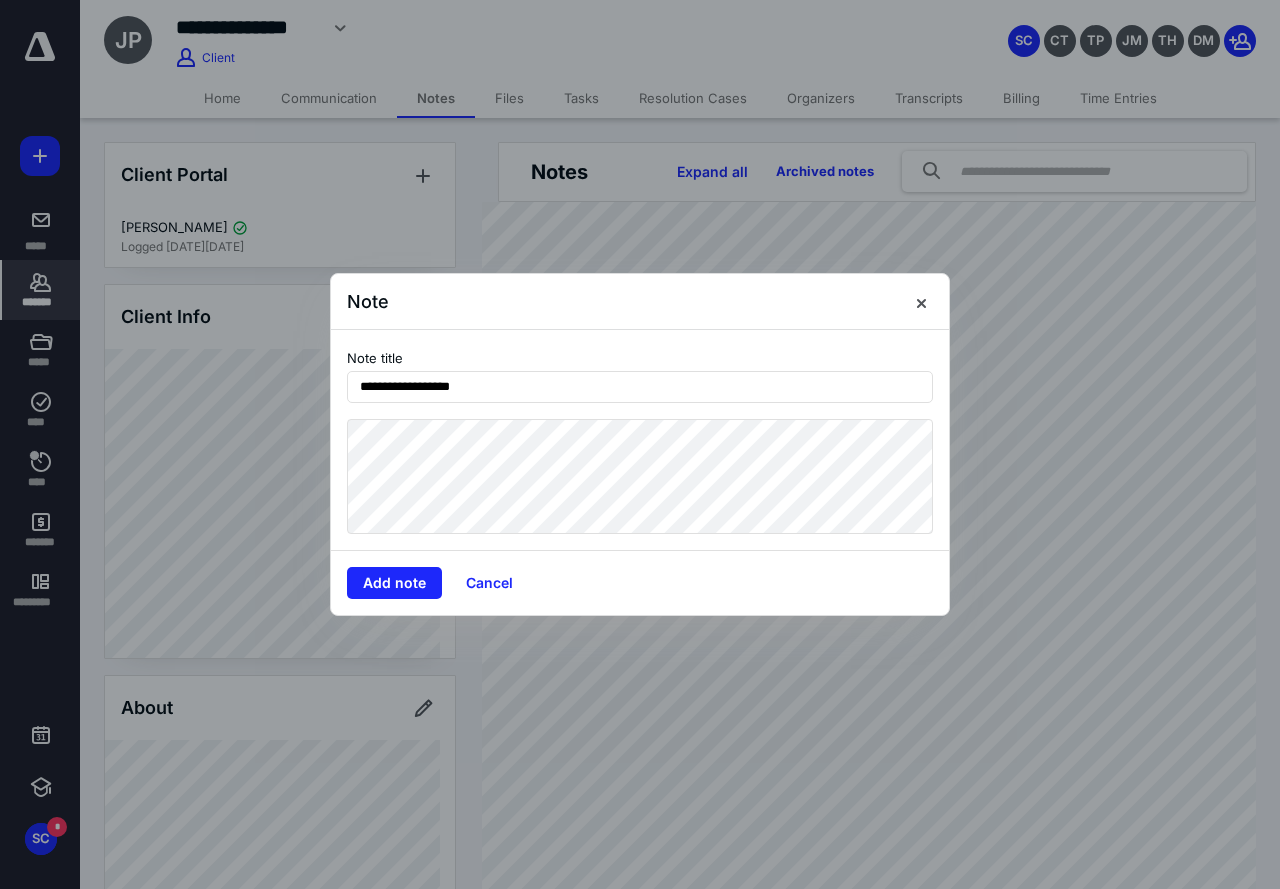type on "**********" 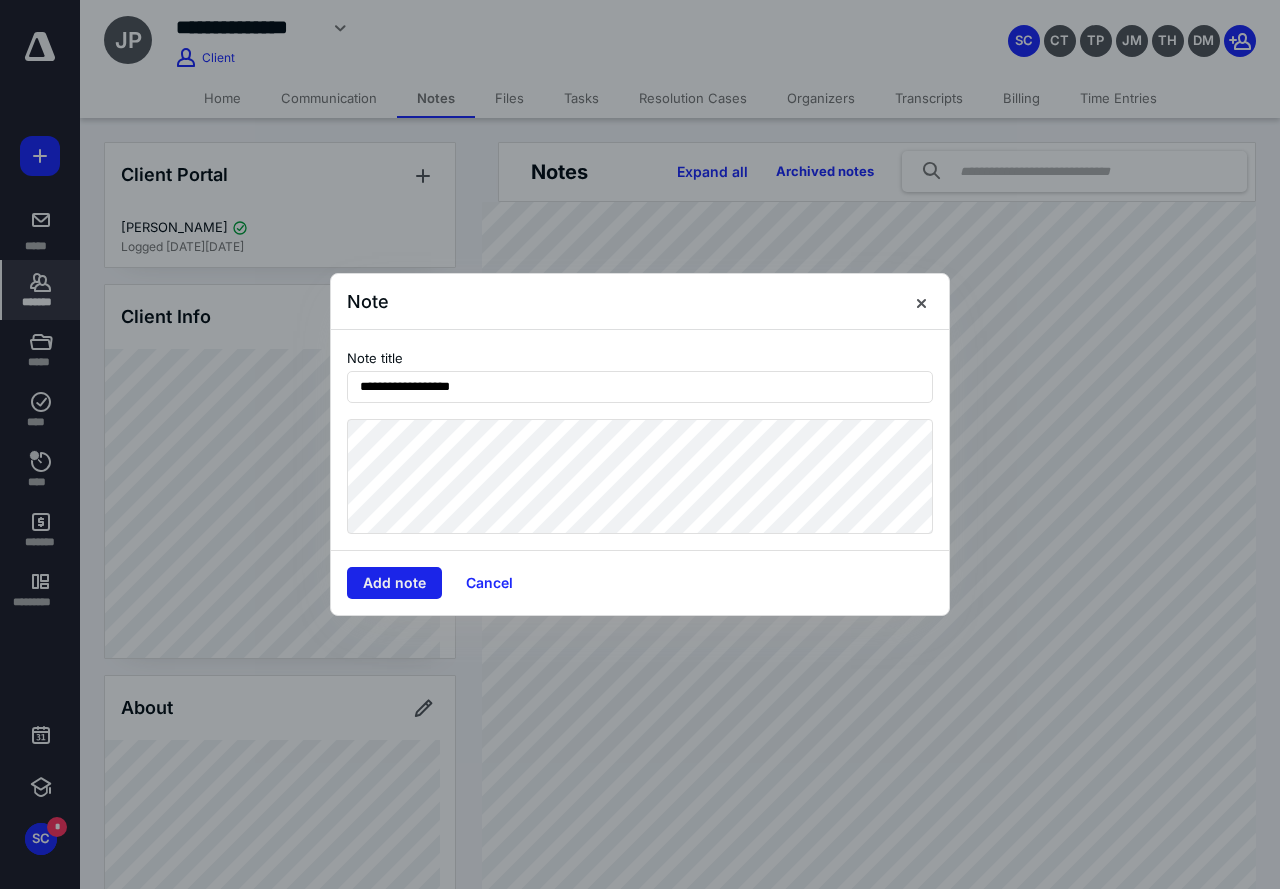 click on "Add note" at bounding box center [394, 583] 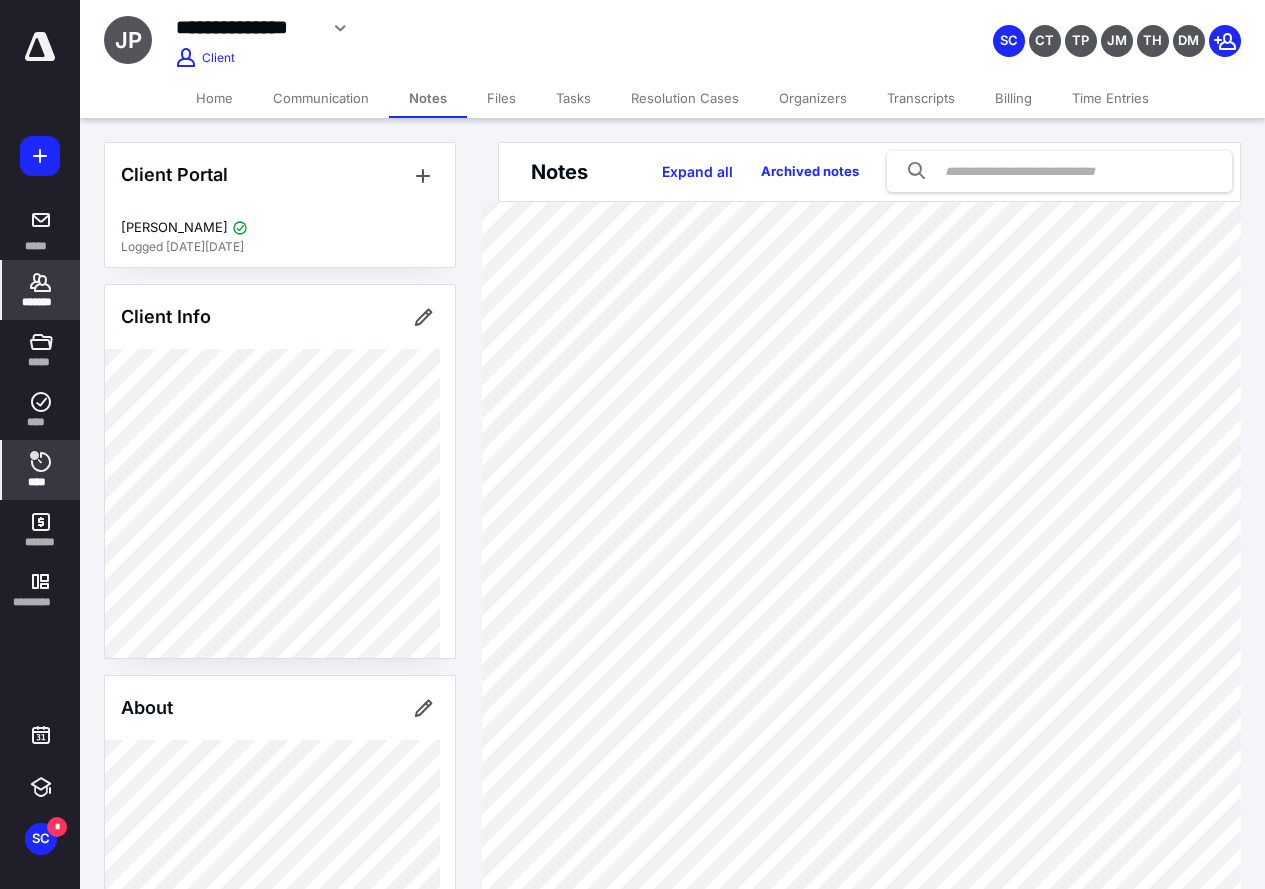 click 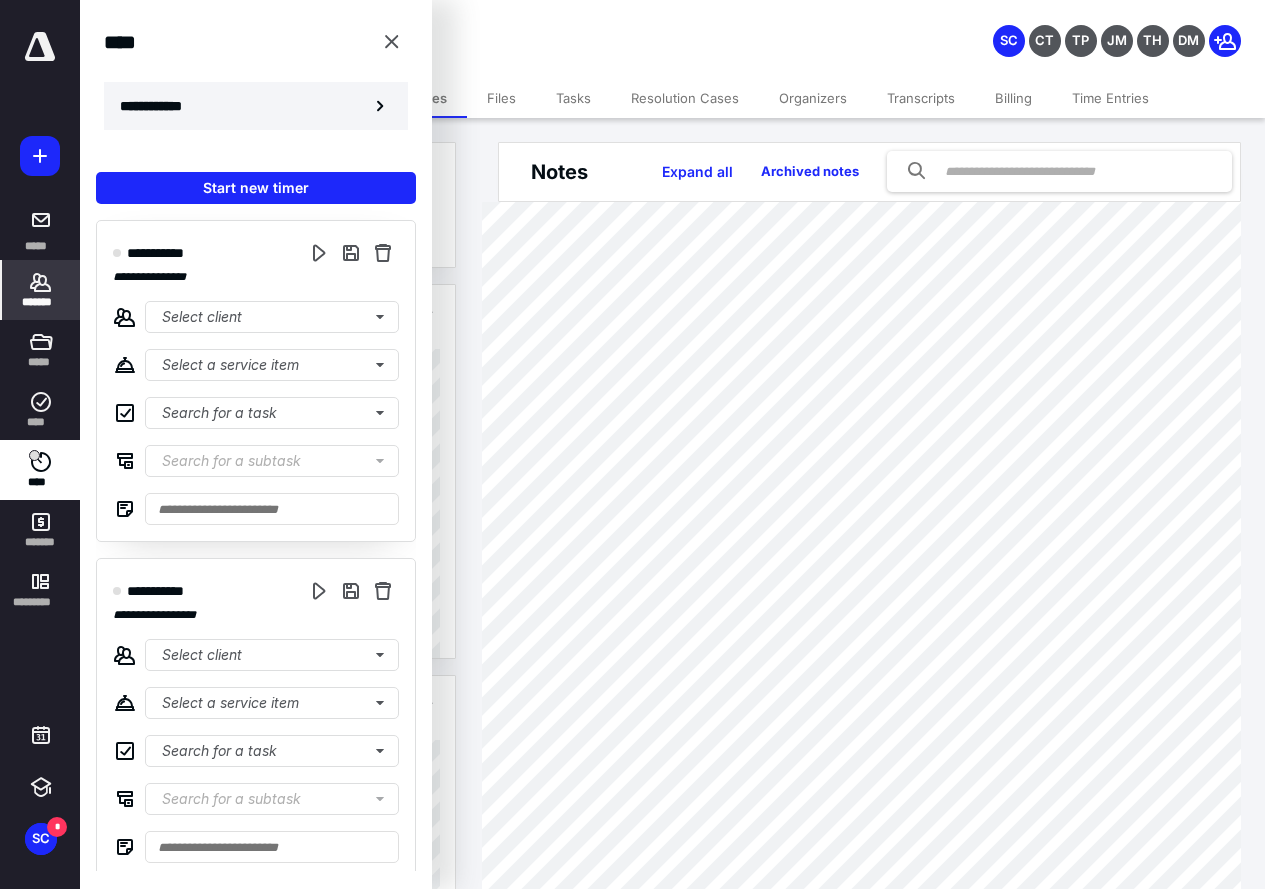 click on "**********" at bounding box center (162, 106) 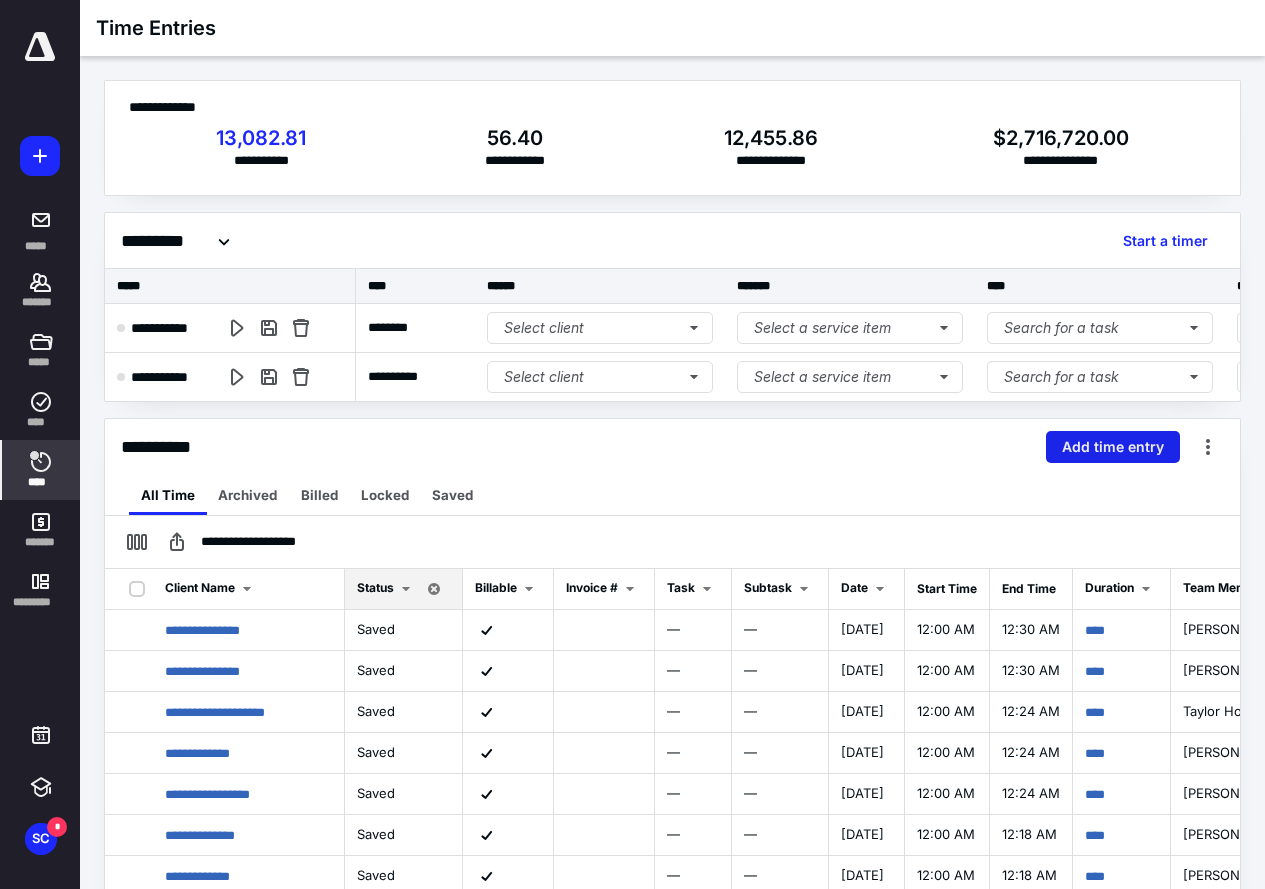 click on "Add time entry" at bounding box center [1113, 447] 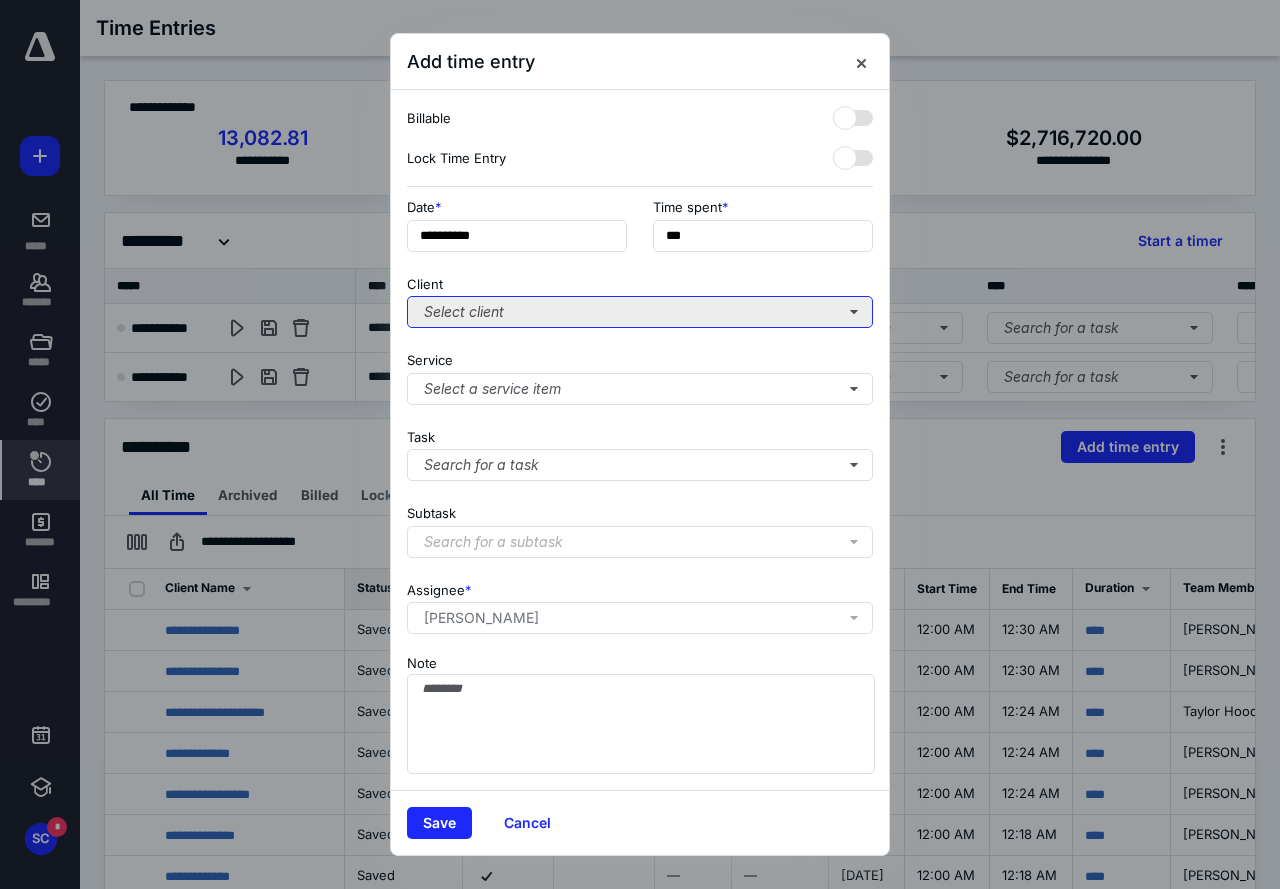 click on "Select client" at bounding box center (640, 312) 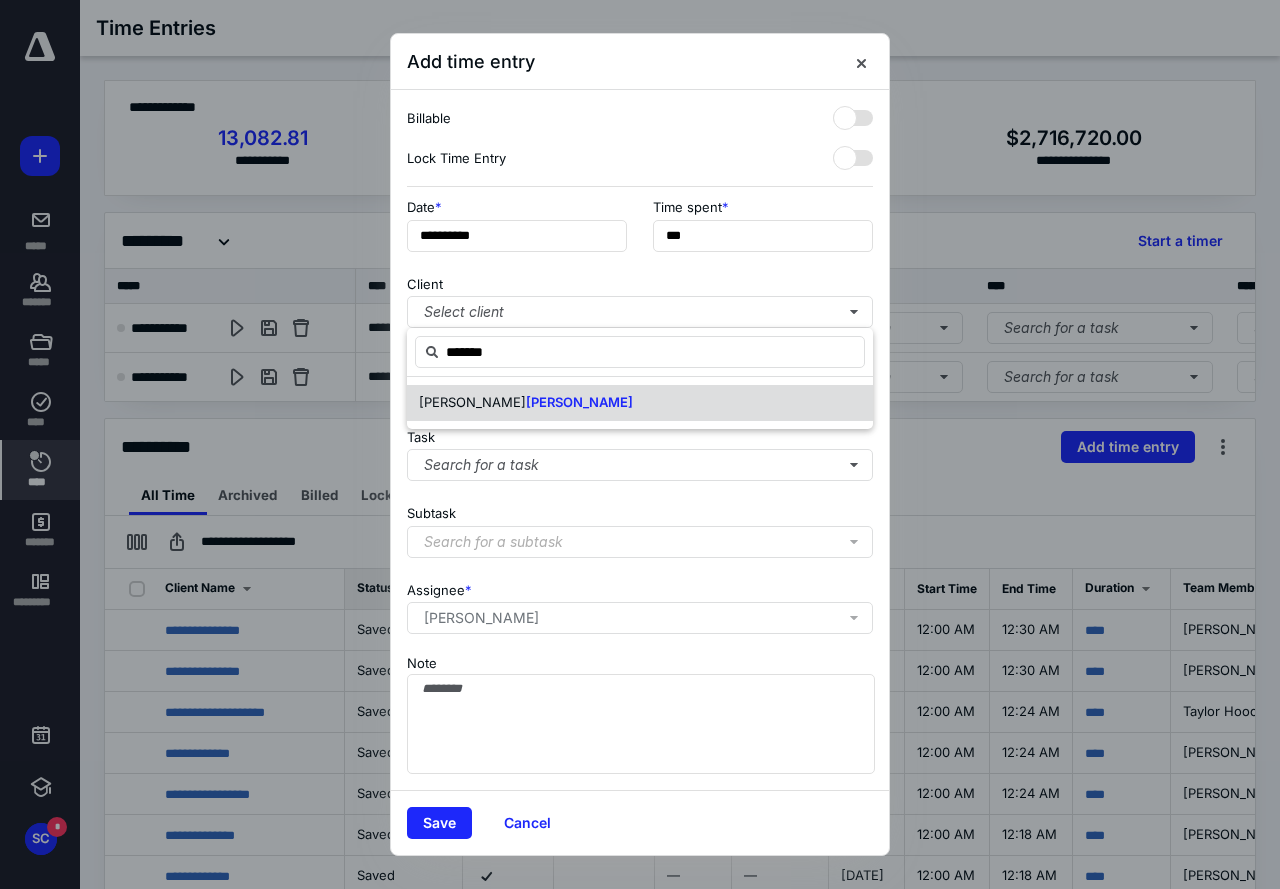 click on "[PERSON_NAME]" at bounding box center (472, 402) 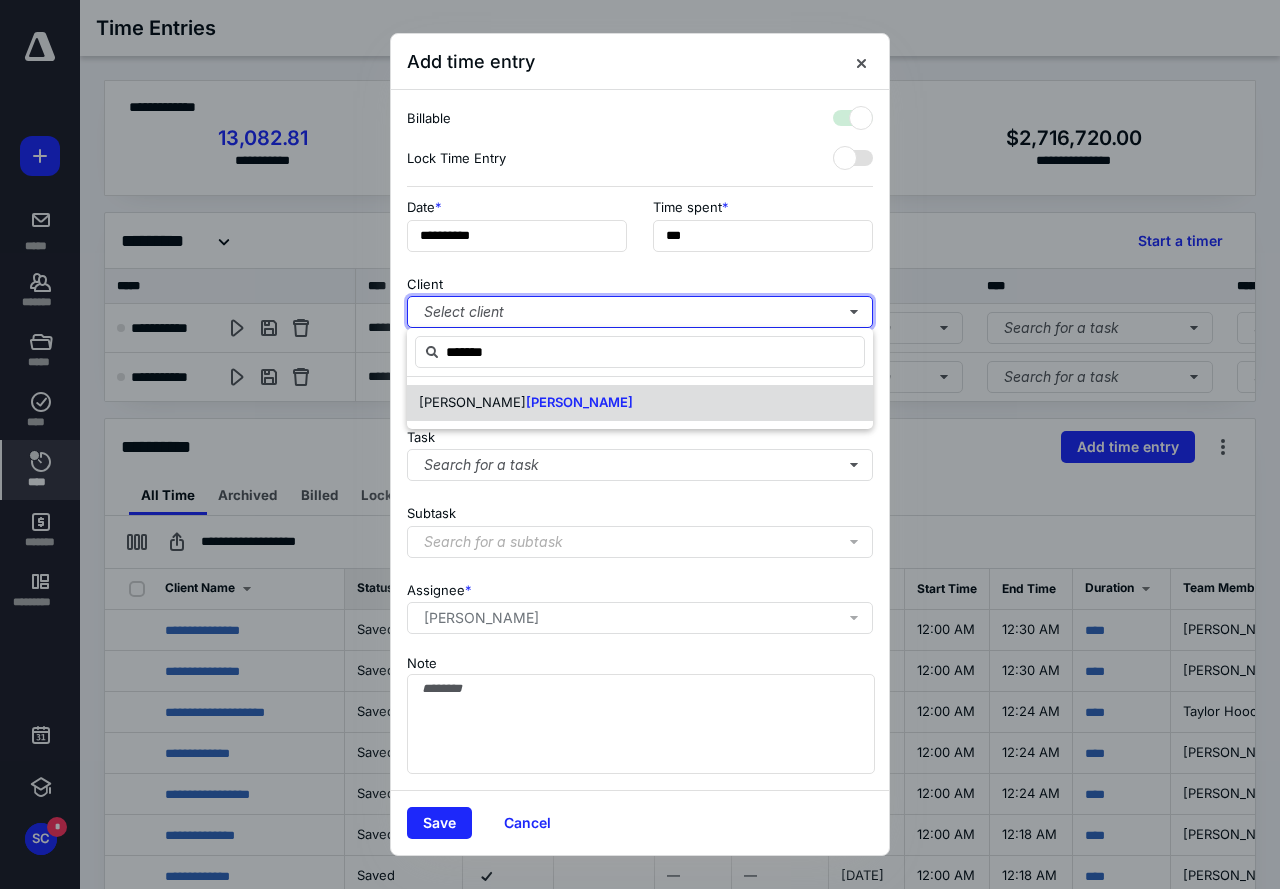 checkbox on "true" 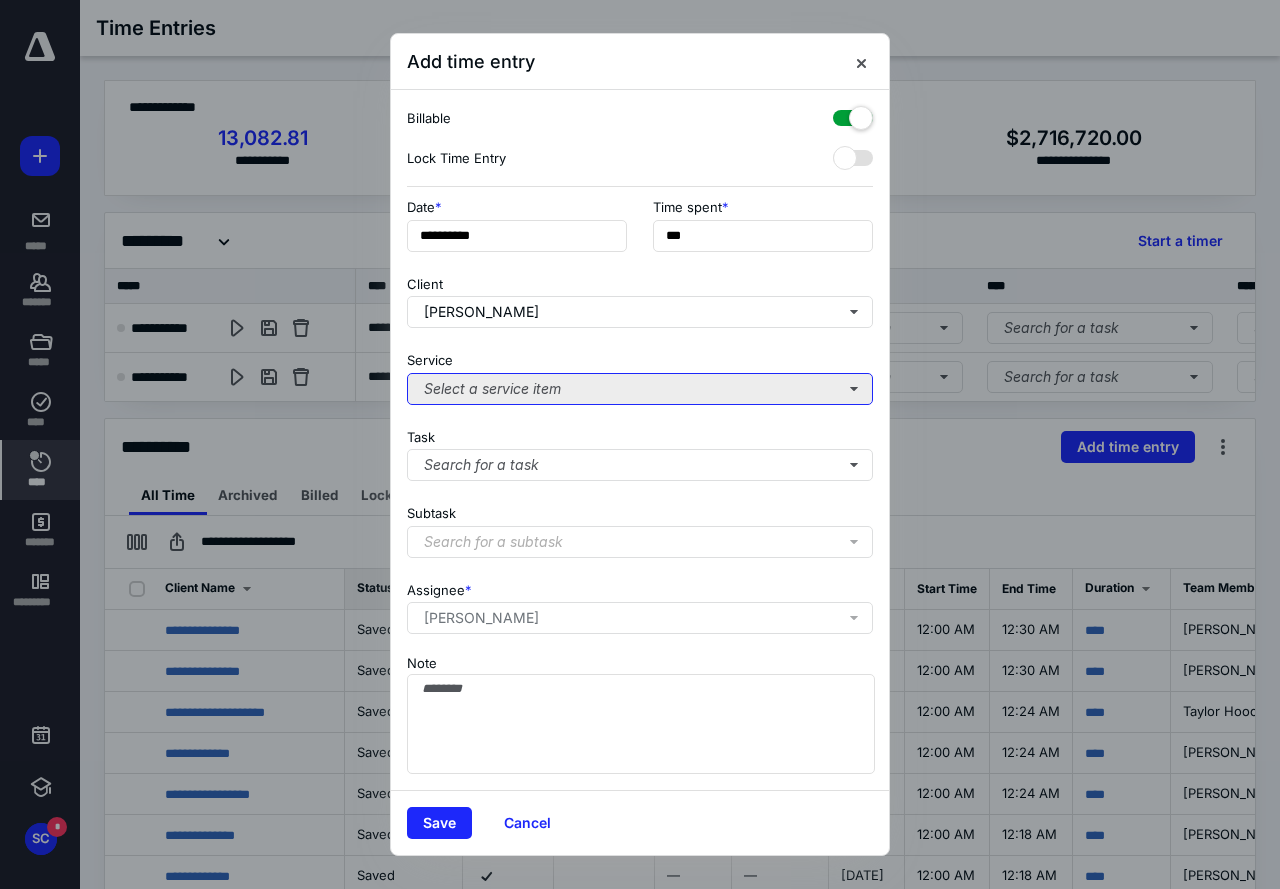 click on "Select a service item" at bounding box center [640, 389] 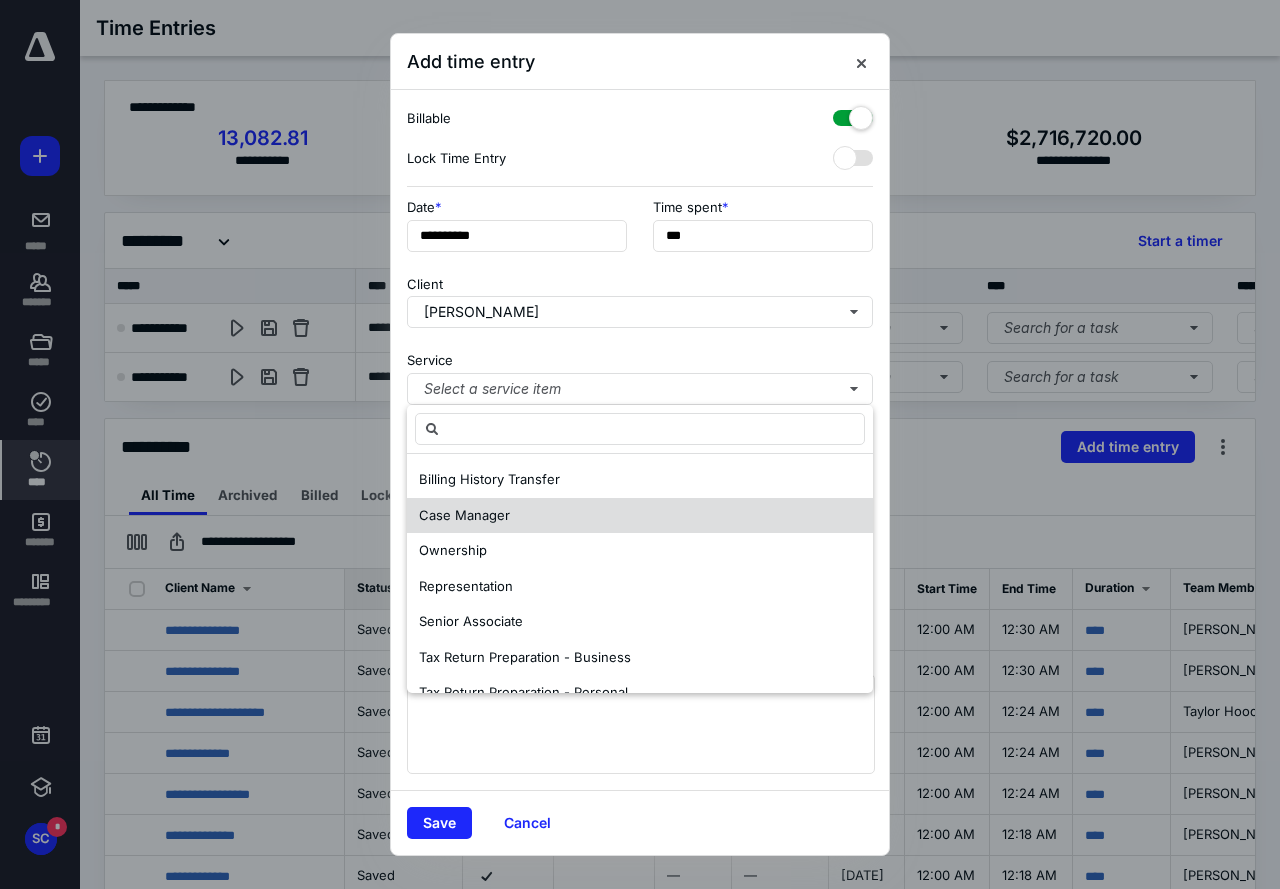 click on "Case Manager" at bounding box center [464, 515] 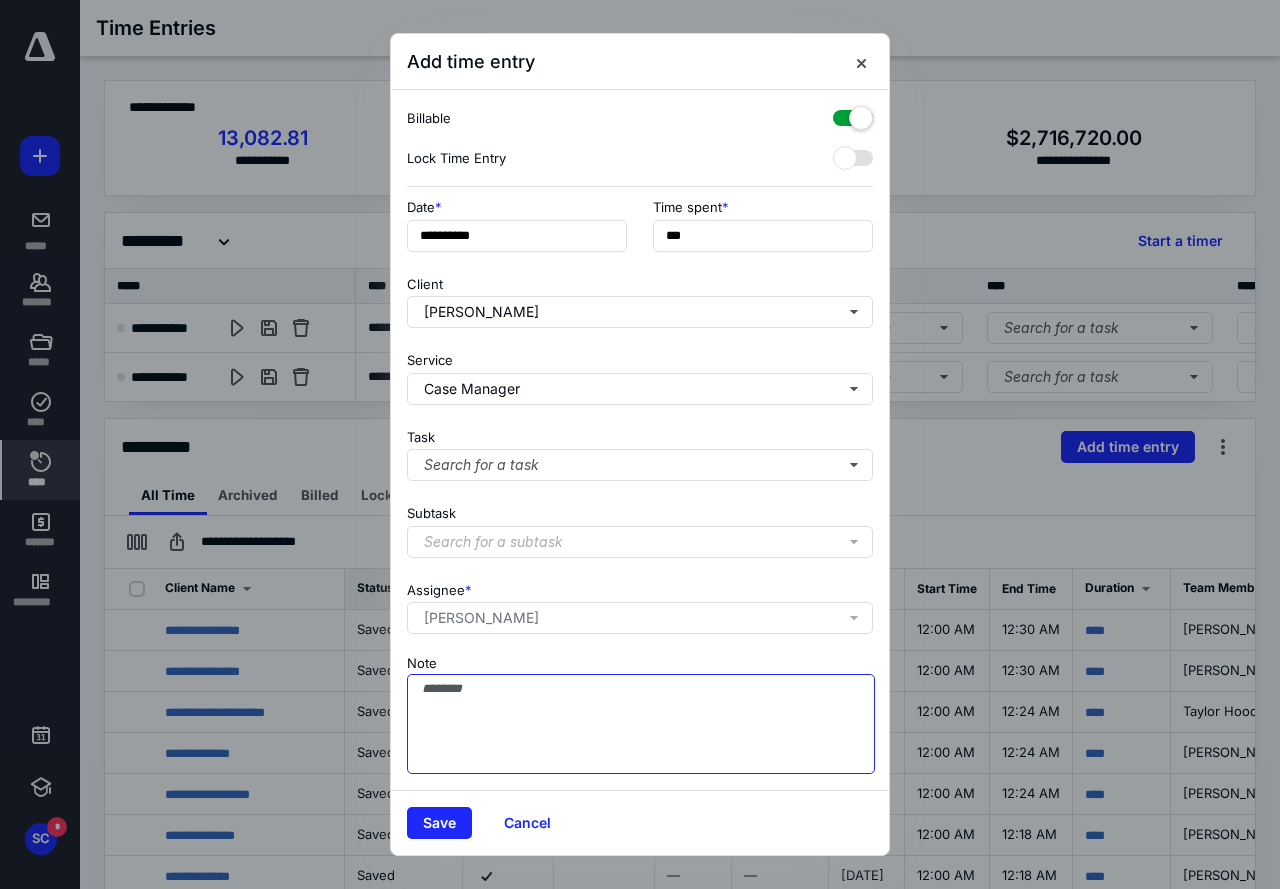 click on "Note" at bounding box center [641, 724] 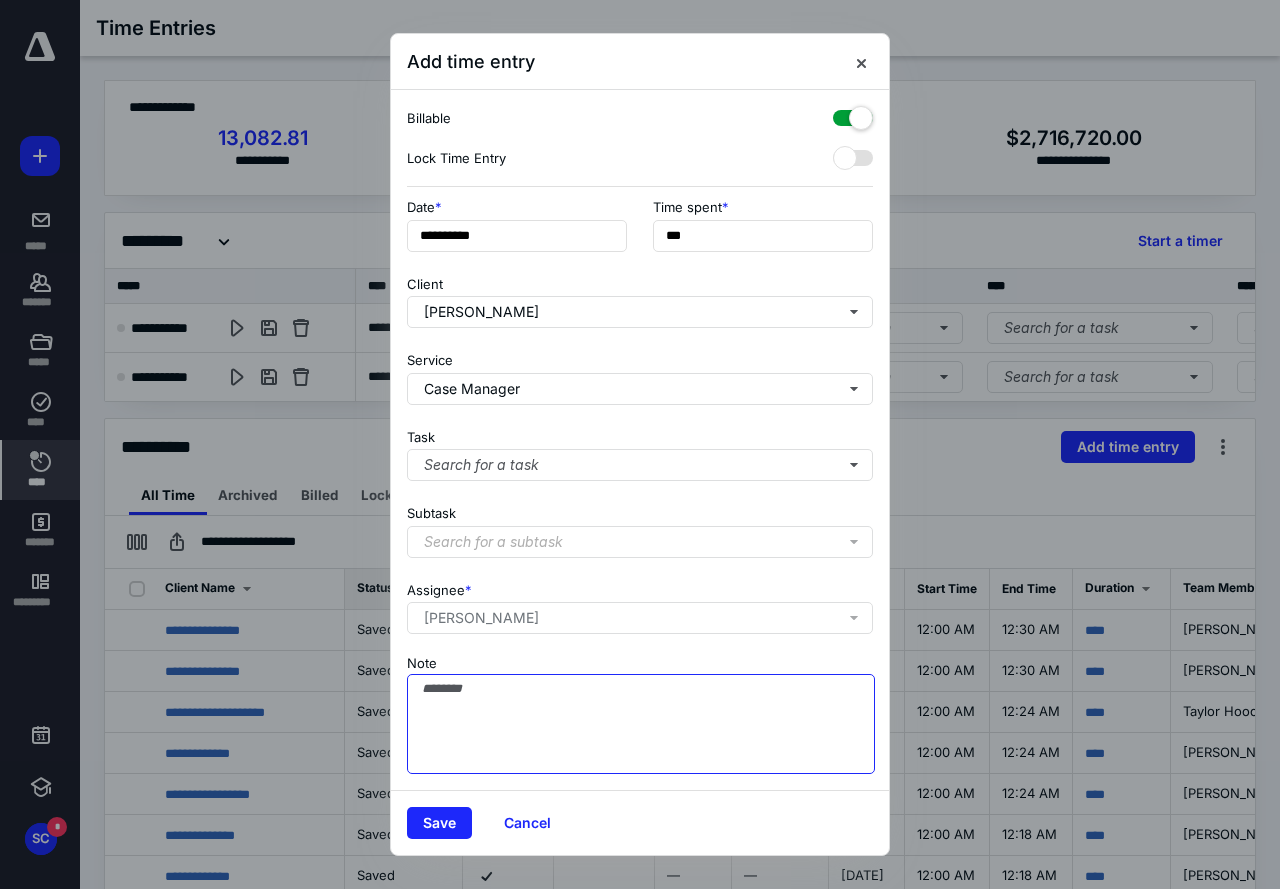 paste on "**********" 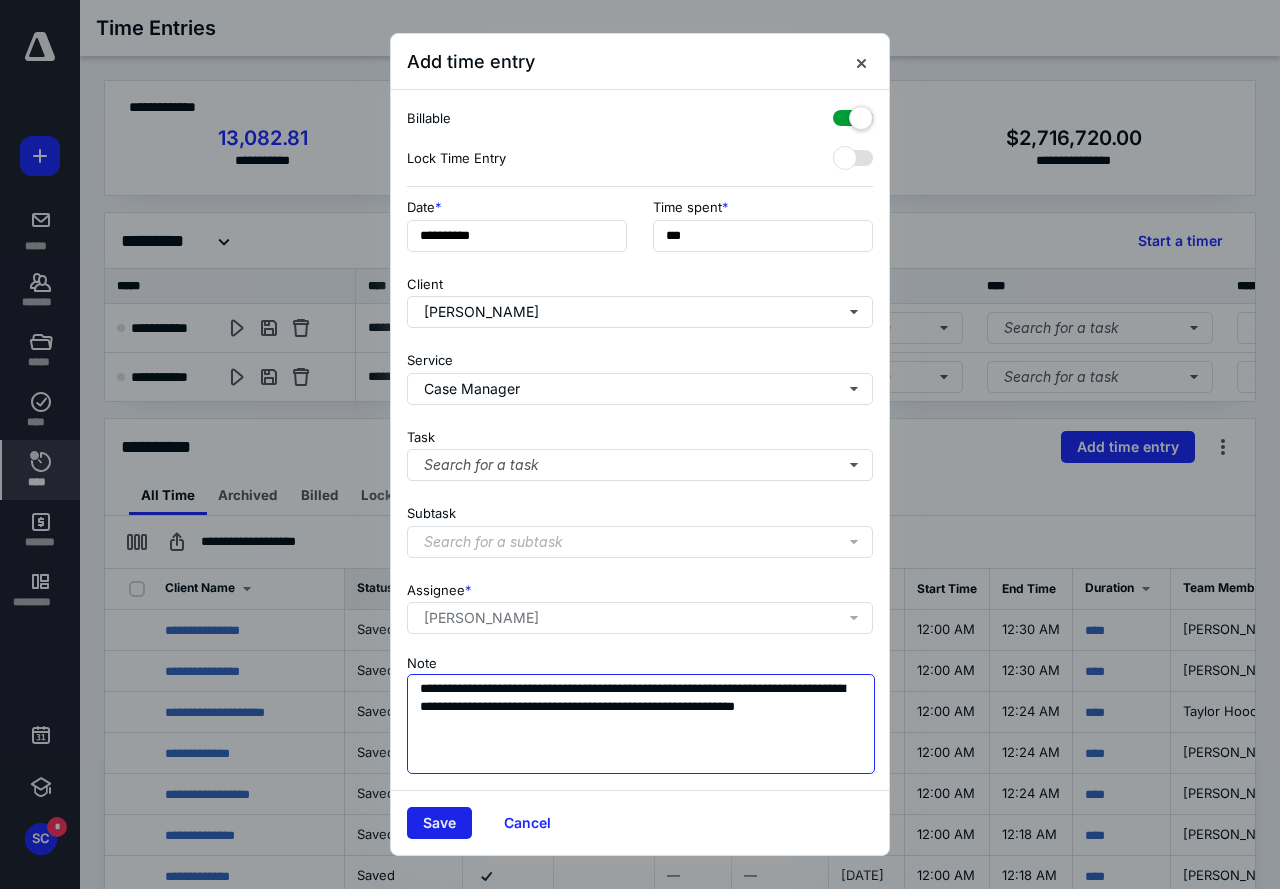 type on "**********" 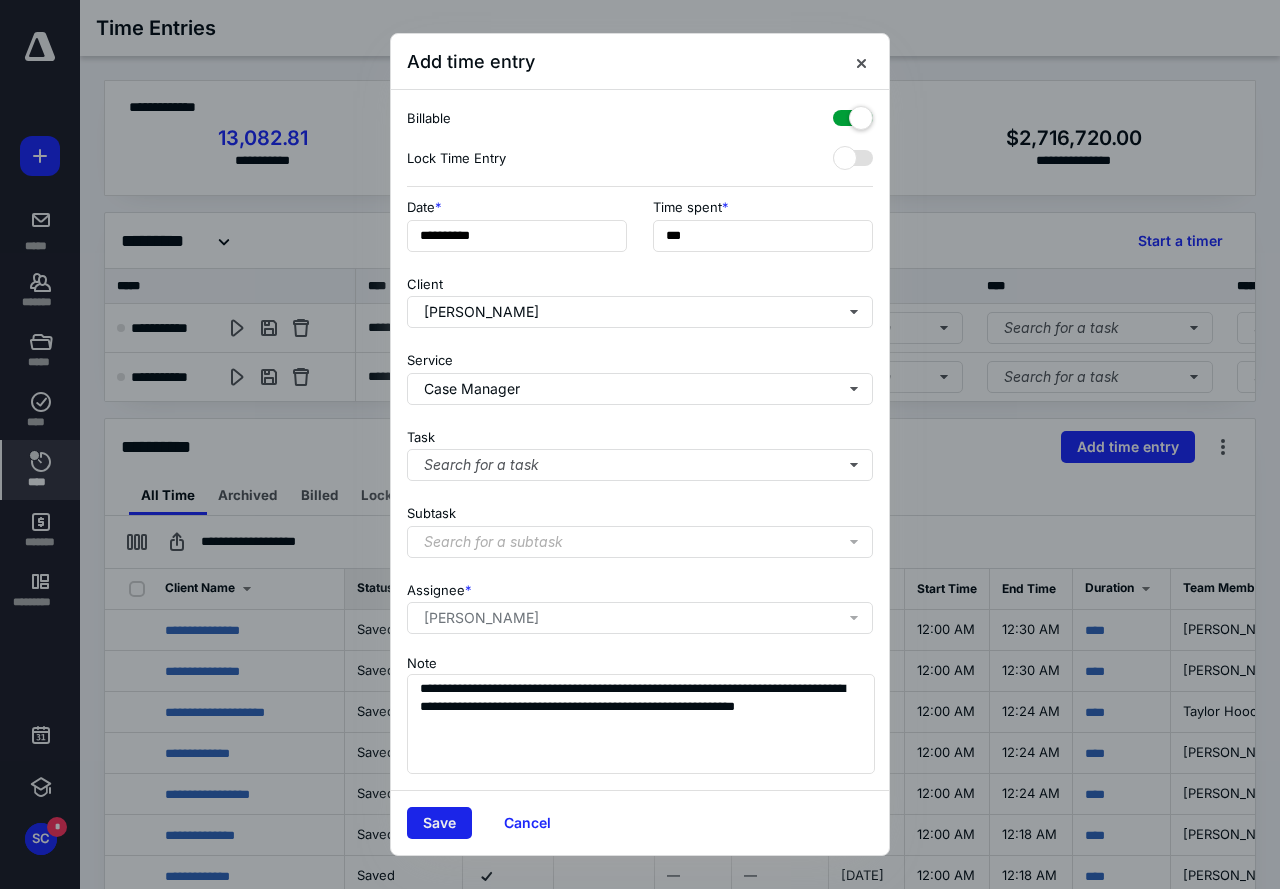 click on "Save" at bounding box center [439, 823] 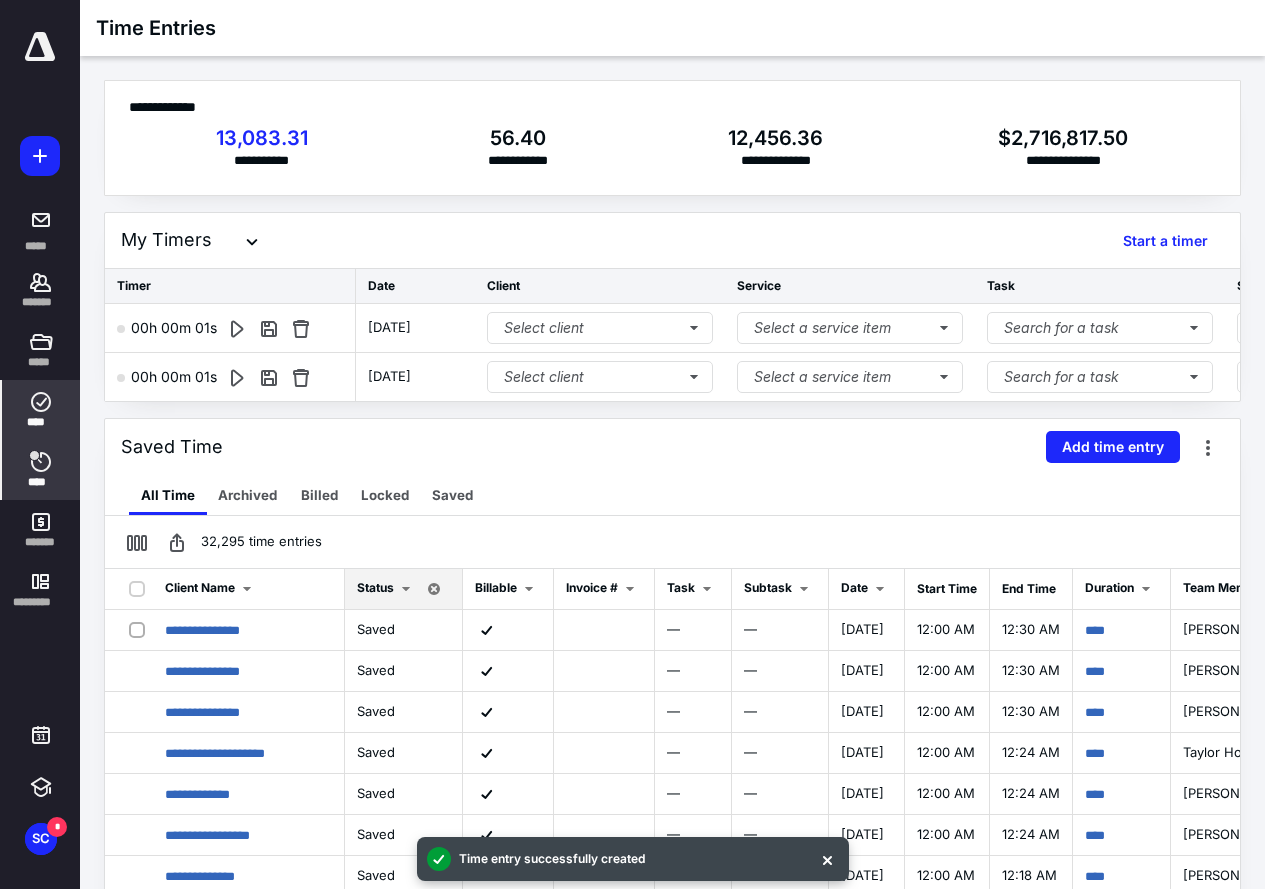 click on "****" at bounding box center (41, 422) 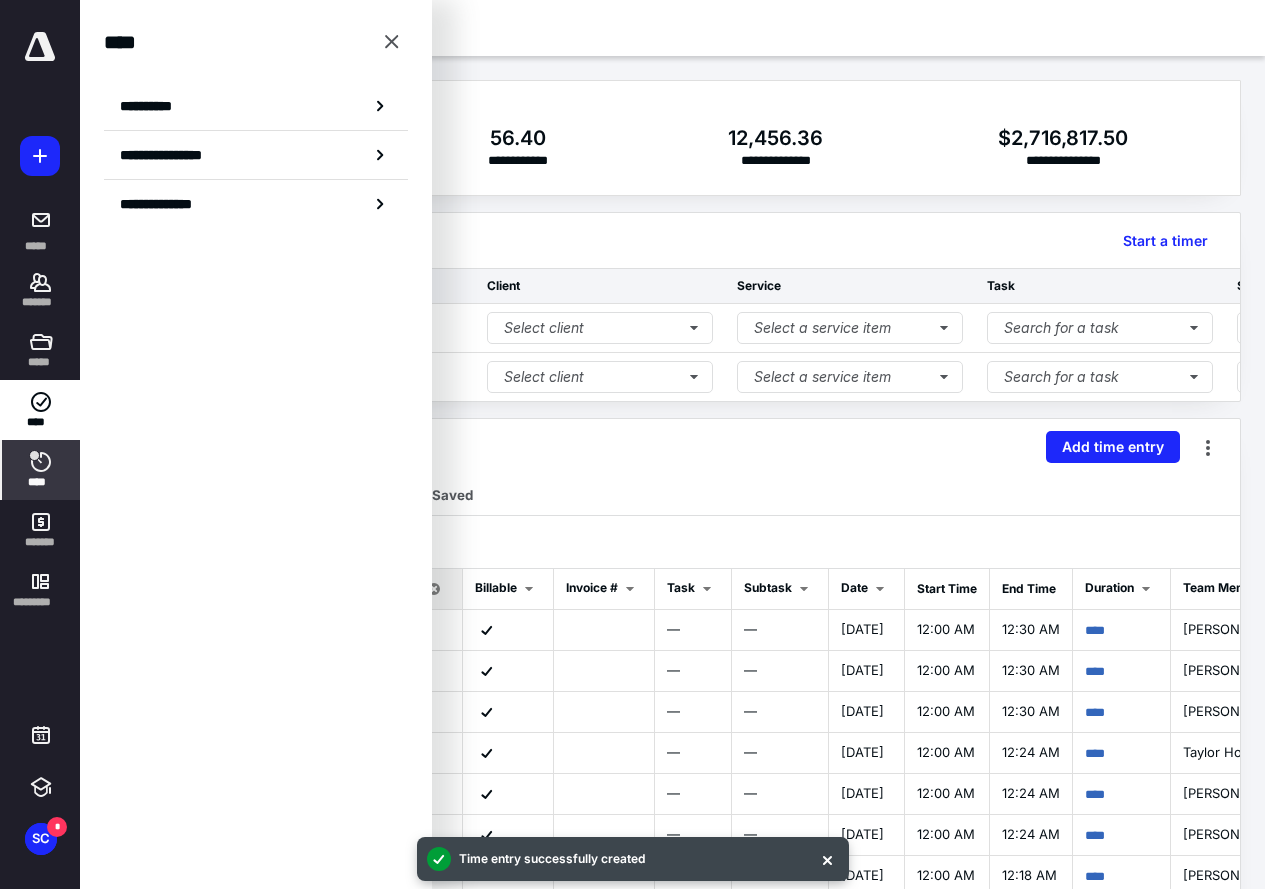 click on "**********" at bounding box center [153, 106] 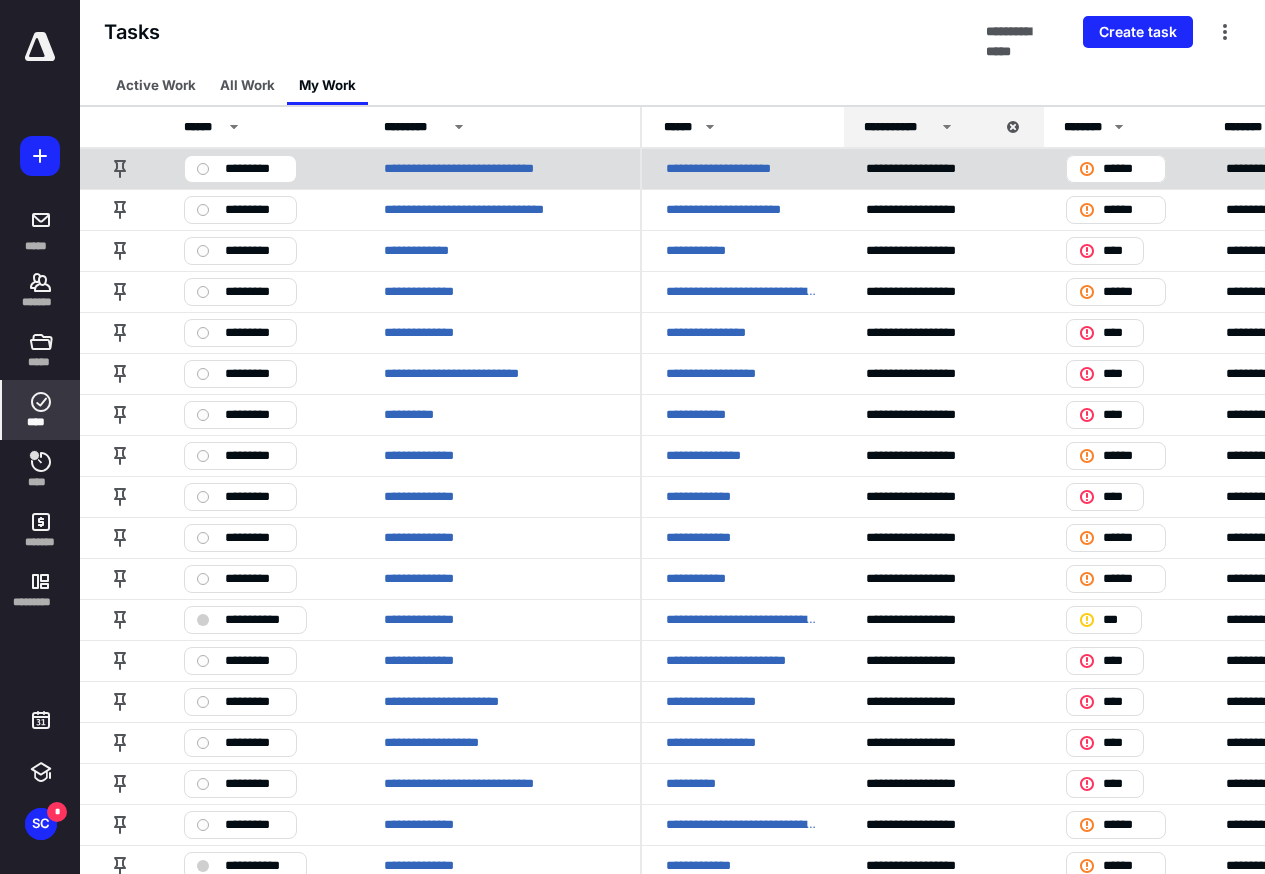 click on "**********" at bounding box center (739, 169) 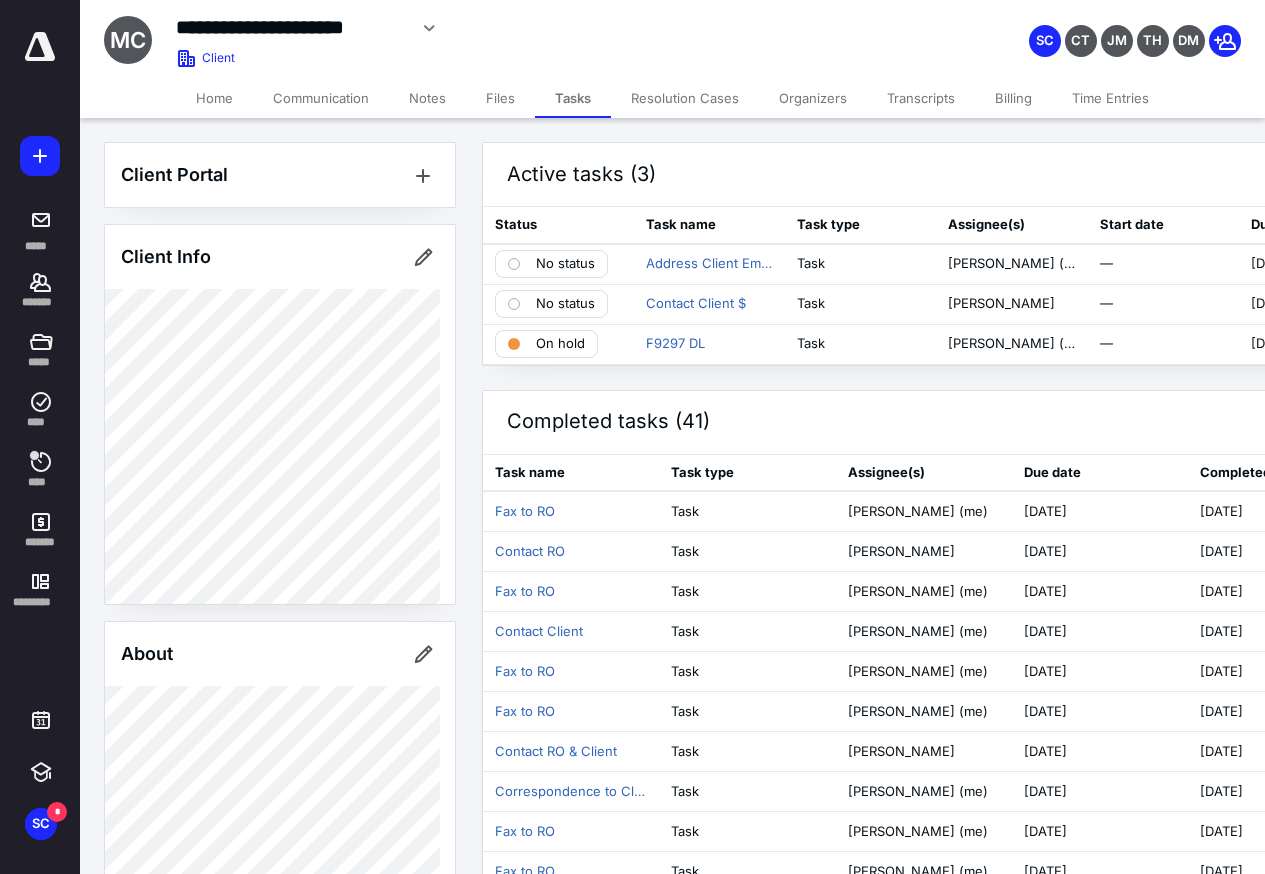 click on "Home" at bounding box center [214, 98] 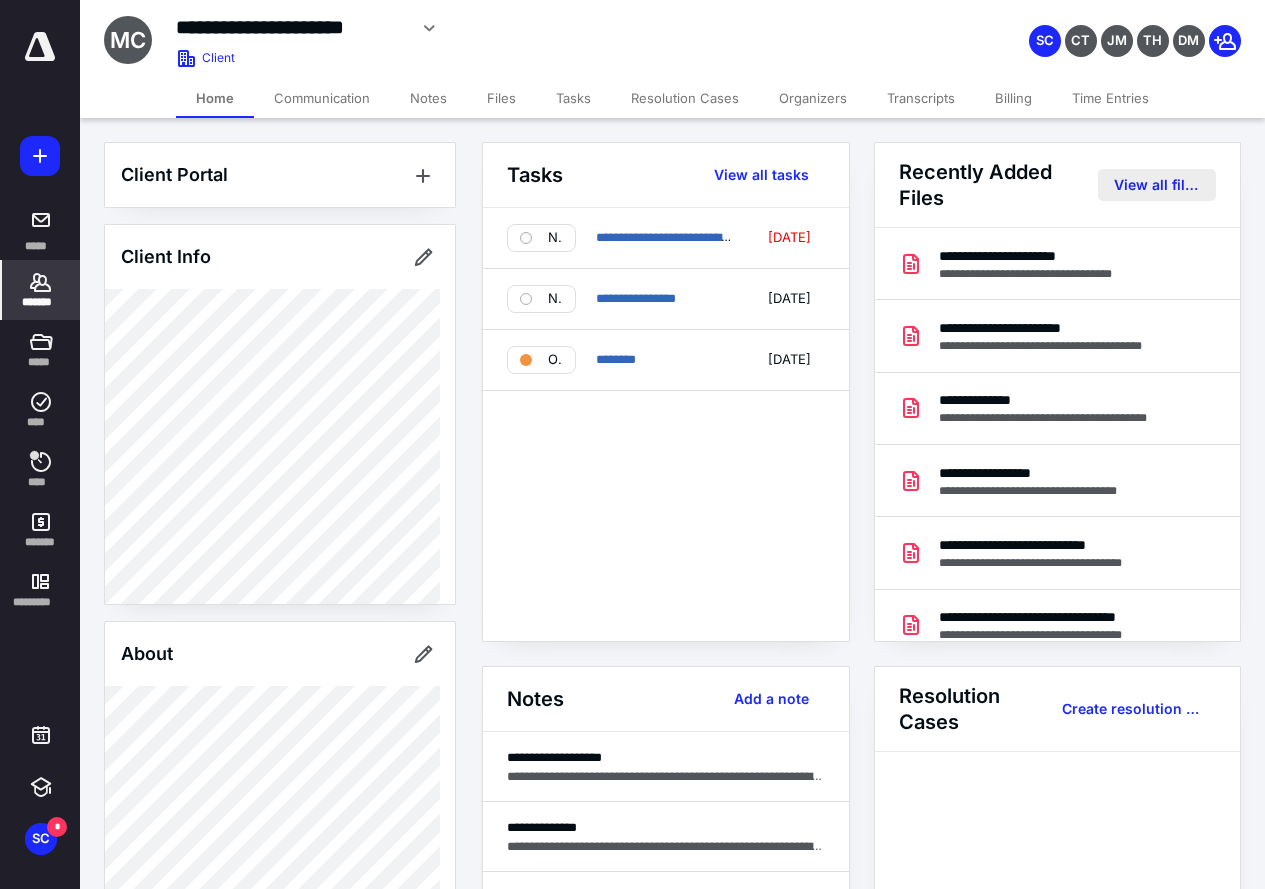 click on "View all files" at bounding box center [1157, 185] 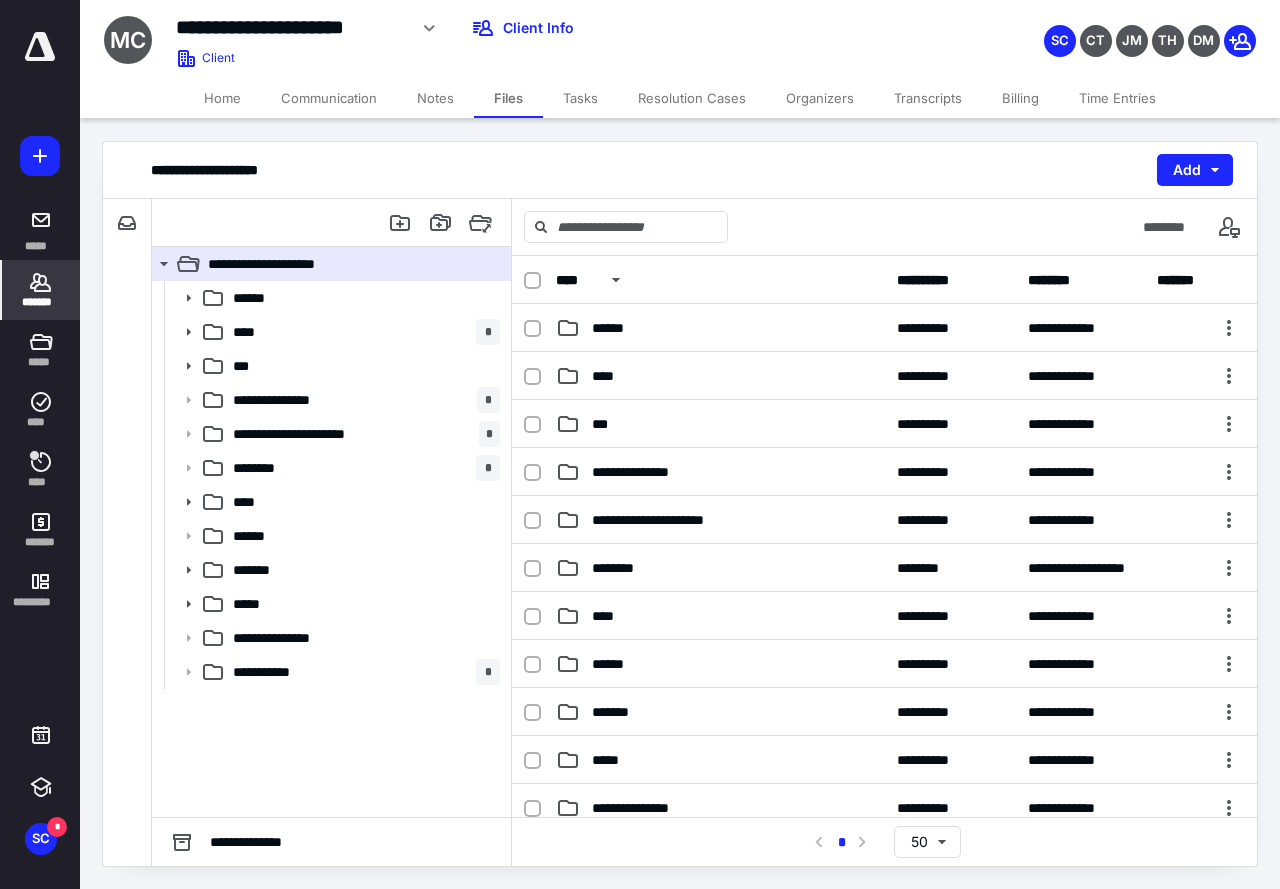 click 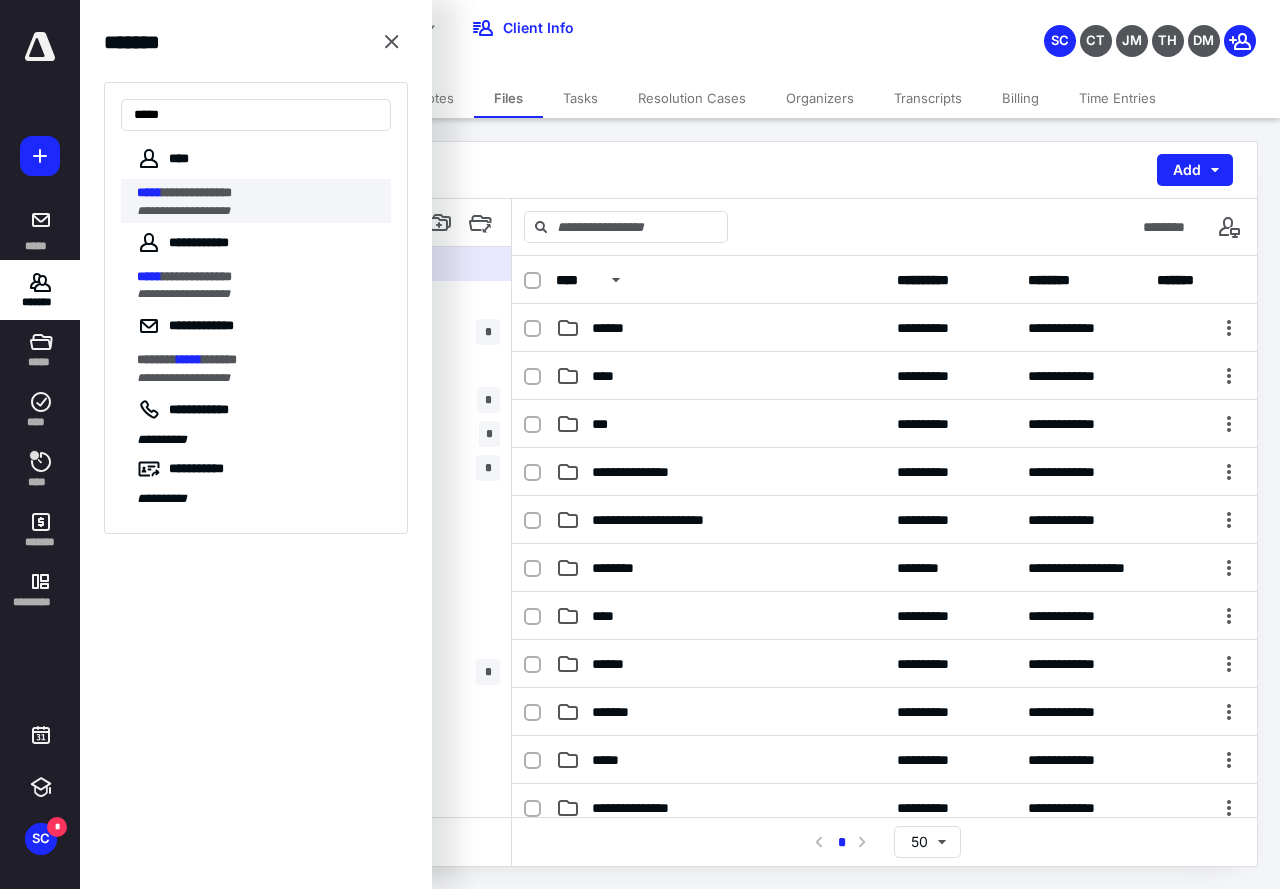 type on "*****" 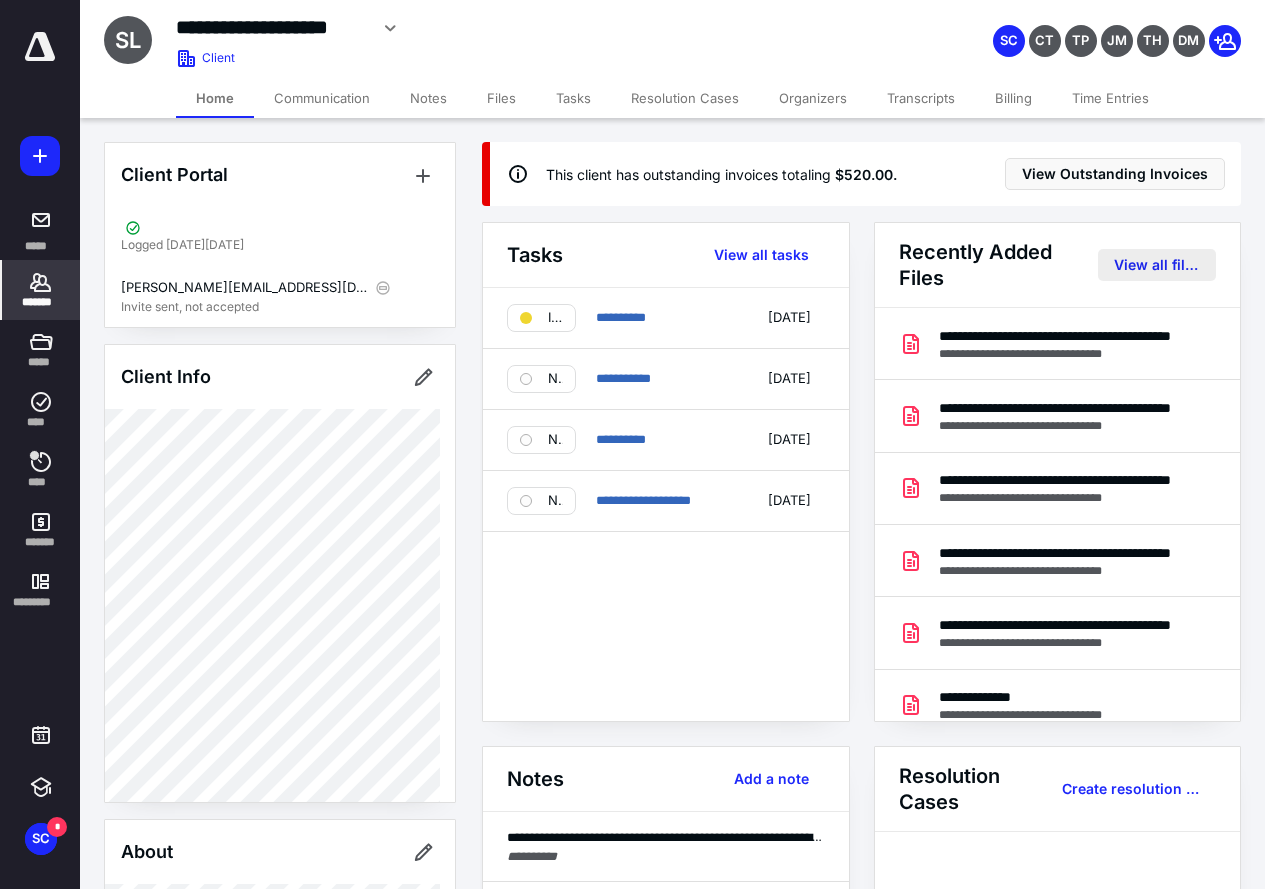 click on "View all files" at bounding box center [1157, 265] 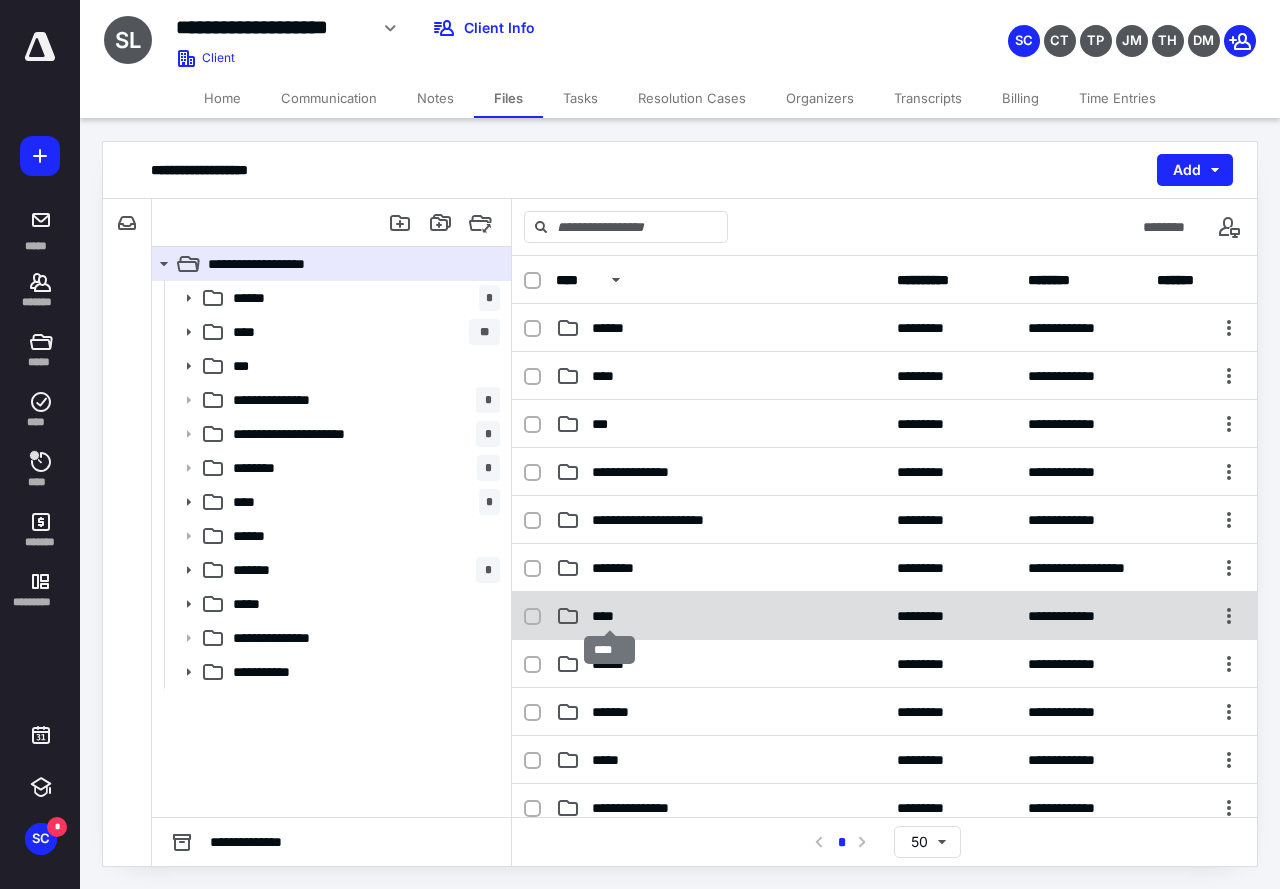 click on "****" at bounding box center (610, 616) 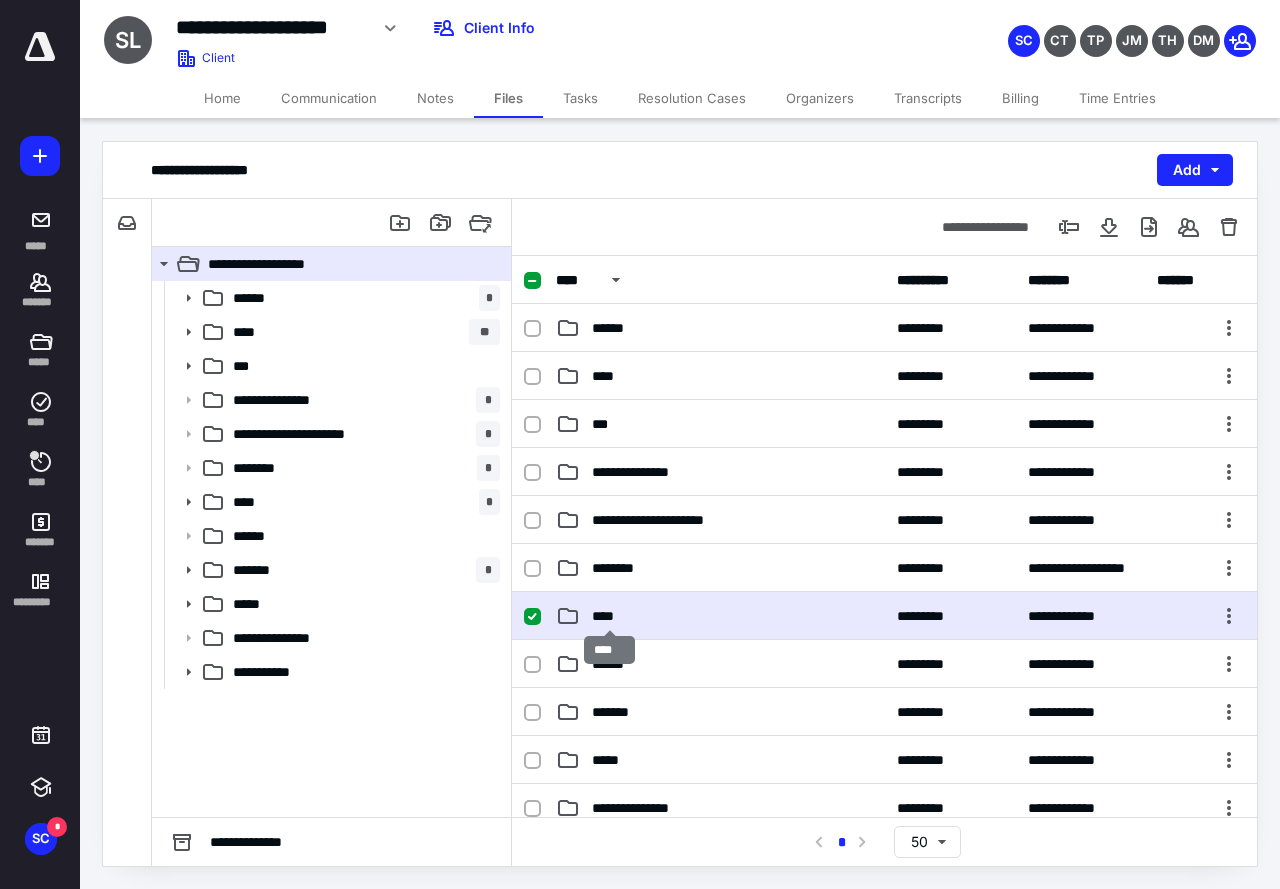 click on "****" at bounding box center (610, 616) 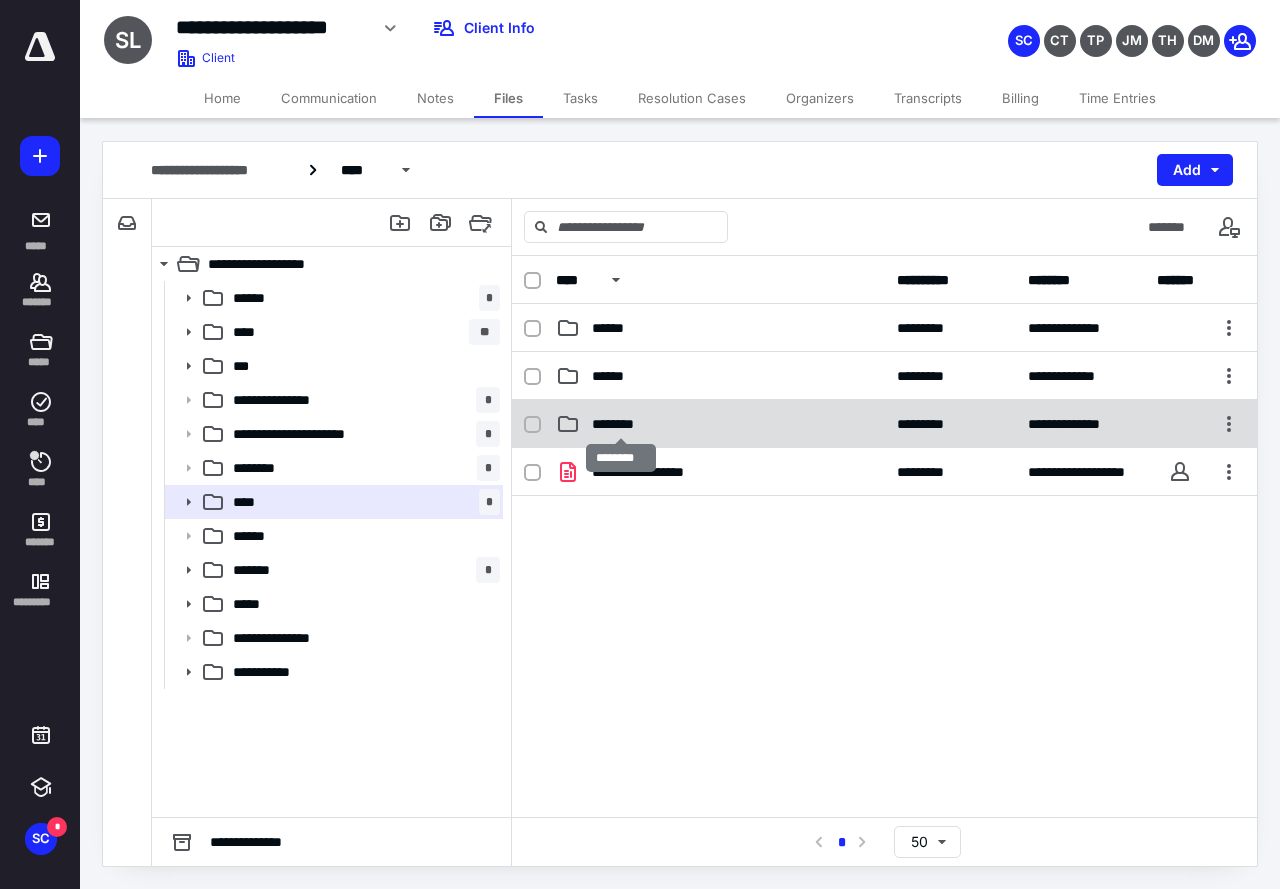 click on "********" at bounding box center (620, 424) 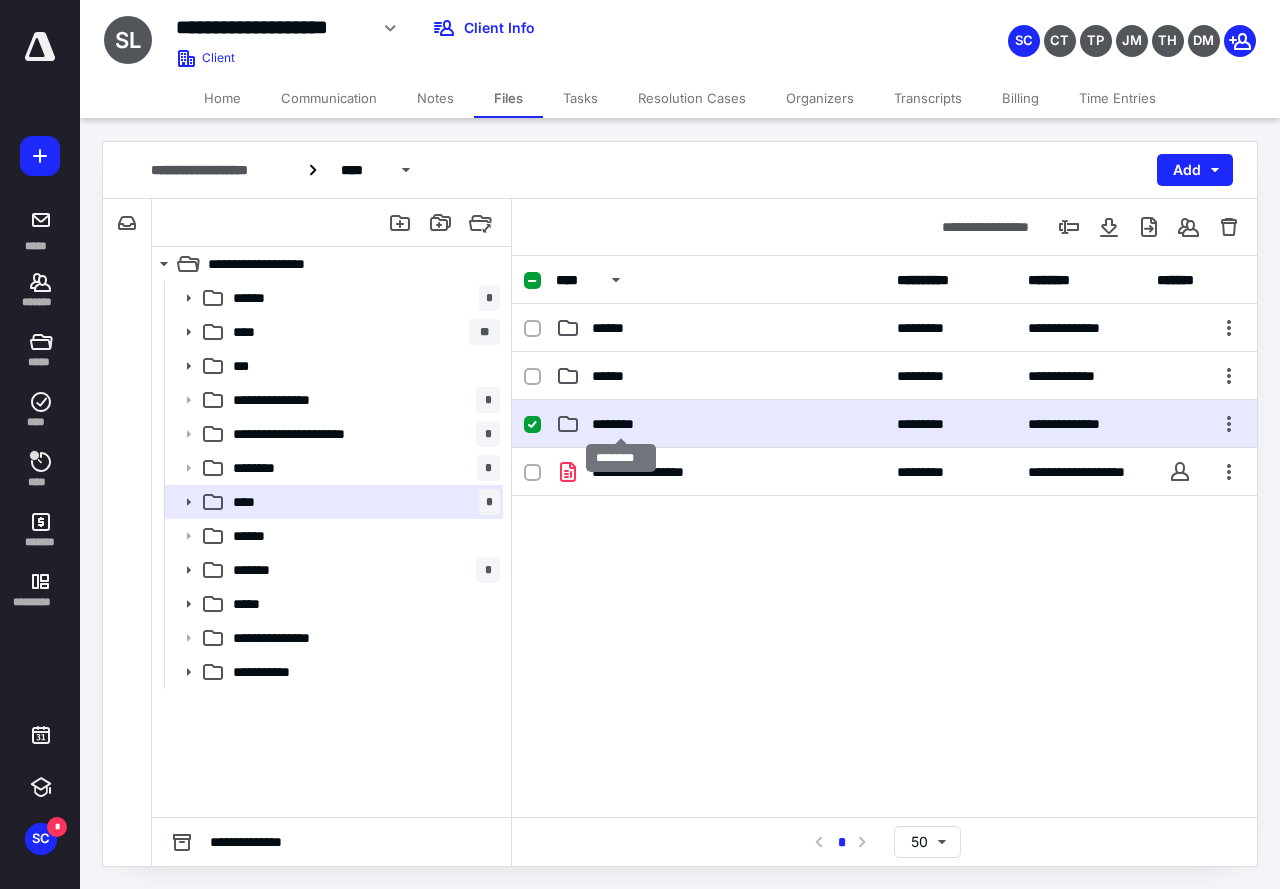 click on "********" at bounding box center (620, 424) 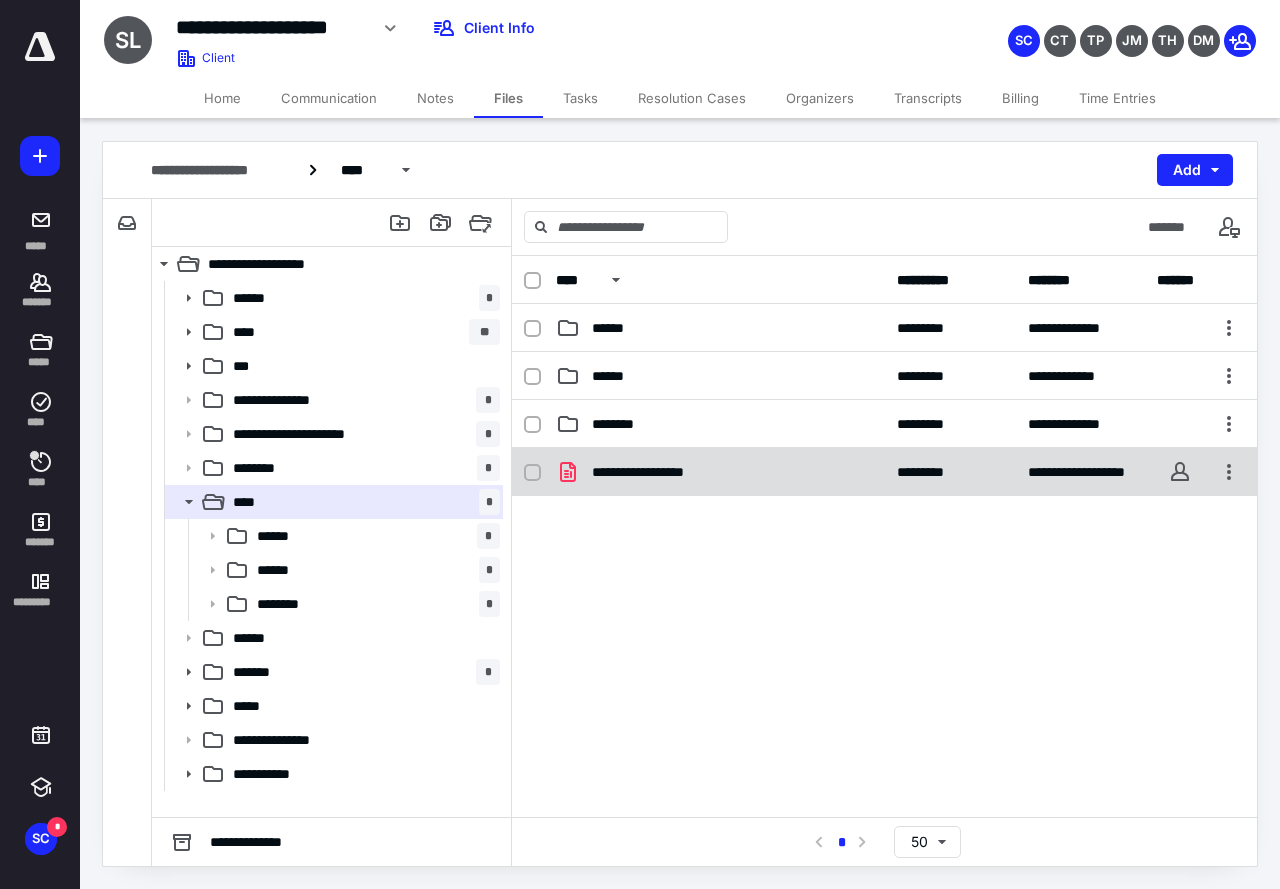 click on "**********" at bounding box center [651, 472] 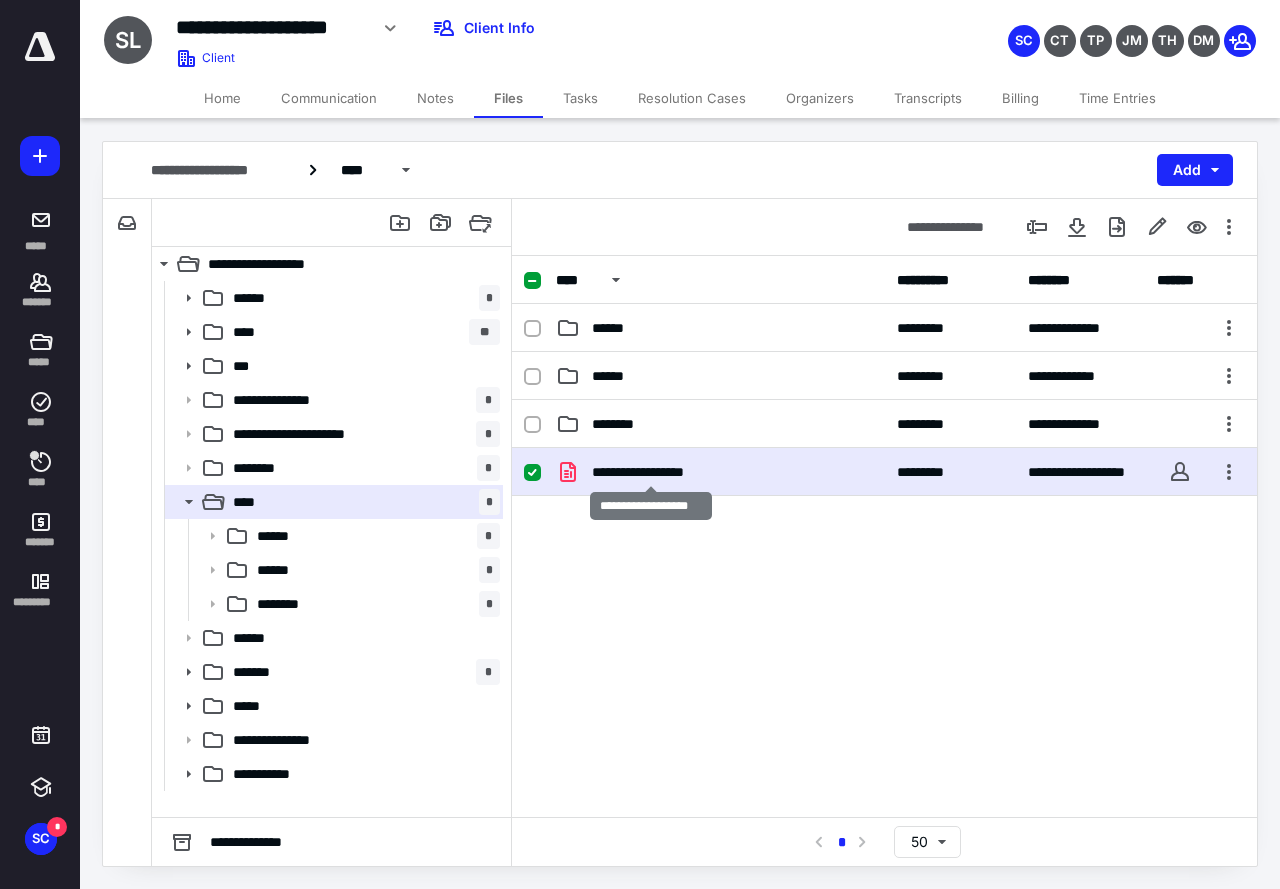 click on "**********" at bounding box center (651, 472) 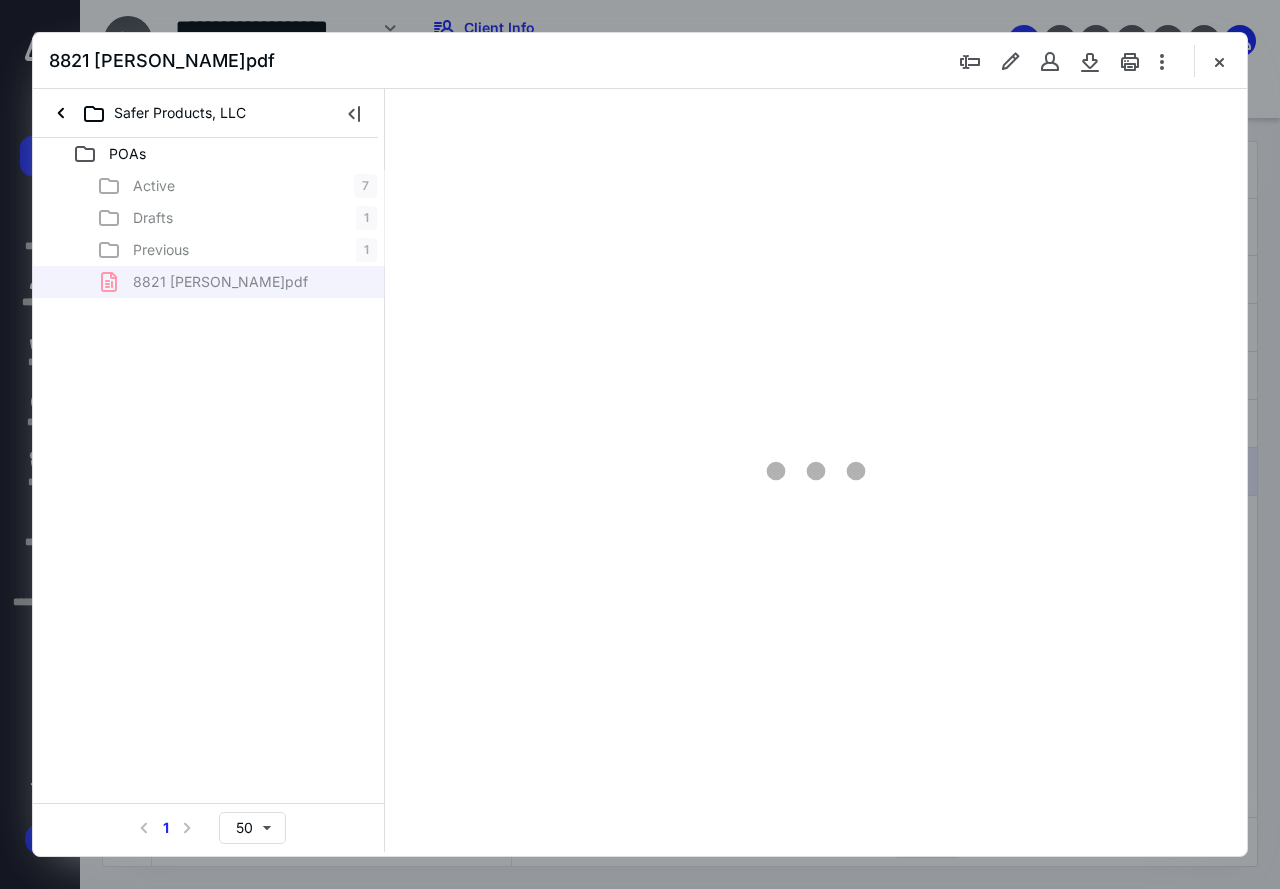 scroll, scrollTop: 0, scrollLeft: 0, axis: both 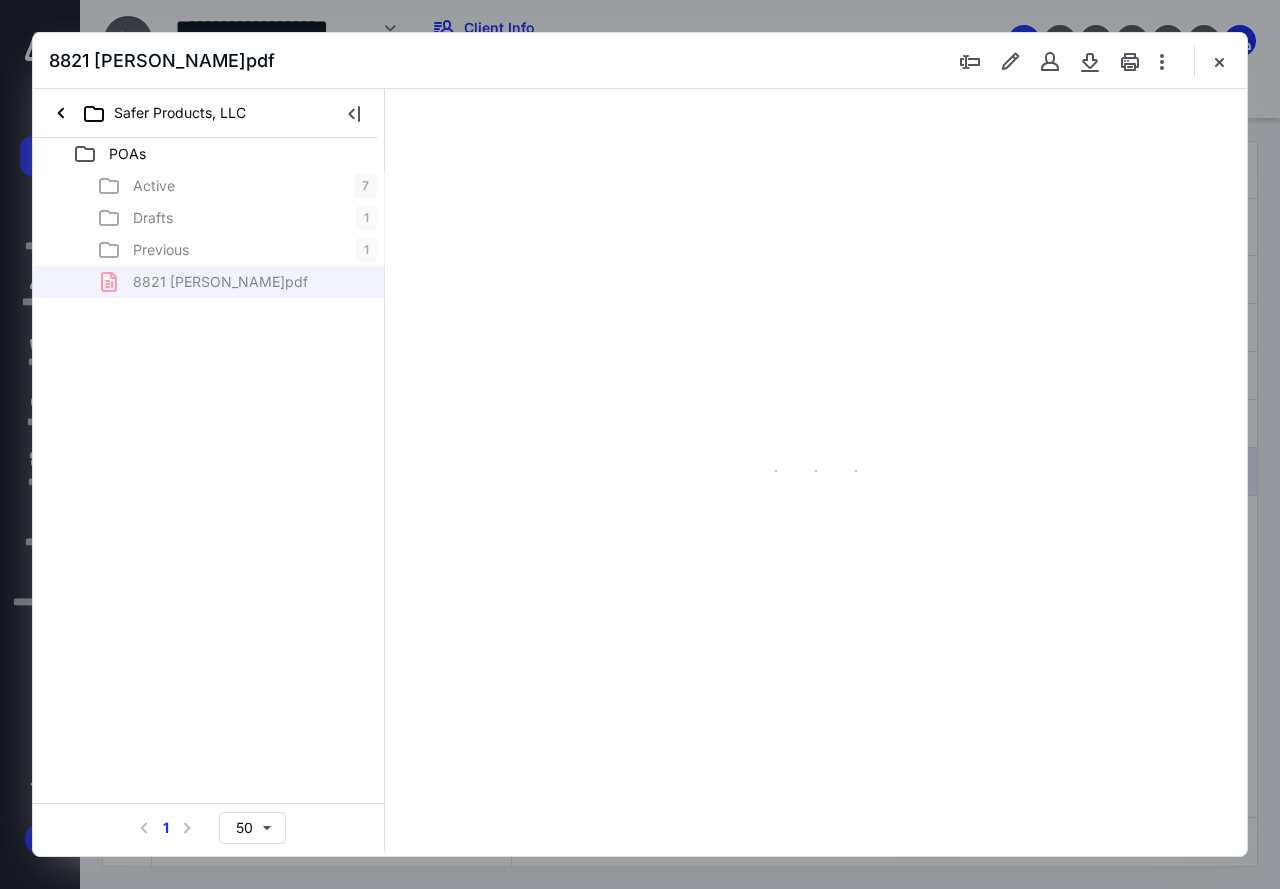 type on "78" 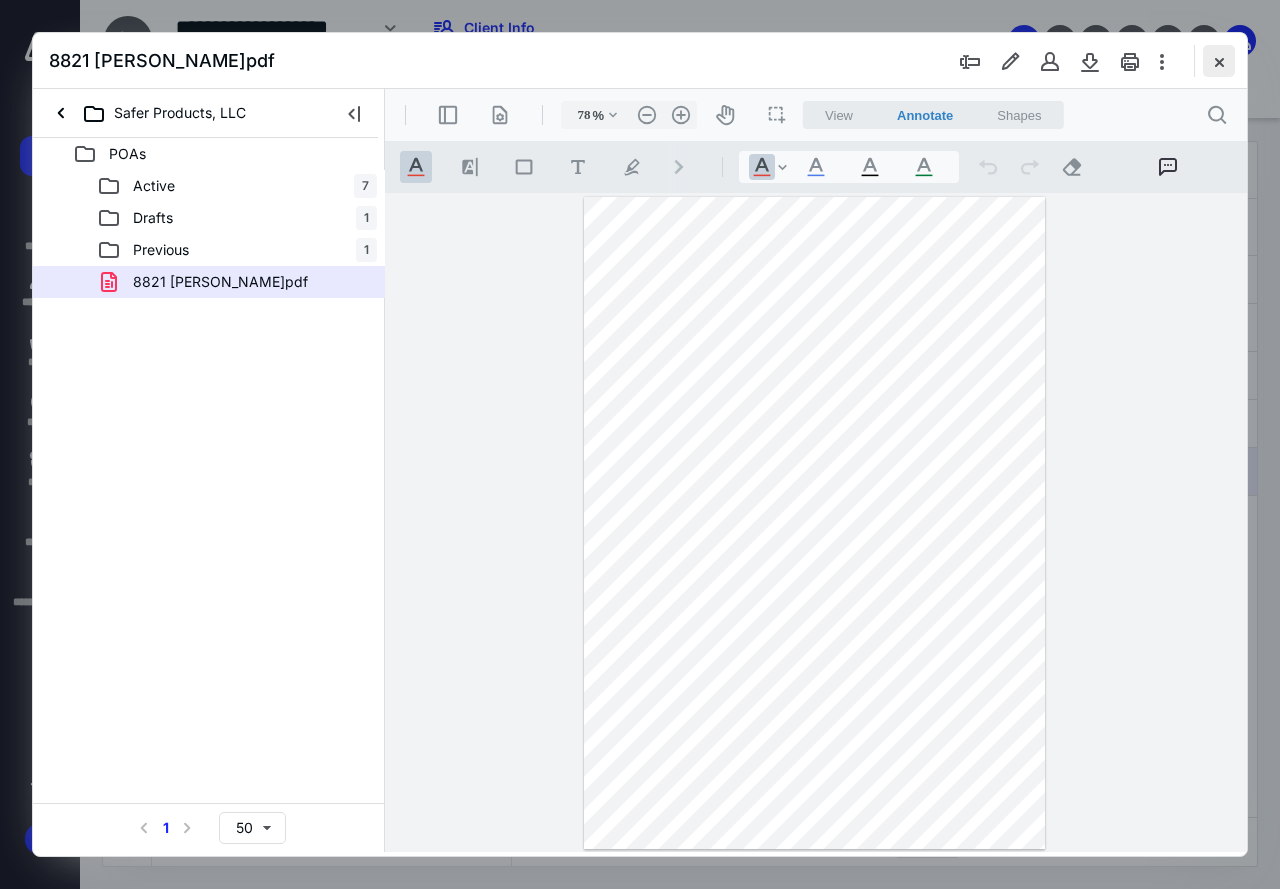 click at bounding box center [1219, 61] 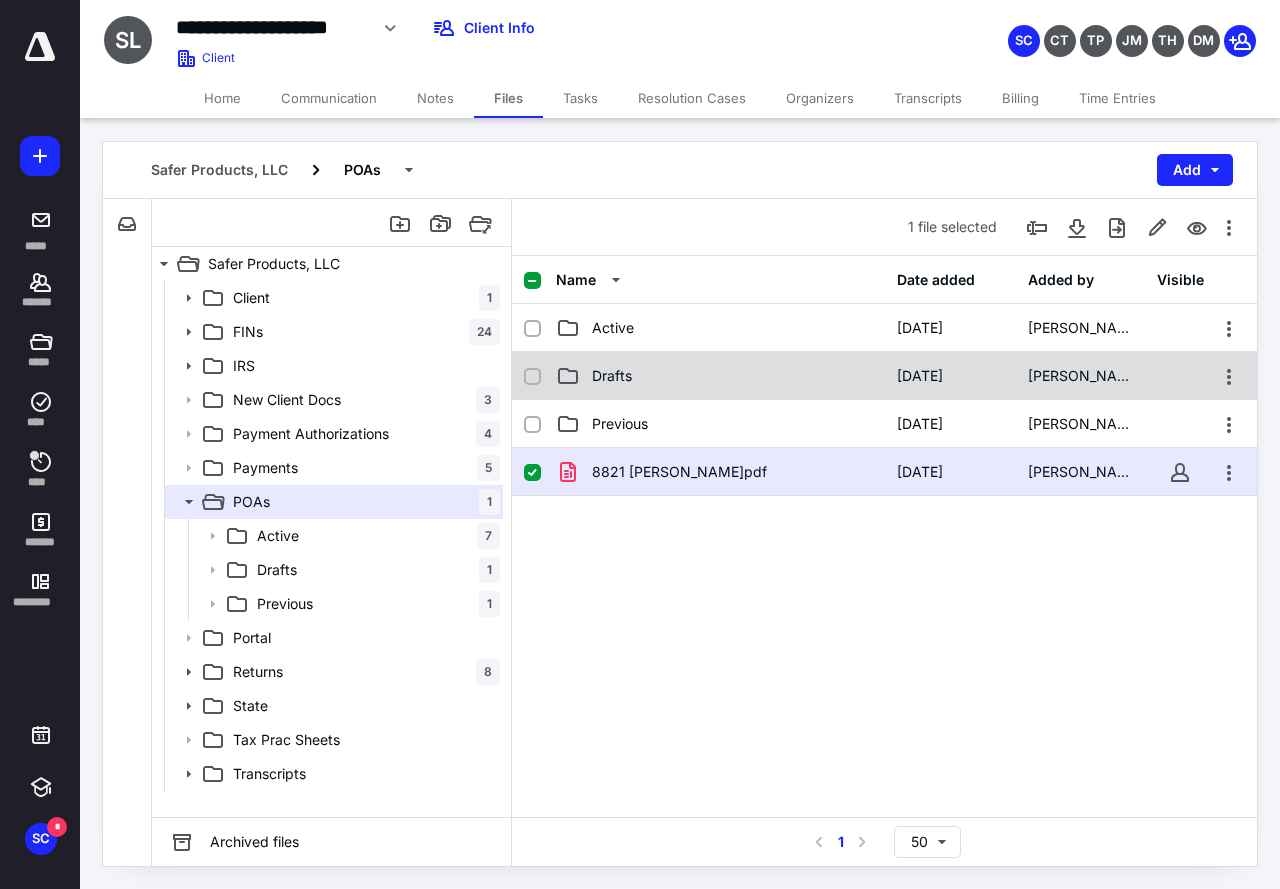 click on "Drafts" at bounding box center [612, 376] 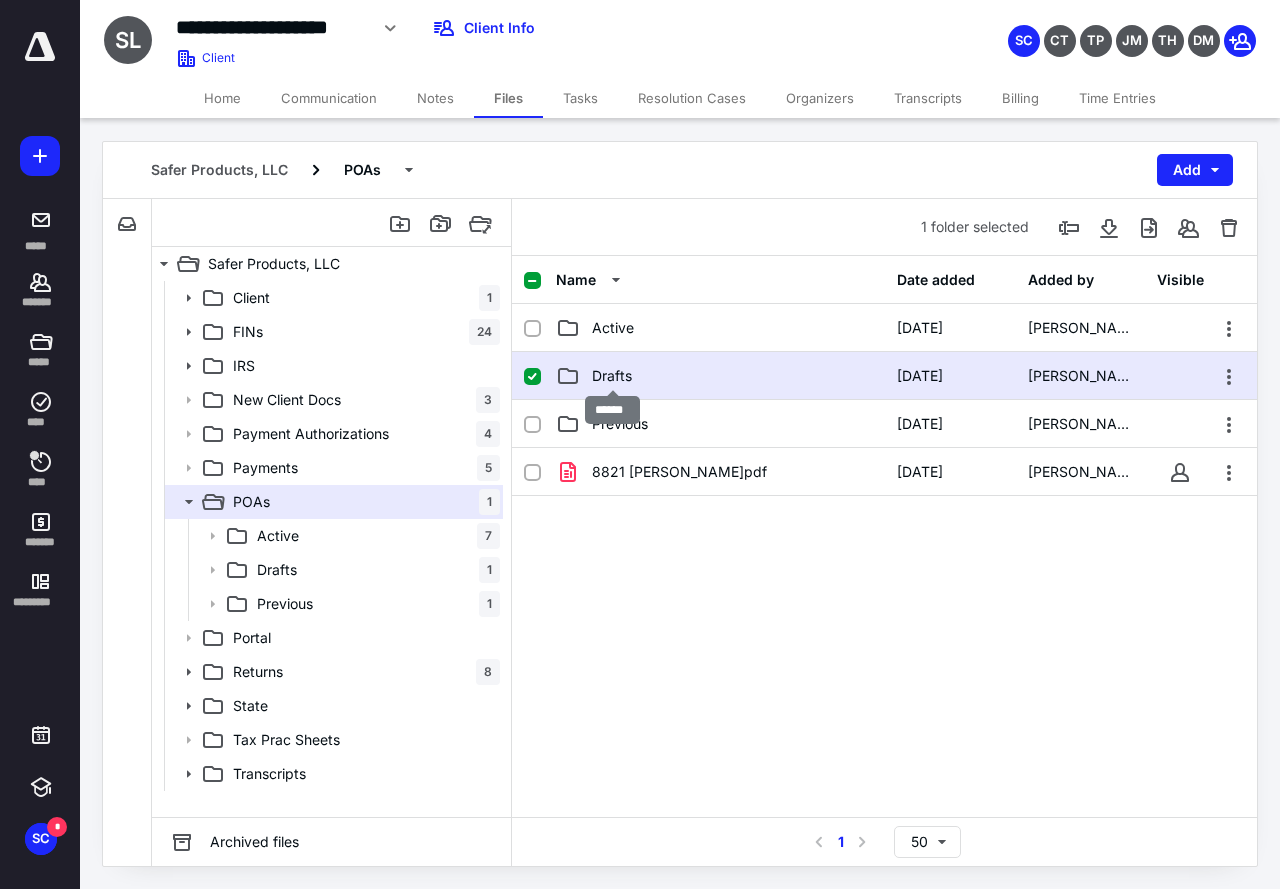 click on "Drafts" at bounding box center (612, 376) 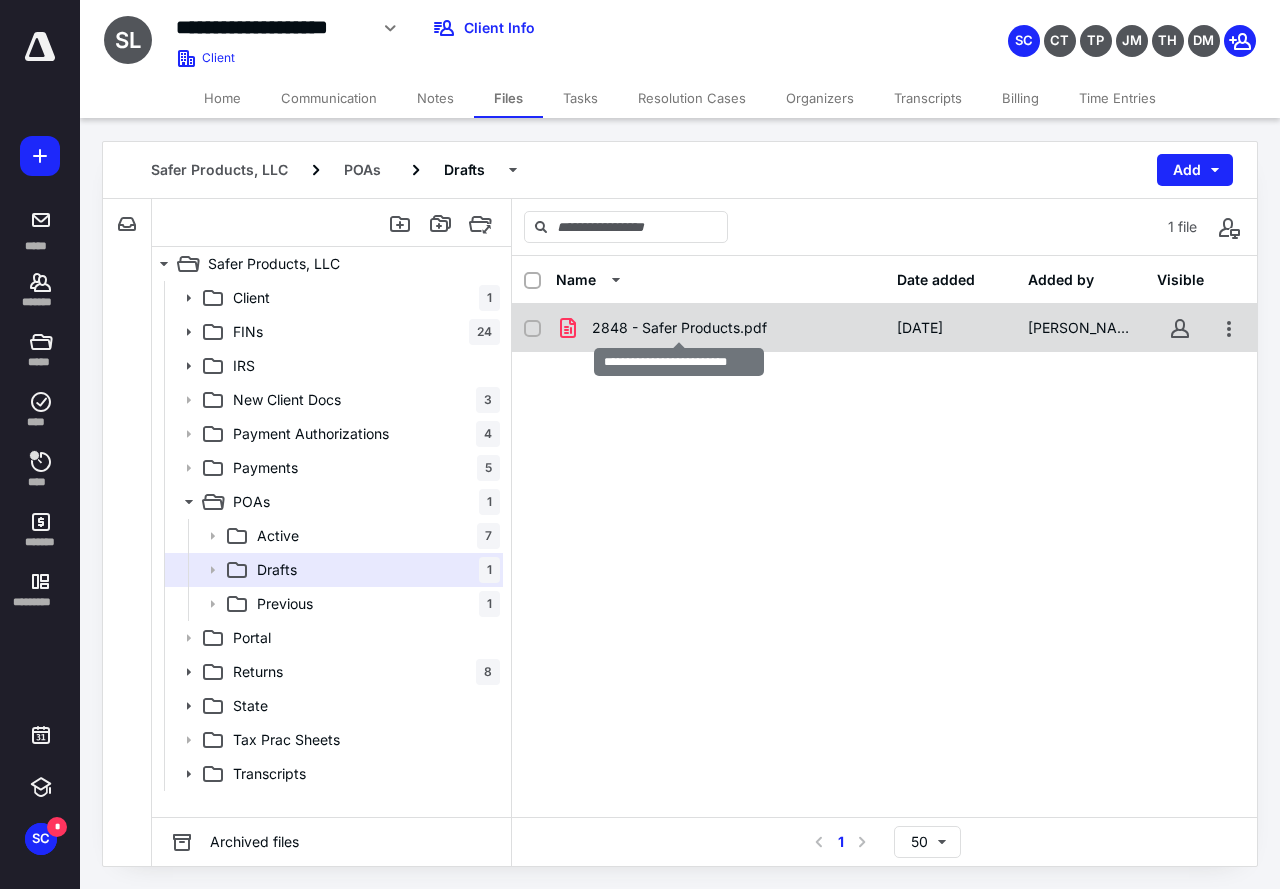 click on "2848 - Safer Products.pdf" at bounding box center (679, 328) 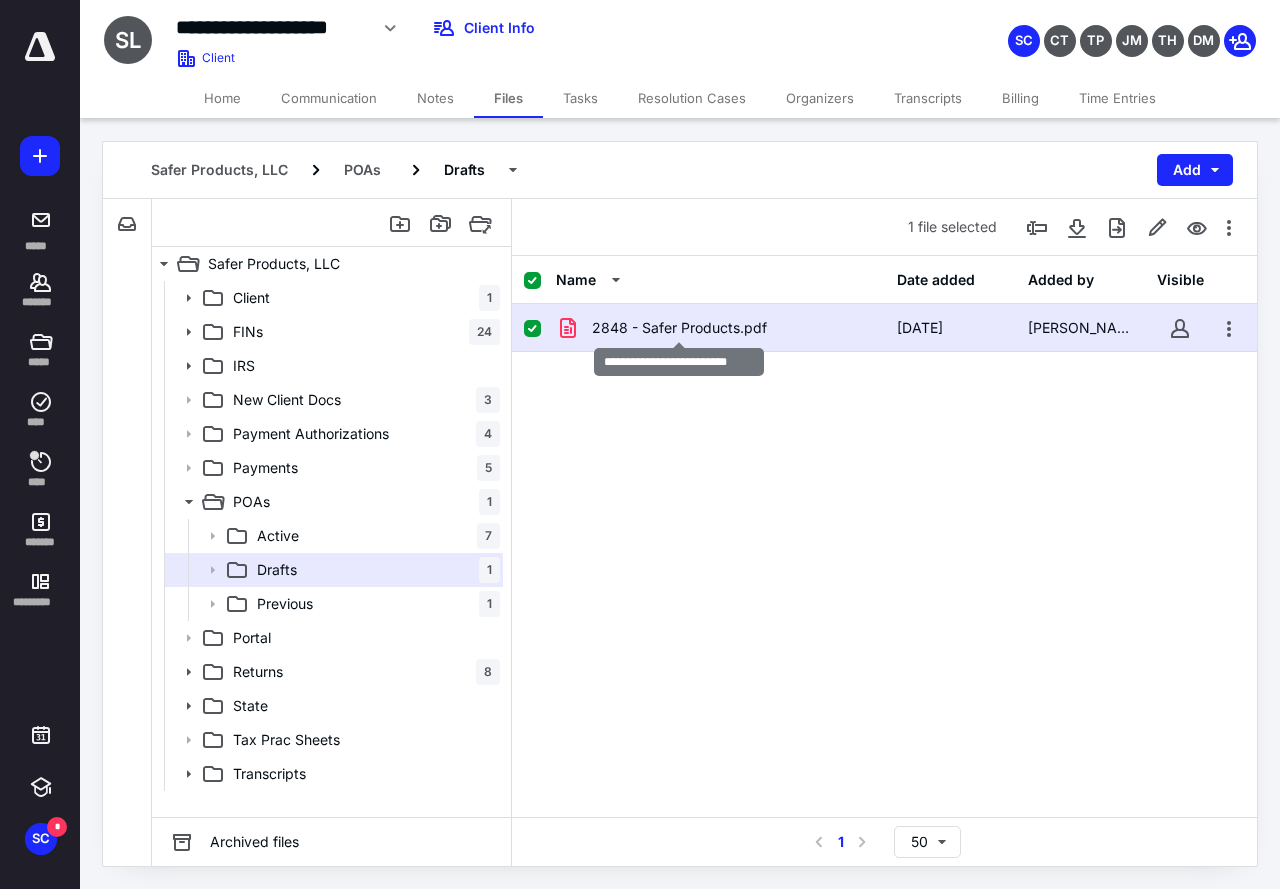 click on "2848 - Safer Products.pdf" at bounding box center (679, 328) 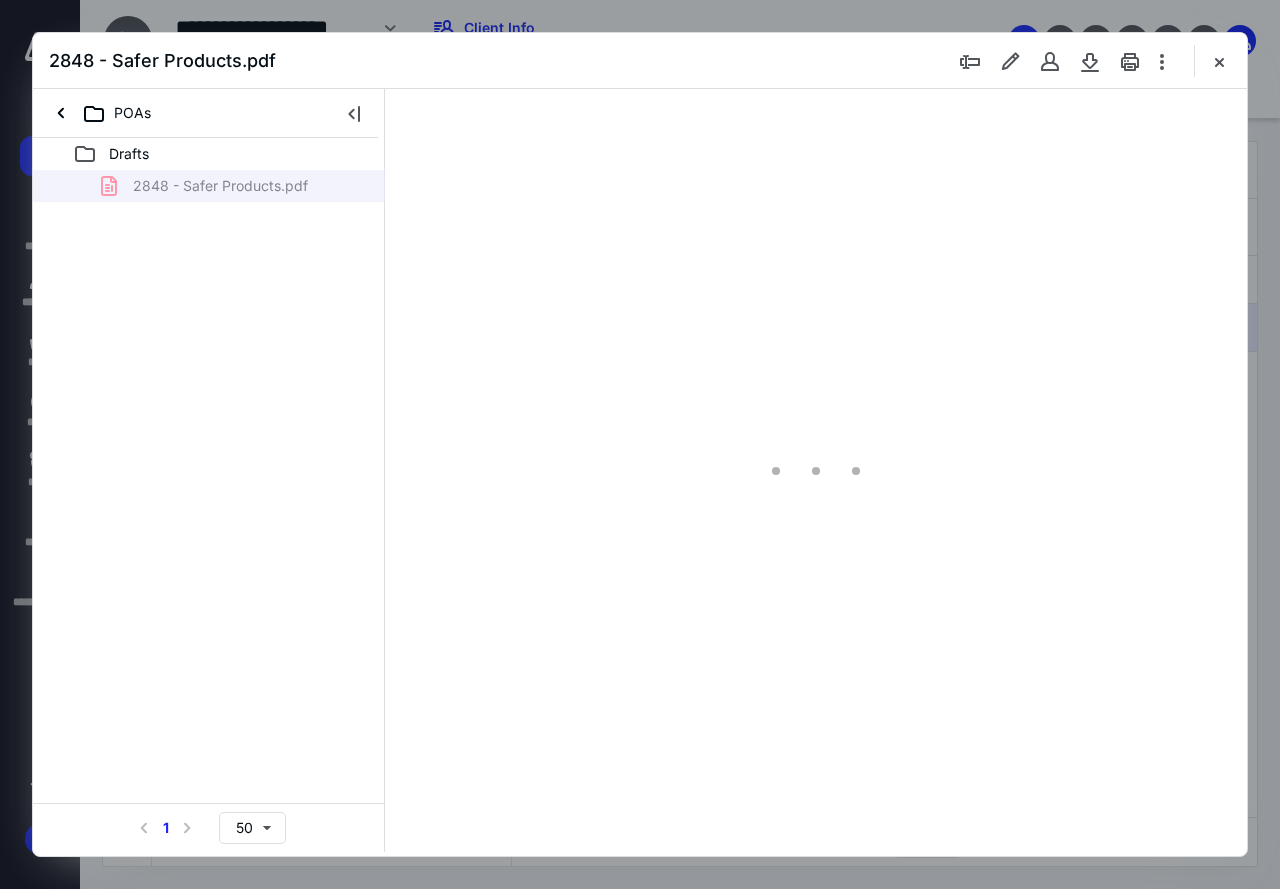 scroll, scrollTop: 0, scrollLeft: 0, axis: both 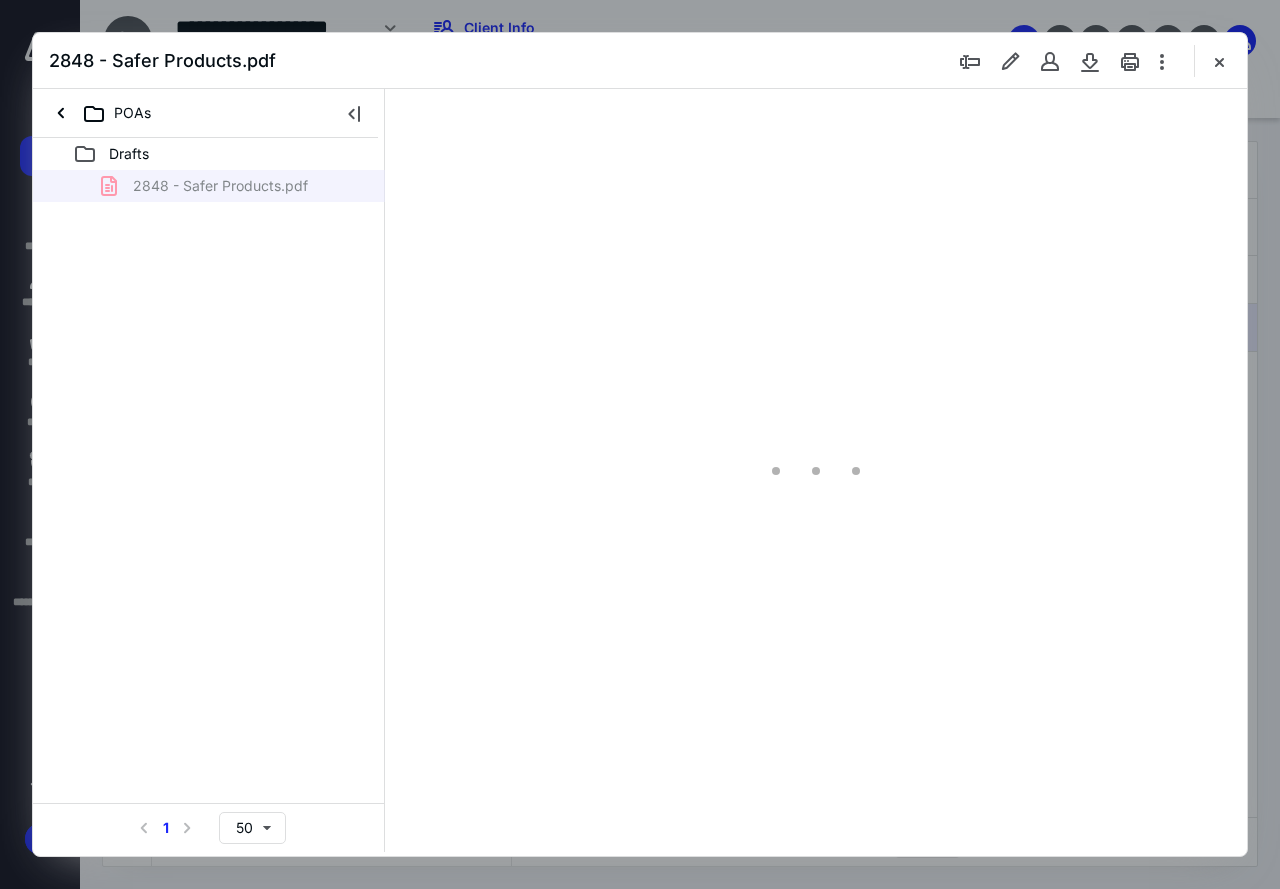 type on "83" 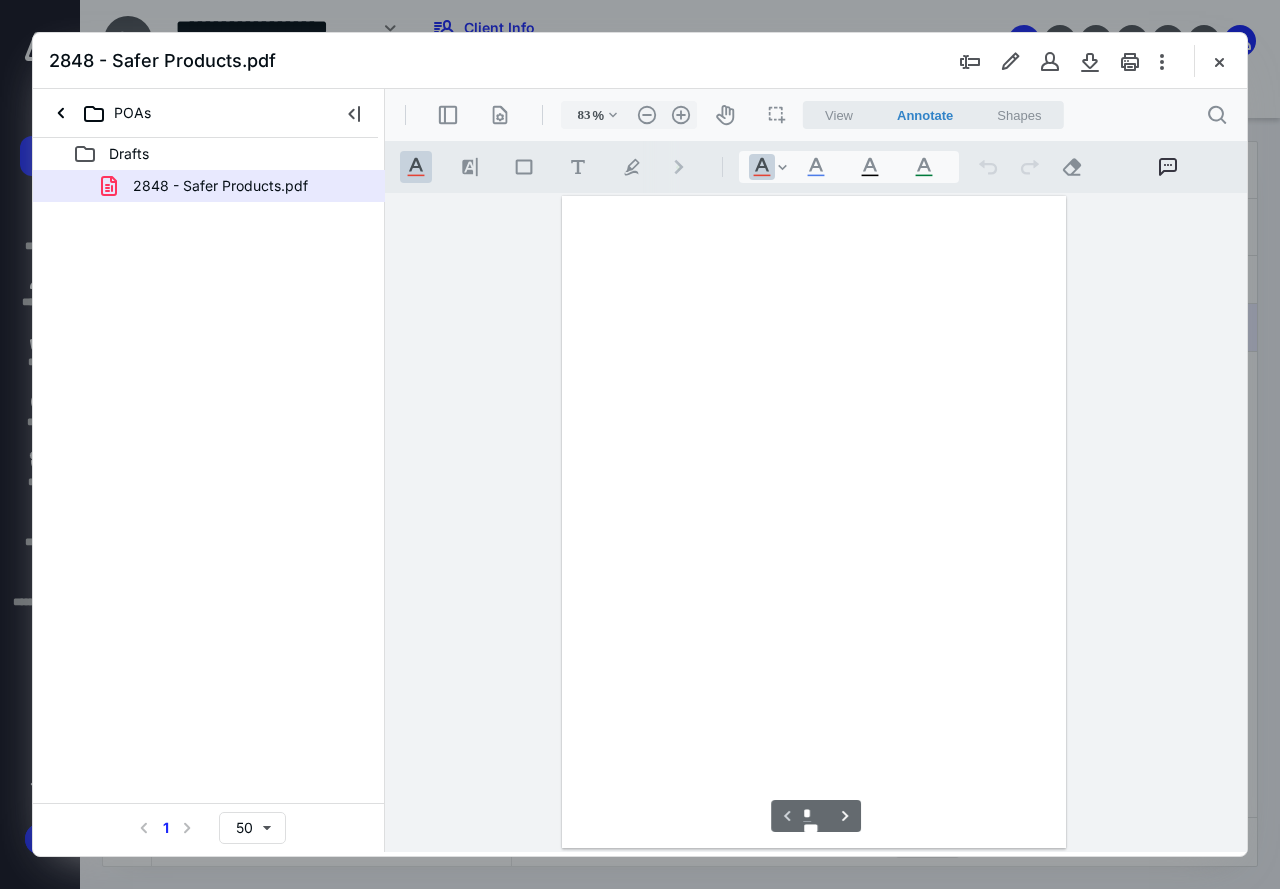 scroll, scrollTop: 107, scrollLeft: 0, axis: vertical 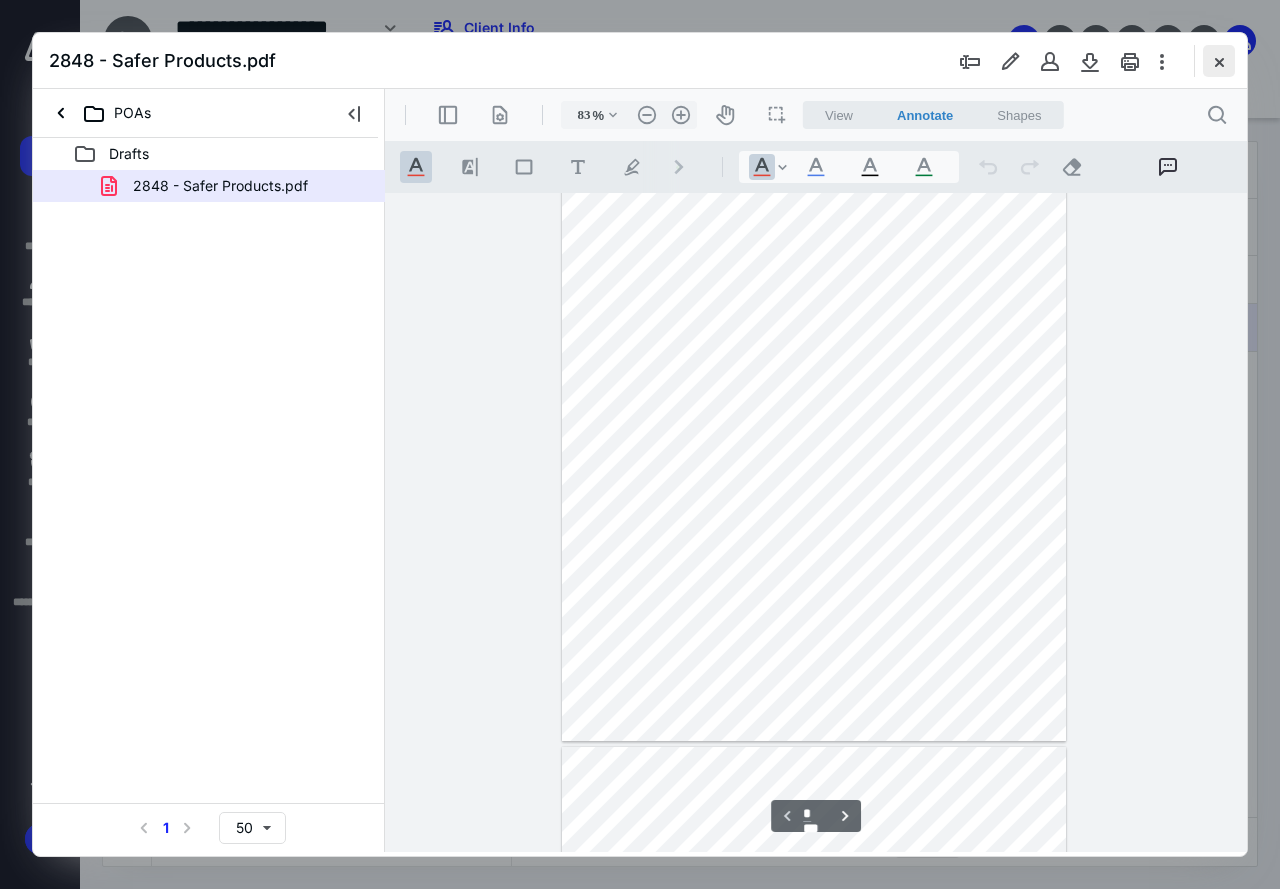 click at bounding box center (1219, 61) 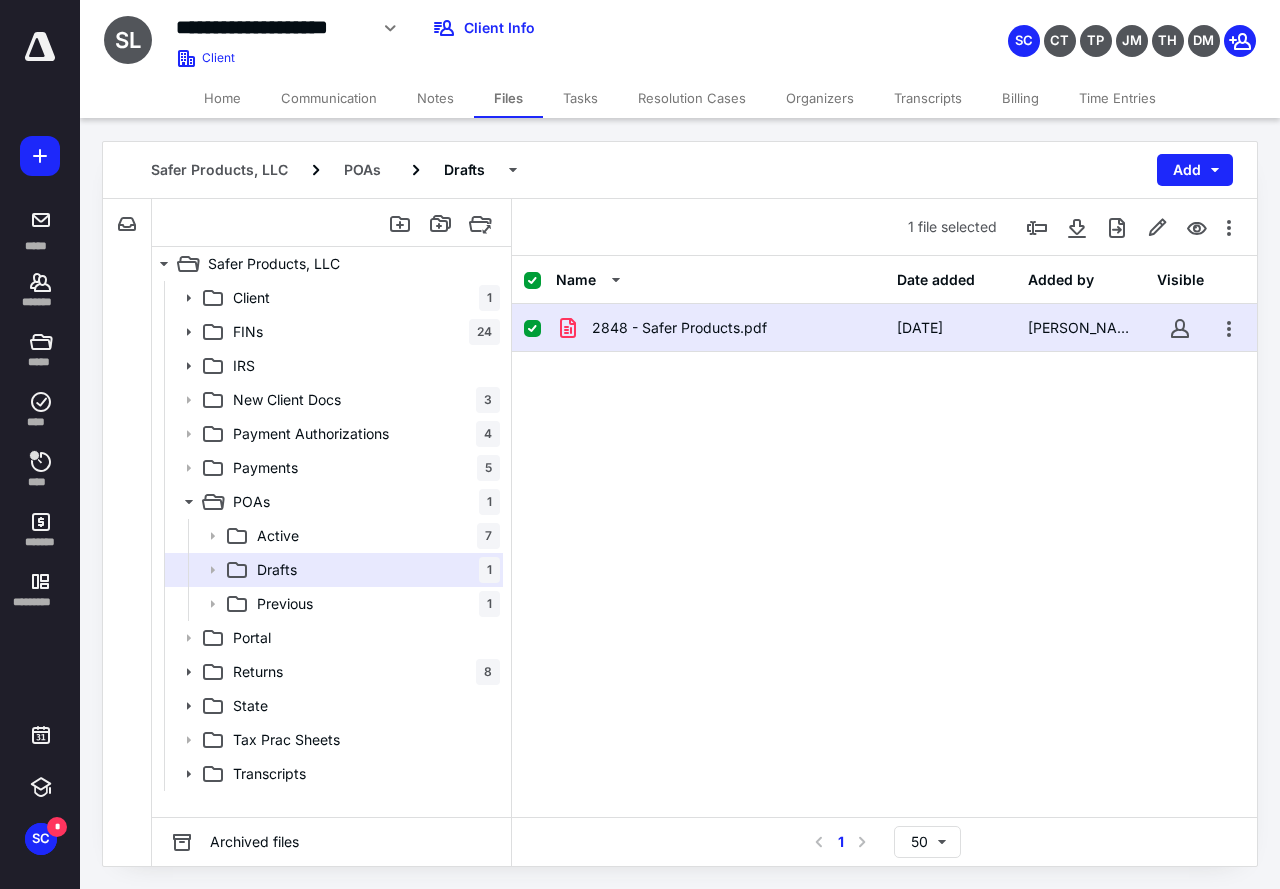 click on "Home" at bounding box center (222, 98) 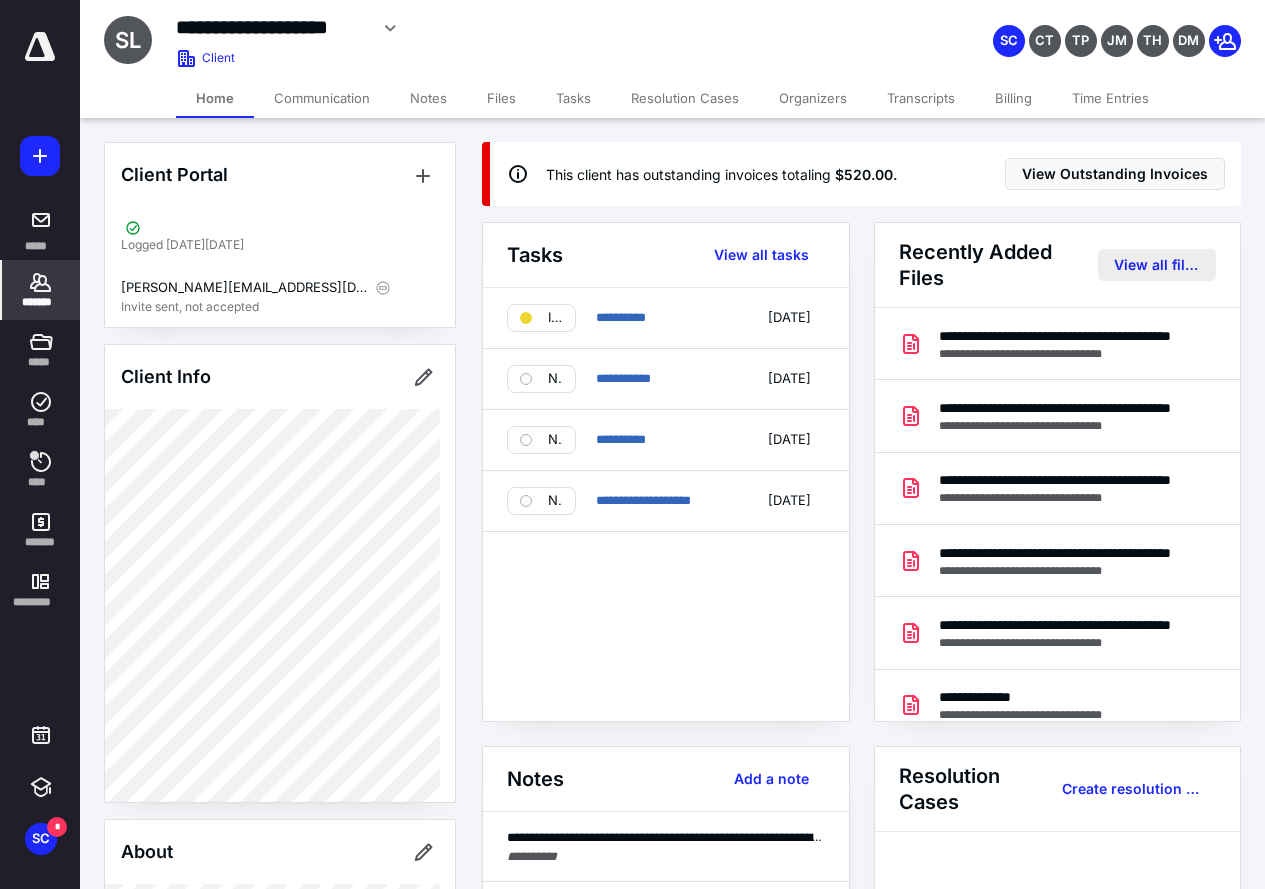 click on "View all files" at bounding box center (1157, 265) 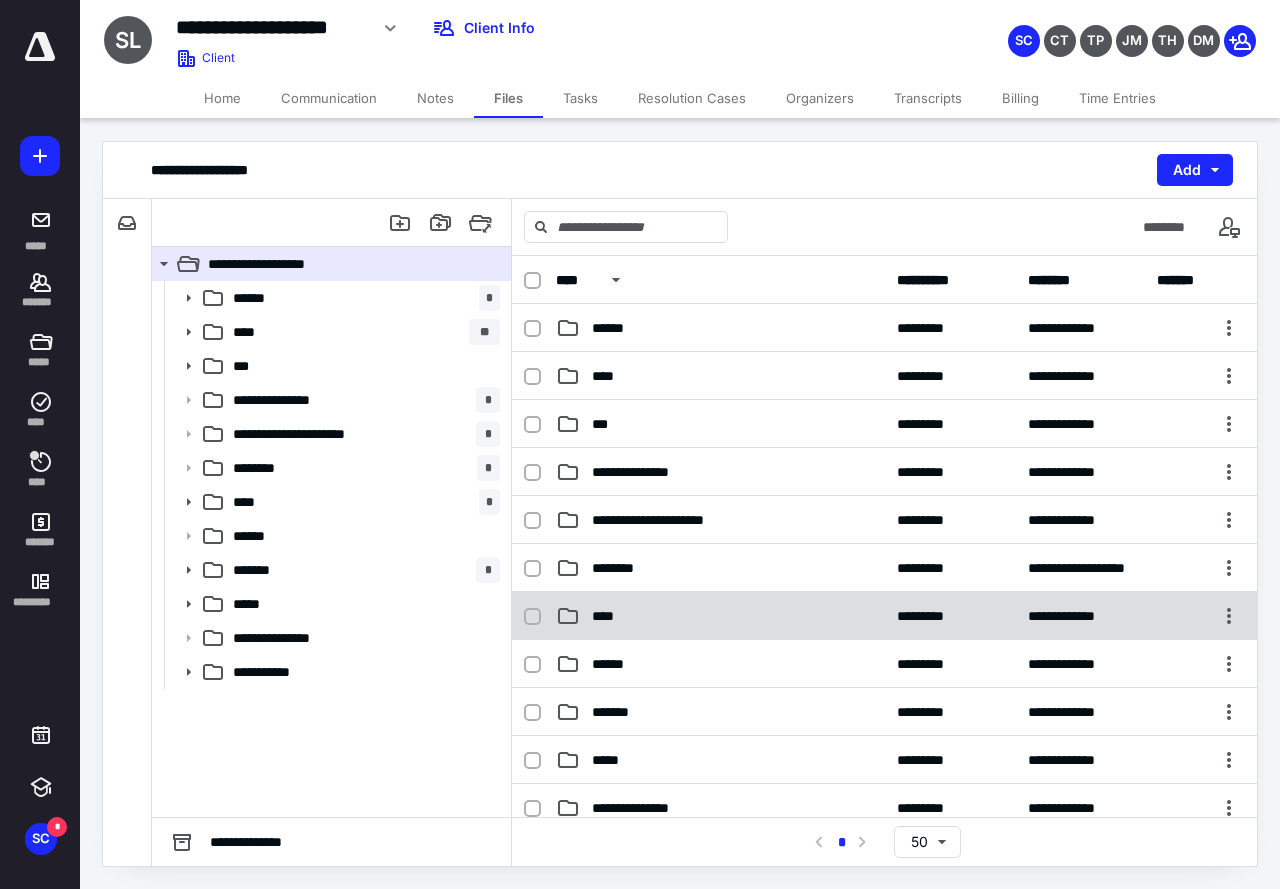 click on "****" at bounding box center [610, 616] 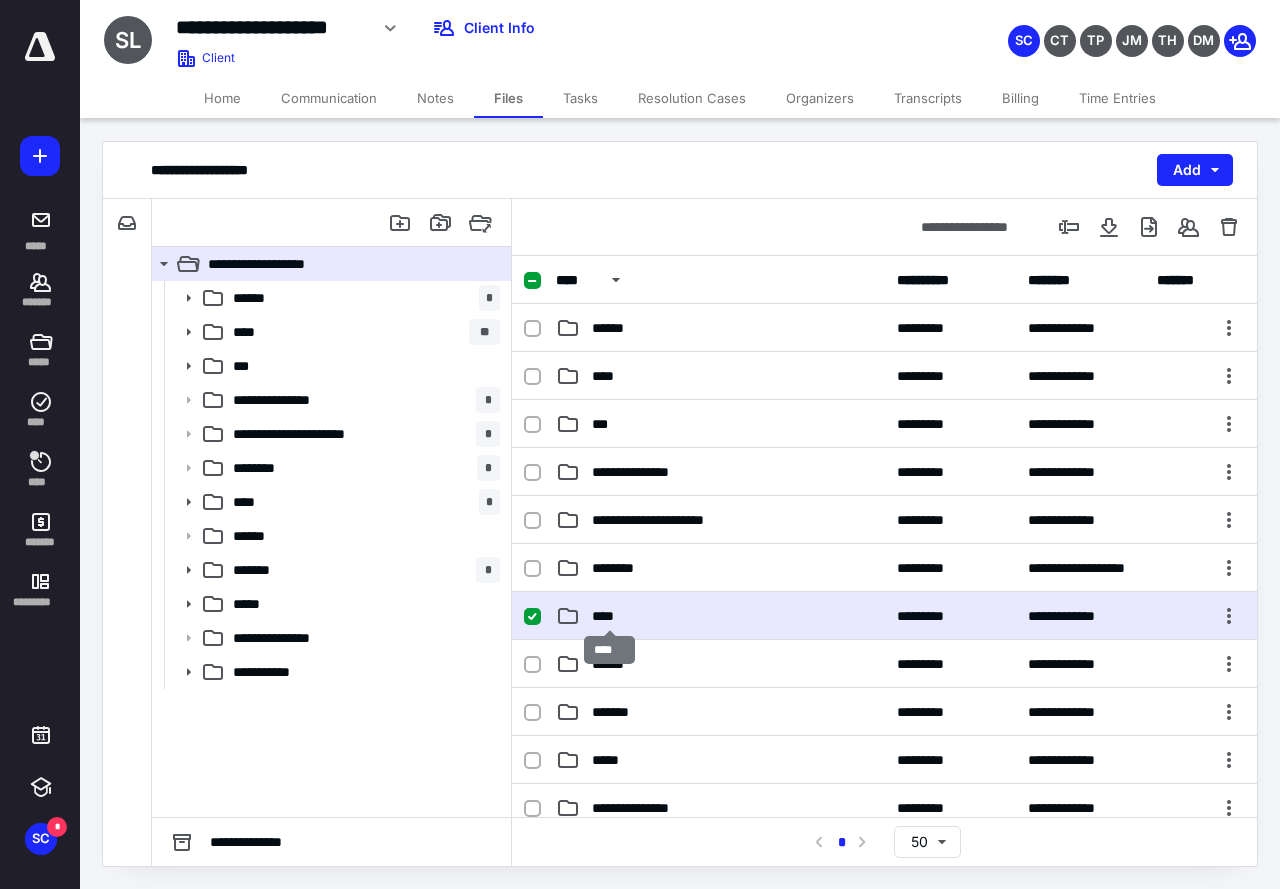 click on "****" at bounding box center (610, 616) 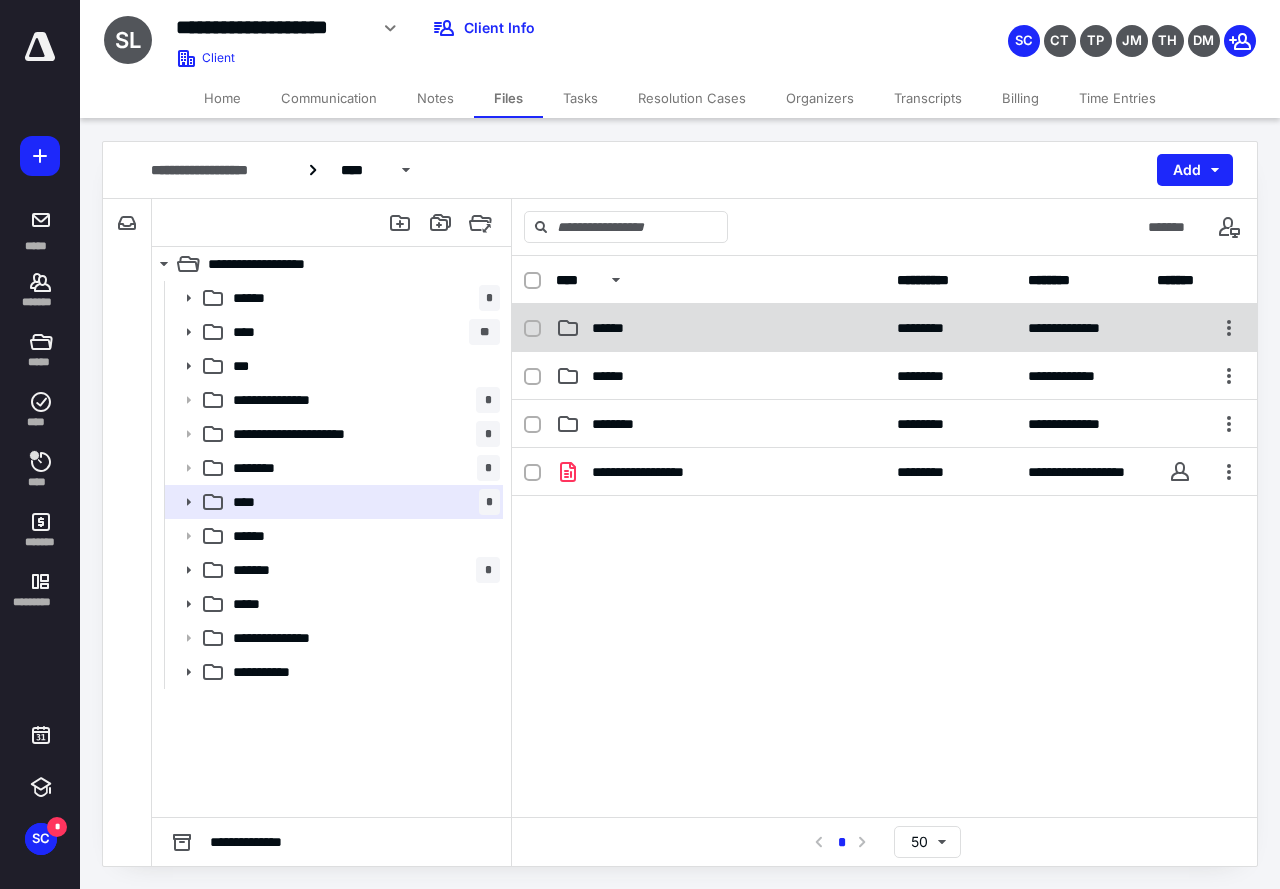 click on "******" at bounding box center [612, 328] 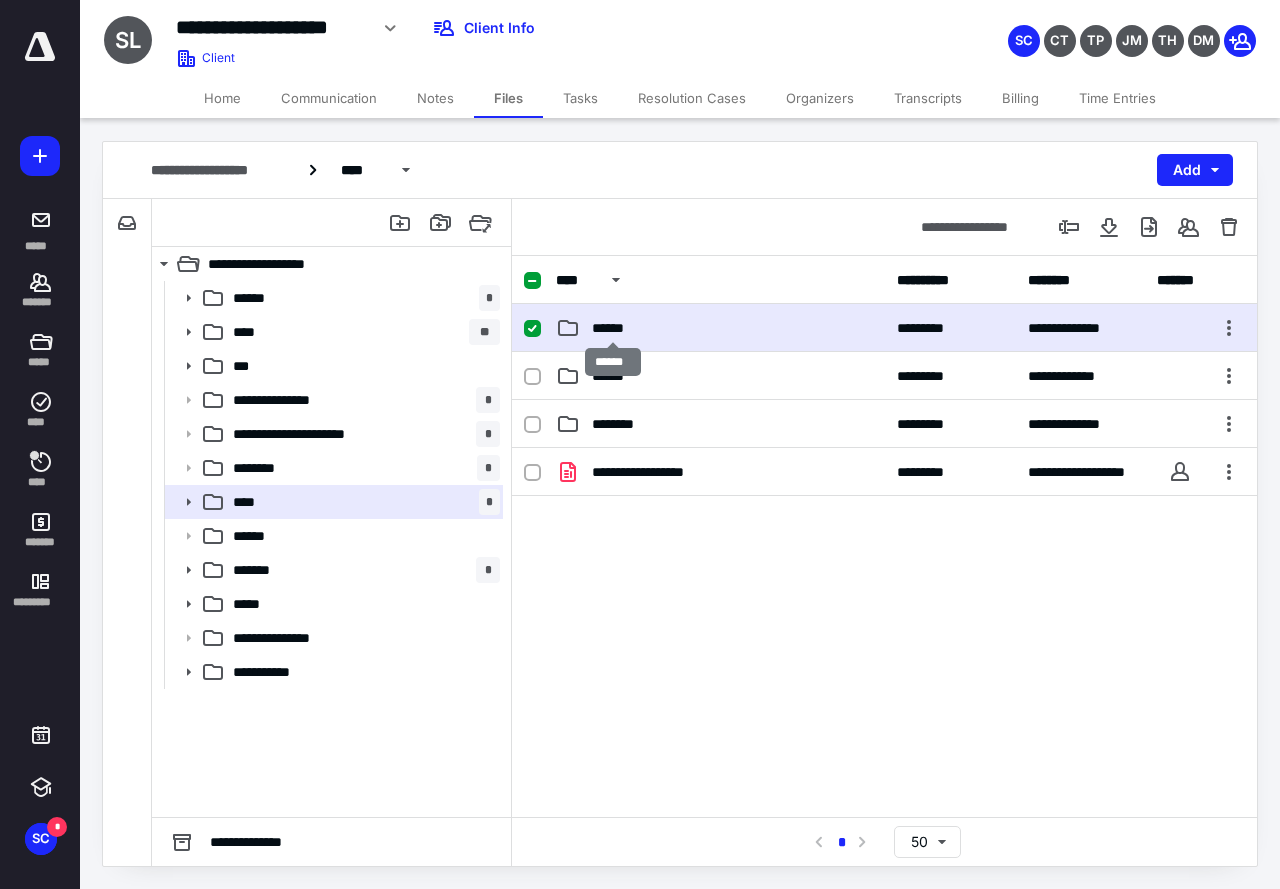 click on "******" at bounding box center [612, 328] 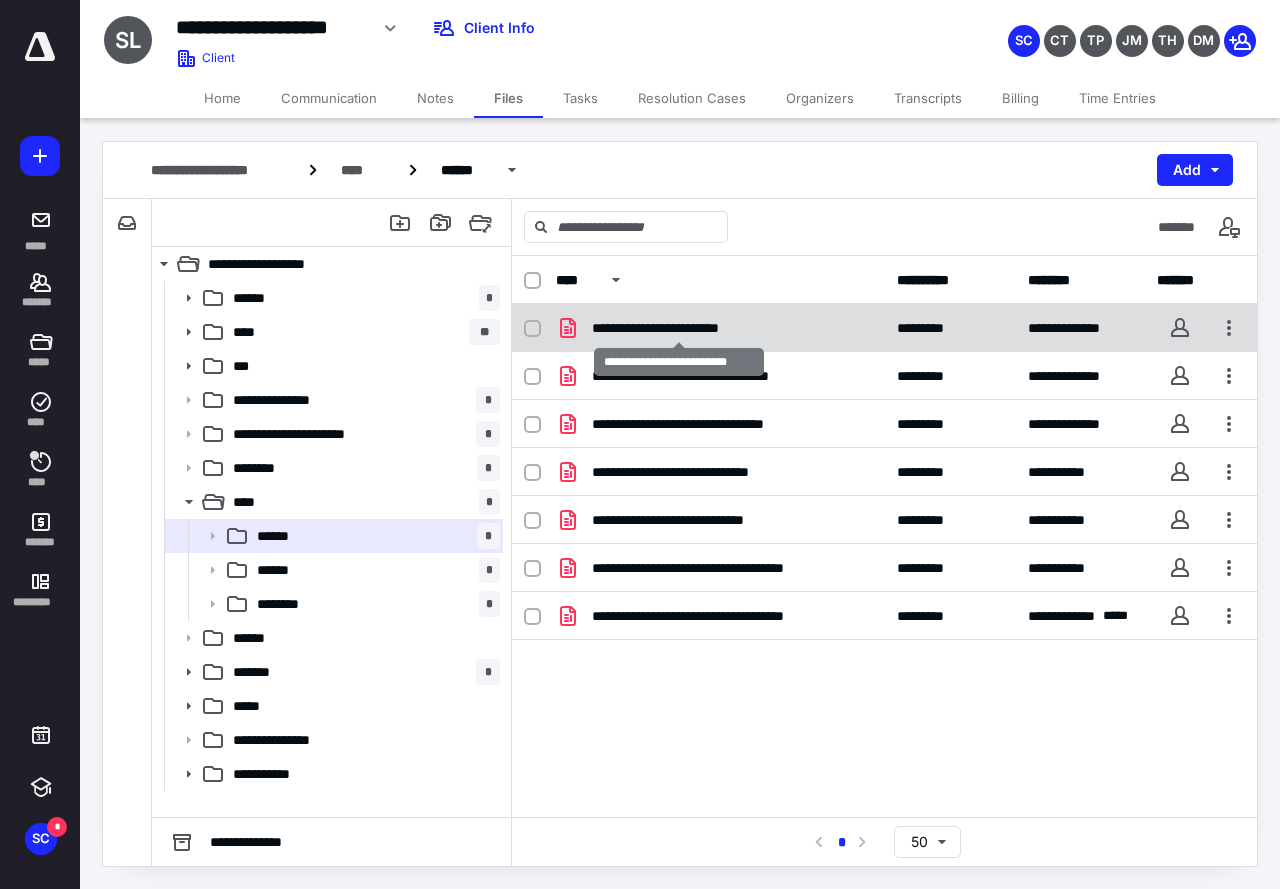 click on "**********" at bounding box center [679, 328] 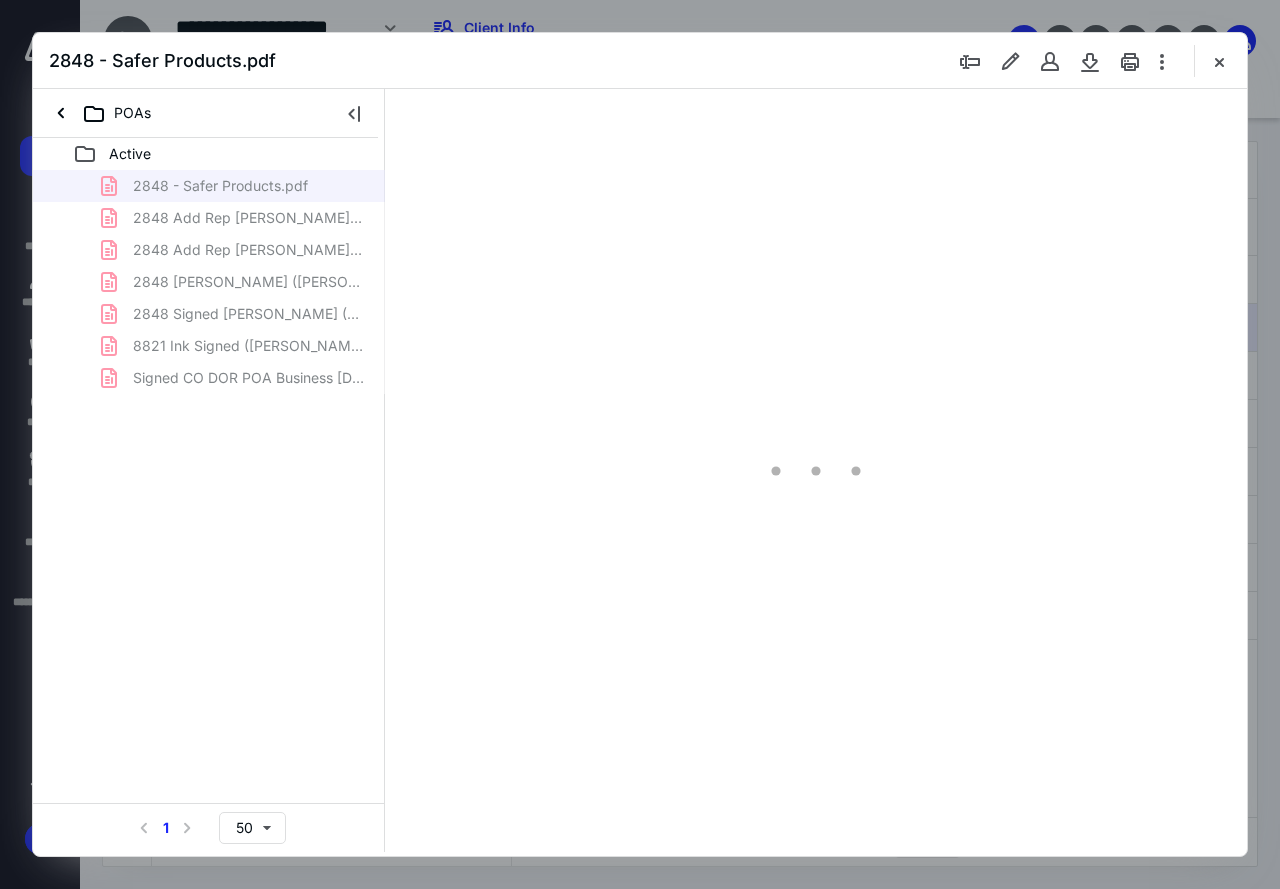 scroll, scrollTop: 0, scrollLeft: 0, axis: both 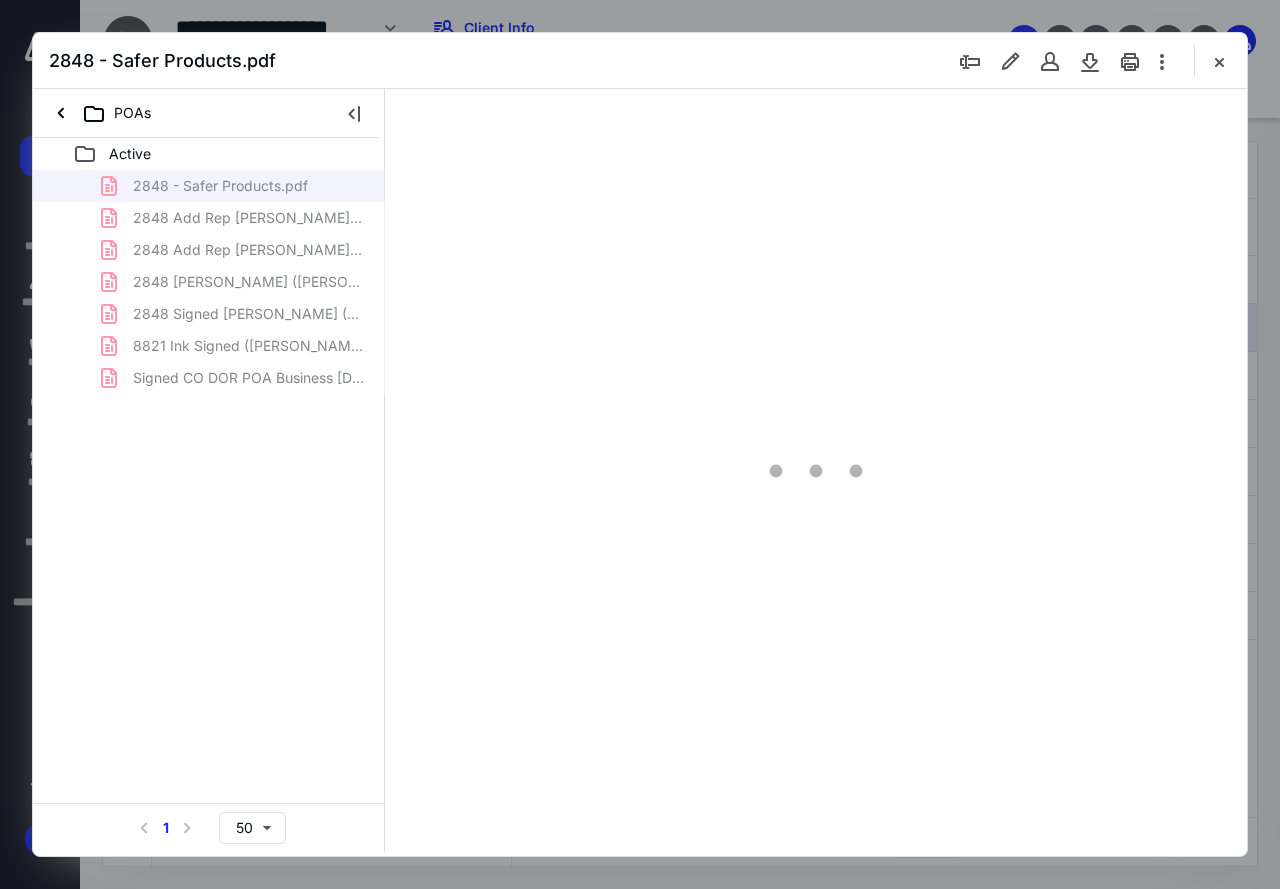 type on "83" 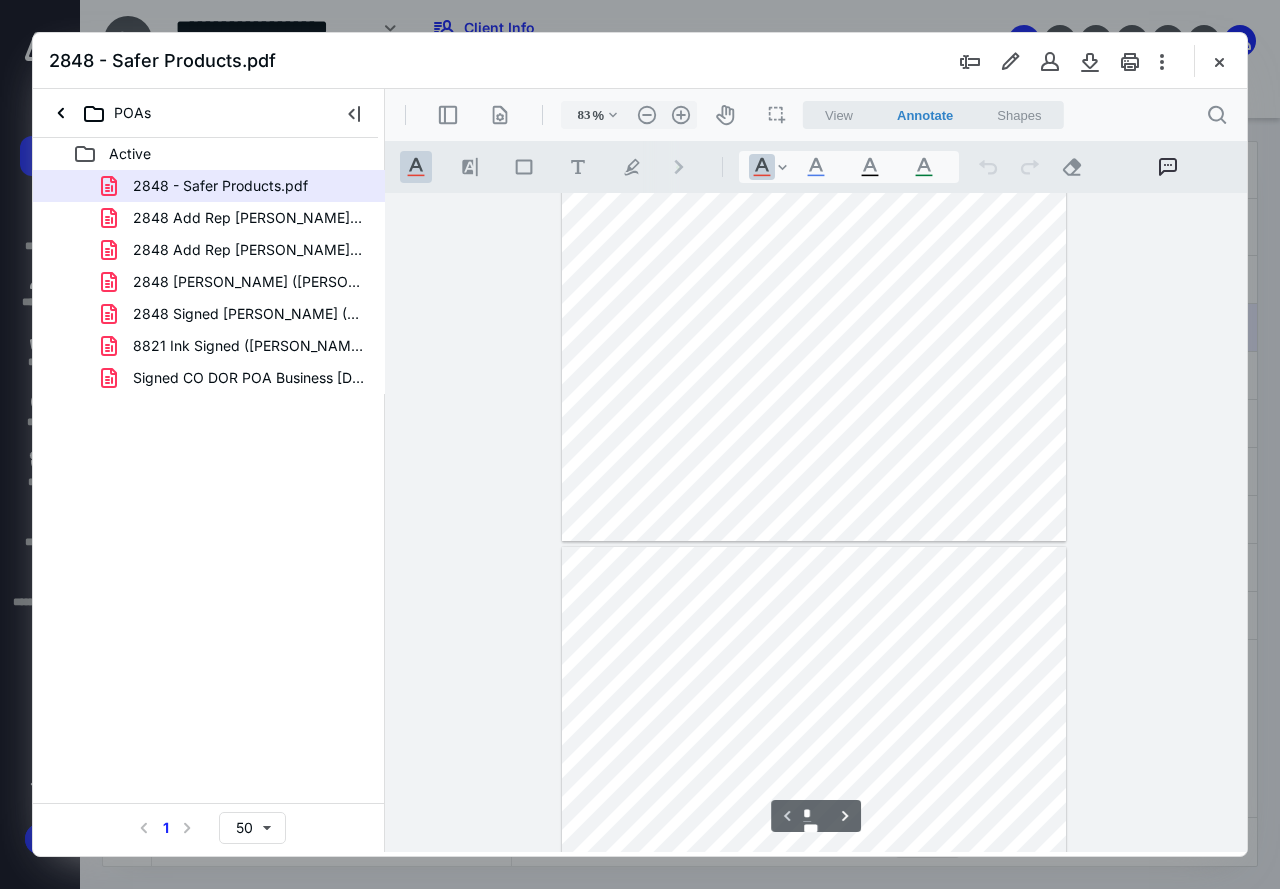 scroll, scrollTop: 0, scrollLeft: 0, axis: both 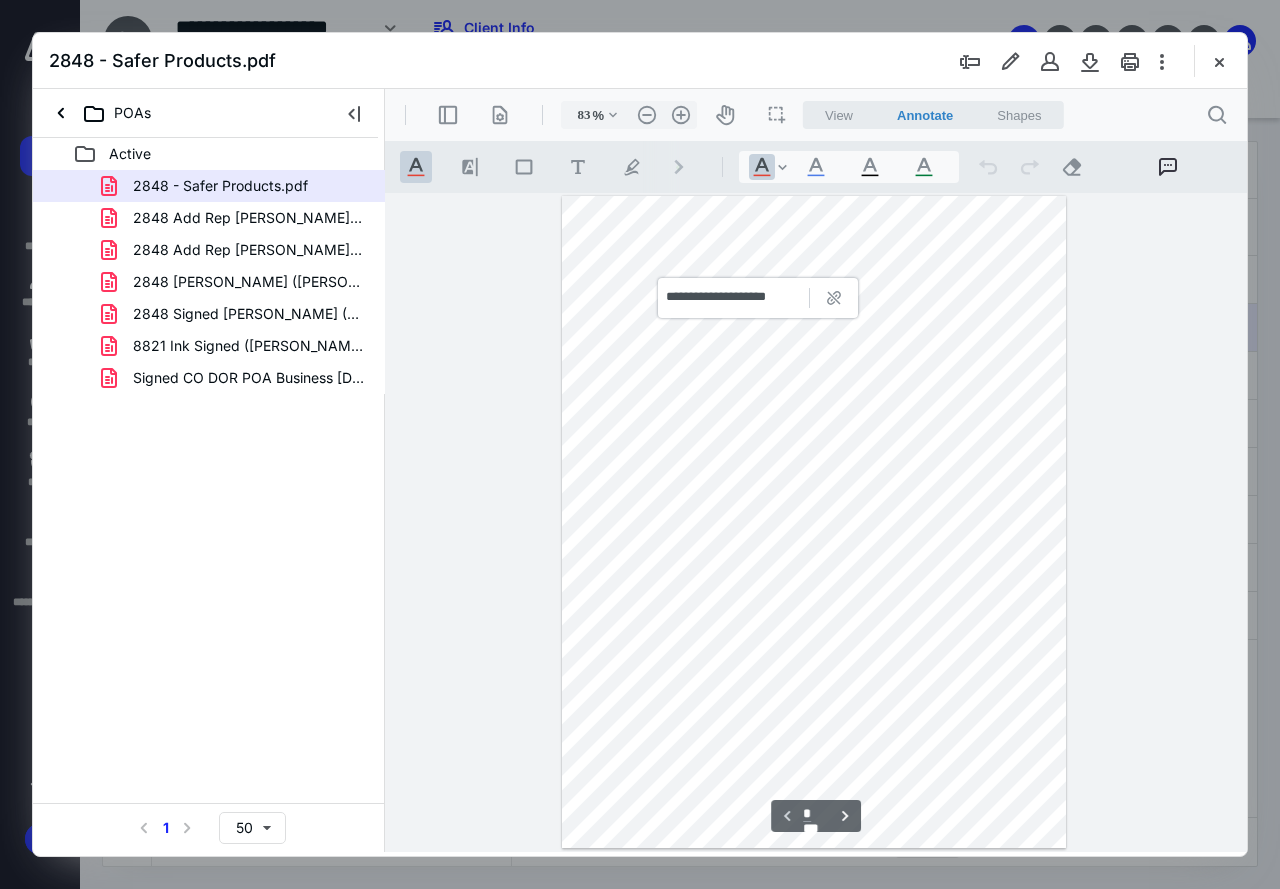 drag, startPoint x: 1218, startPoint y: 62, endPoint x: 938, endPoint y: 303, distance: 369.43335 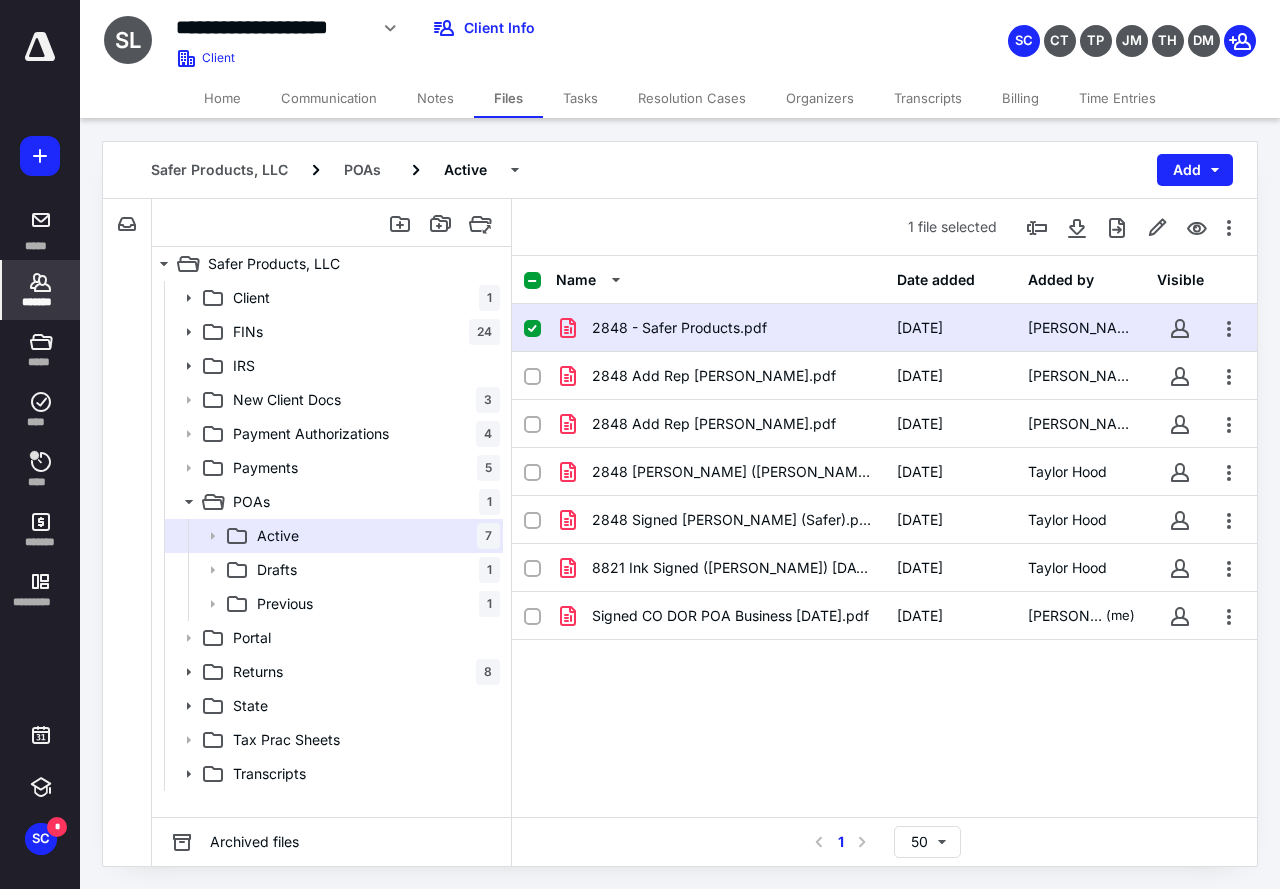 click 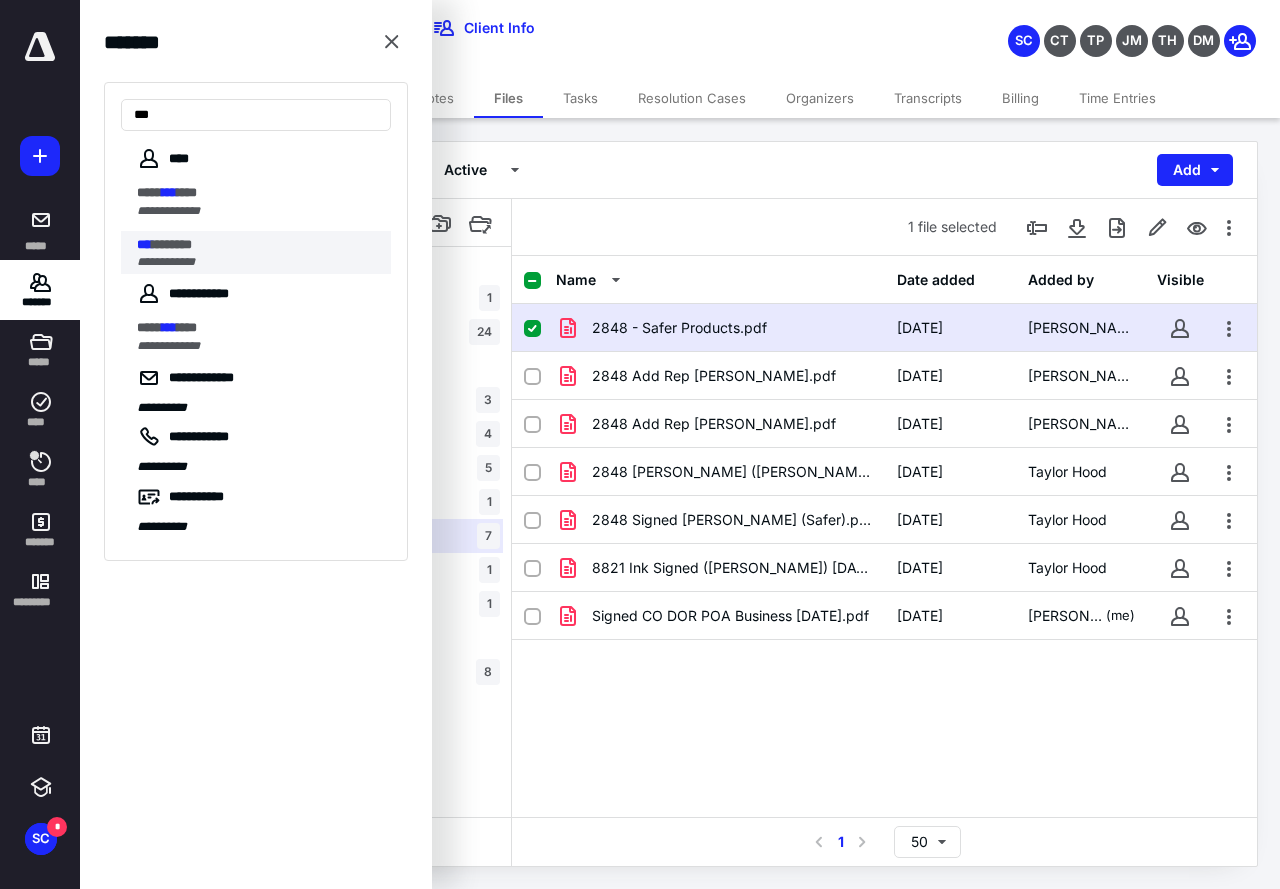 type on "***" 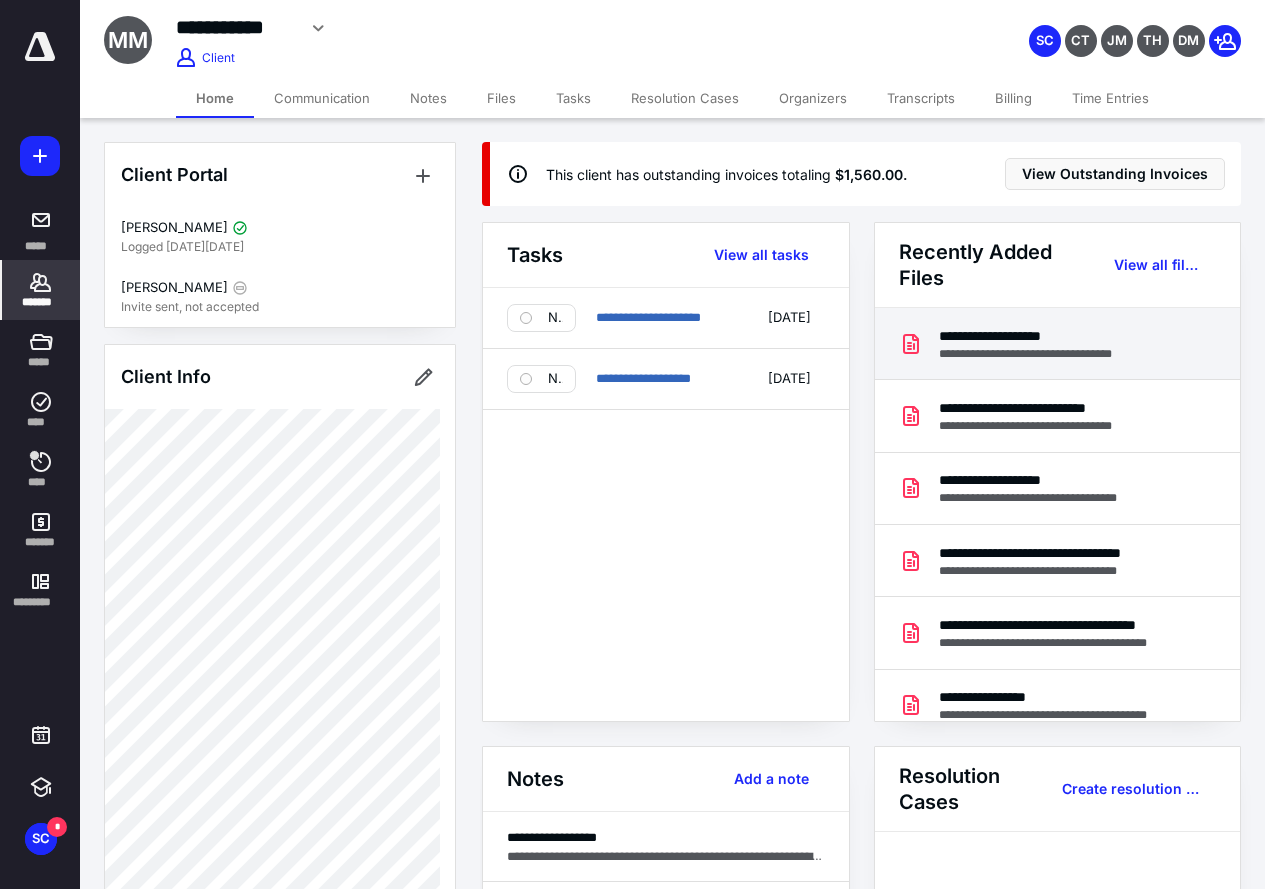 click on "**********" at bounding box center (1041, 354) 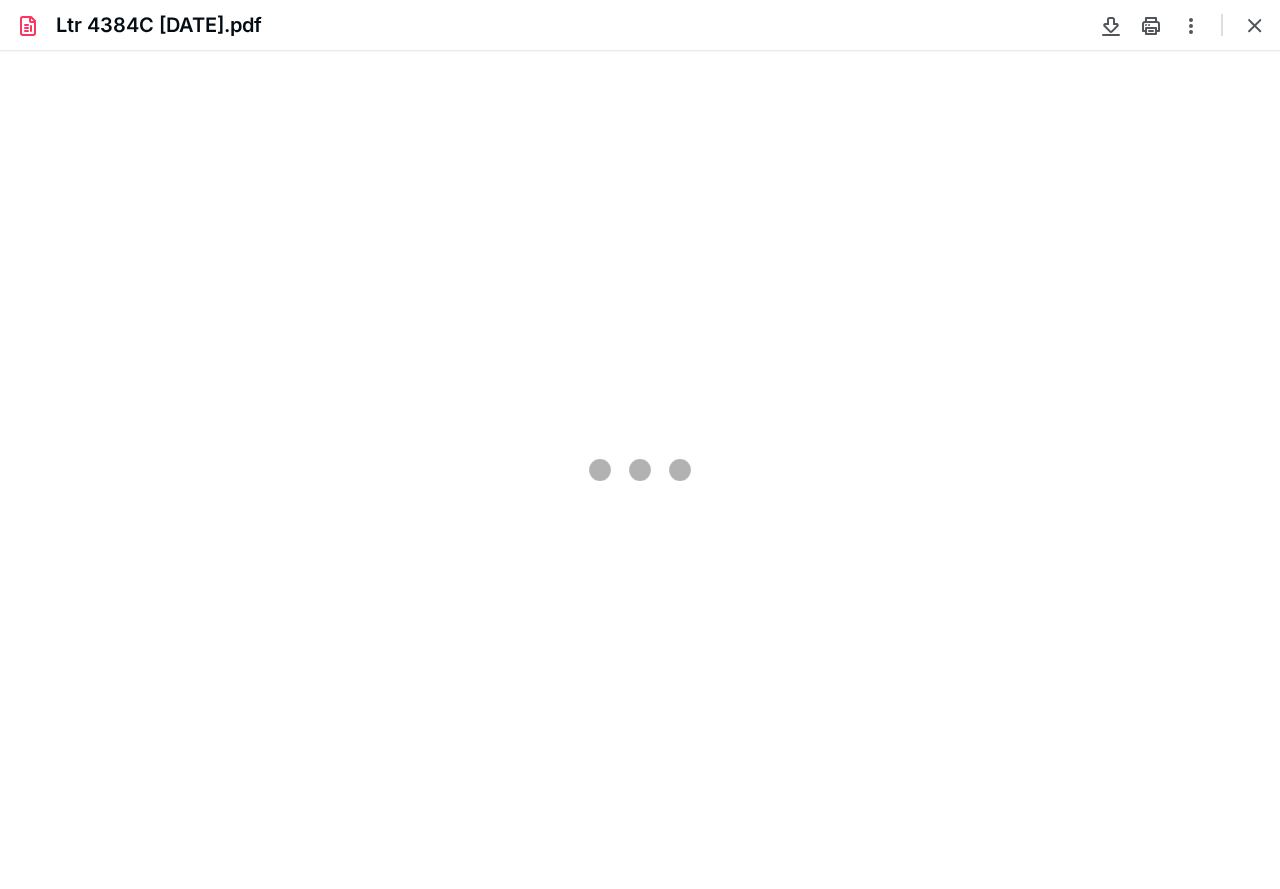 scroll, scrollTop: 0, scrollLeft: 0, axis: both 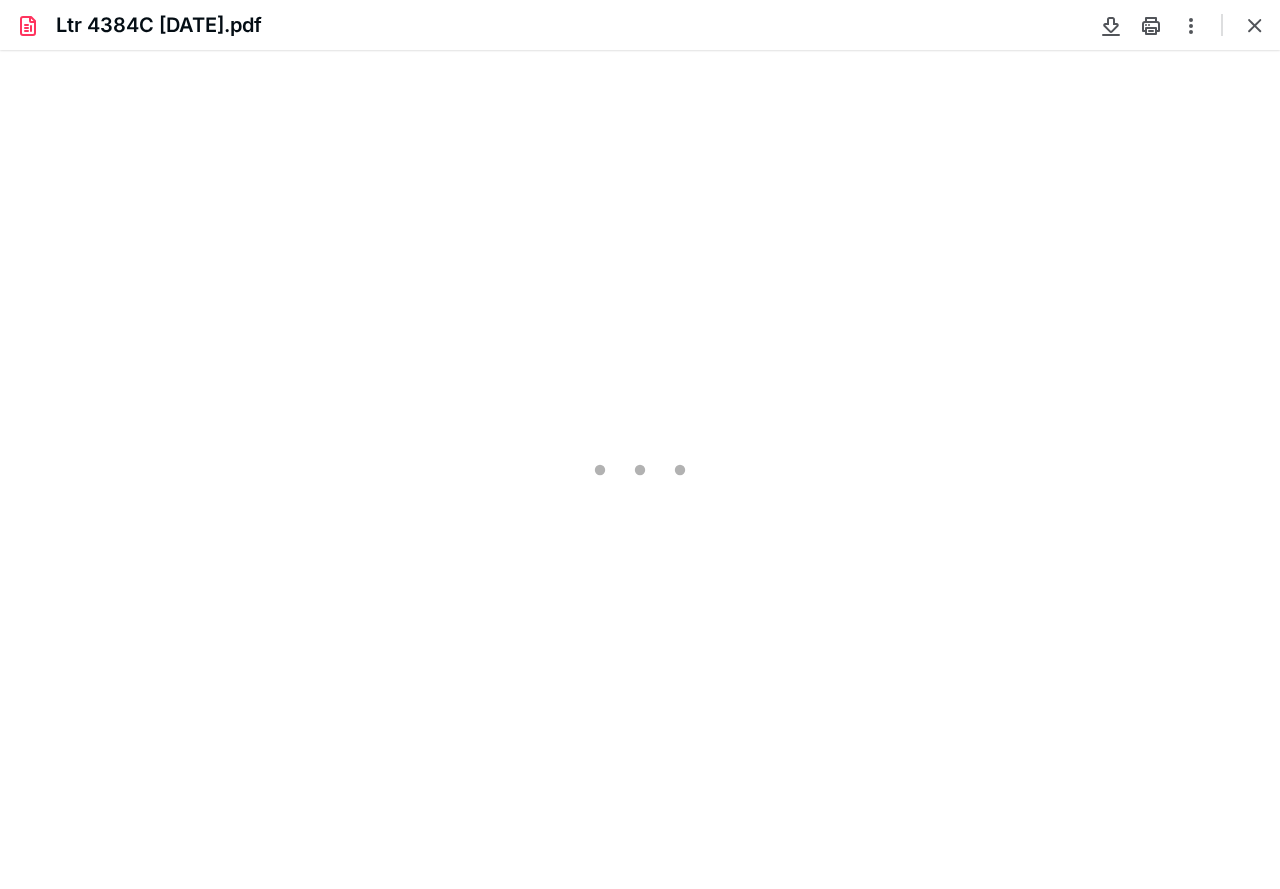 type on "101" 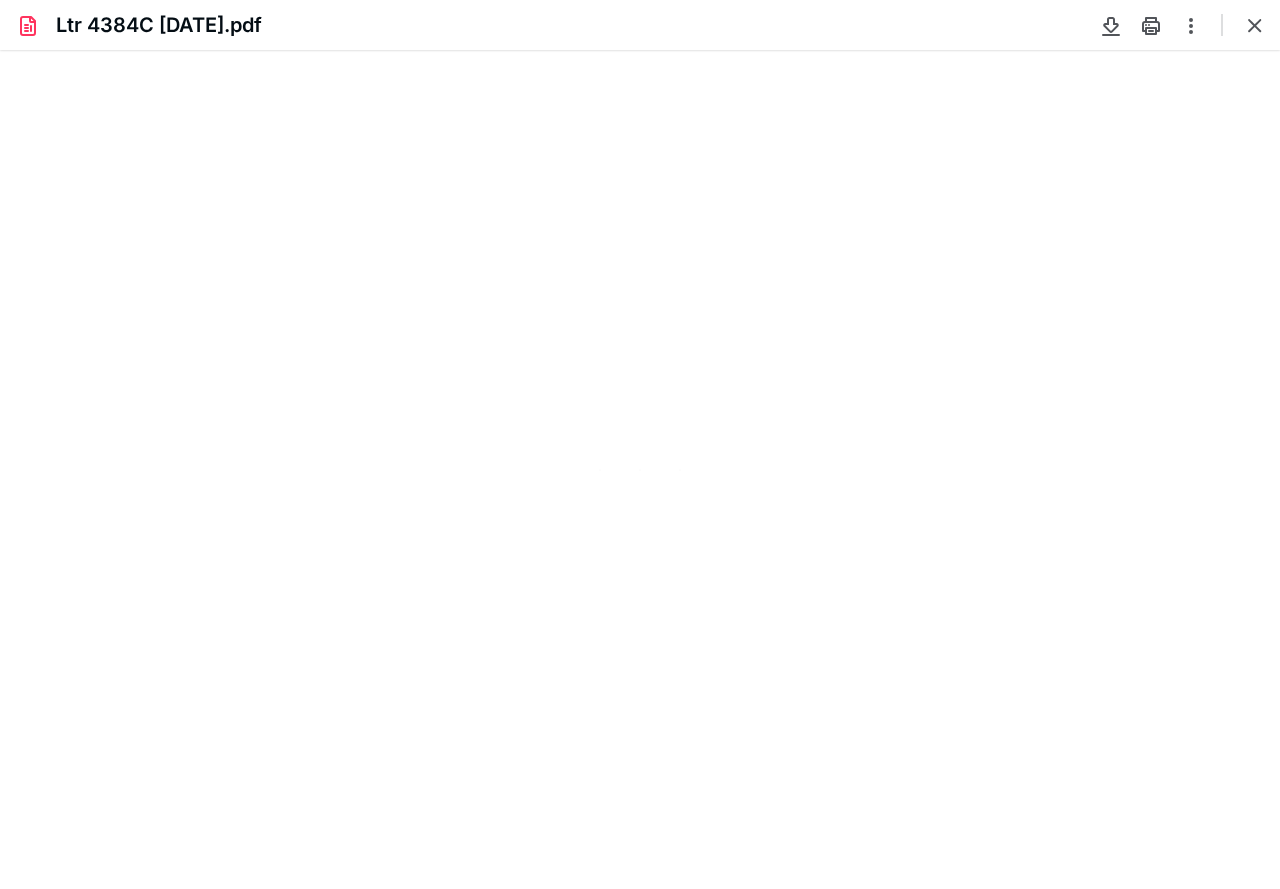 scroll, scrollTop: 40, scrollLeft: 0, axis: vertical 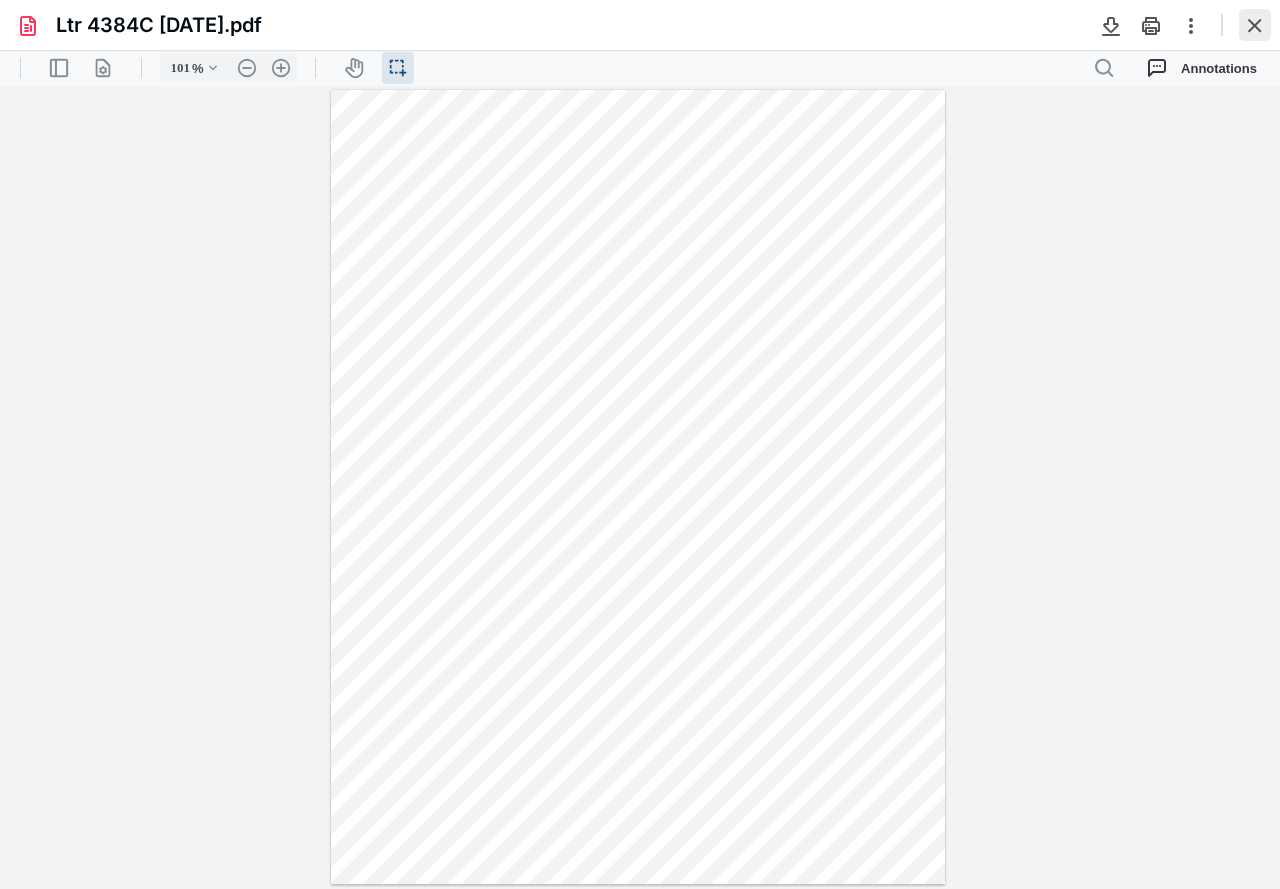 click at bounding box center [1255, 25] 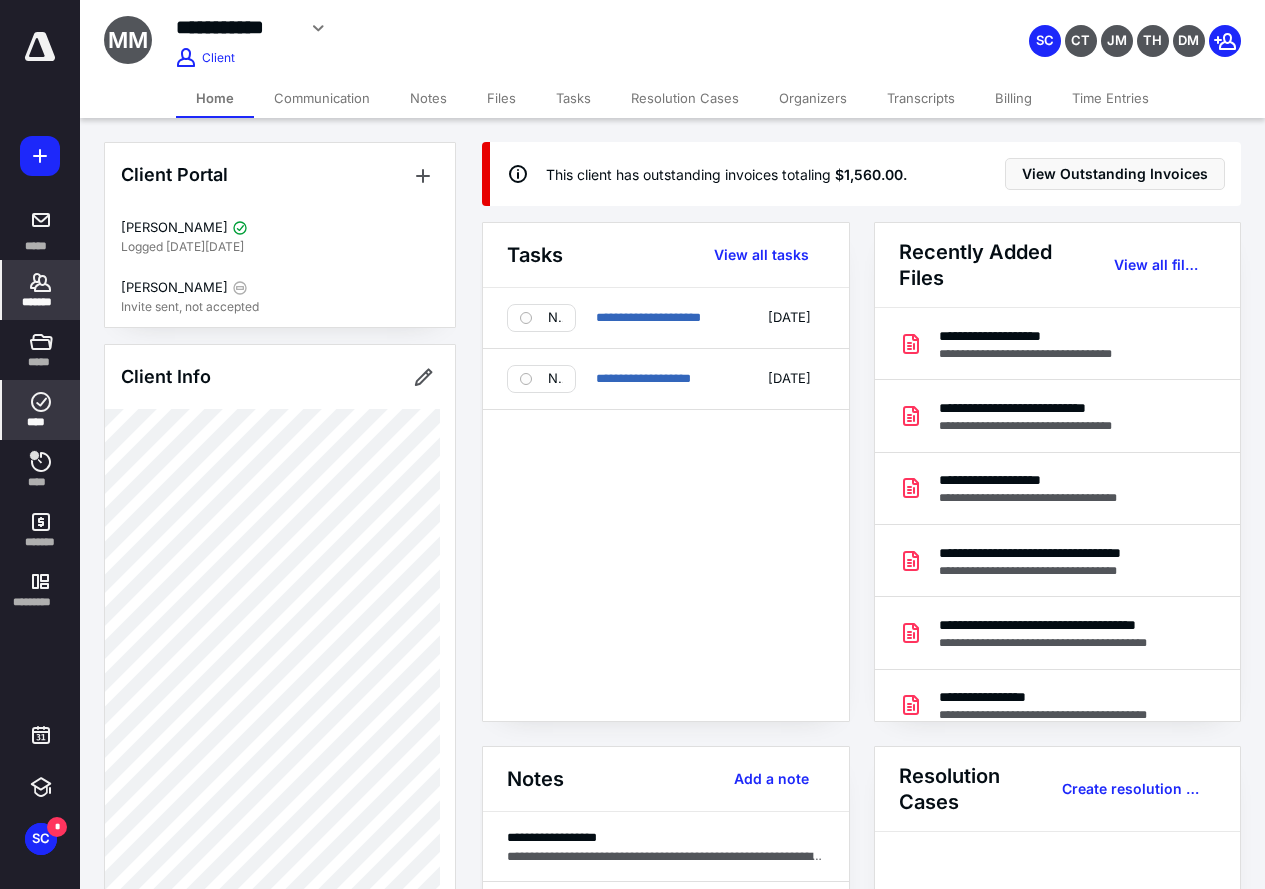 click 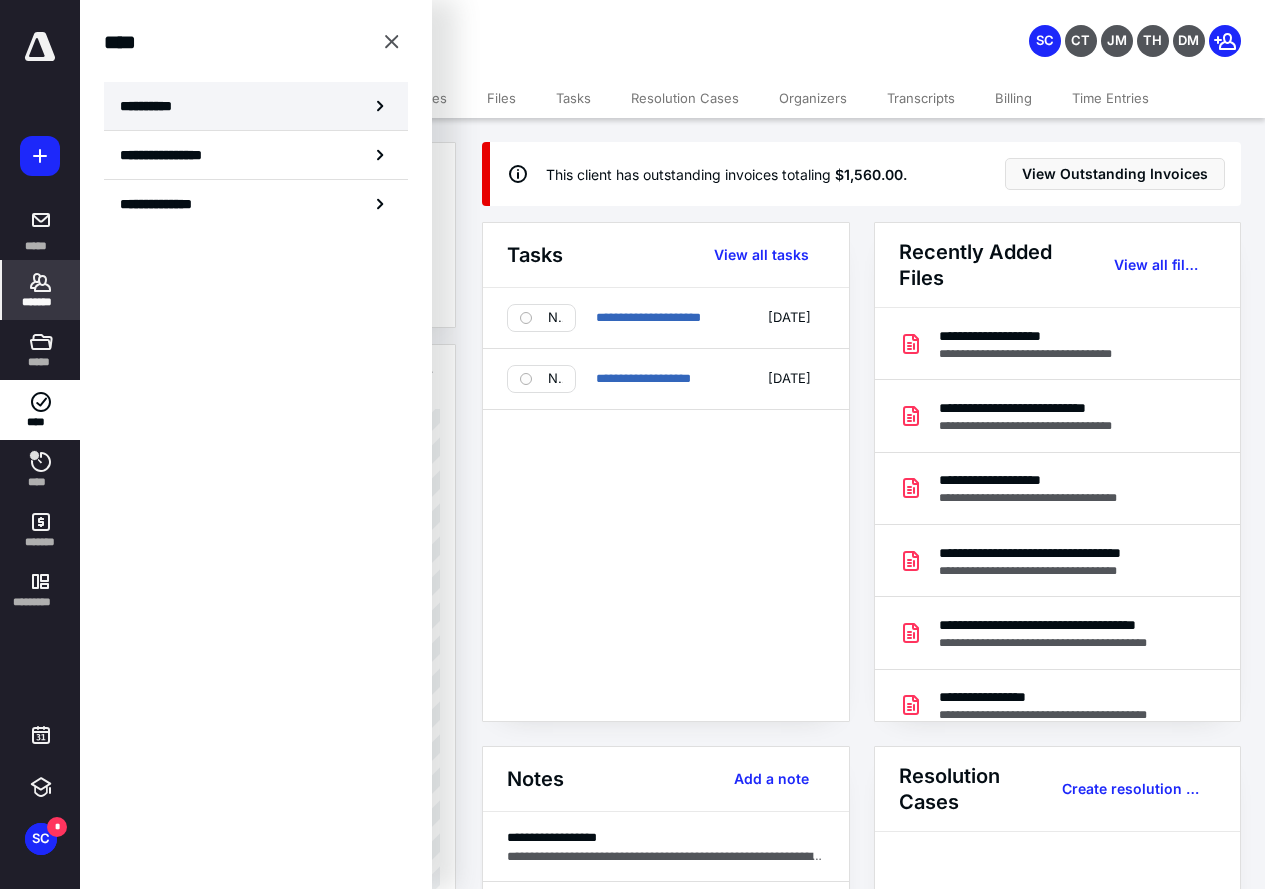 click on "**********" at bounding box center (153, 106) 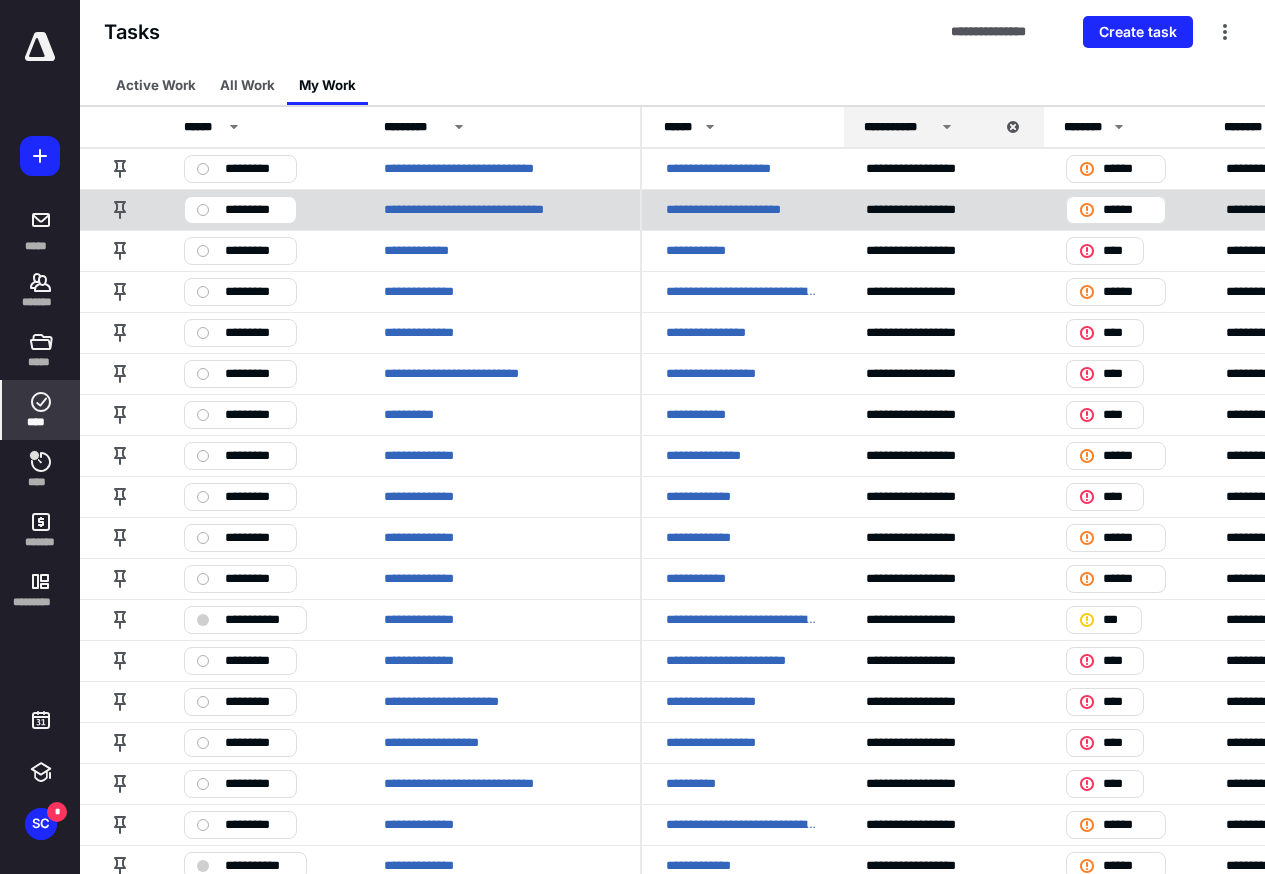 click on "**********" at bounding box center (729, 210) 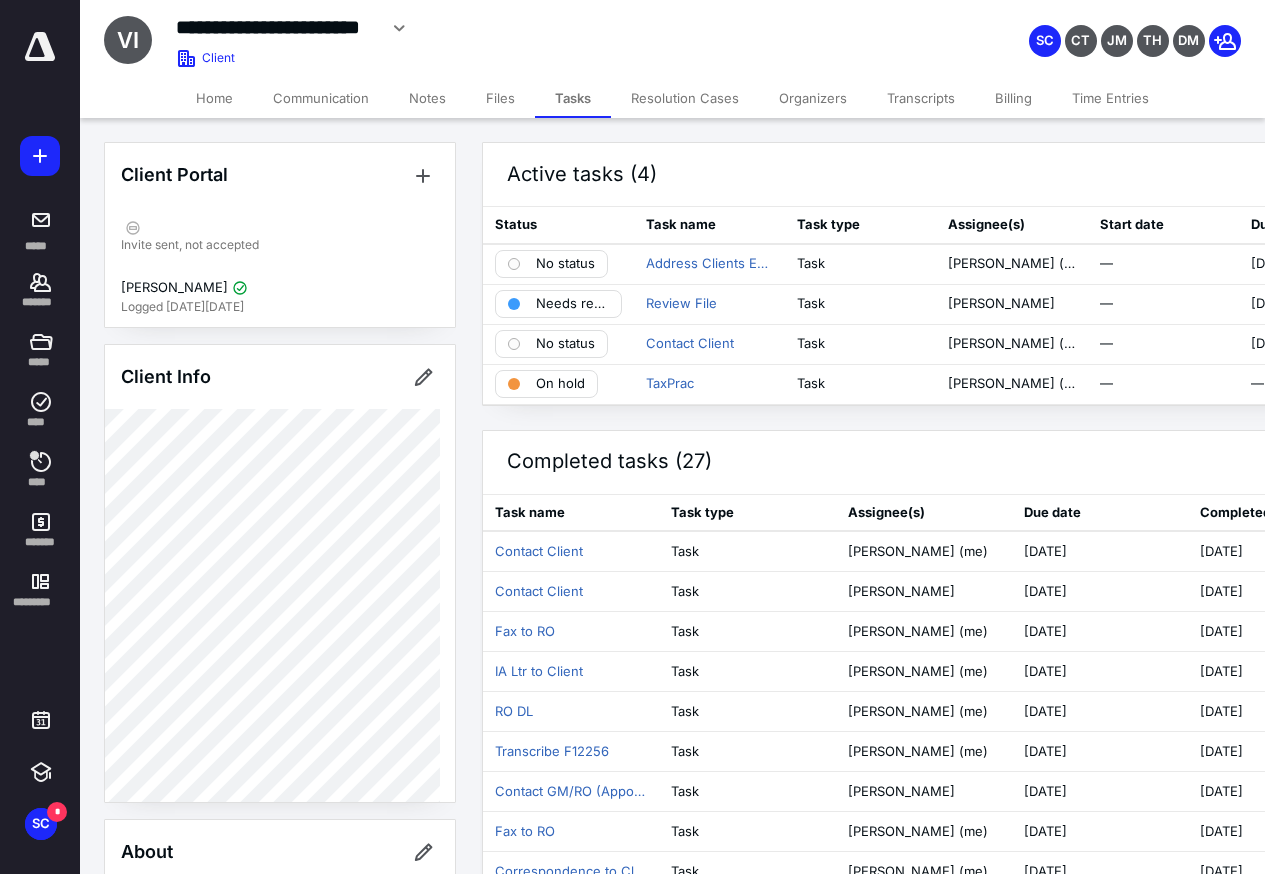 click on "Home" at bounding box center [214, 98] 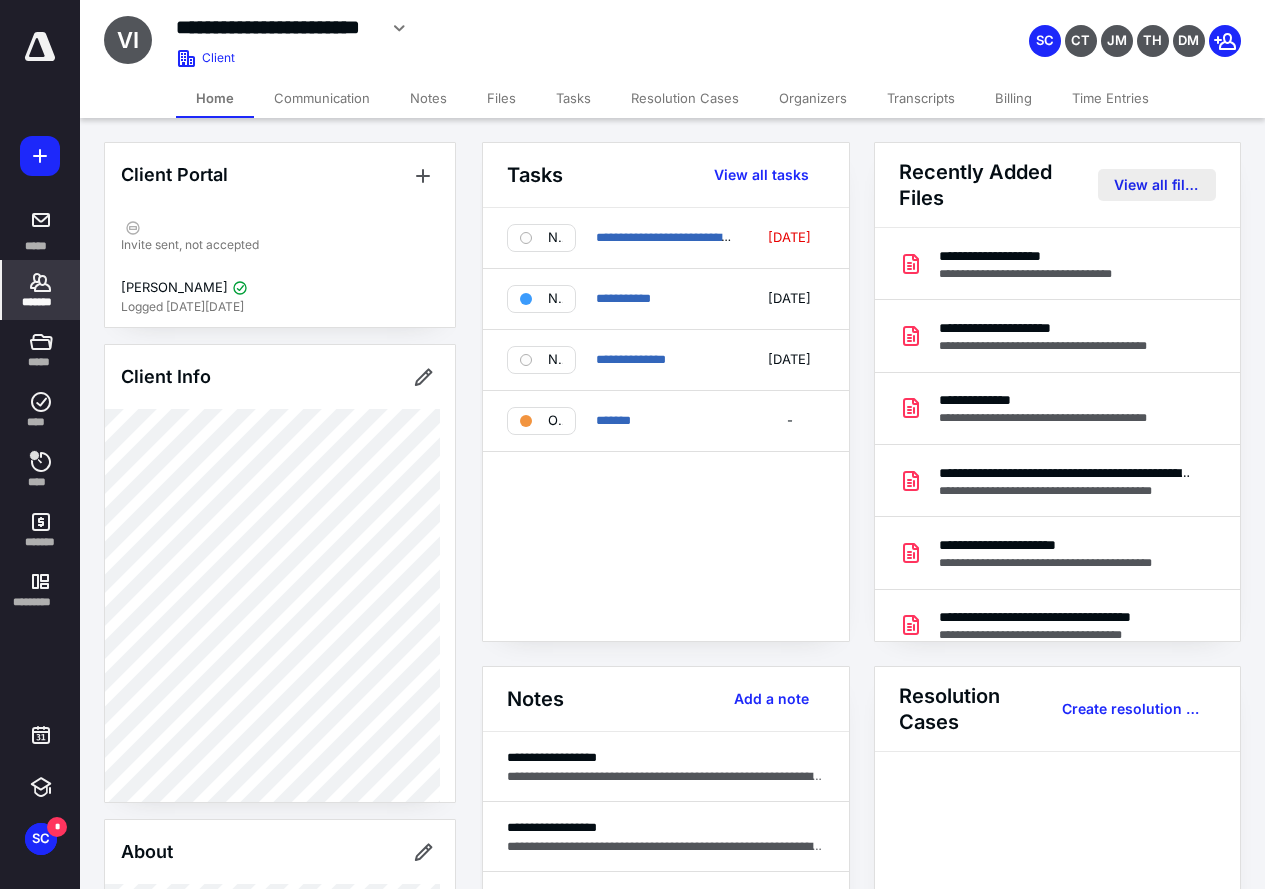 click on "View all files" at bounding box center (1157, 185) 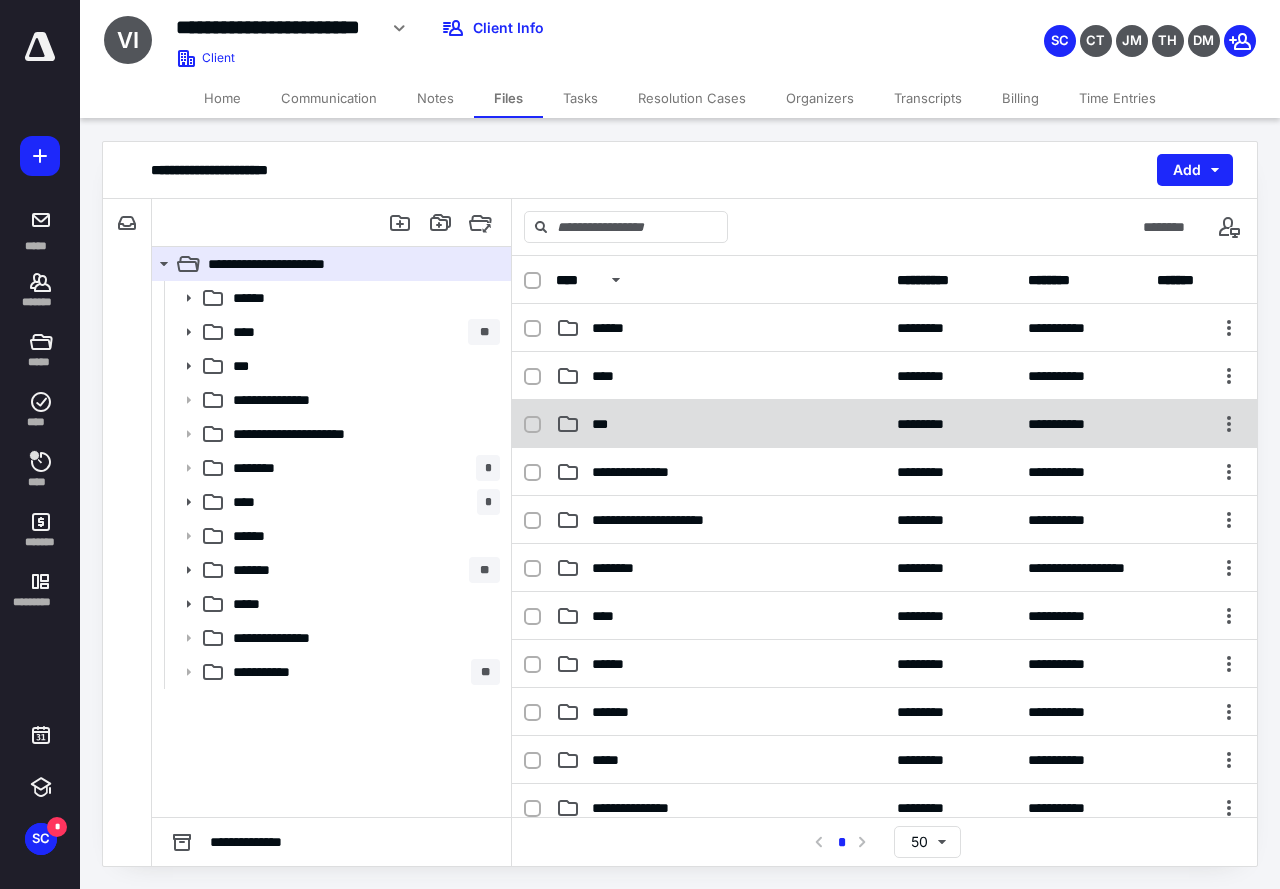 click on "***" at bounding box center (603, 424) 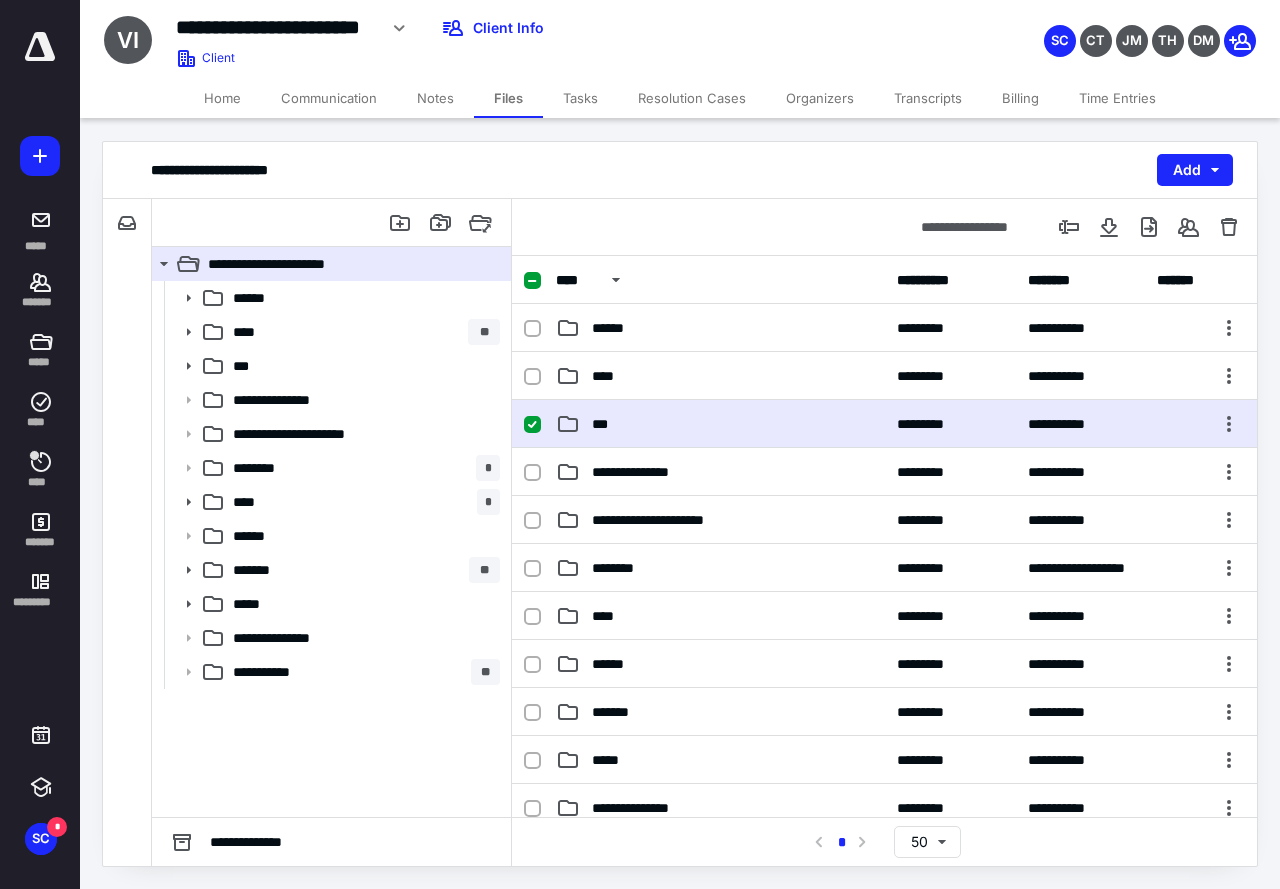 click on "***" at bounding box center [603, 424] 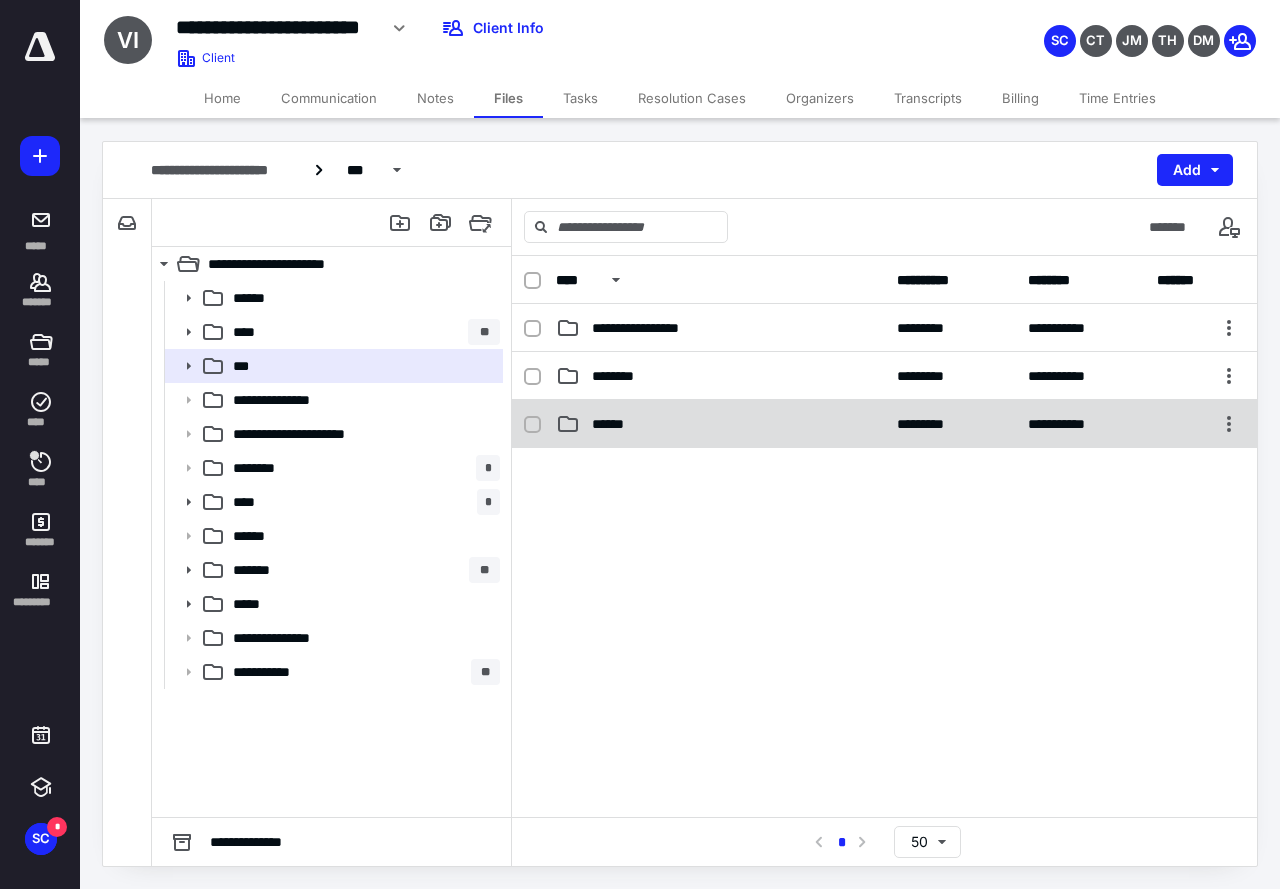 click on "******" at bounding box center [613, 424] 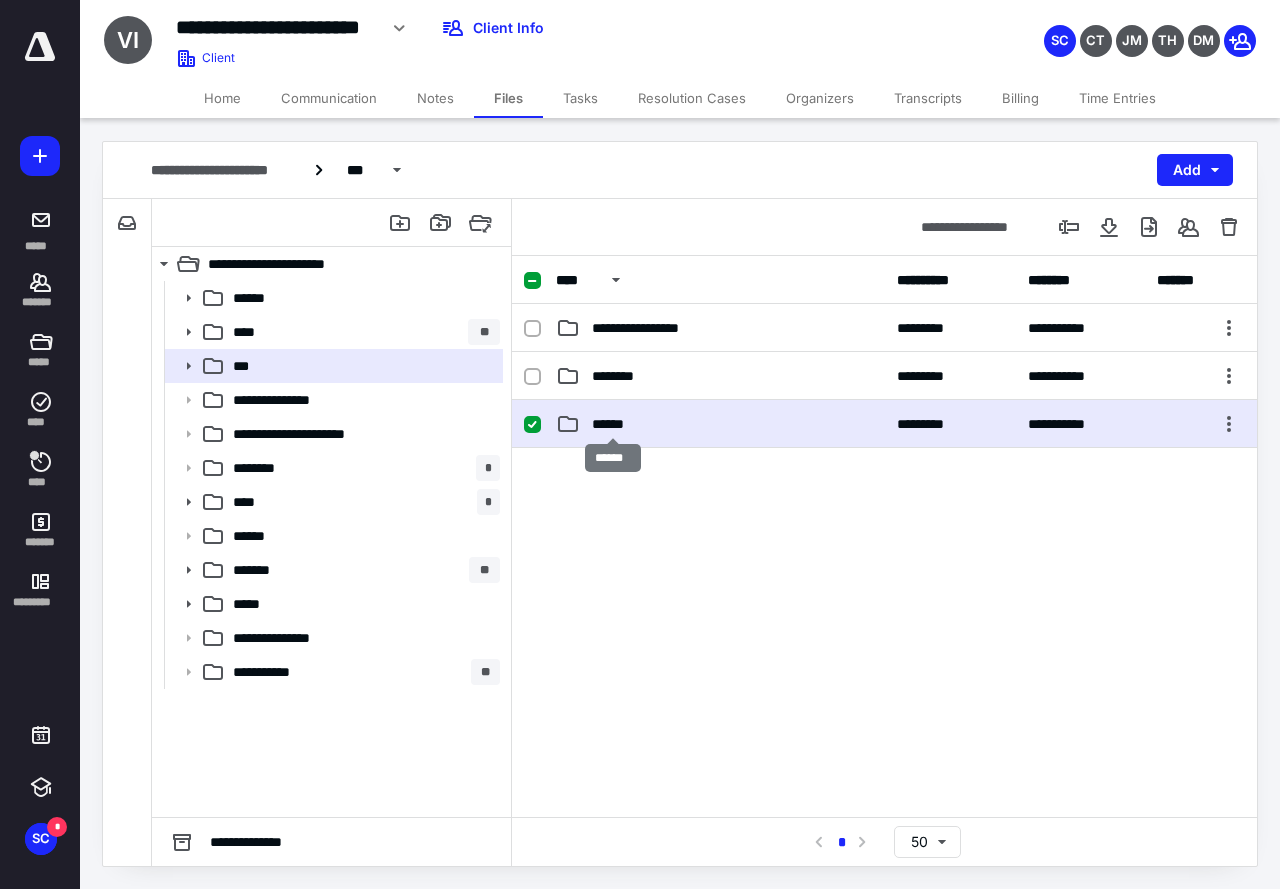 click on "******" at bounding box center (613, 424) 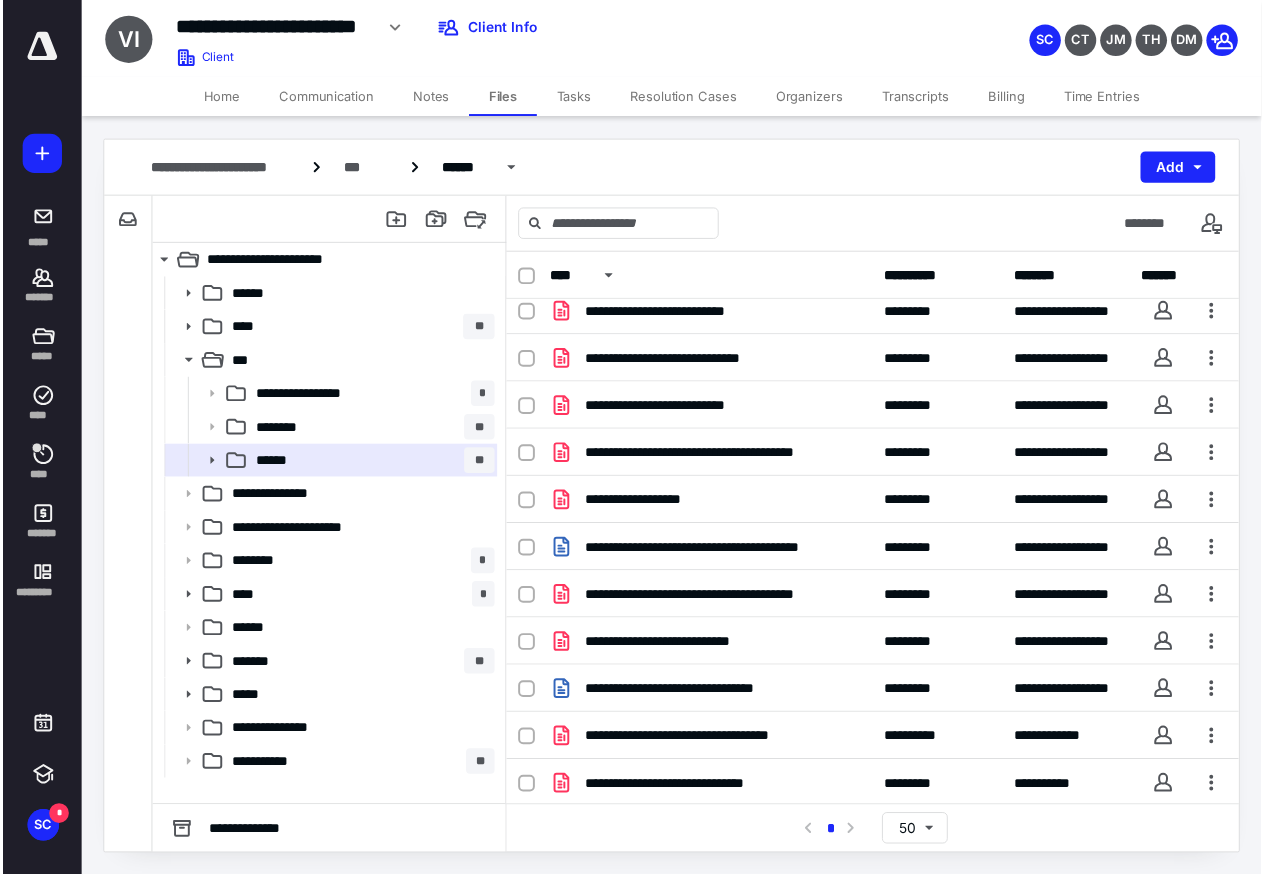 scroll, scrollTop: 1503, scrollLeft: 0, axis: vertical 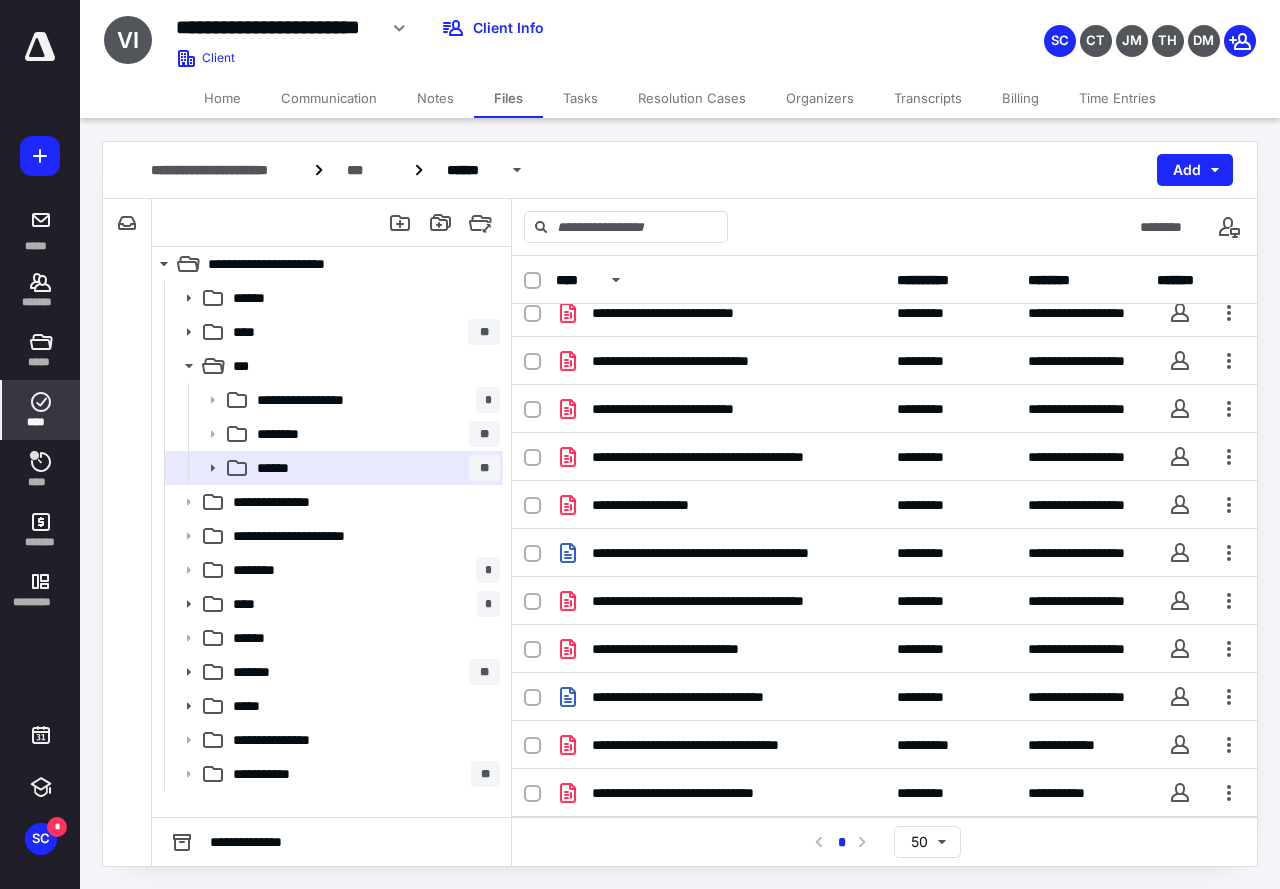 click 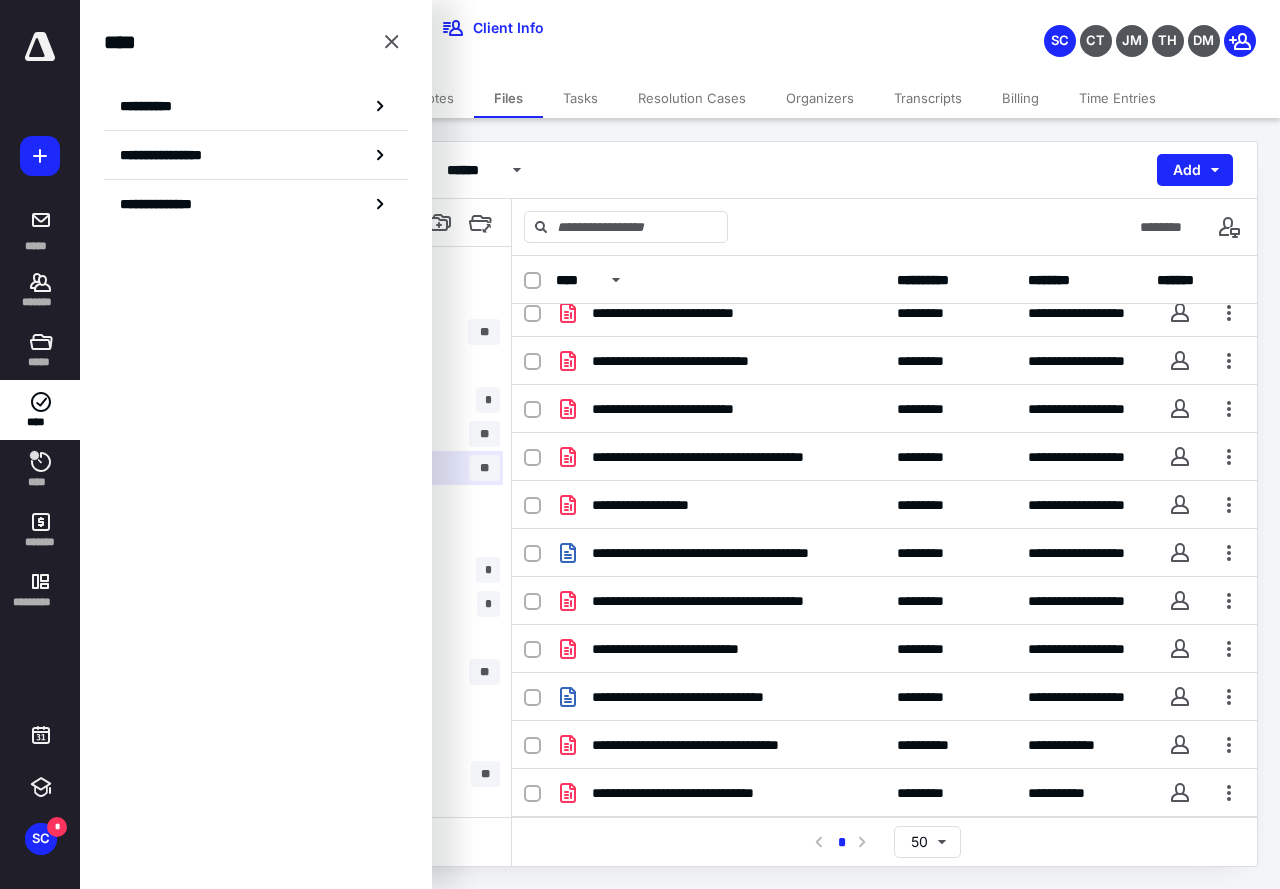 click on "**********" at bounding box center (153, 106) 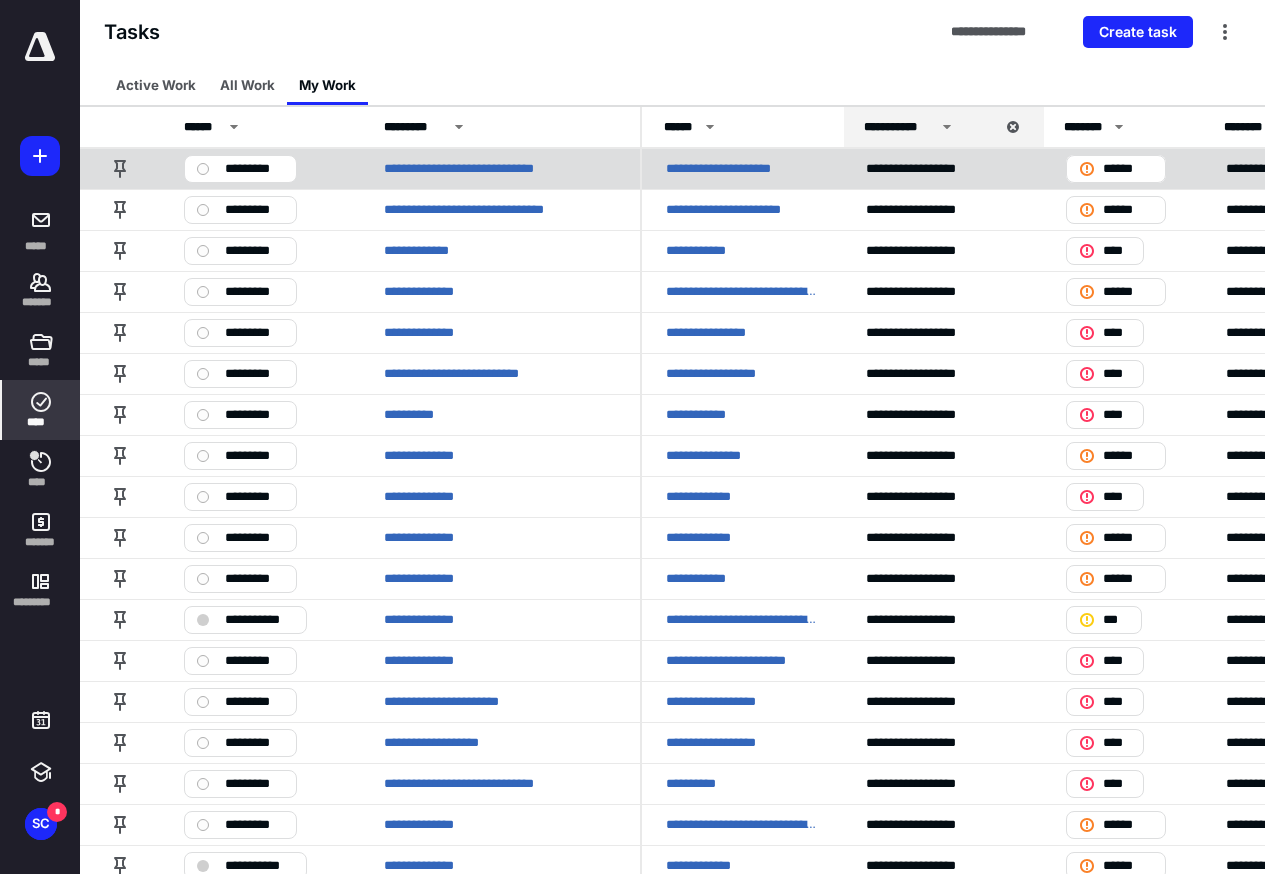 click on "**********" at bounding box center [739, 169] 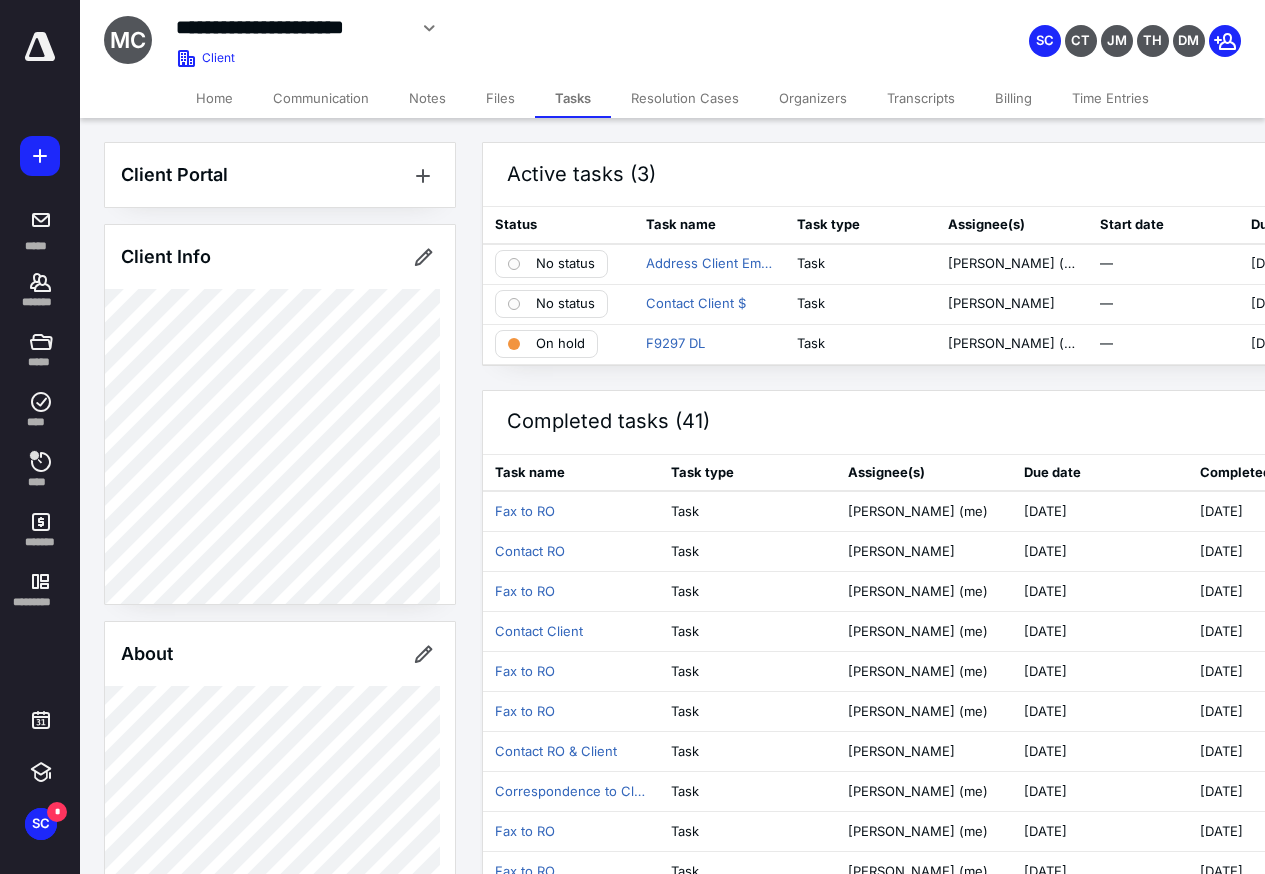 click on "Home" at bounding box center [214, 98] 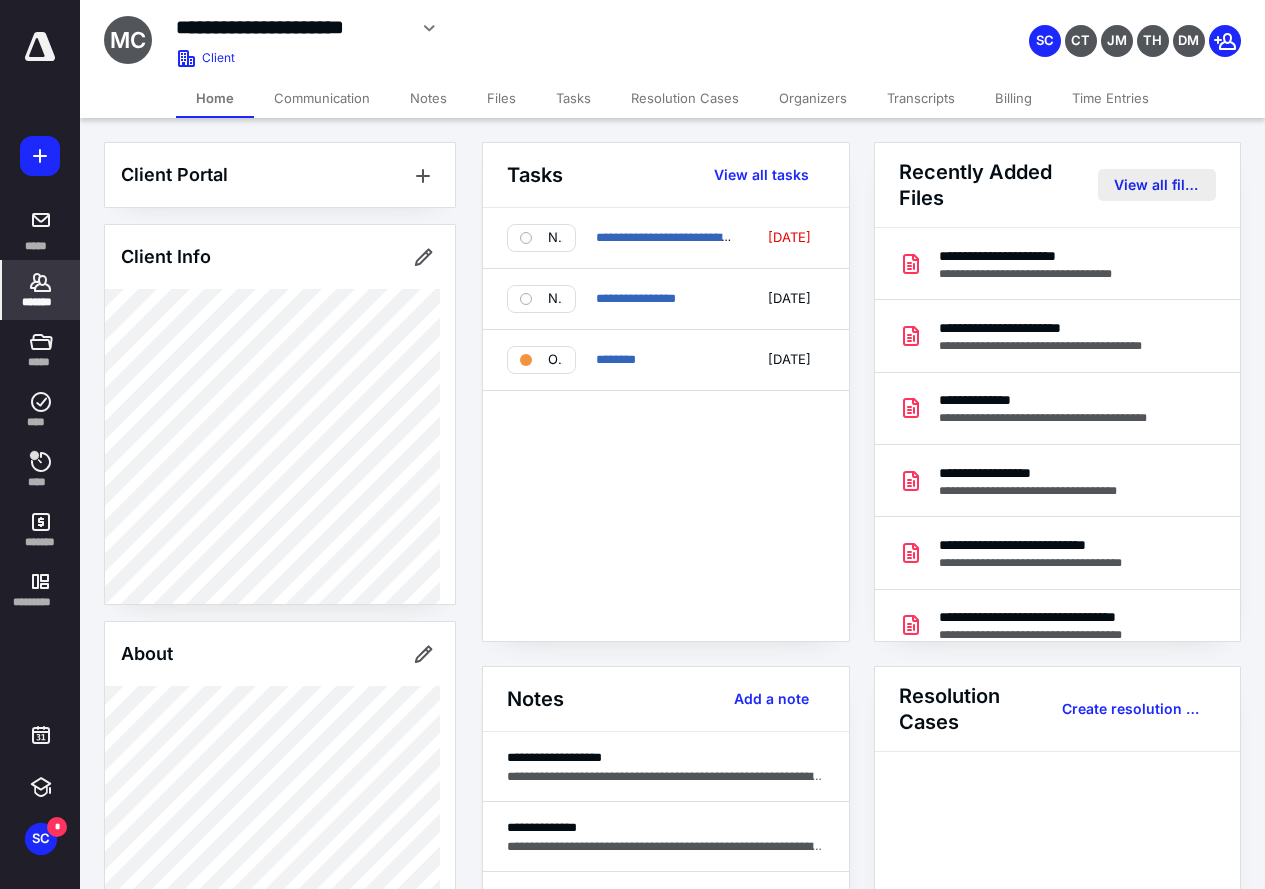 click on "View all files" at bounding box center [1157, 185] 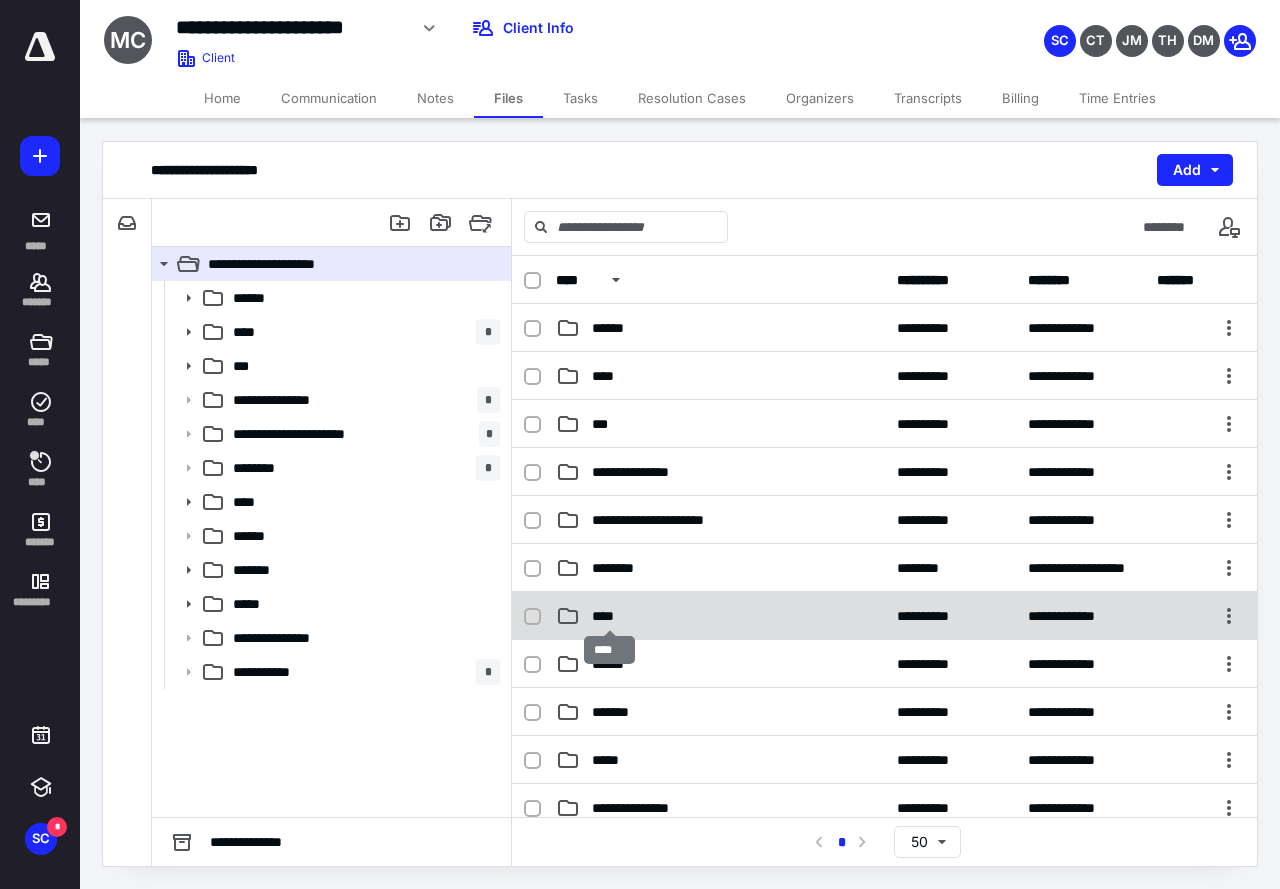 click on "****" at bounding box center [610, 616] 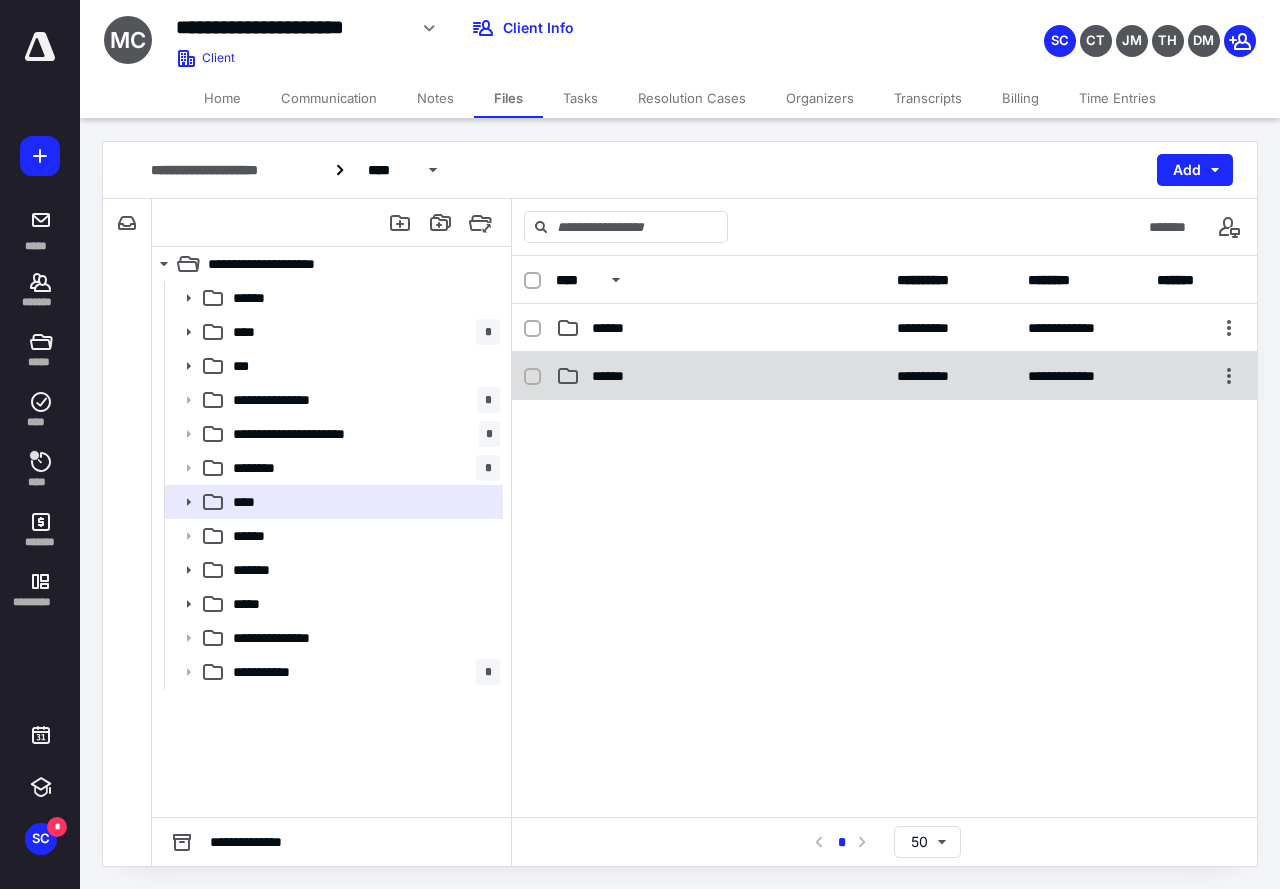 click on "******" at bounding box center [615, 376] 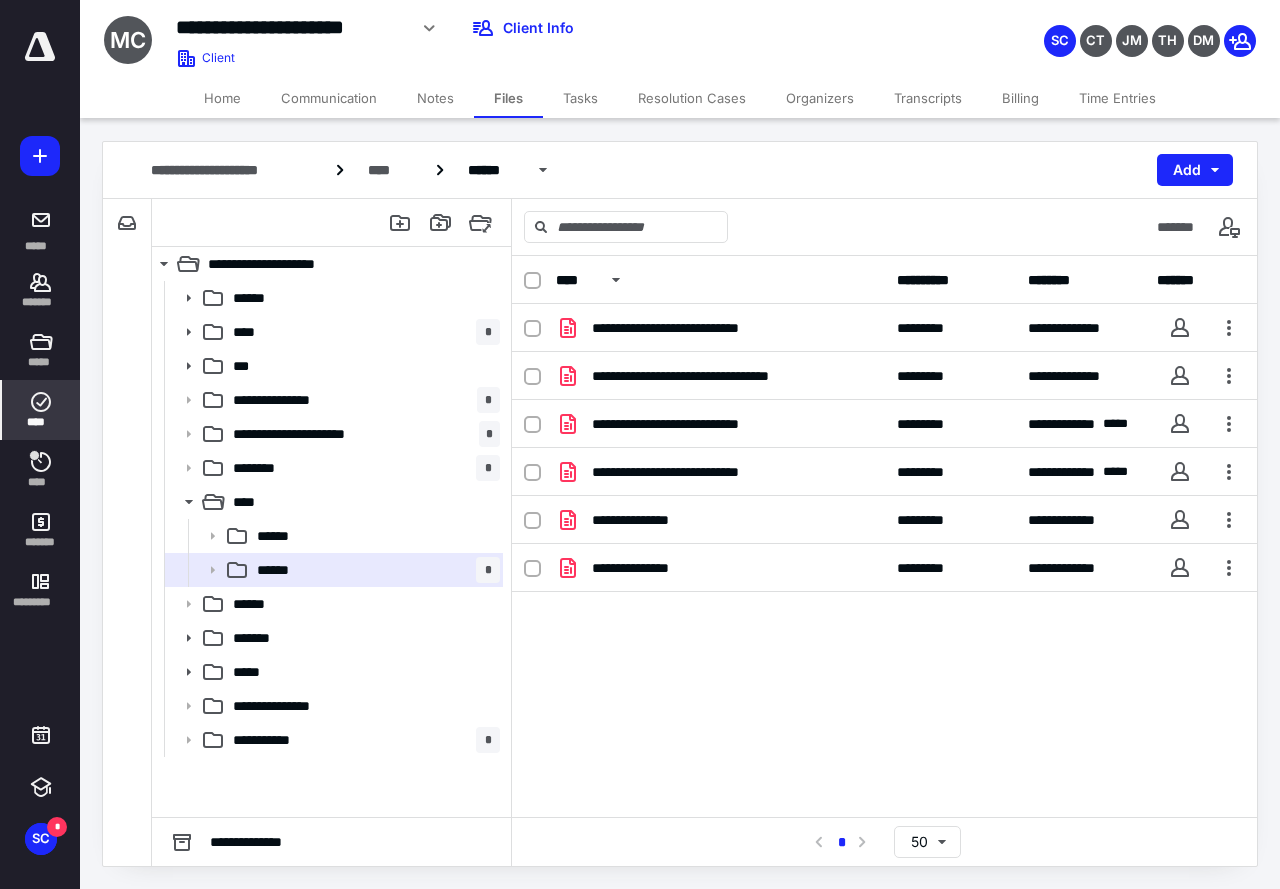 click 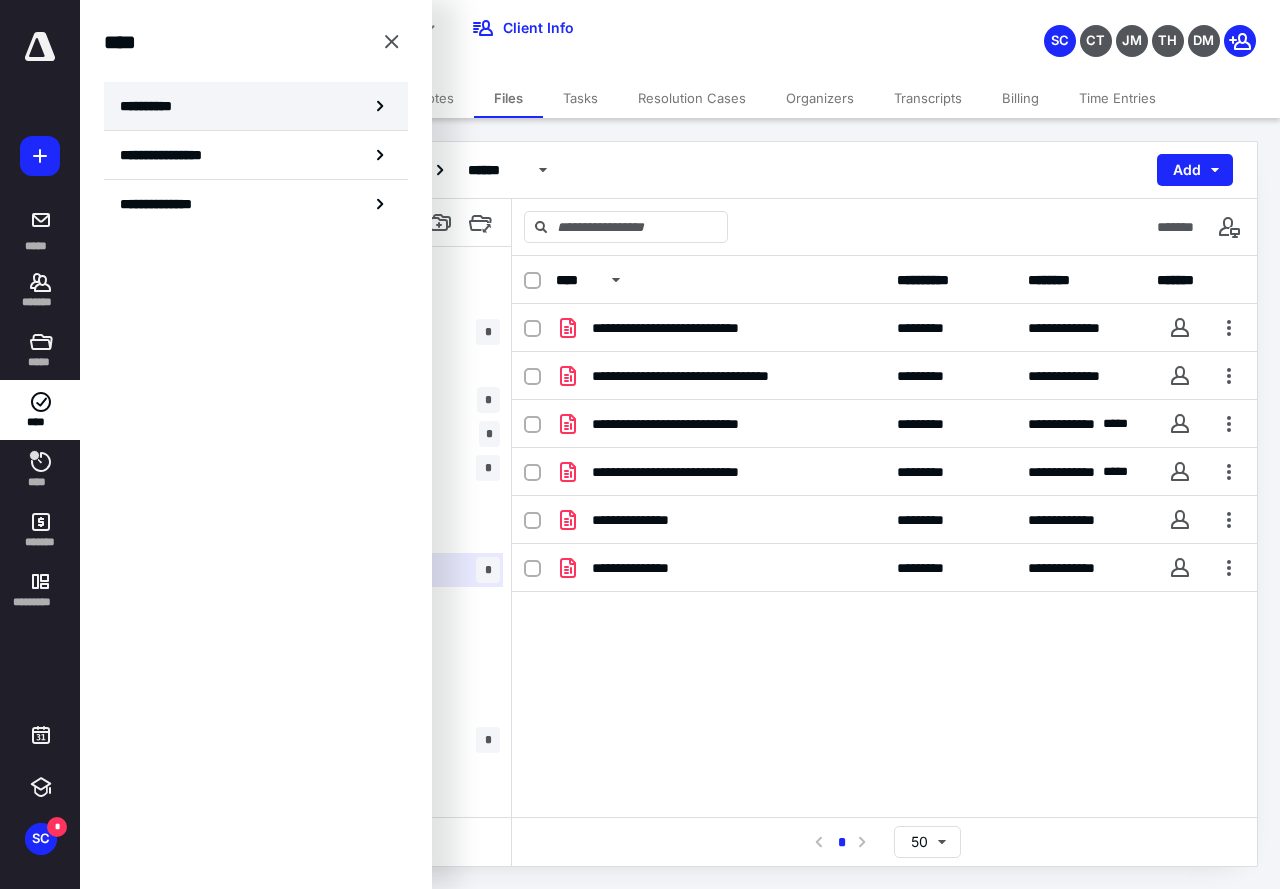 click on "**********" at bounding box center [153, 106] 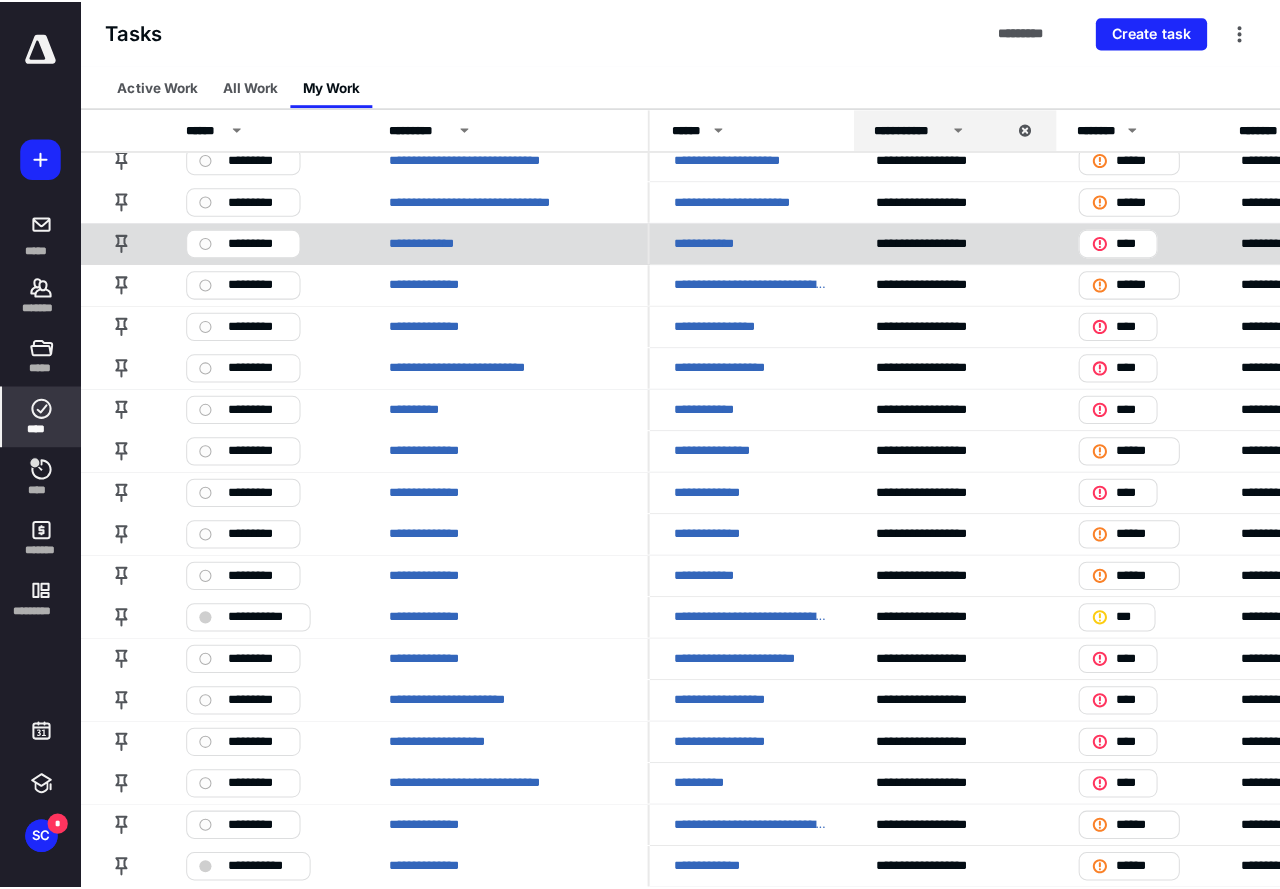 scroll, scrollTop: 0, scrollLeft: 0, axis: both 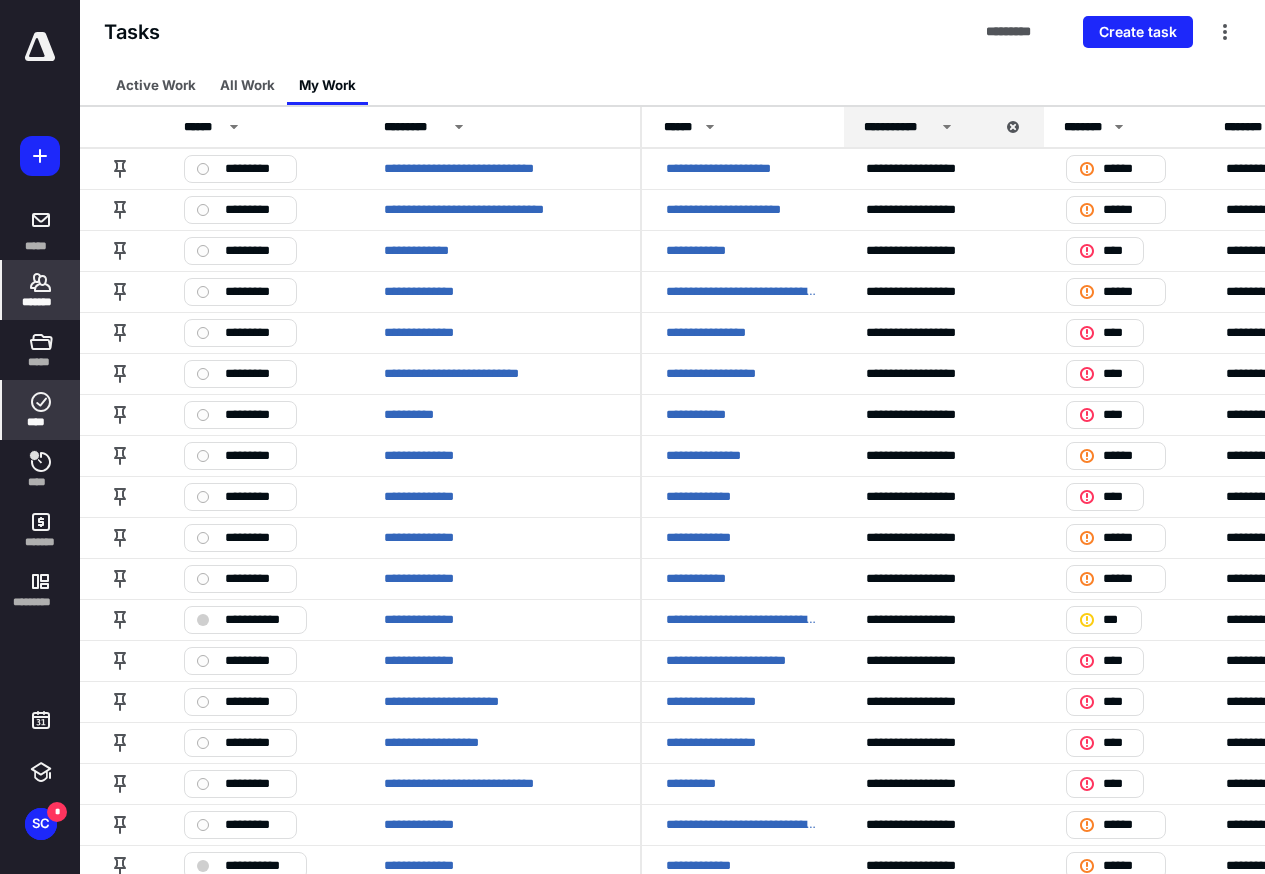 click 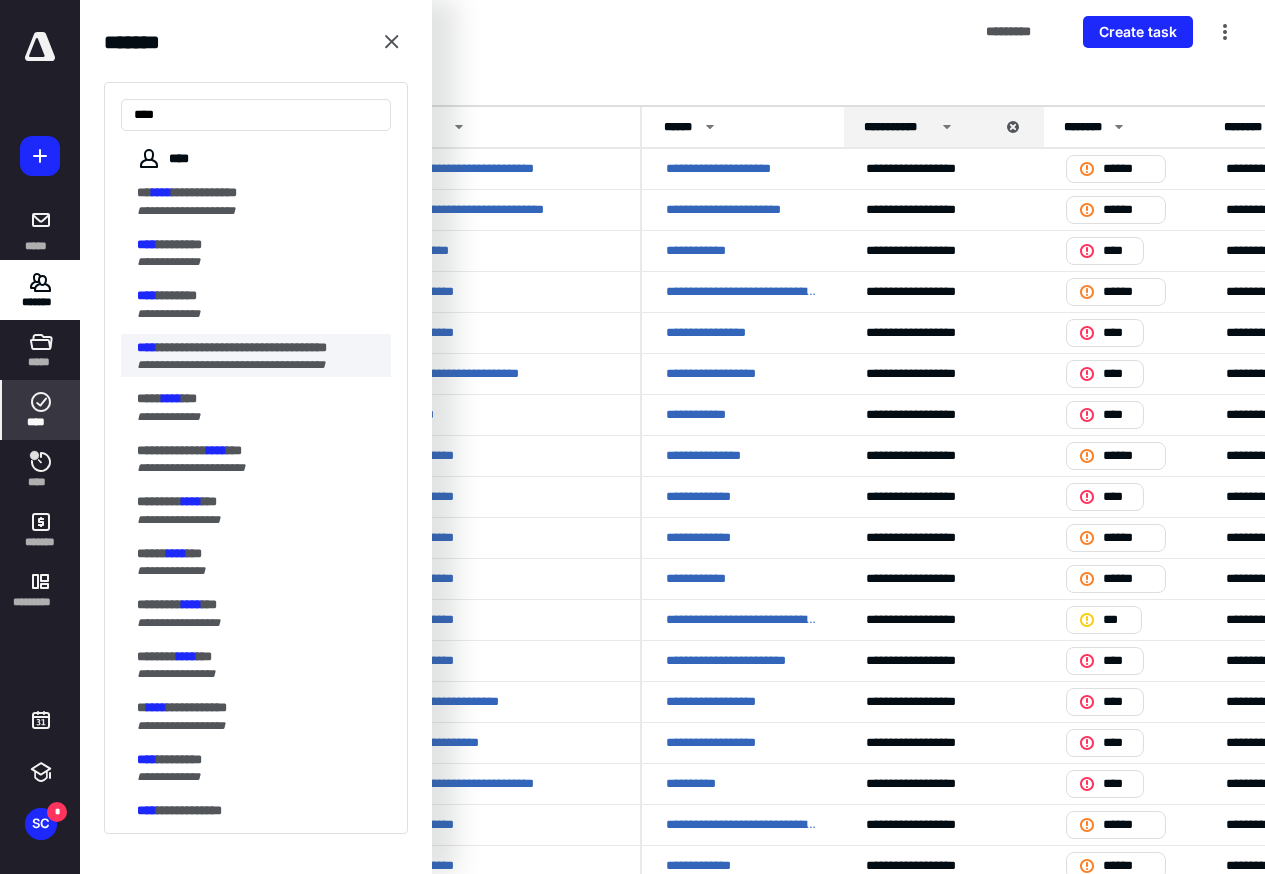 type on "****" 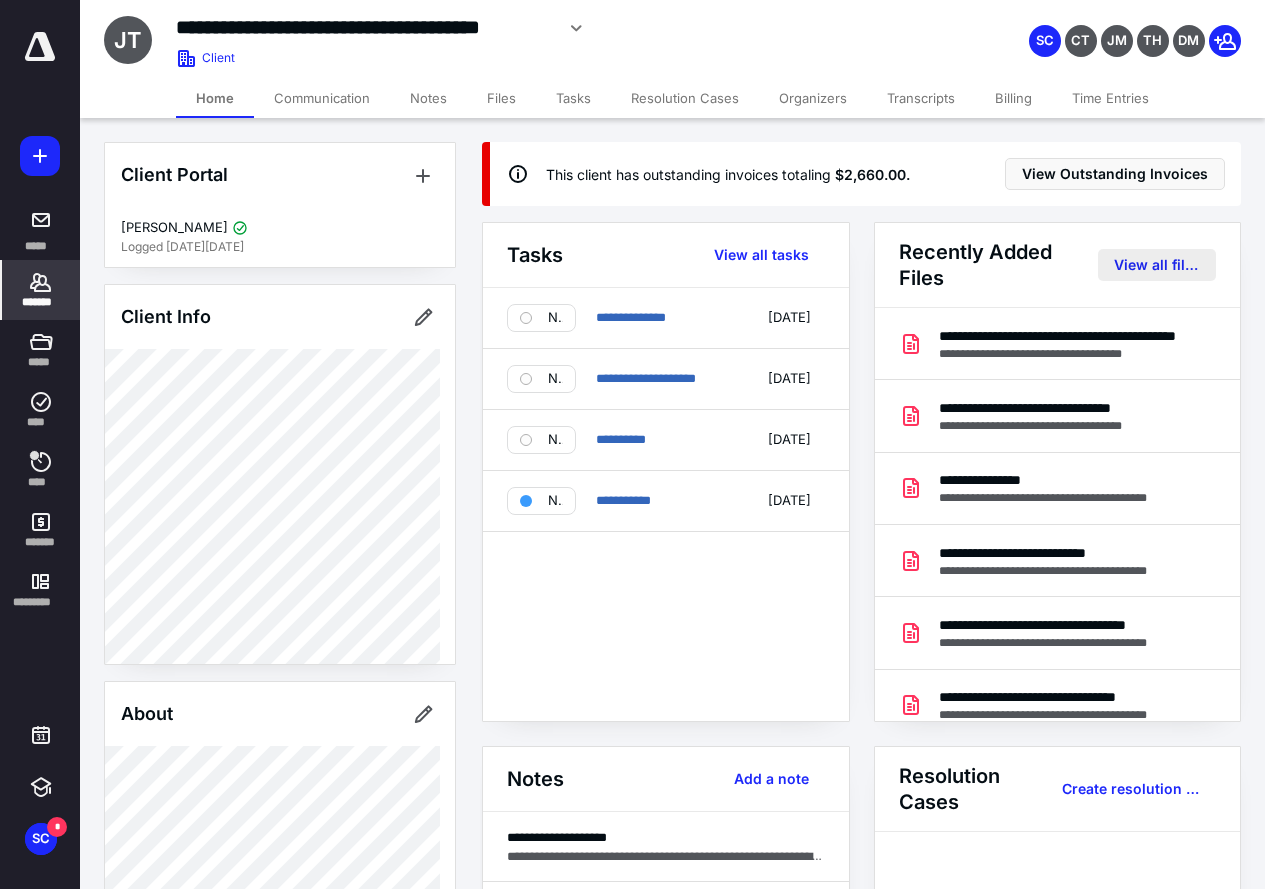 click on "View all files" at bounding box center (1157, 265) 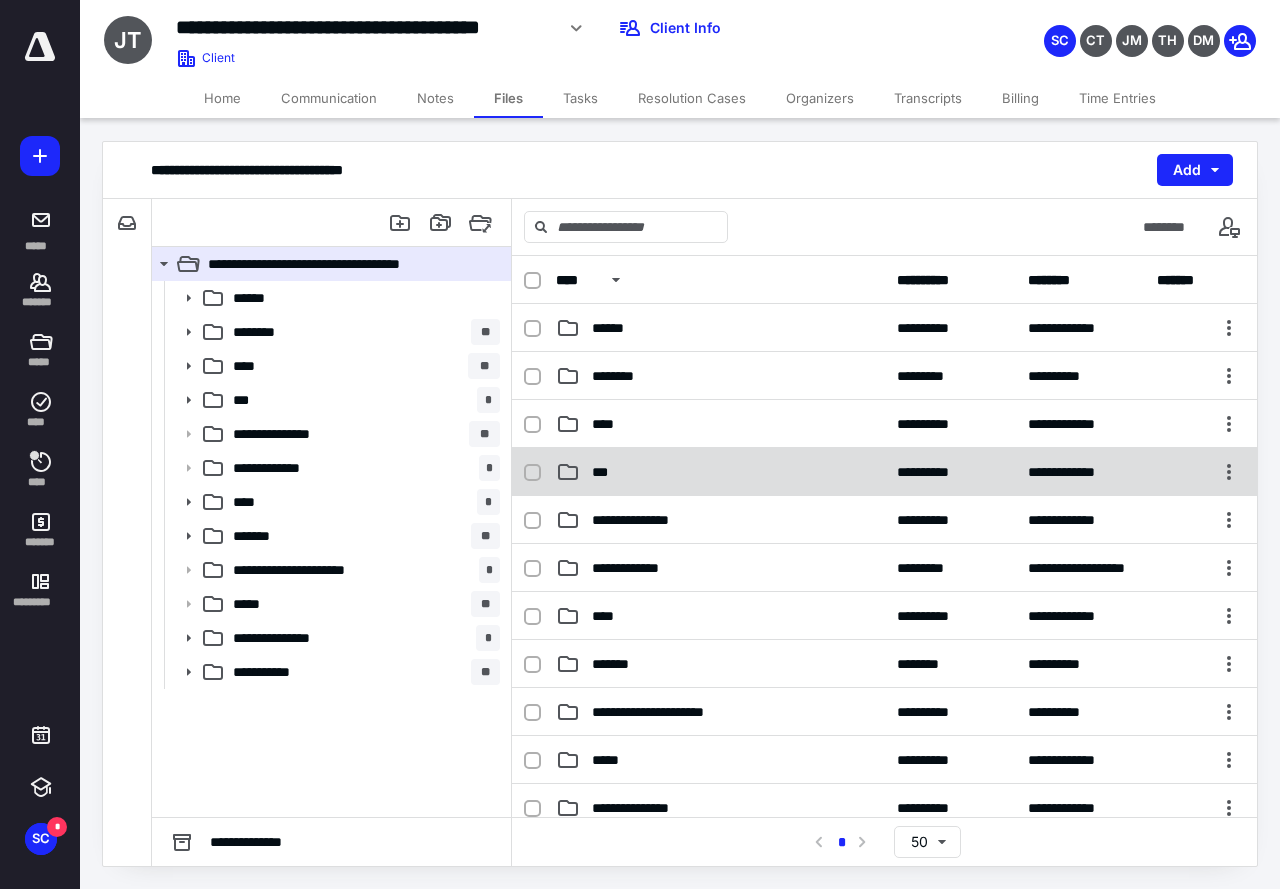 click on "***" at bounding box center (720, 472) 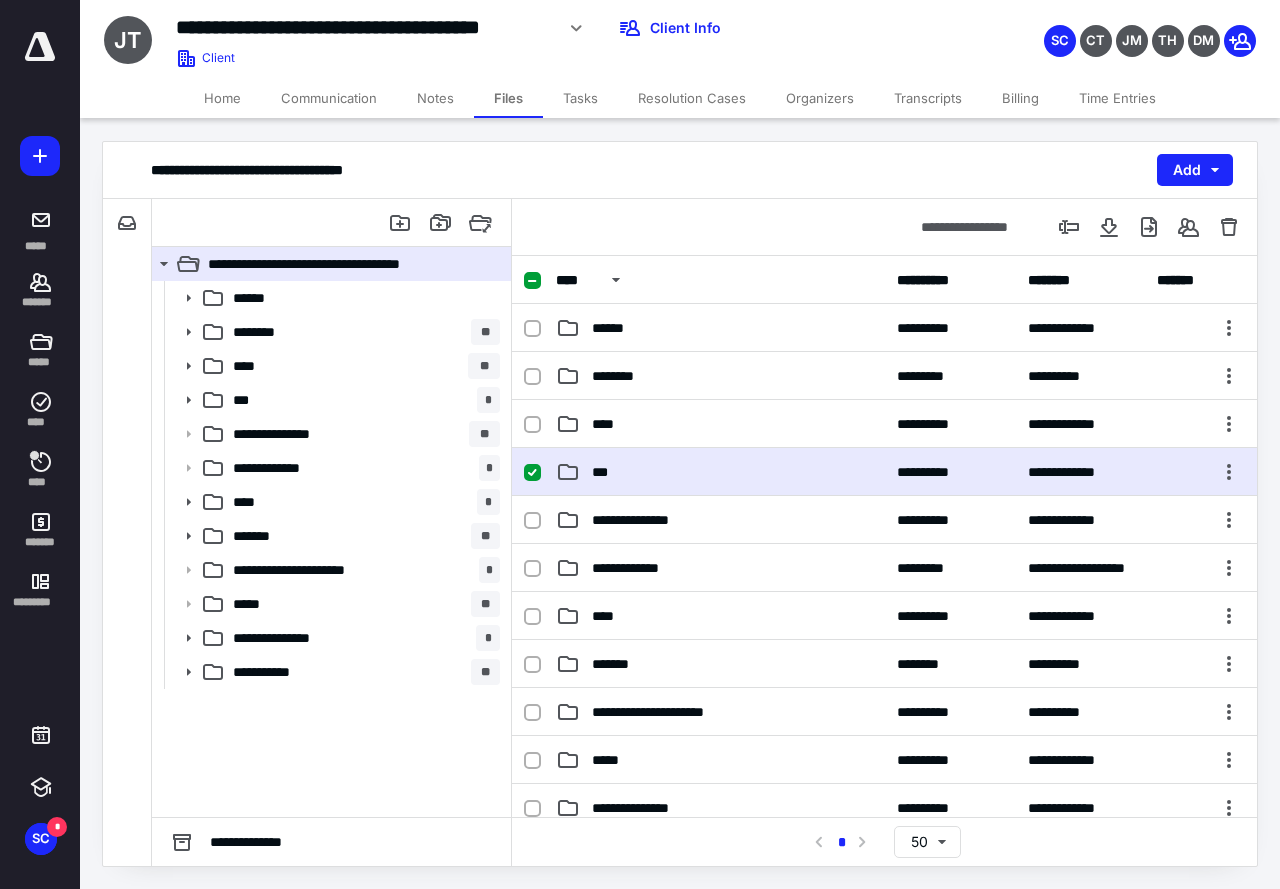 click on "***" at bounding box center (720, 472) 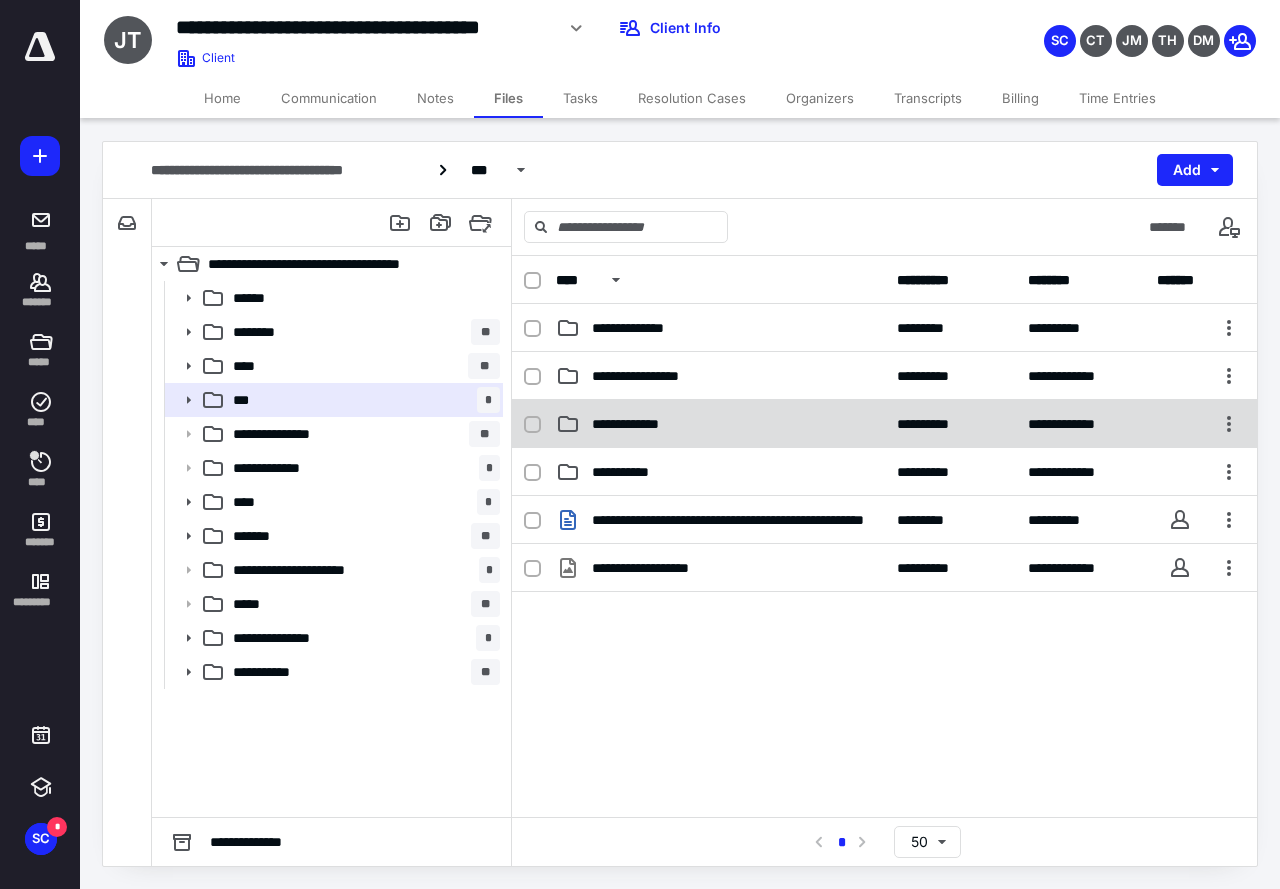 click on "**********" at bounding box center (720, 424) 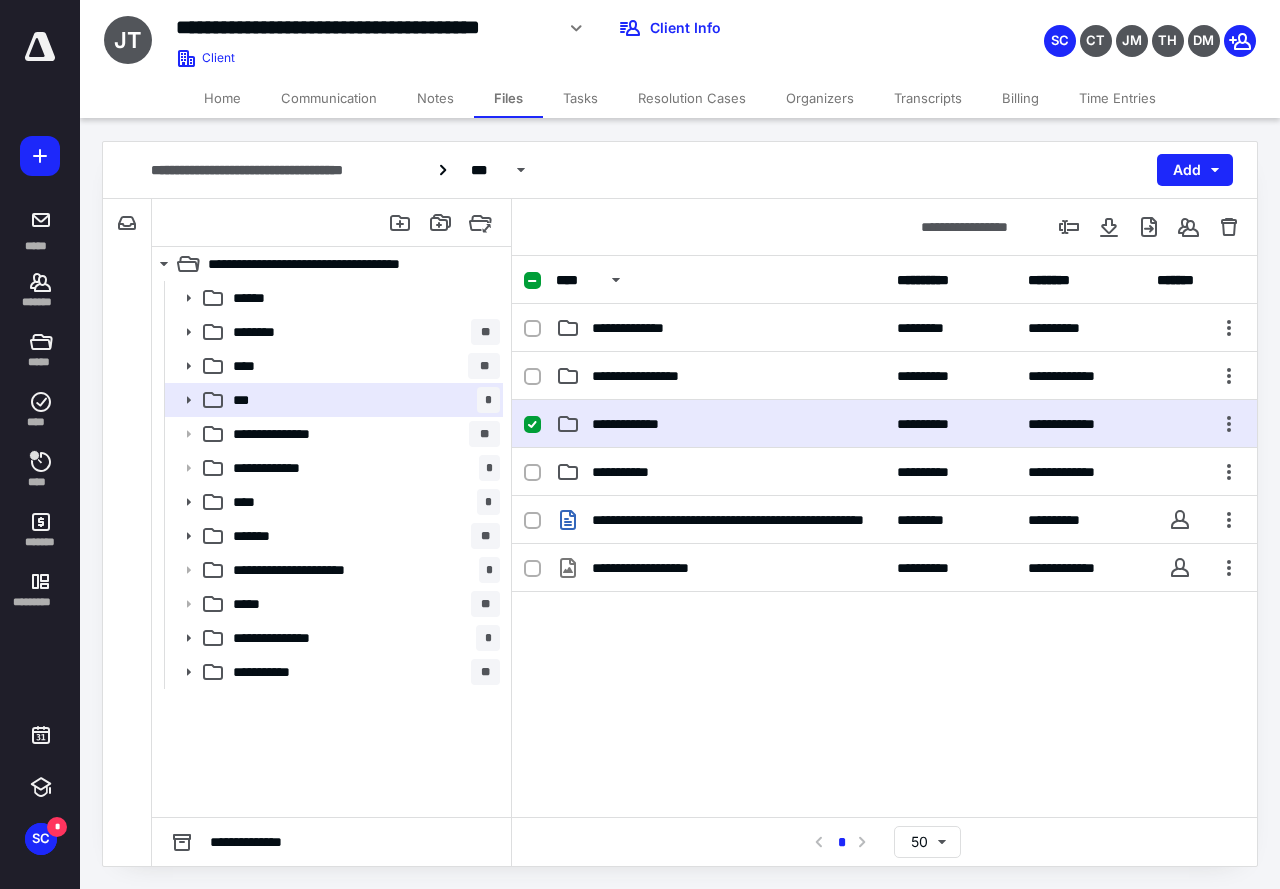click on "**********" at bounding box center [720, 424] 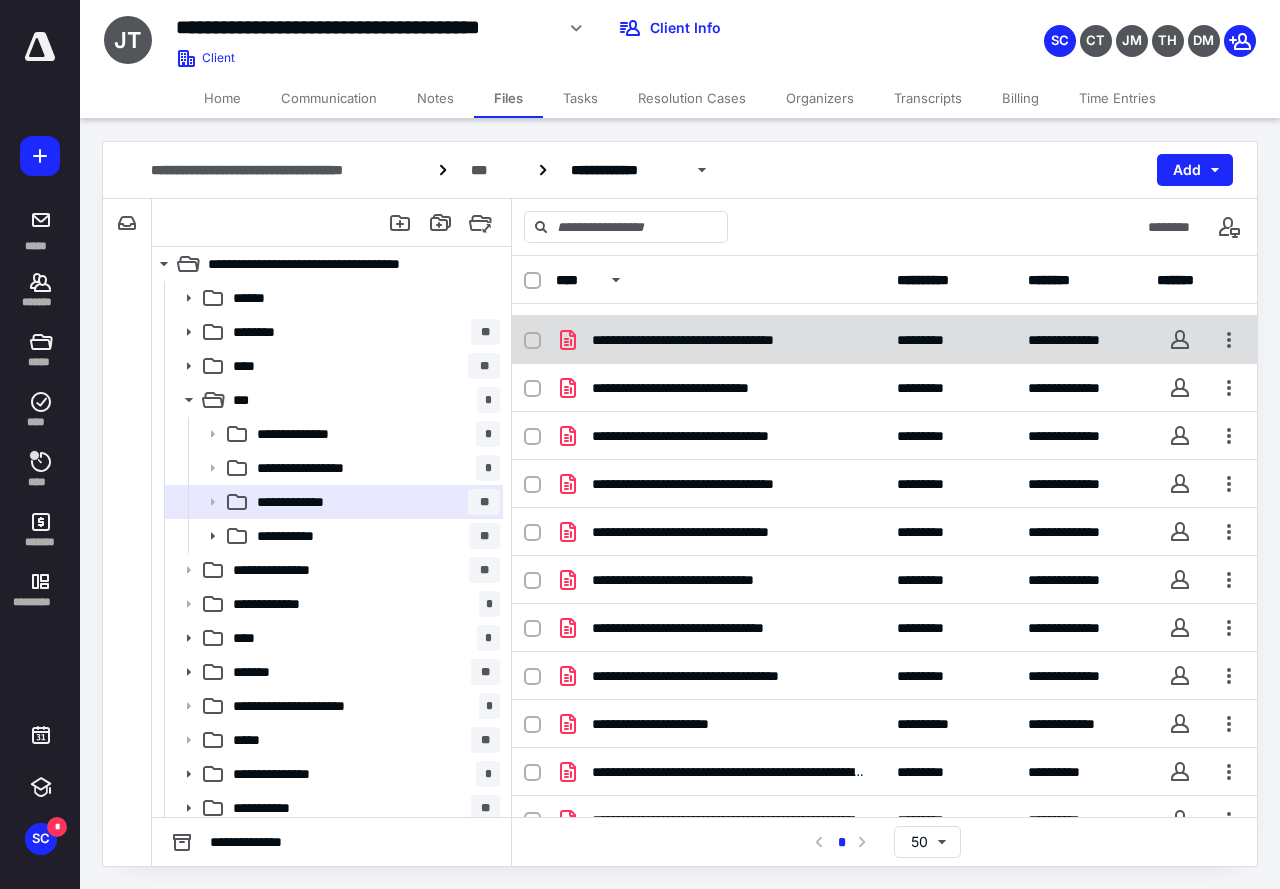 scroll, scrollTop: 0, scrollLeft: 0, axis: both 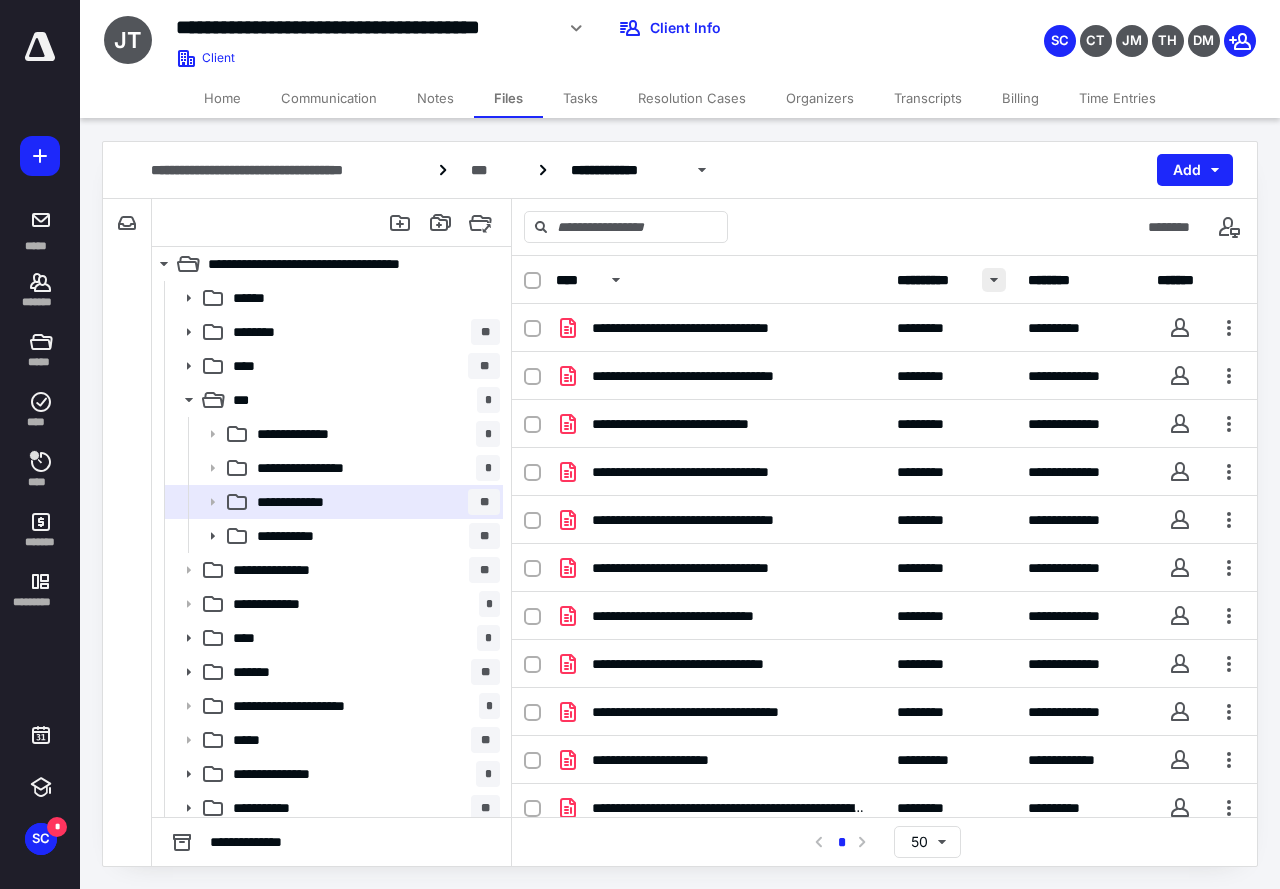 click at bounding box center (994, 280) 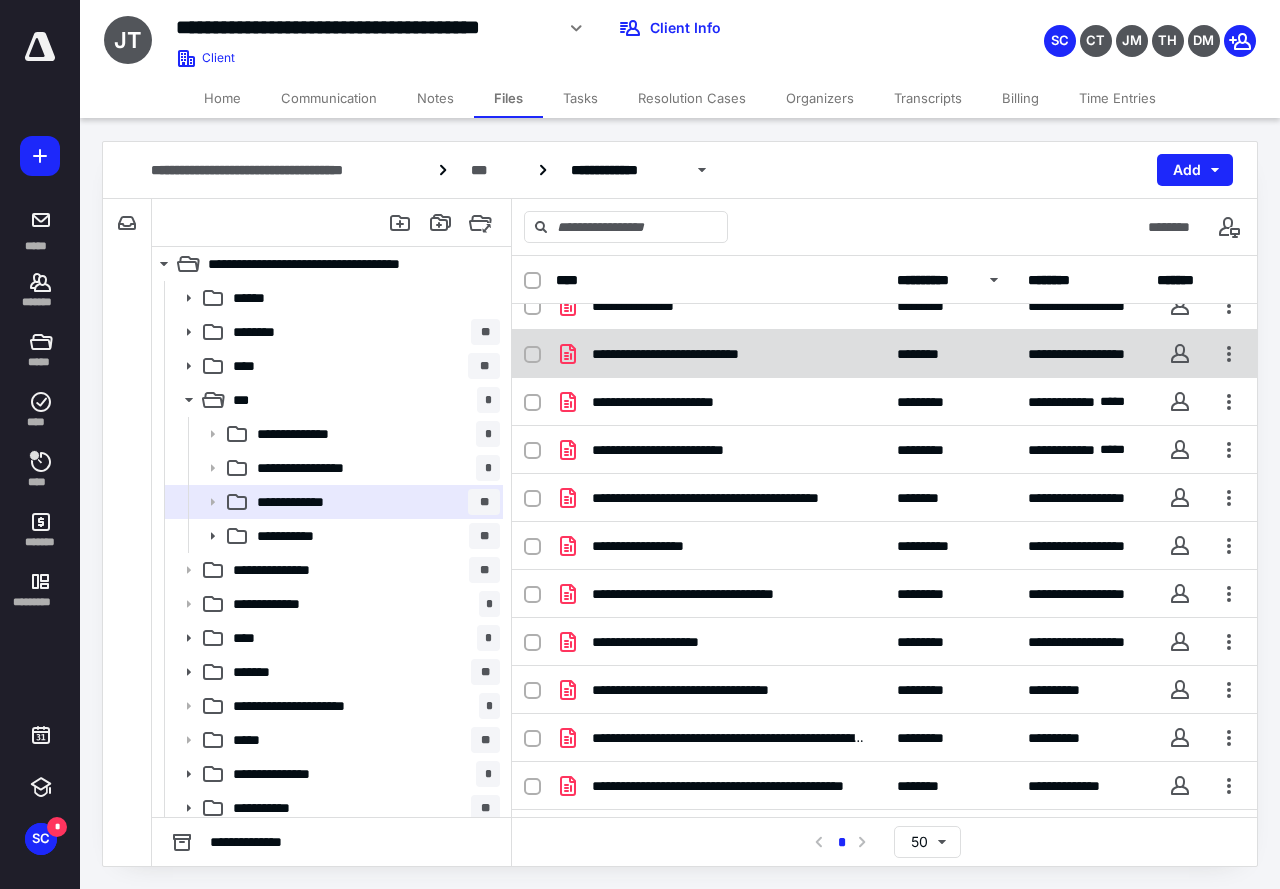 scroll, scrollTop: 0, scrollLeft: 0, axis: both 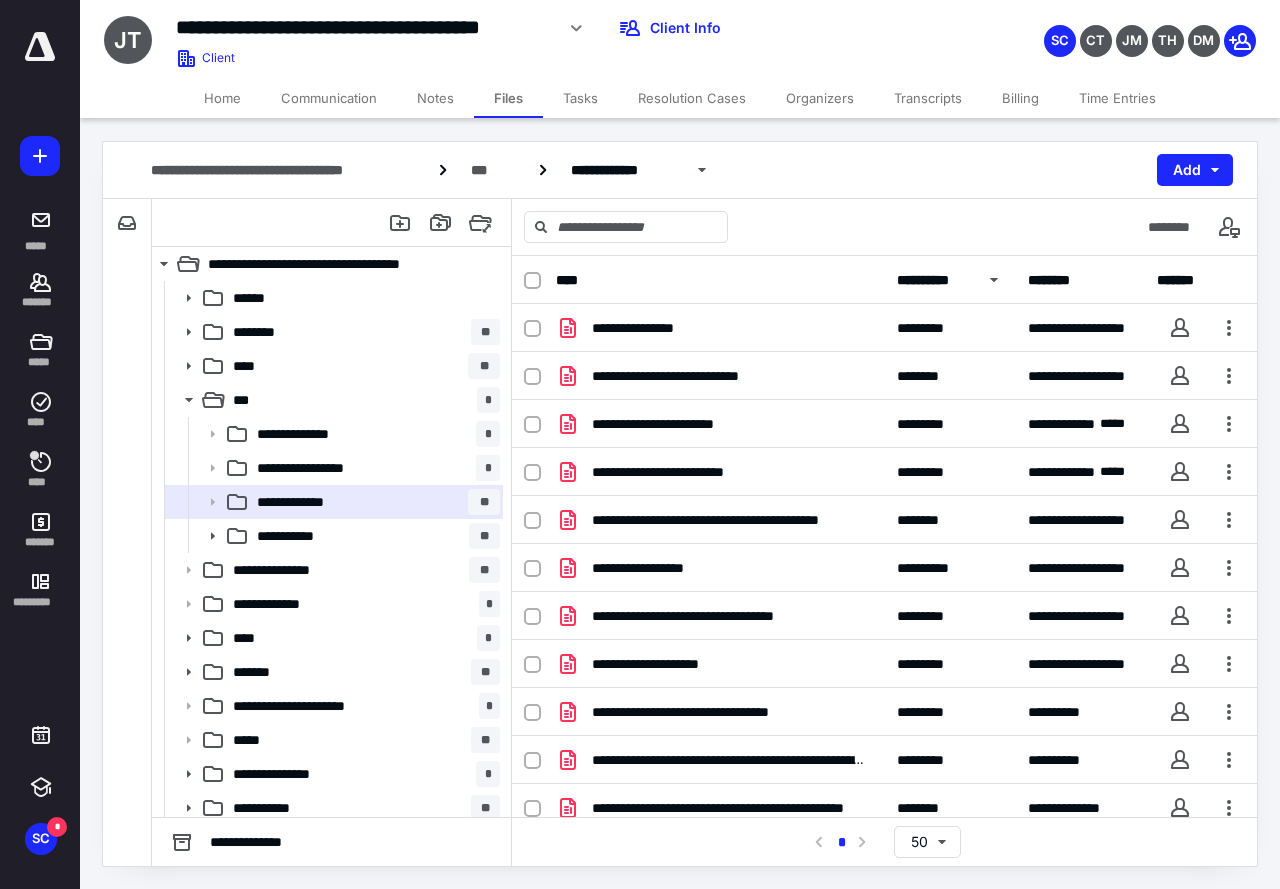 click on "Home" at bounding box center (222, 98) 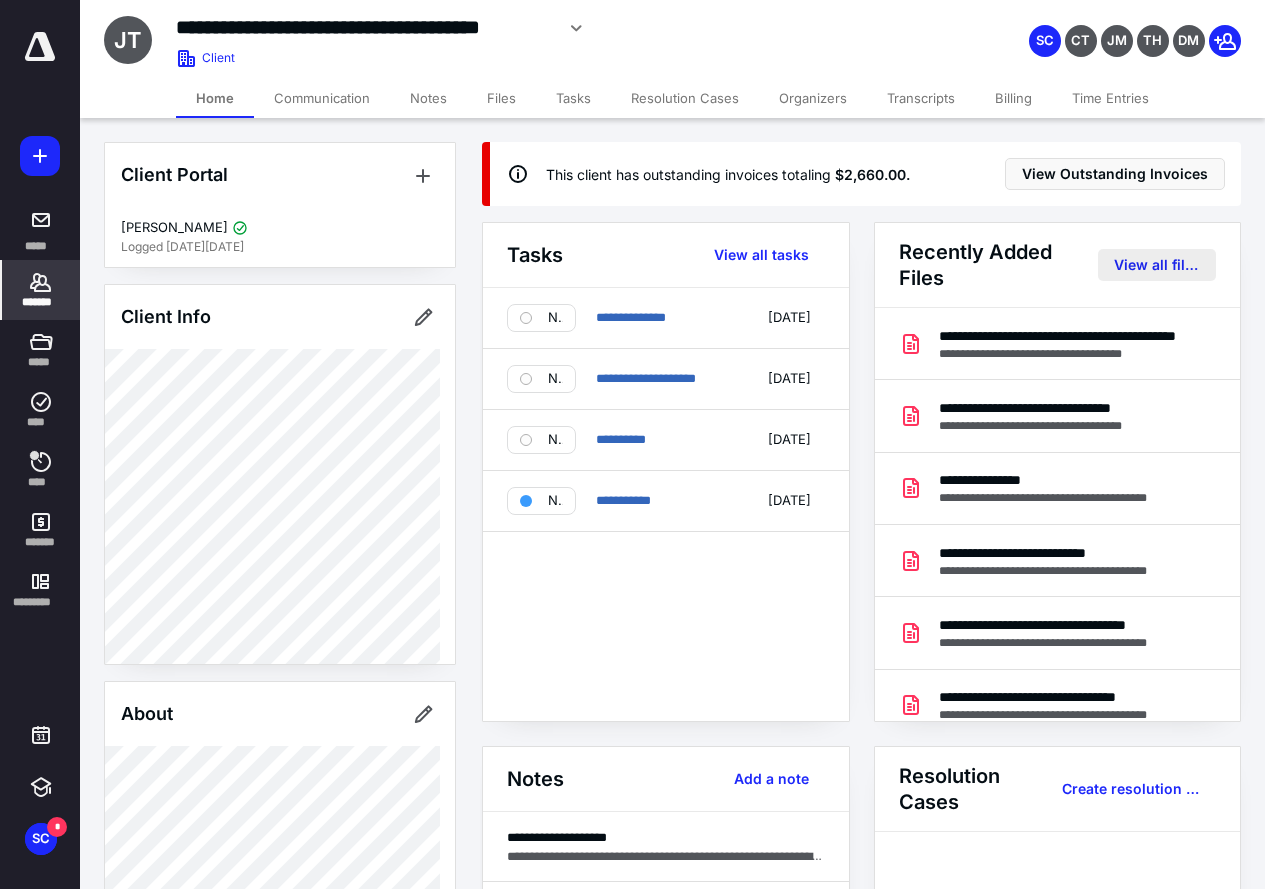 click on "View all files" at bounding box center [1157, 265] 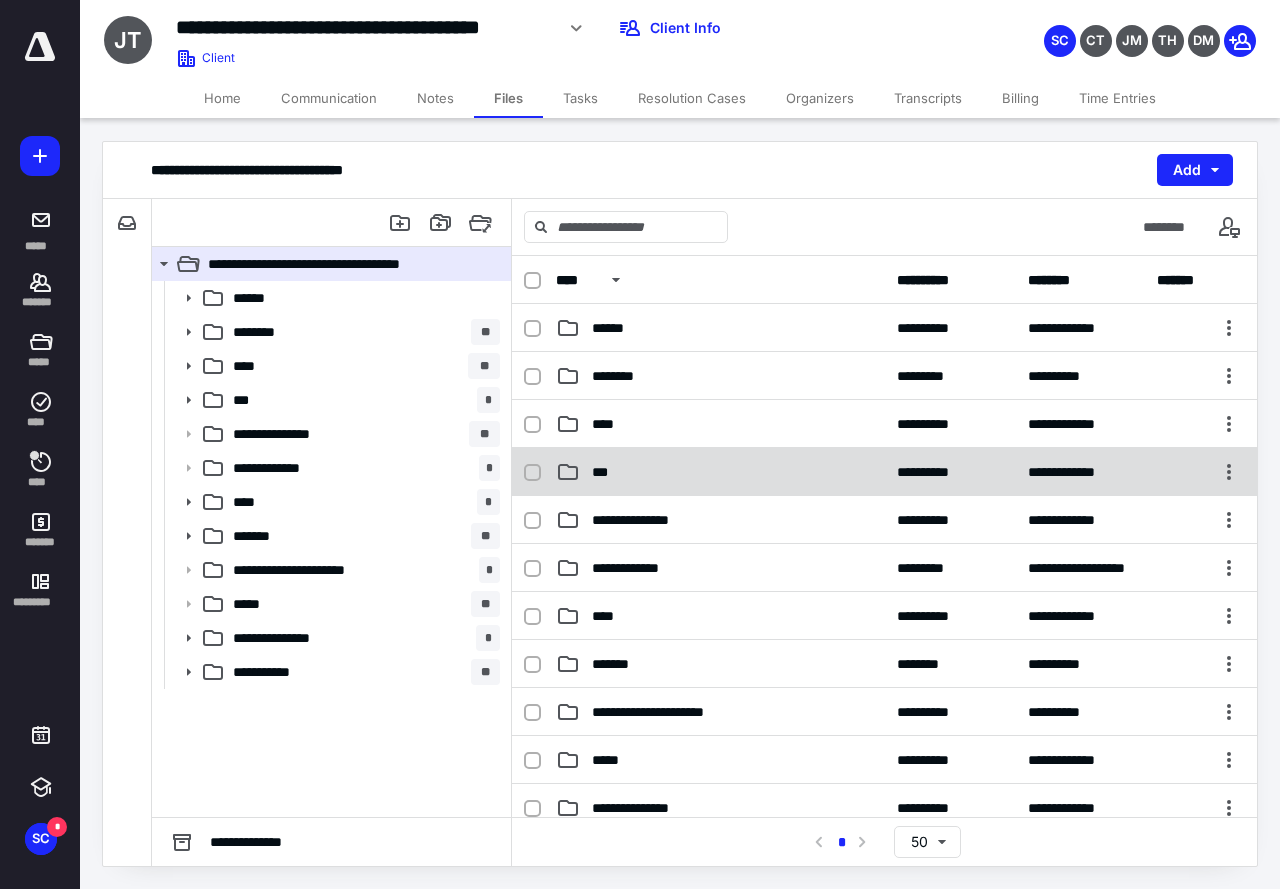 click on "***" at bounding box center [603, 472] 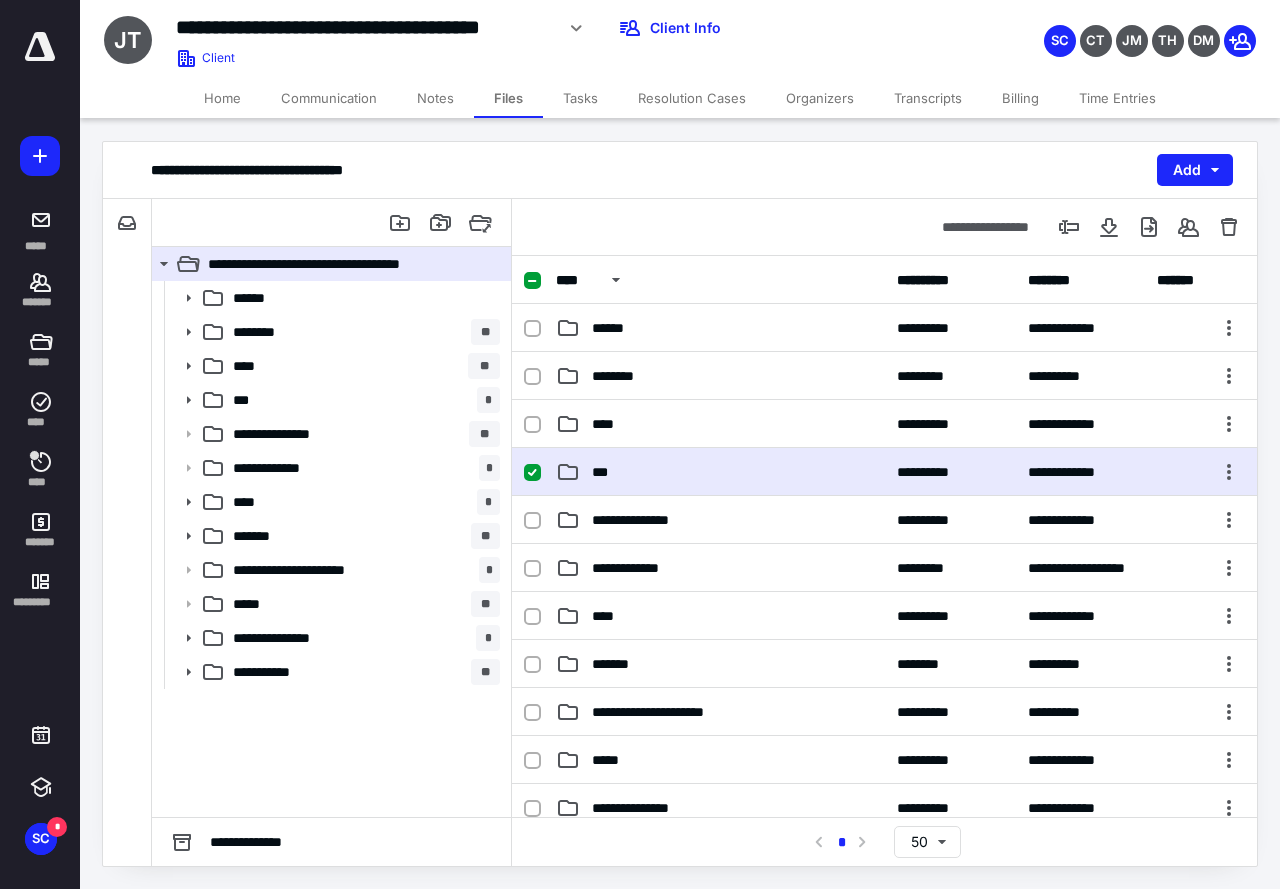 click on "***" at bounding box center (603, 472) 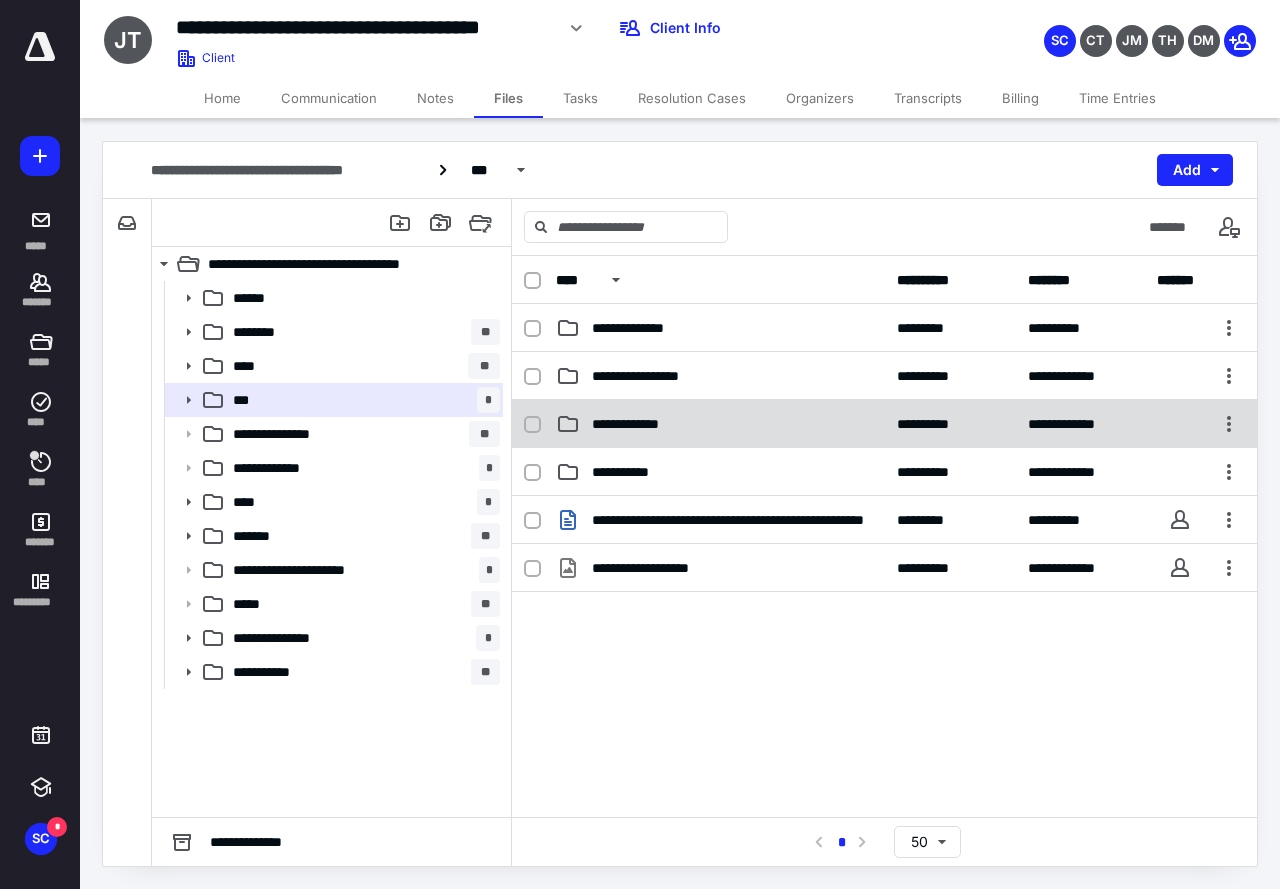 click on "**********" at bounding box center (643, 424) 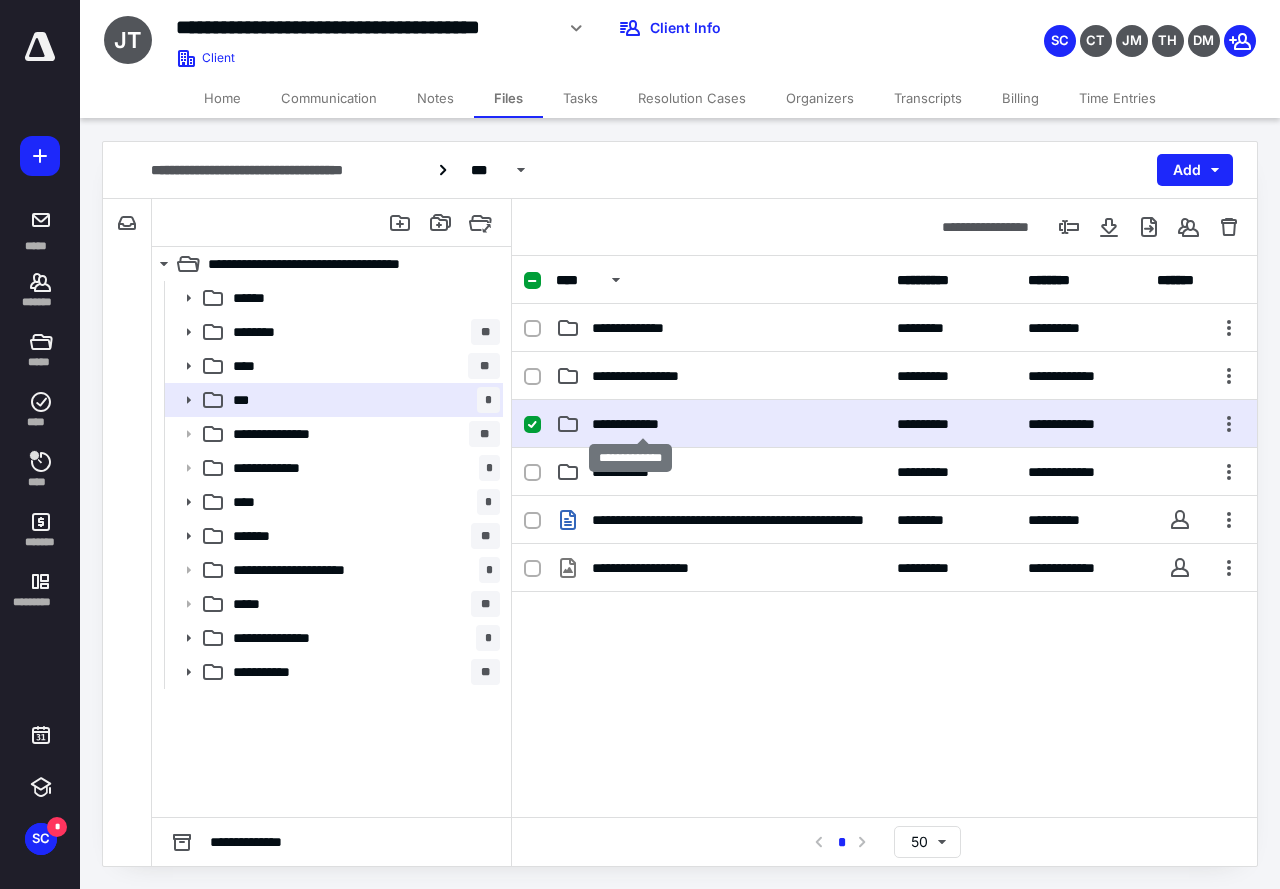 click on "**********" at bounding box center (643, 424) 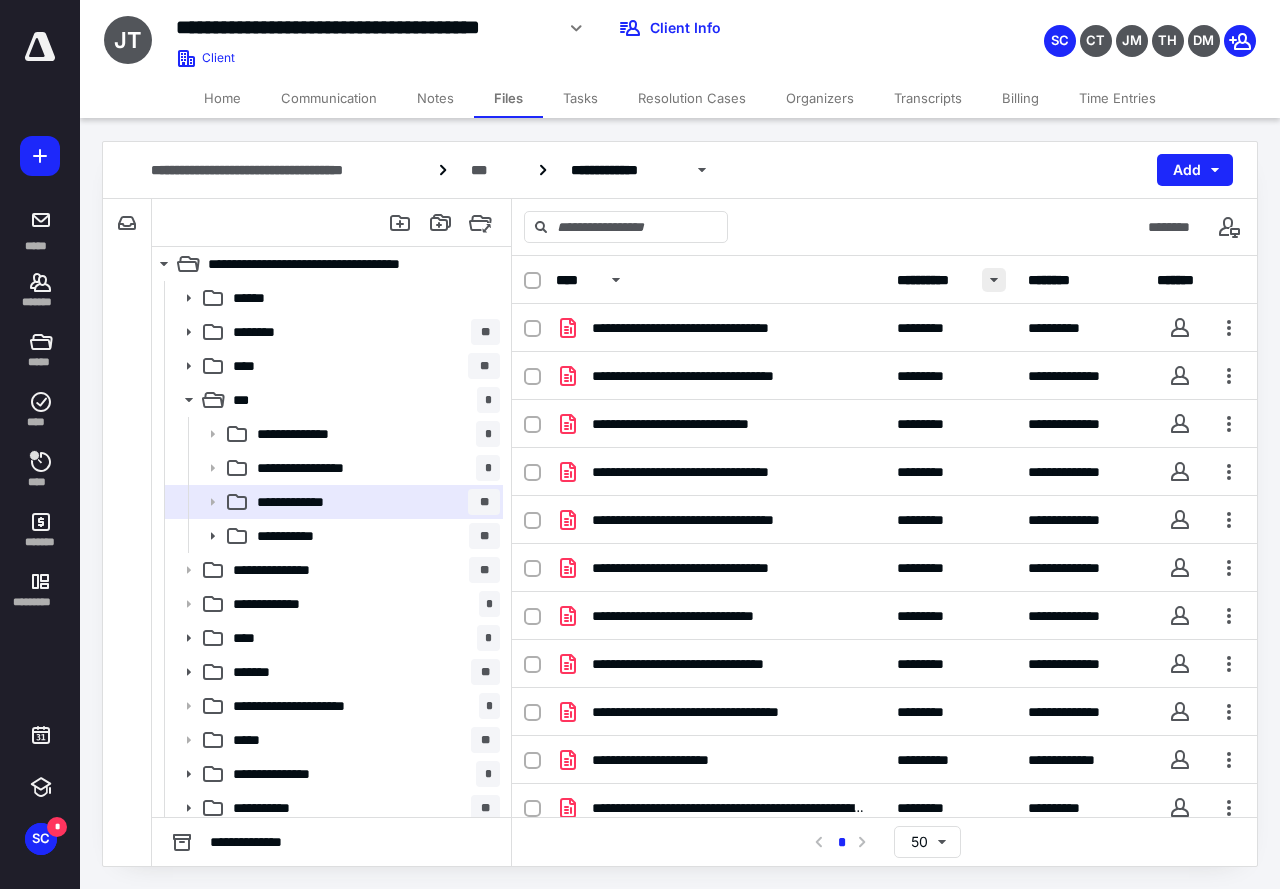 click at bounding box center [994, 280] 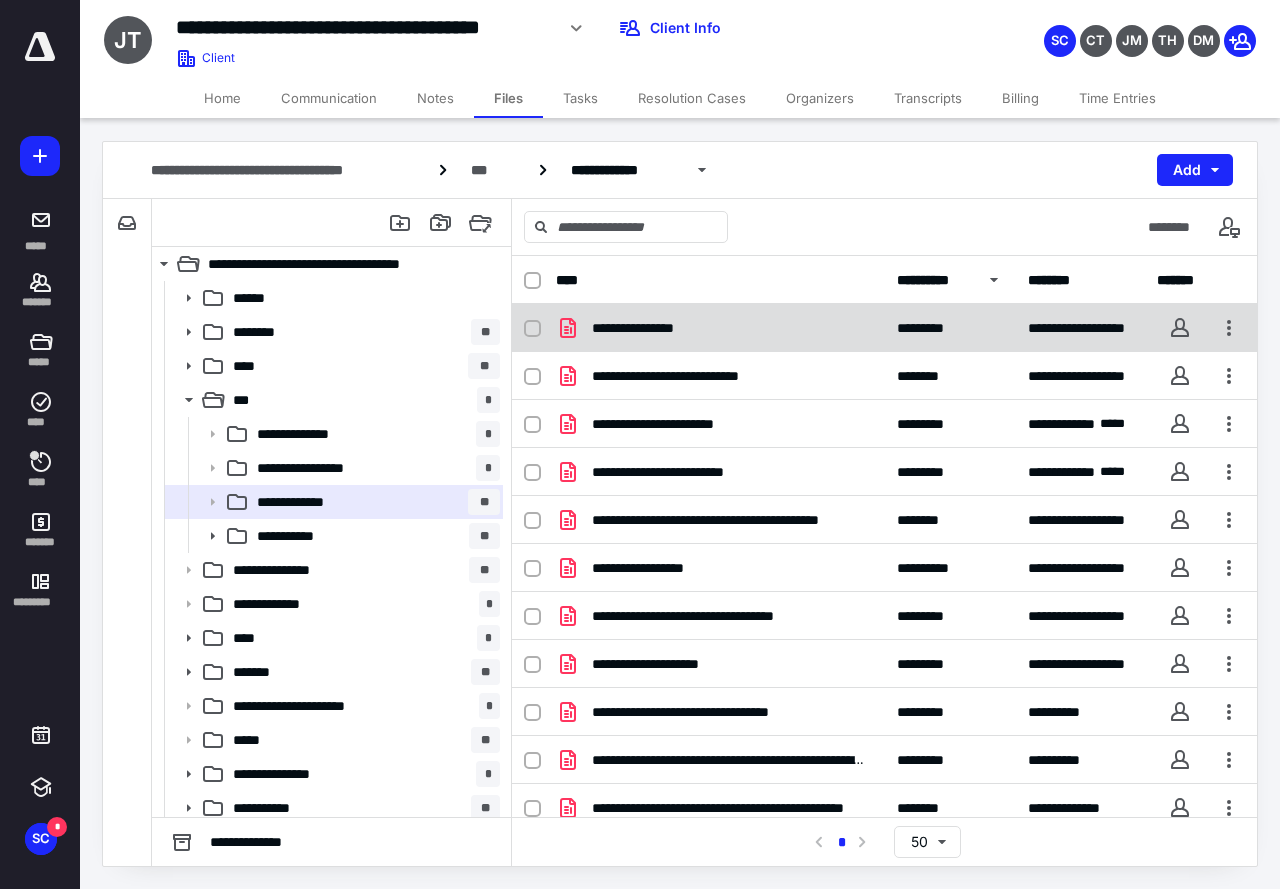 click on "**********" at bounding box center [647, 328] 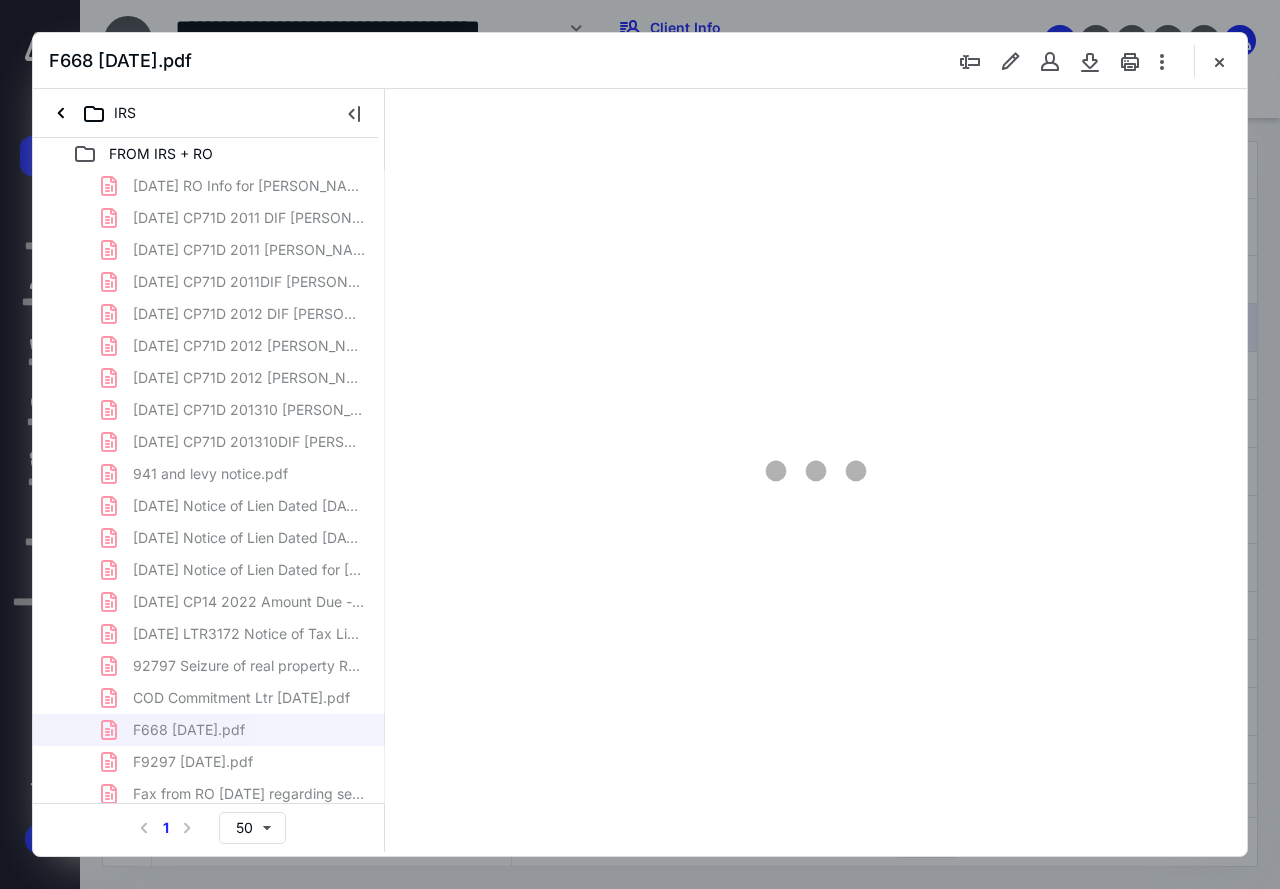 scroll, scrollTop: 0, scrollLeft: 0, axis: both 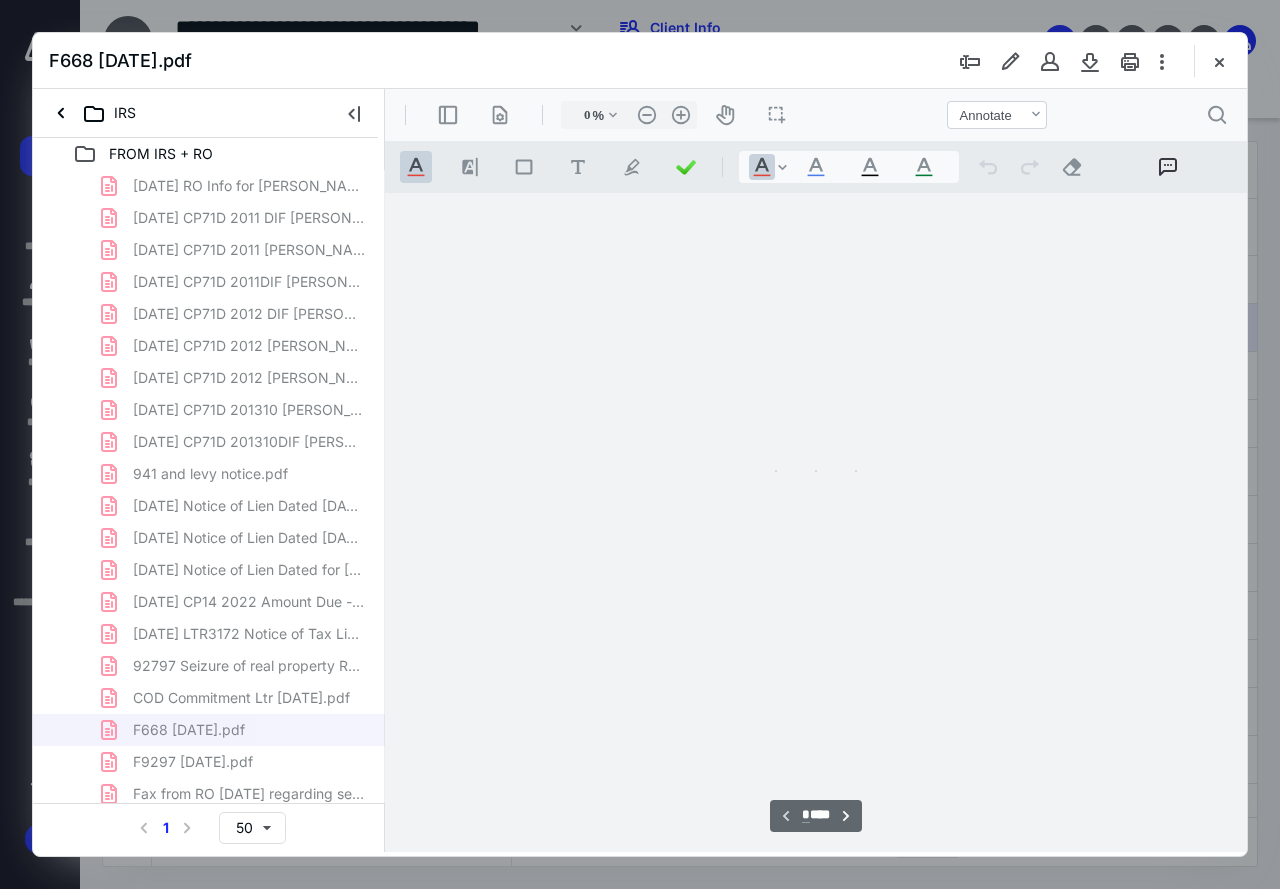 type on "82" 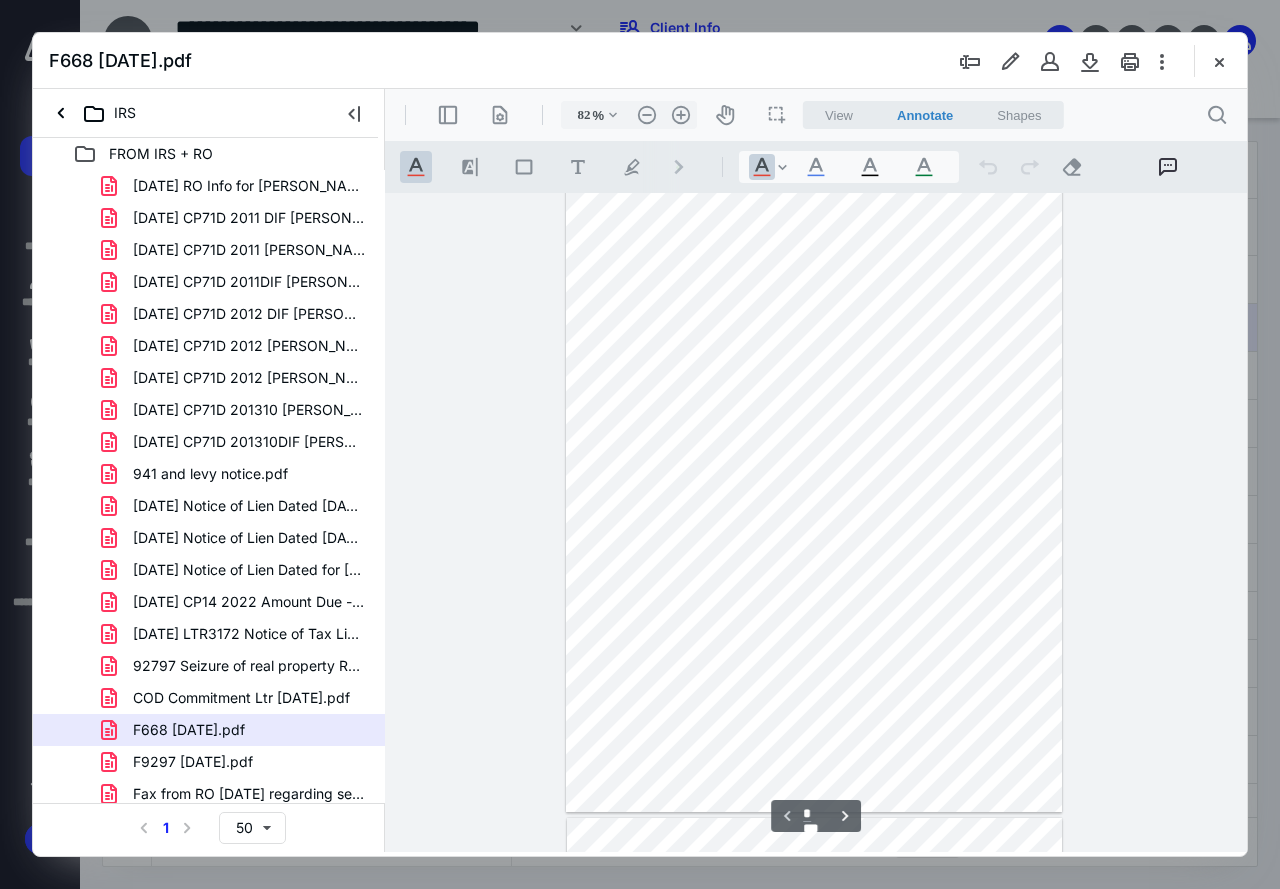 scroll, scrollTop: 0, scrollLeft: 0, axis: both 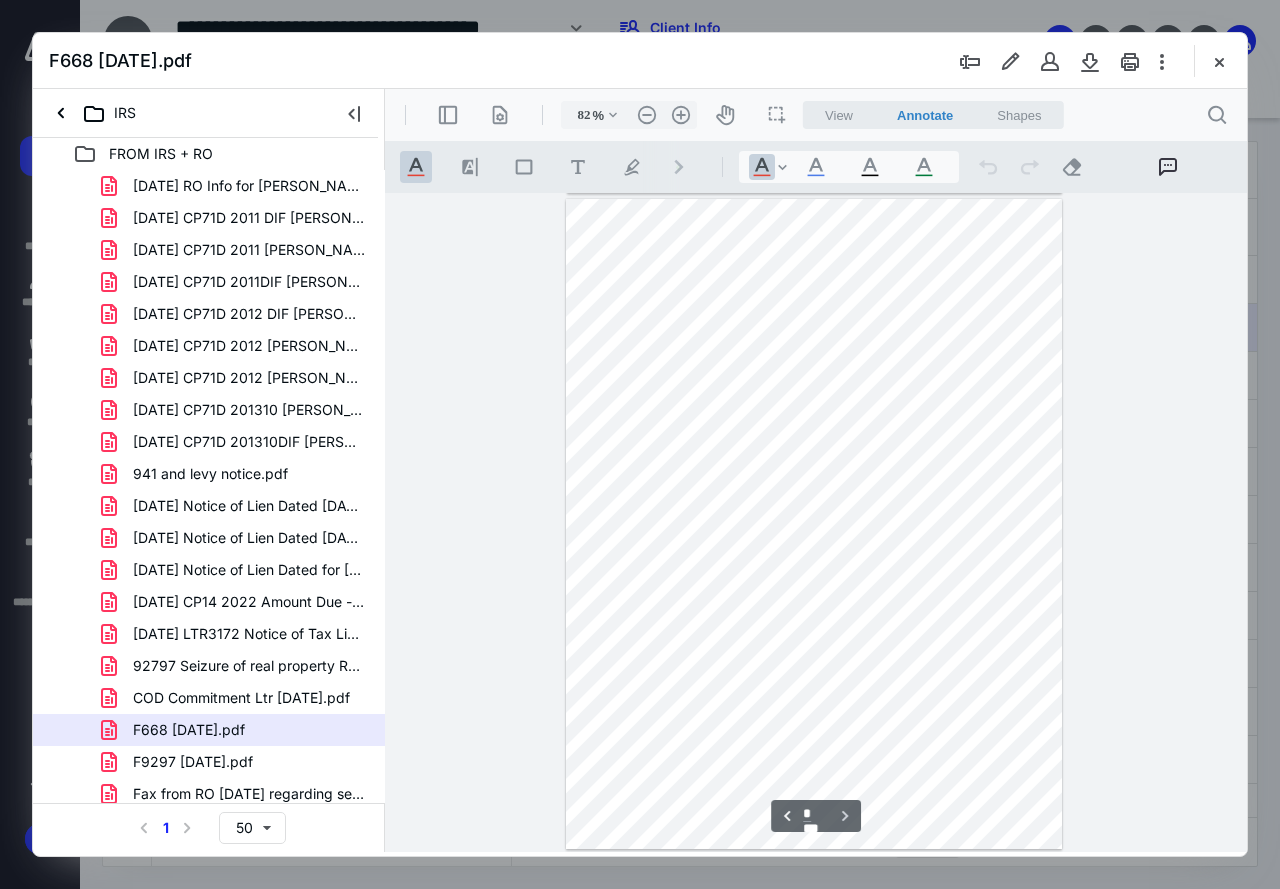 type on "*" 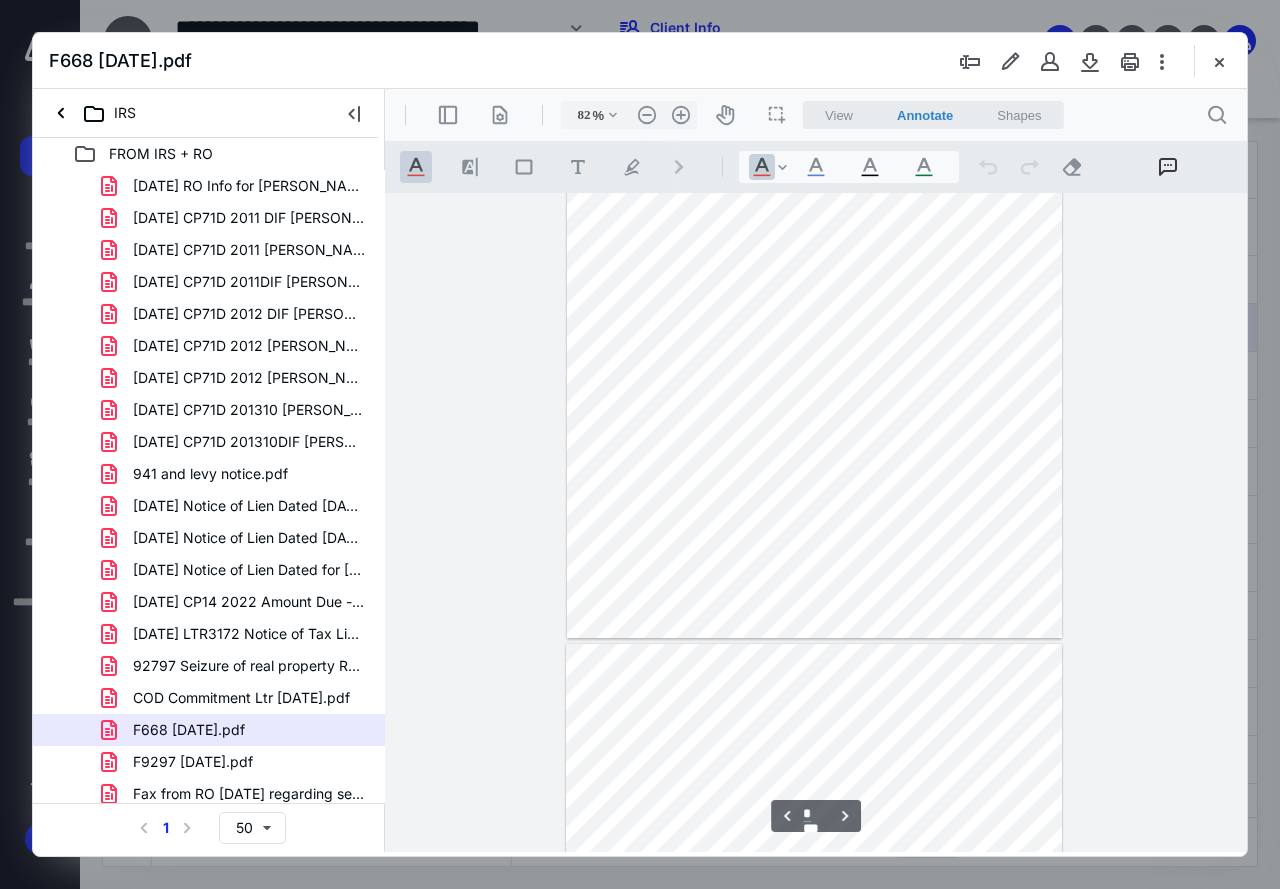 scroll, scrollTop: 4651, scrollLeft: 0, axis: vertical 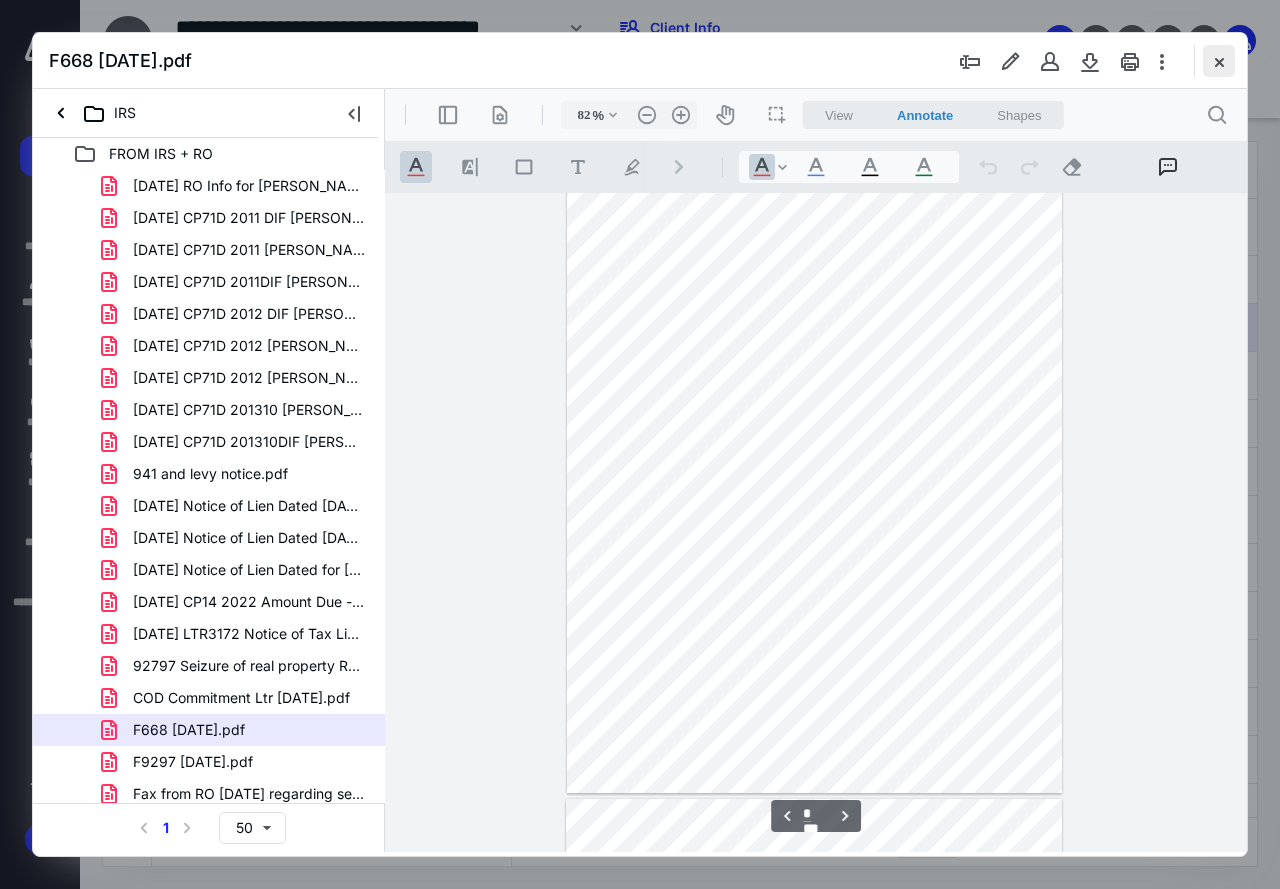 click at bounding box center [1219, 61] 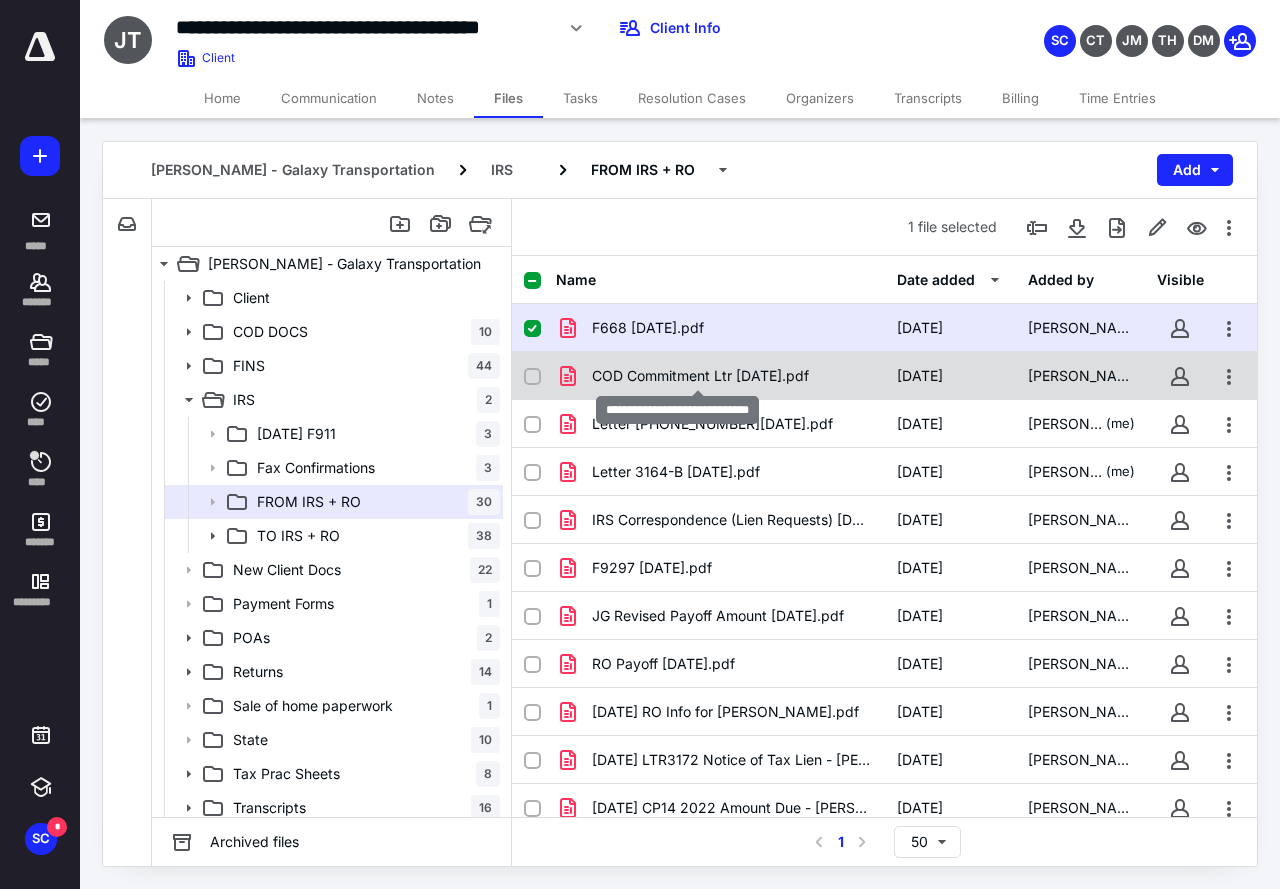 click on "COD Commitment Ltr [DATE].pdf" at bounding box center (700, 376) 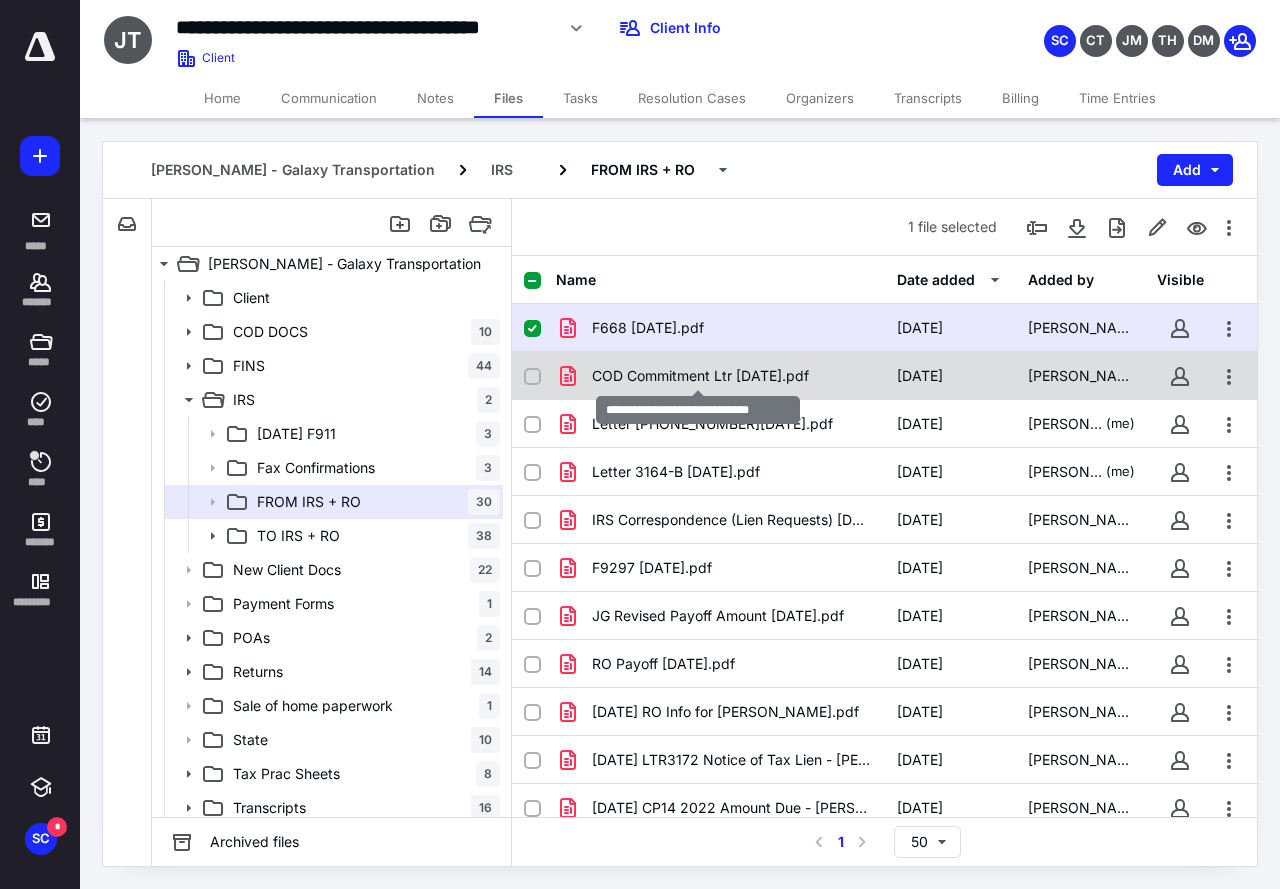 click on "COD Commitment Ltr [DATE].pdf" at bounding box center (700, 376) 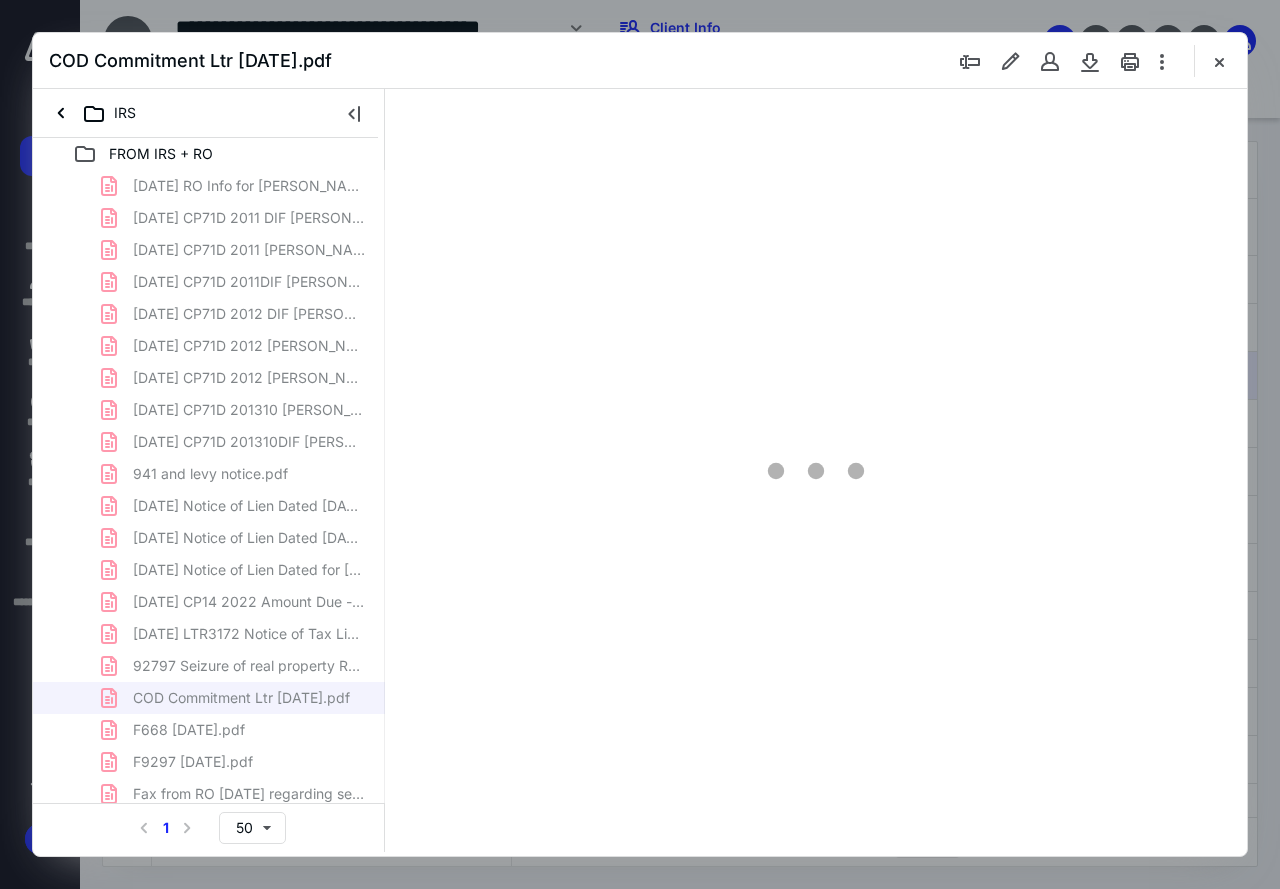 scroll, scrollTop: 0, scrollLeft: 0, axis: both 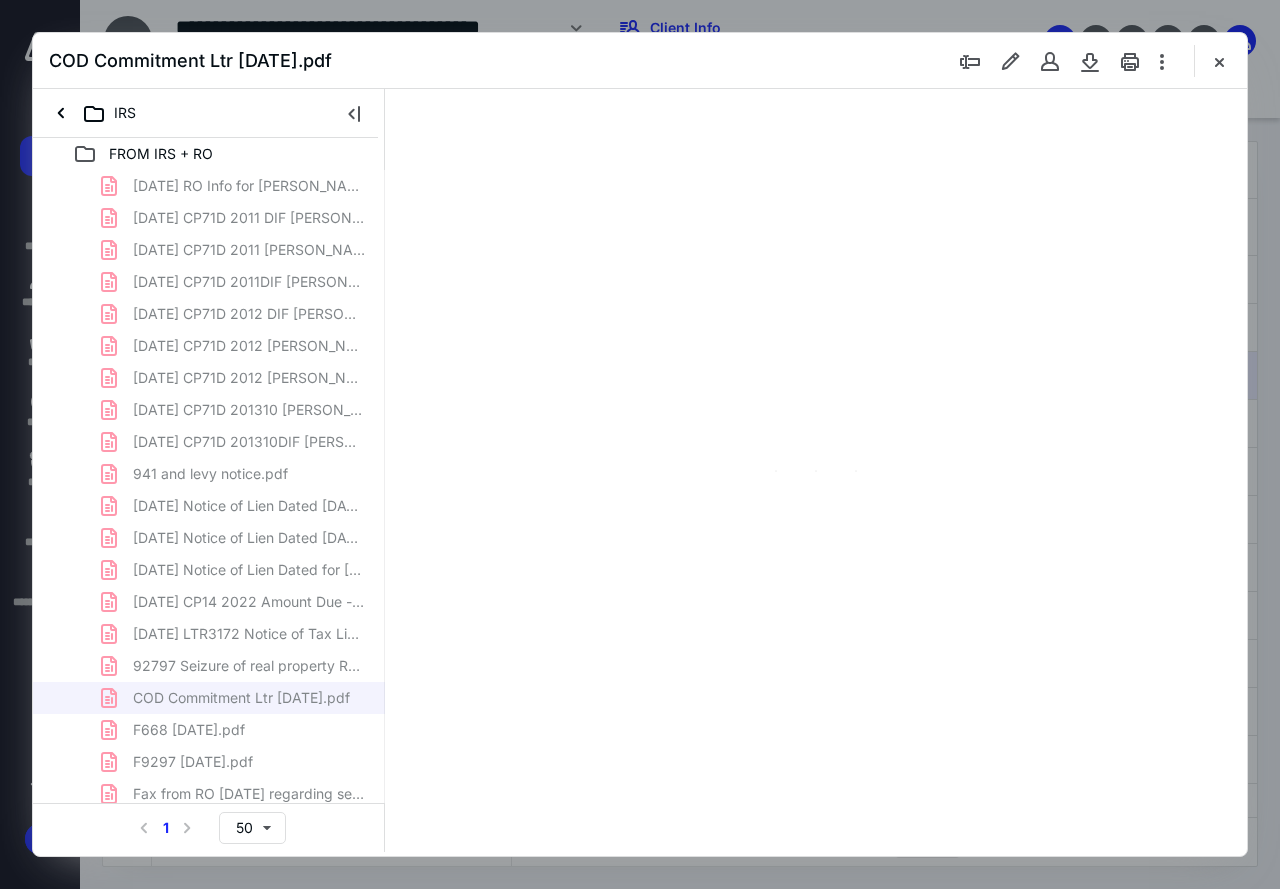 type on "79" 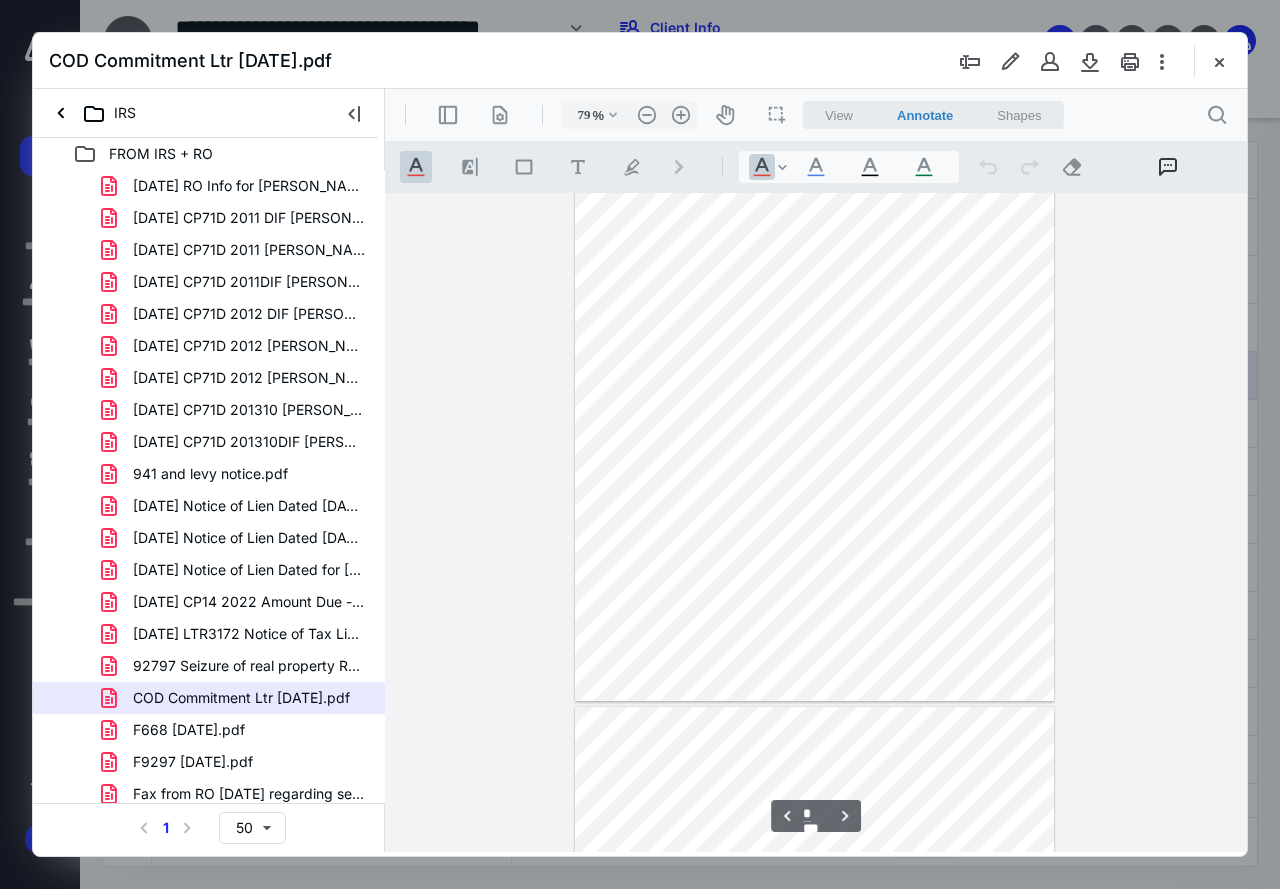 type on "*" 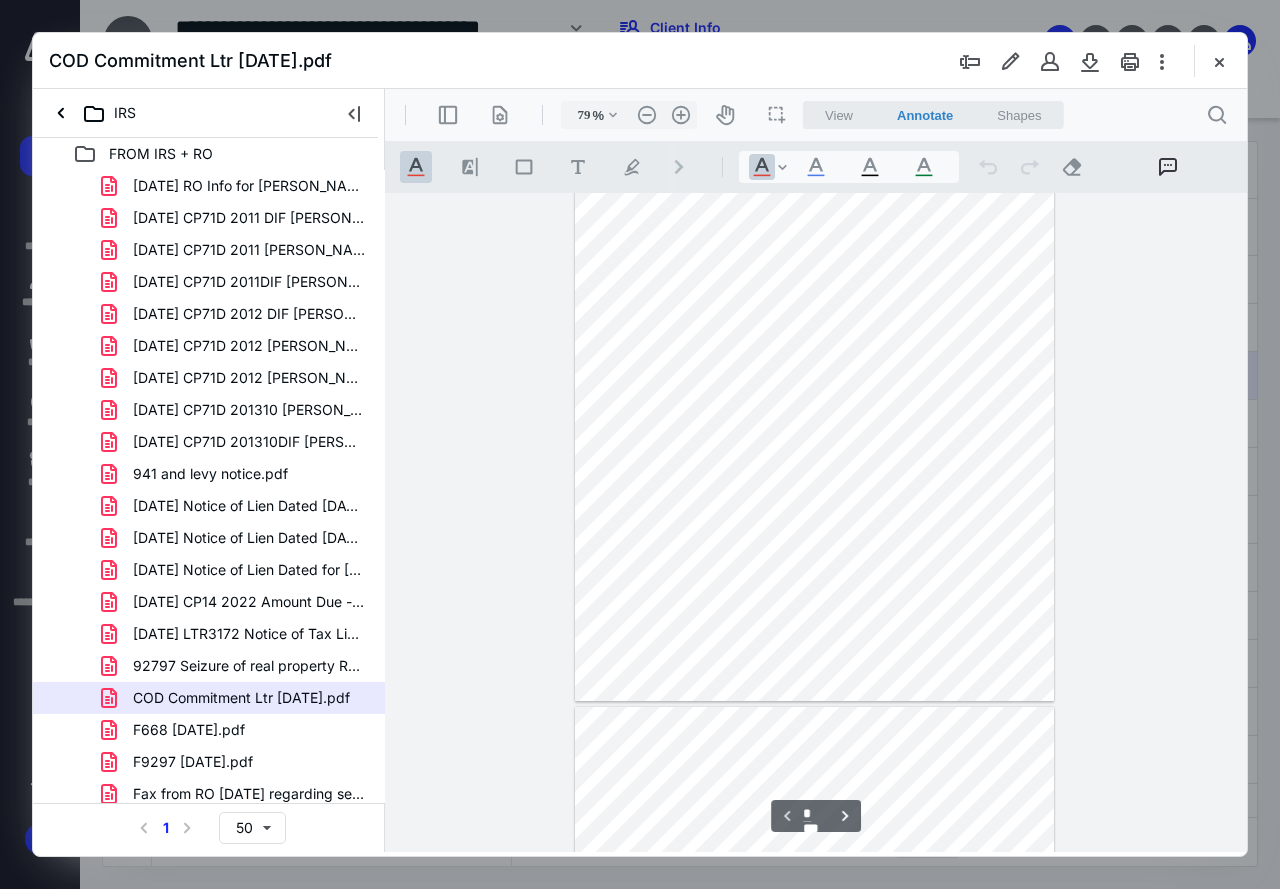 scroll, scrollTop: 300, scrollLeft: 0, axis: vertical 